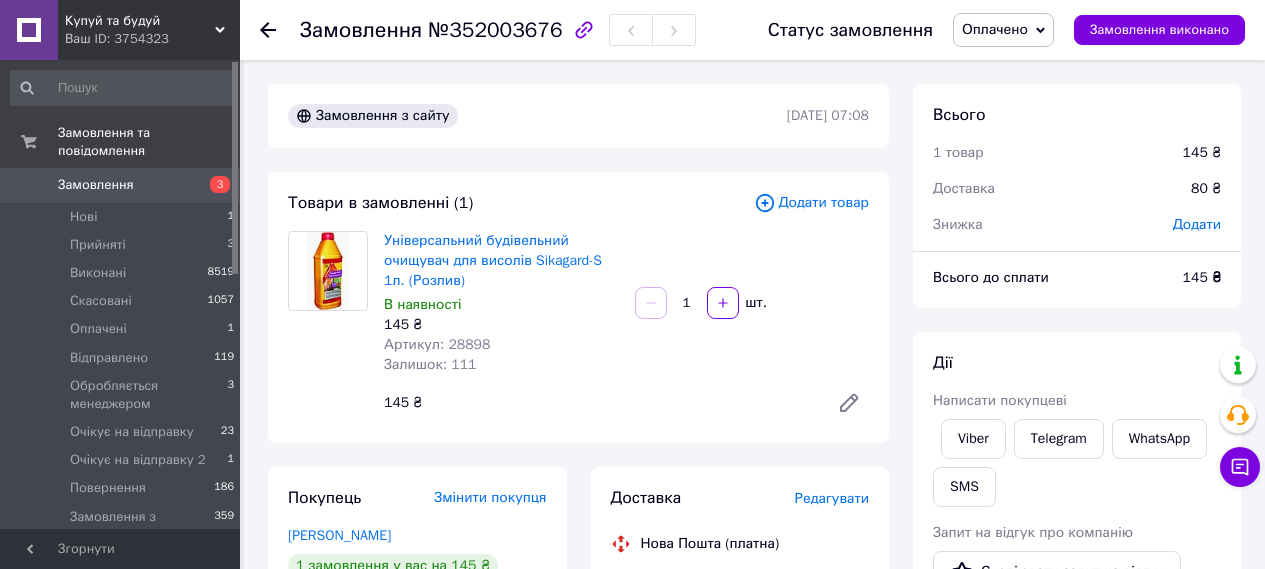 scroll, scrollTop: 860, scrollLeft: 0, axis: vertical 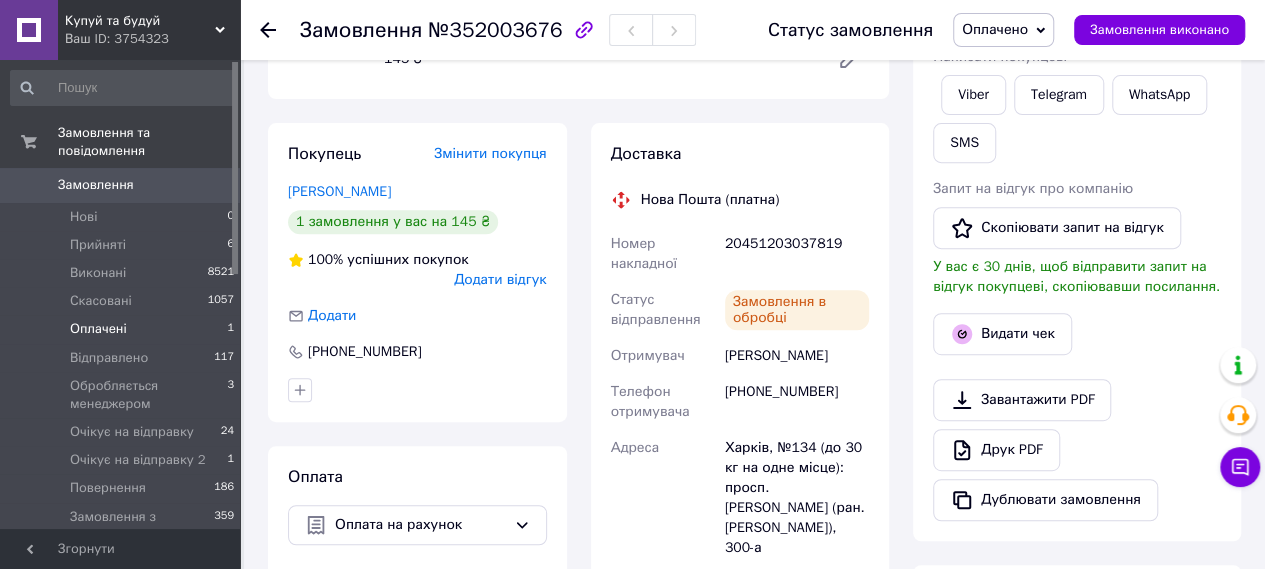 click on "Оплачені 1" at bounding box center (123, 329) 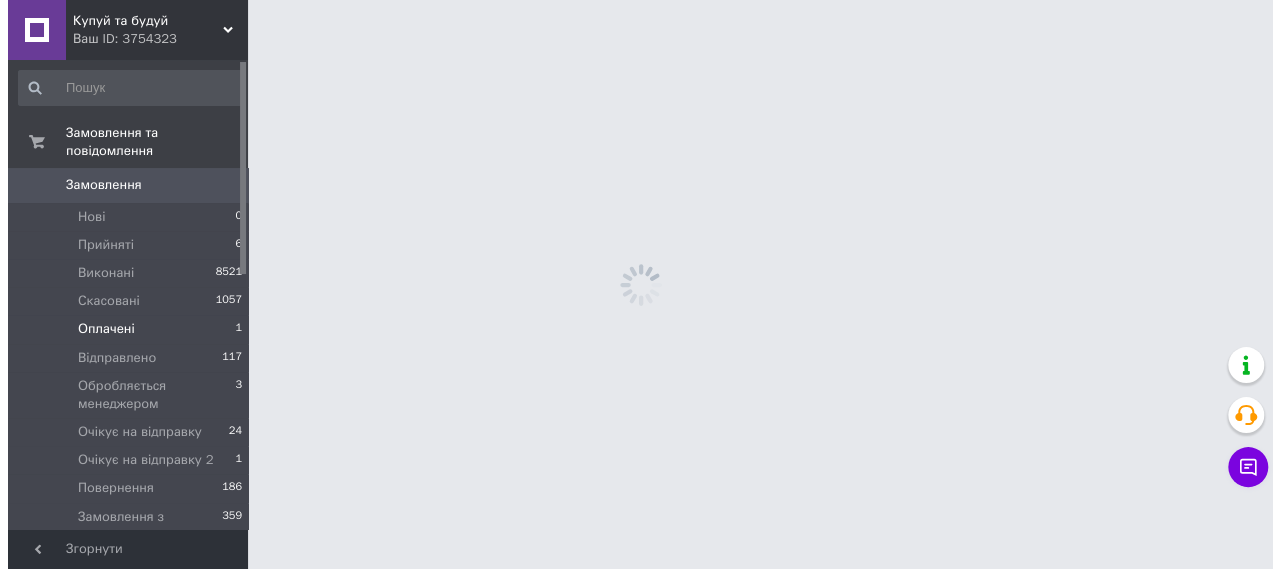 scroll, scrollTop: 0, scrollLeft: 0, axis: both 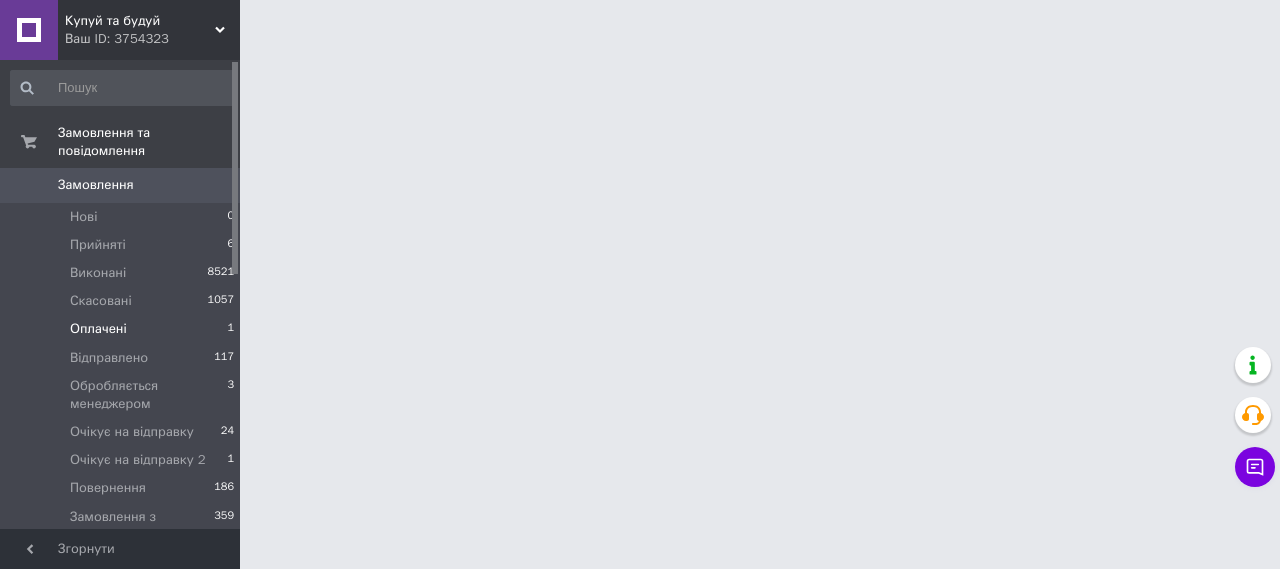 click on "Оплачені" at bounding box center [98, 329] 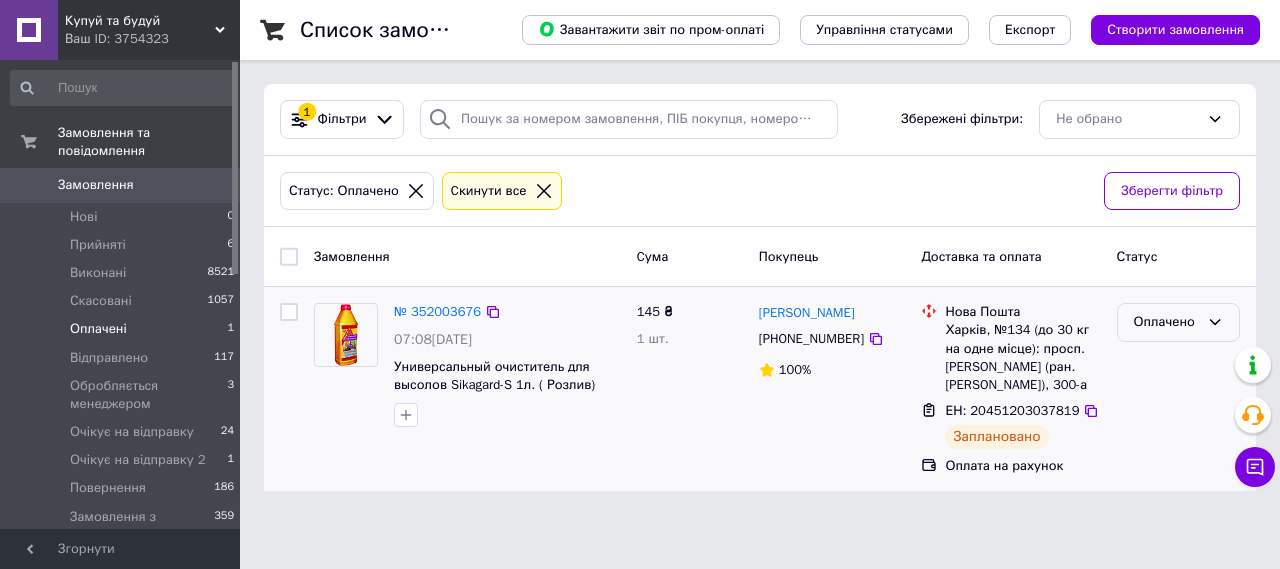 click on "Оплачено" at bounding box center (1166, 322) 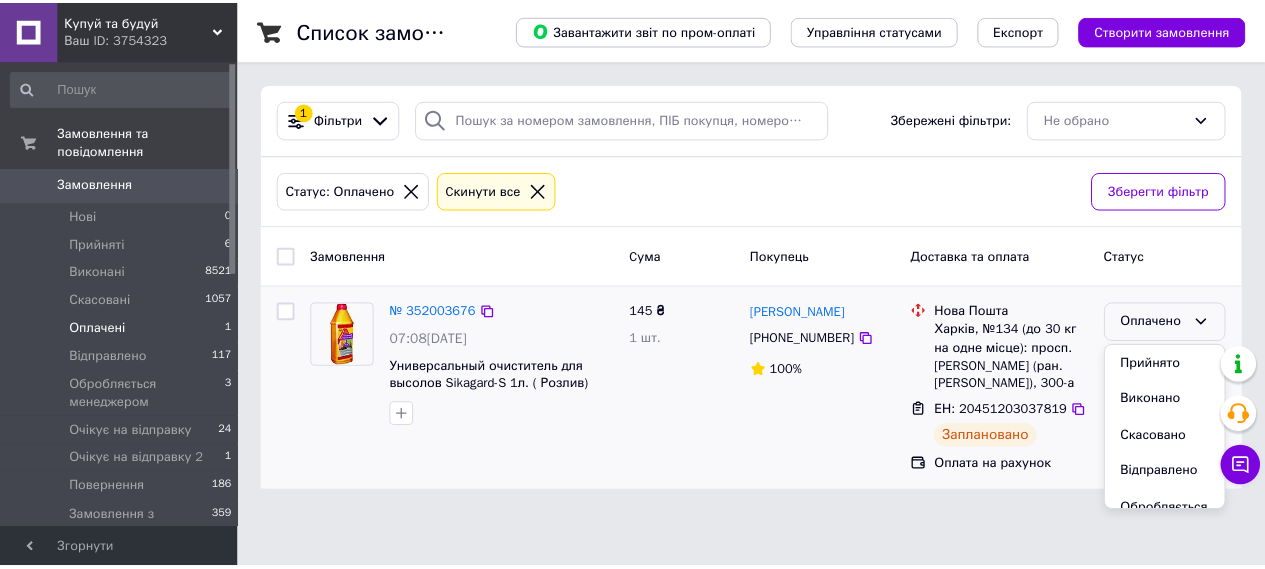 scroll, scrollTop: 144, scrollLeft: 0, axis: vertical 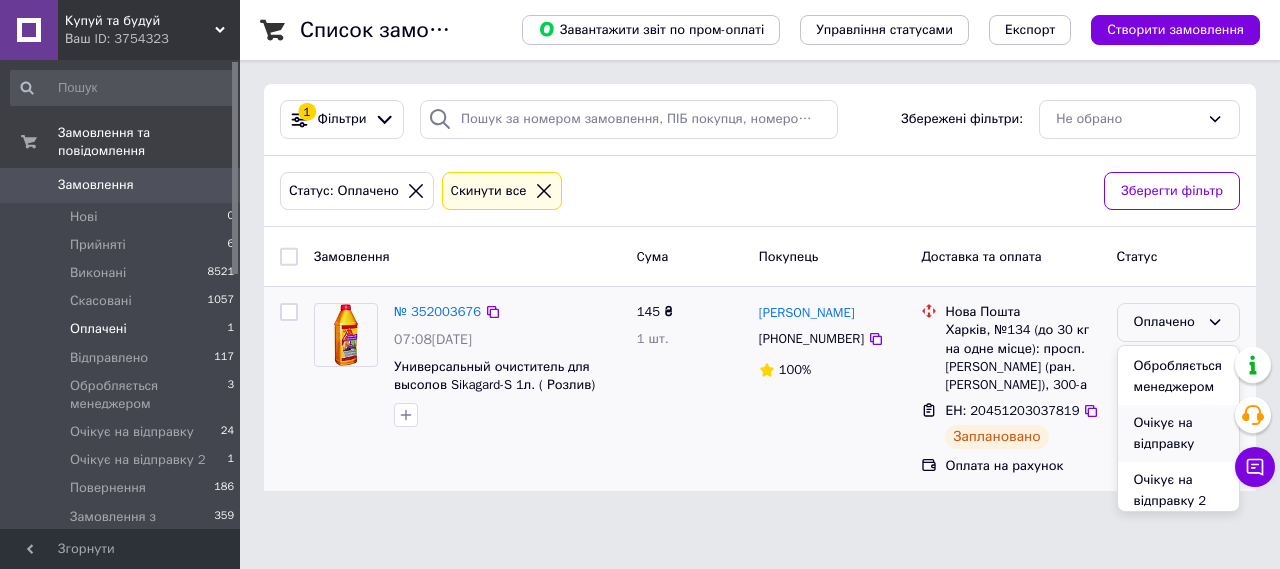 click on "Очікує на відправку" at bounding box center [1178, 433] 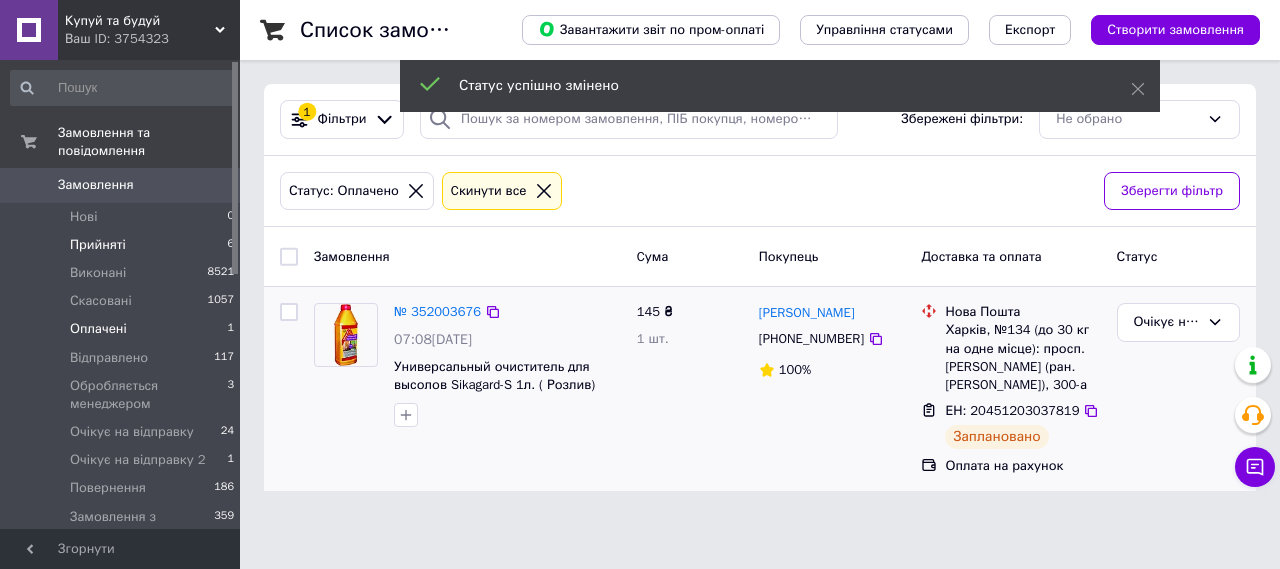 click on "Прийняті 6" at bounding box center [123, 245] 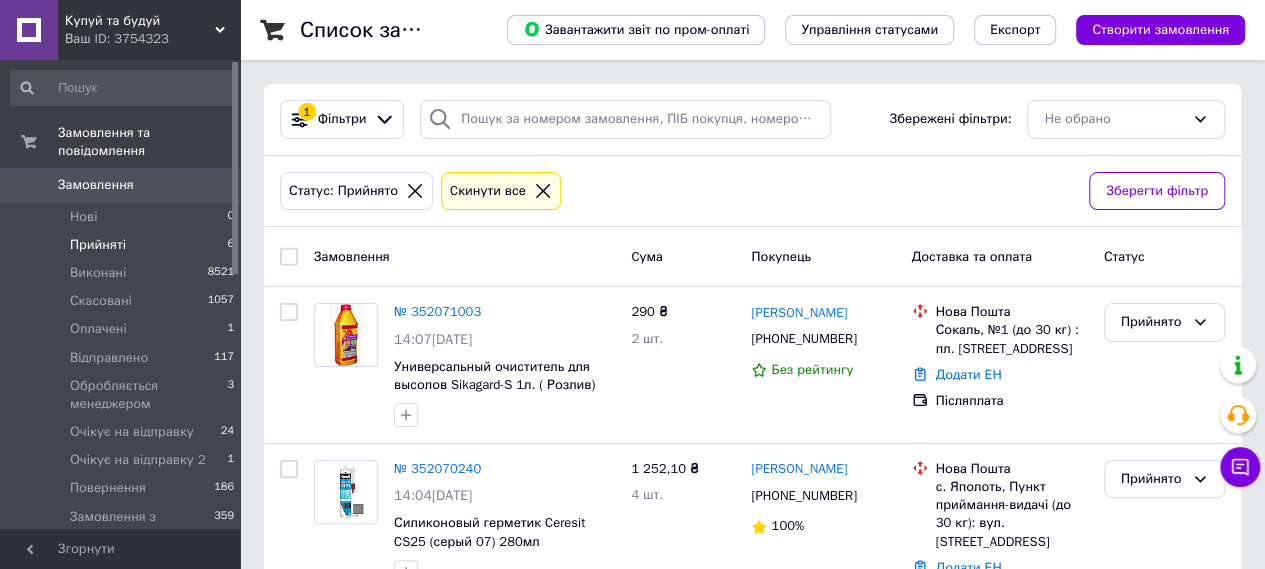 click on "Прийняті 6" at bounding box center [123, 245] 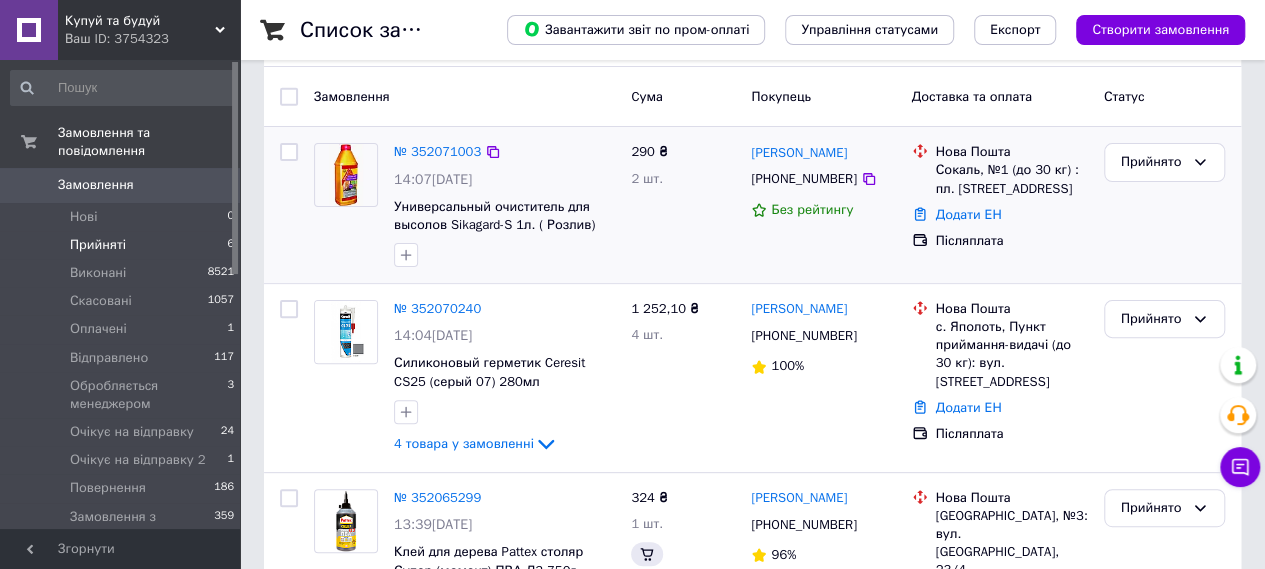 scroll, scrollTop: 0, scrollLeft: 0, axis: both 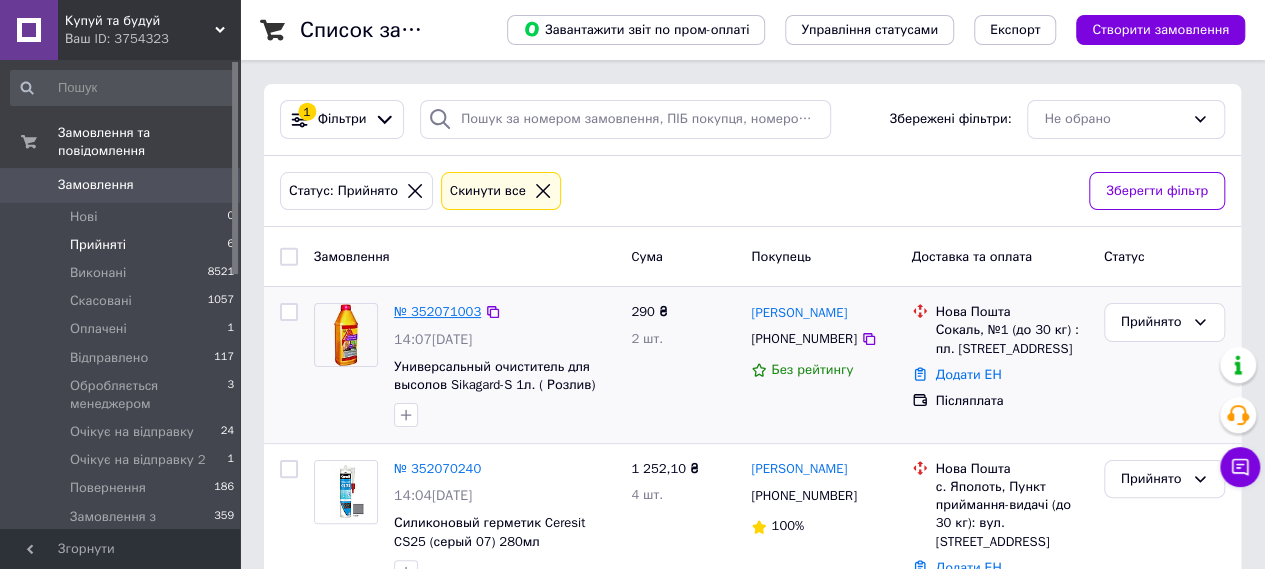 click on "№ 352071003" at bounding box center [437, 311] 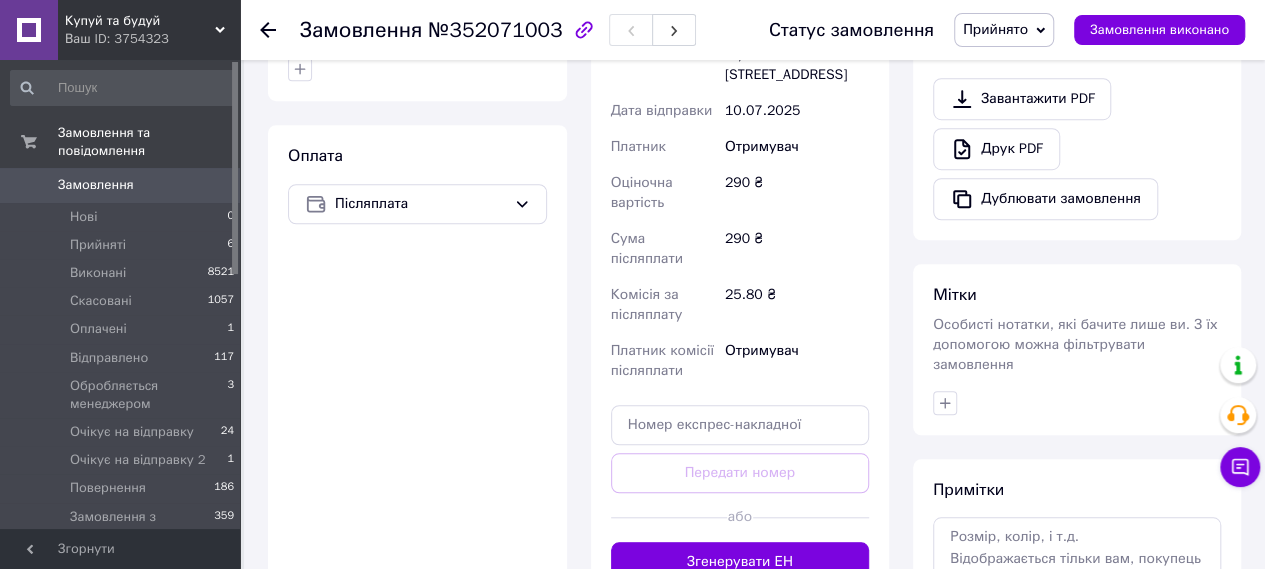 scroll, scrollTop: 672, scrollLeft: 0, axis: vertical 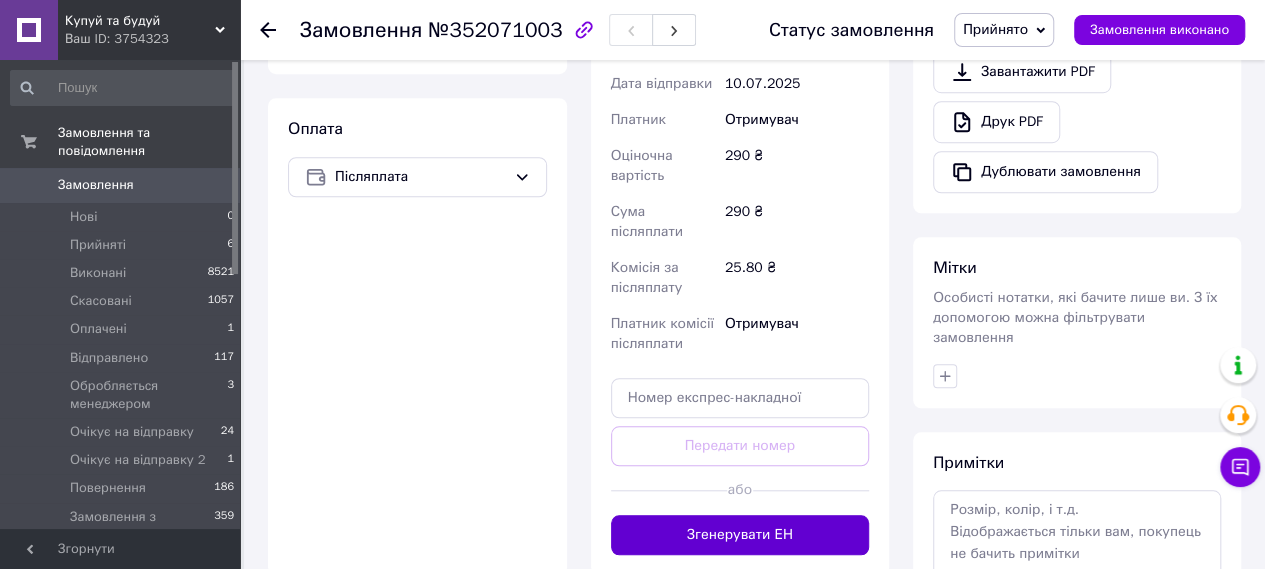 click on "Згенерувати ЕН" at bounding box center (740, 535) 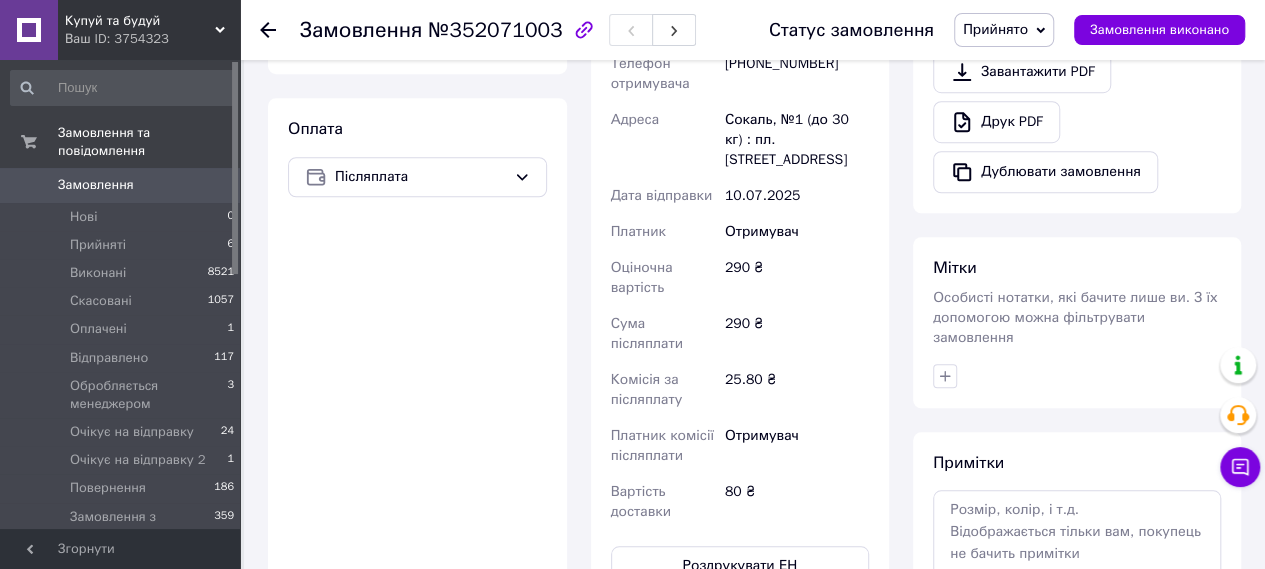click on "Прийнято" at bounding box center (995, 29) 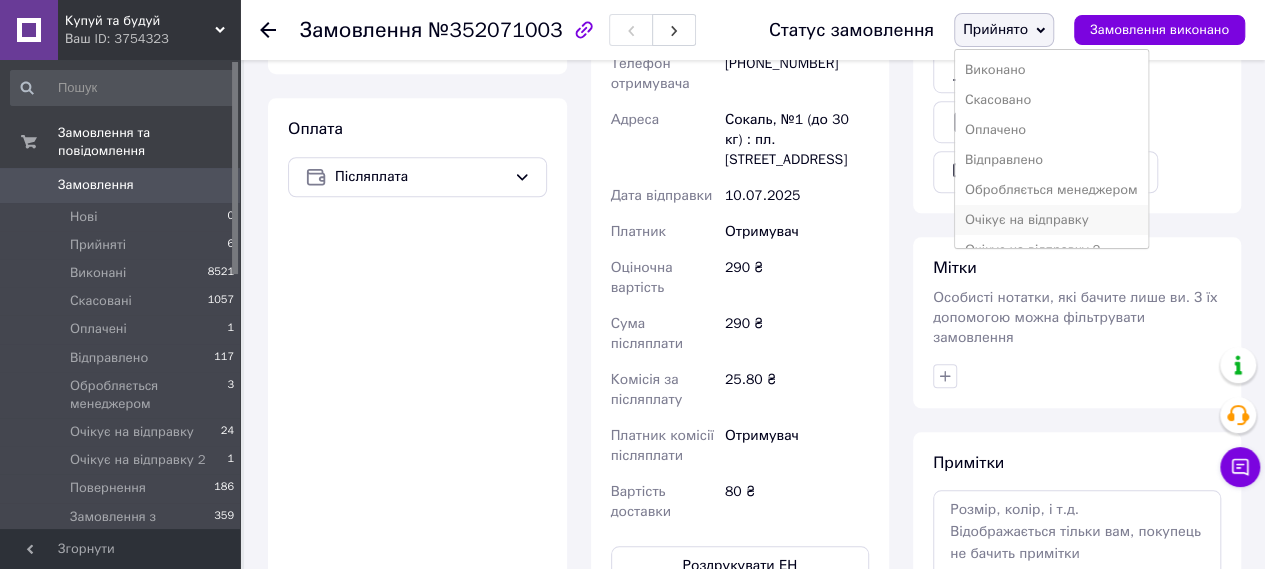 click on "Очікує на відправку" at bounding box center [1051, 220] 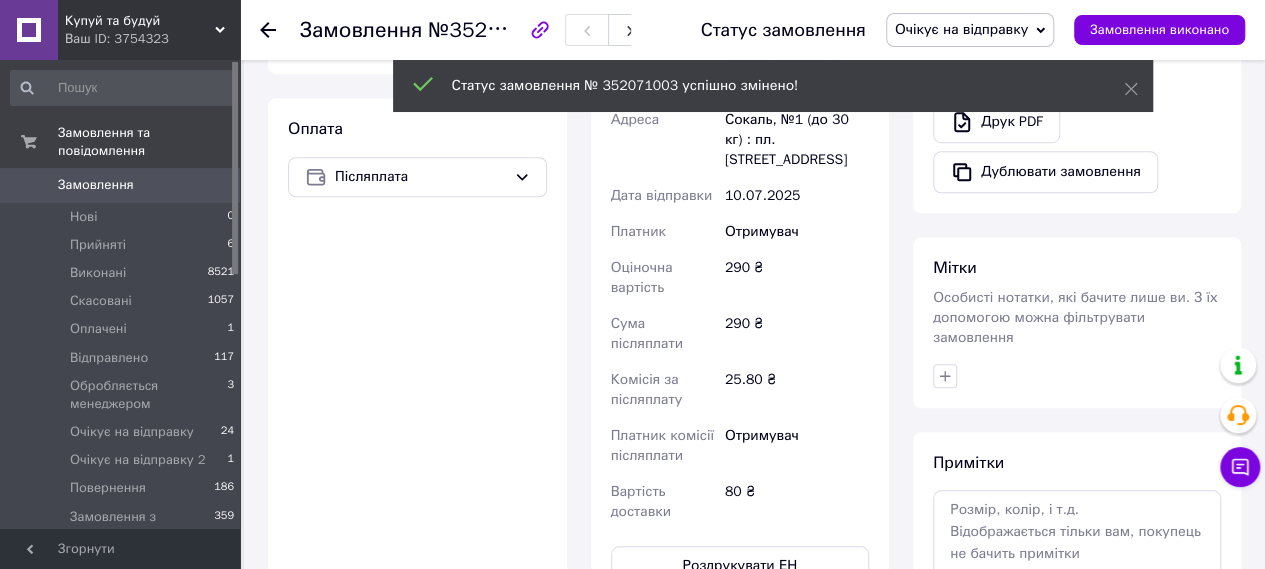 click 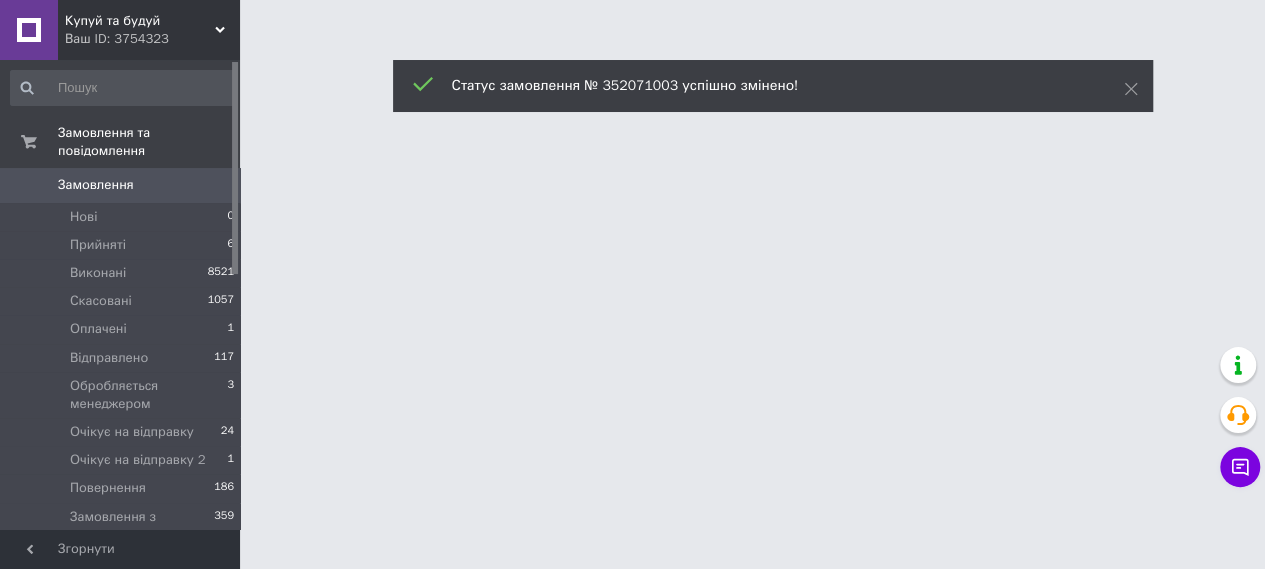 scroll, scrollTop: 0, scrollLeft: 0, axis: both 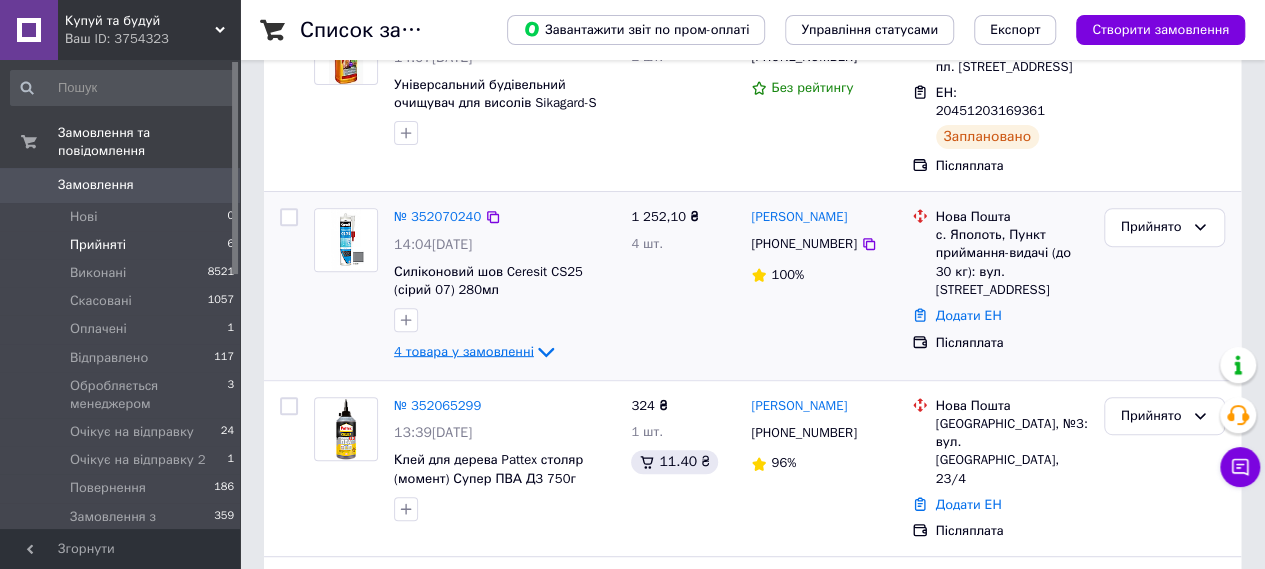 click 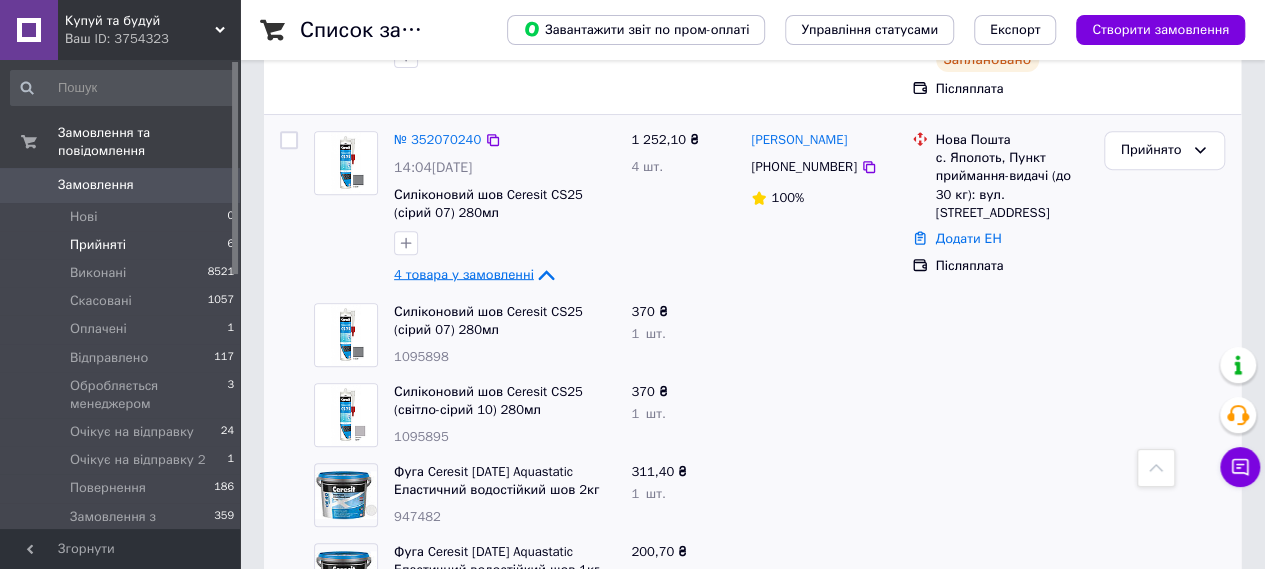 scroll, scrollTop: 357, scrollLeft: 0, axis: vertical 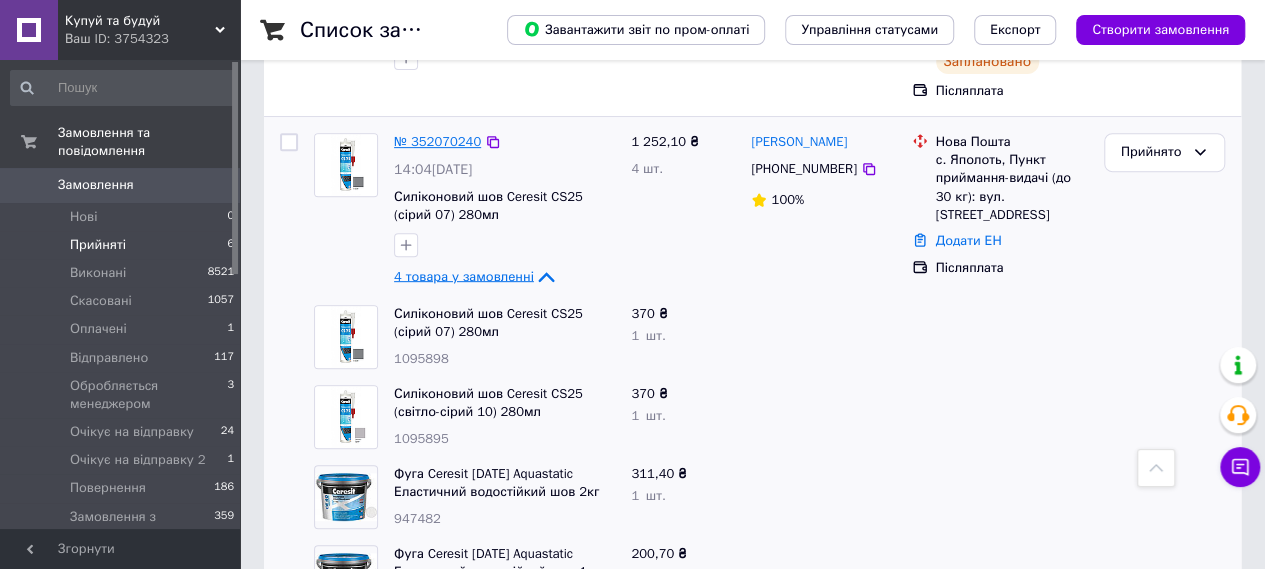 click on "№ 352070240" at bounding box center (437, 141) 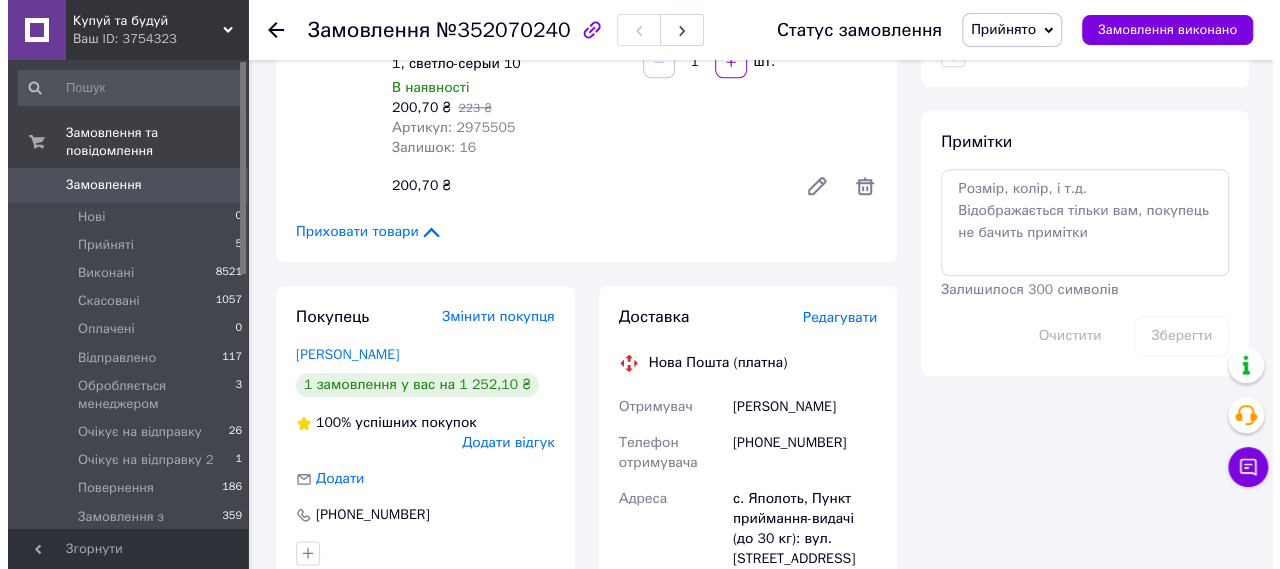scroll, scrollTop: 1002, scrollLeft: 0, axis: vertical 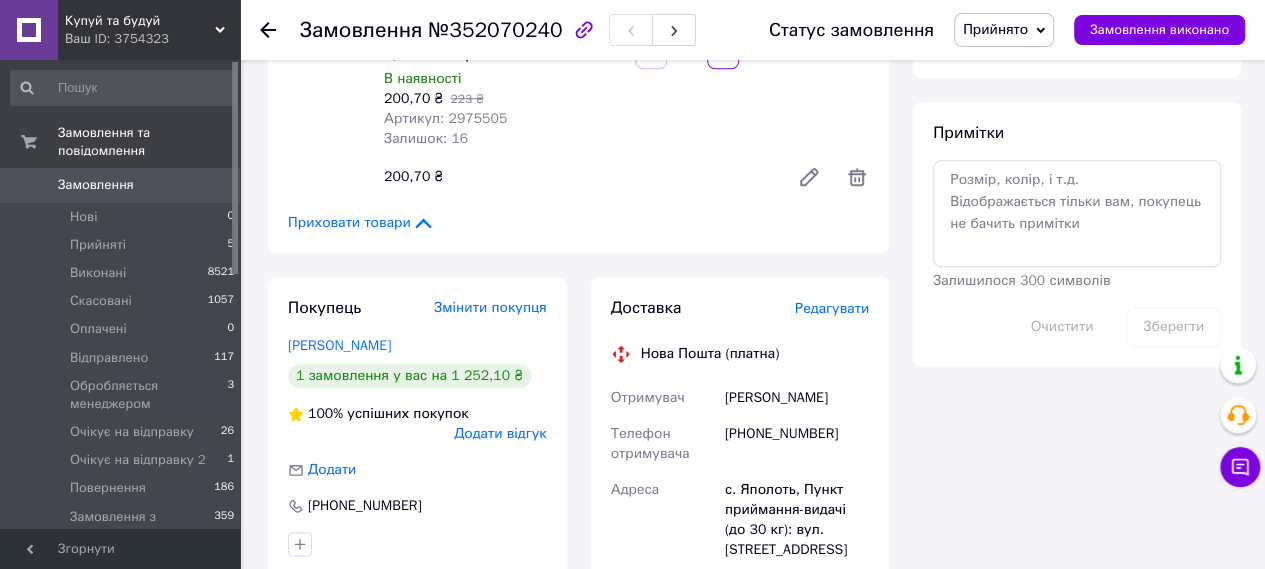 click on "Редагувати" at bounding box center [832, 308] 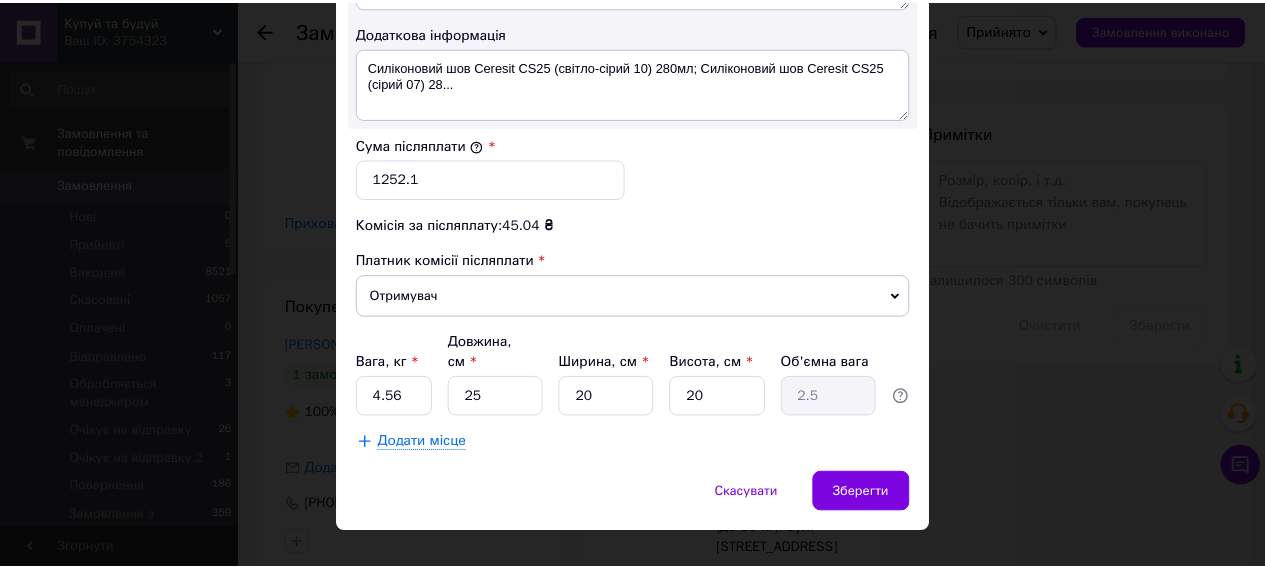 scroll, scrollTop: 1169, scrollLeft: 0, axis: vertical 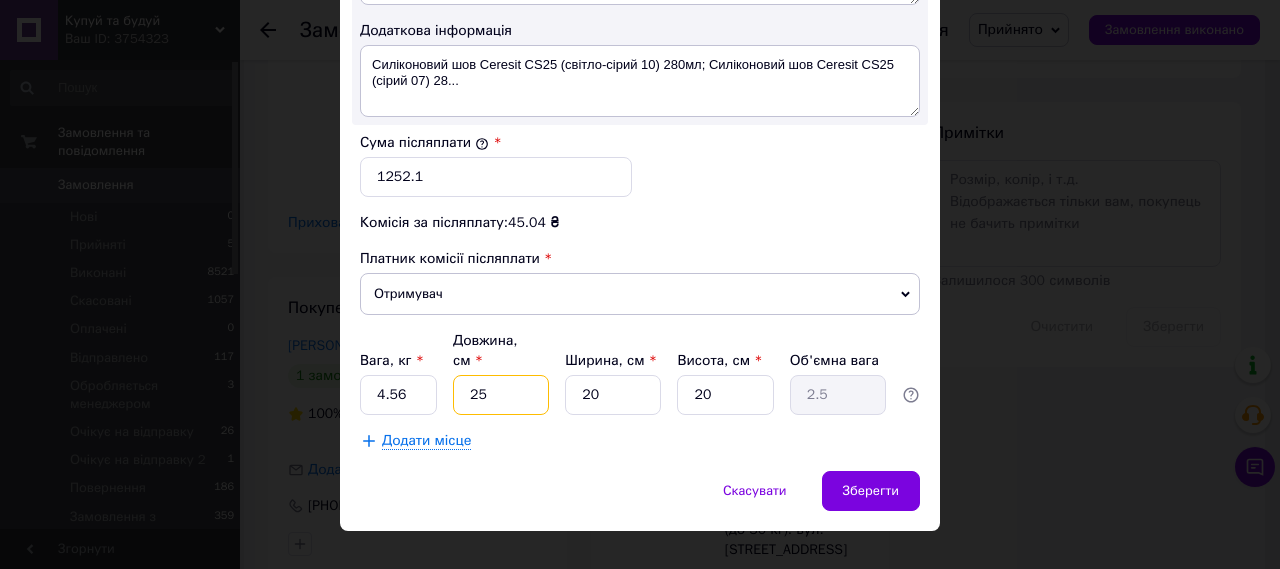 click on "25" at bounding box center [501, 395] 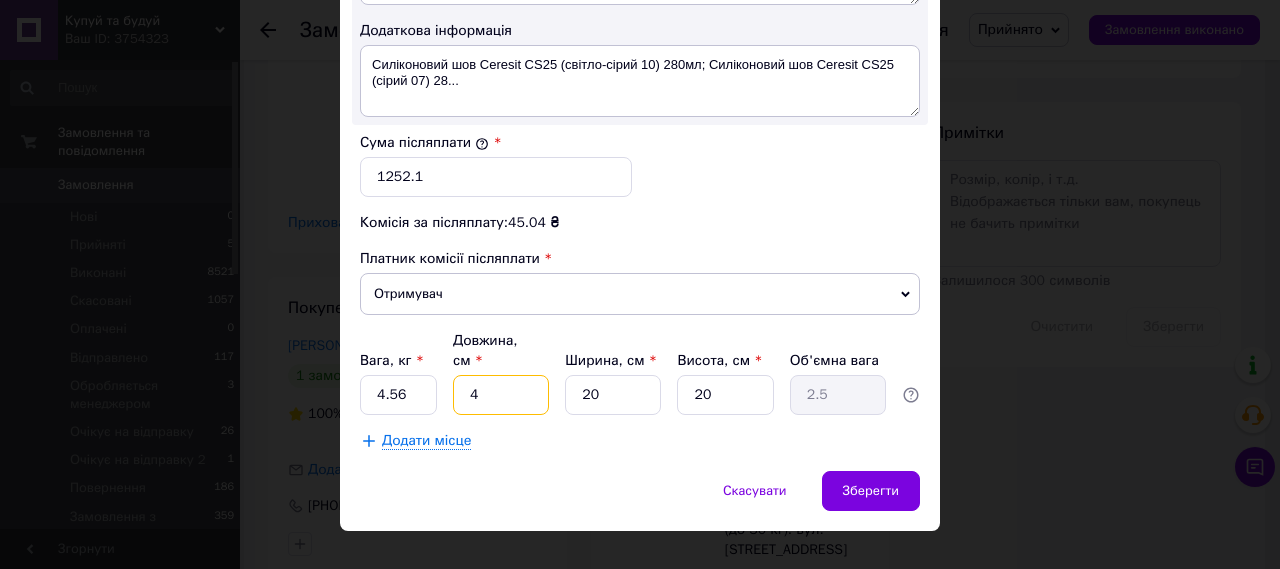 type on "0.4" 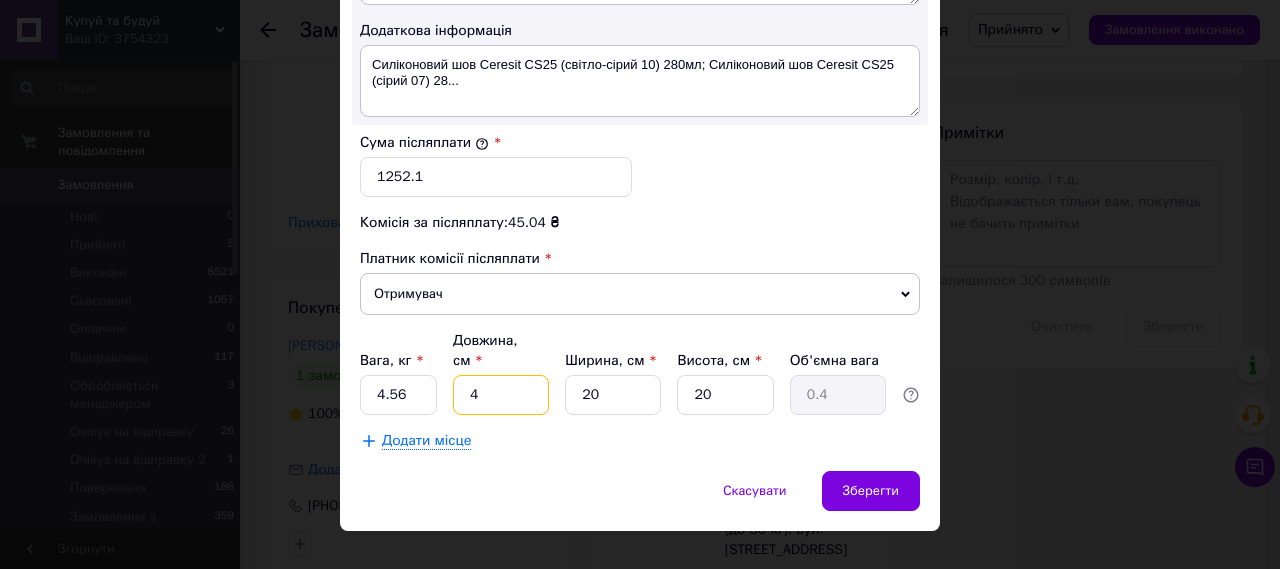 type on "40" 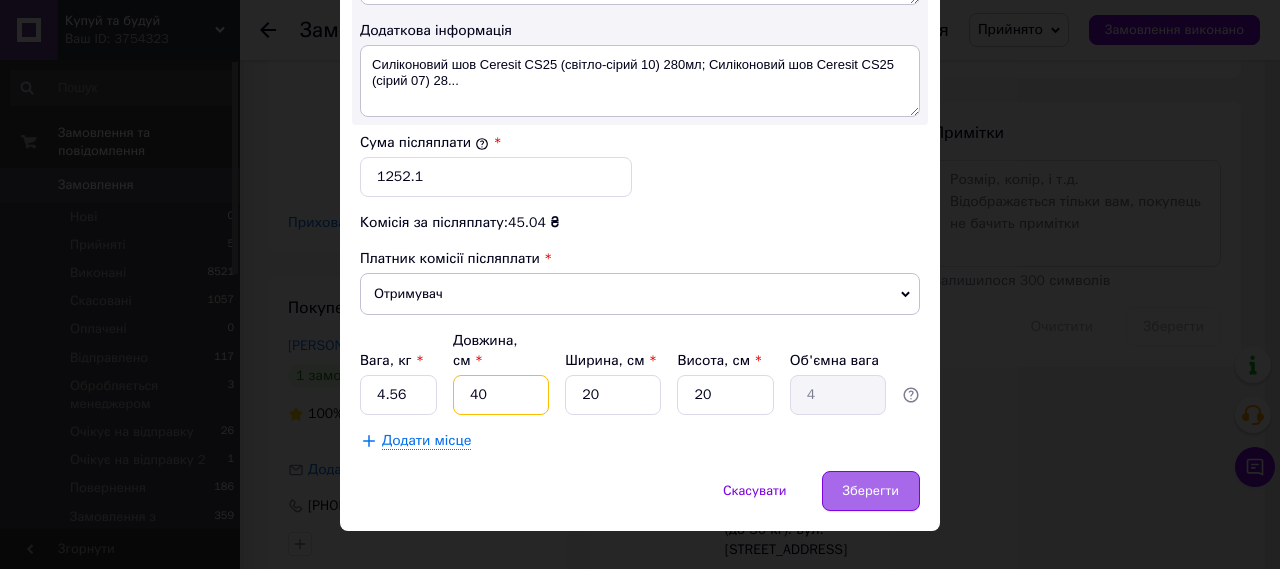 type on "40" 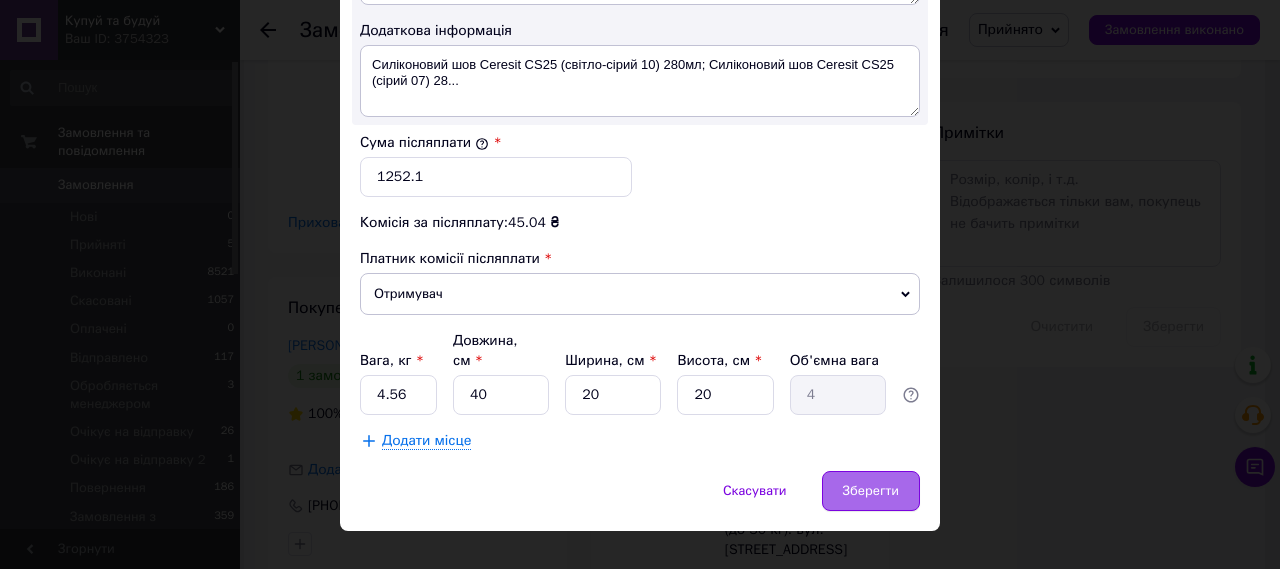 click on "Зберегти" at bounding box center [871, 491] 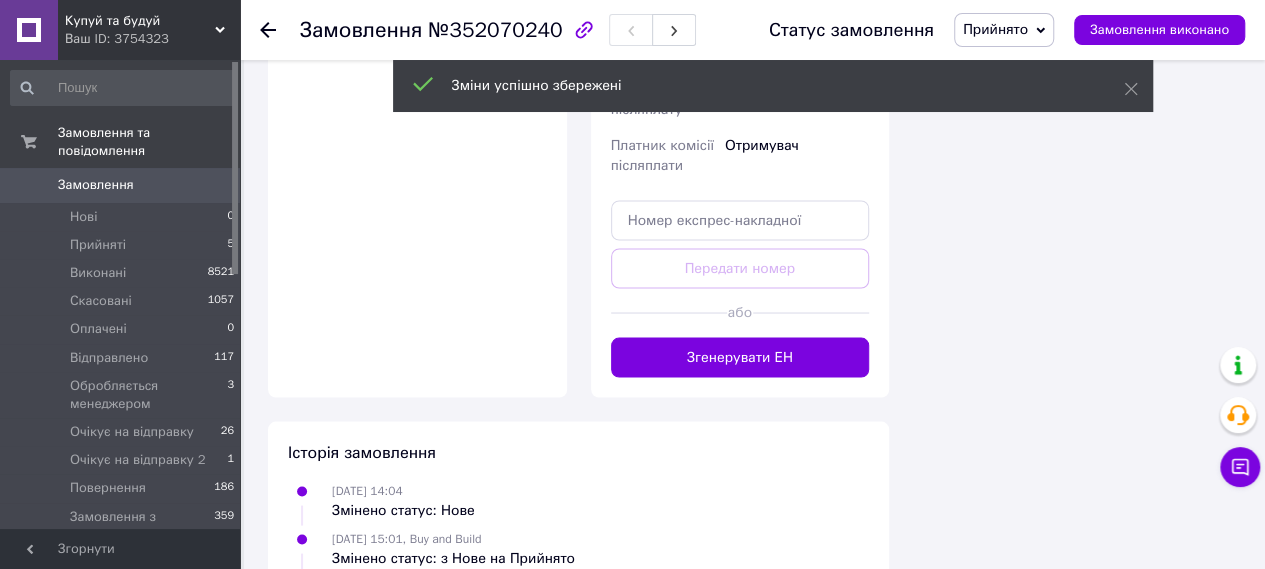 scroll, scrollTop: 1704, scrollLeft: 0, axis: vertical 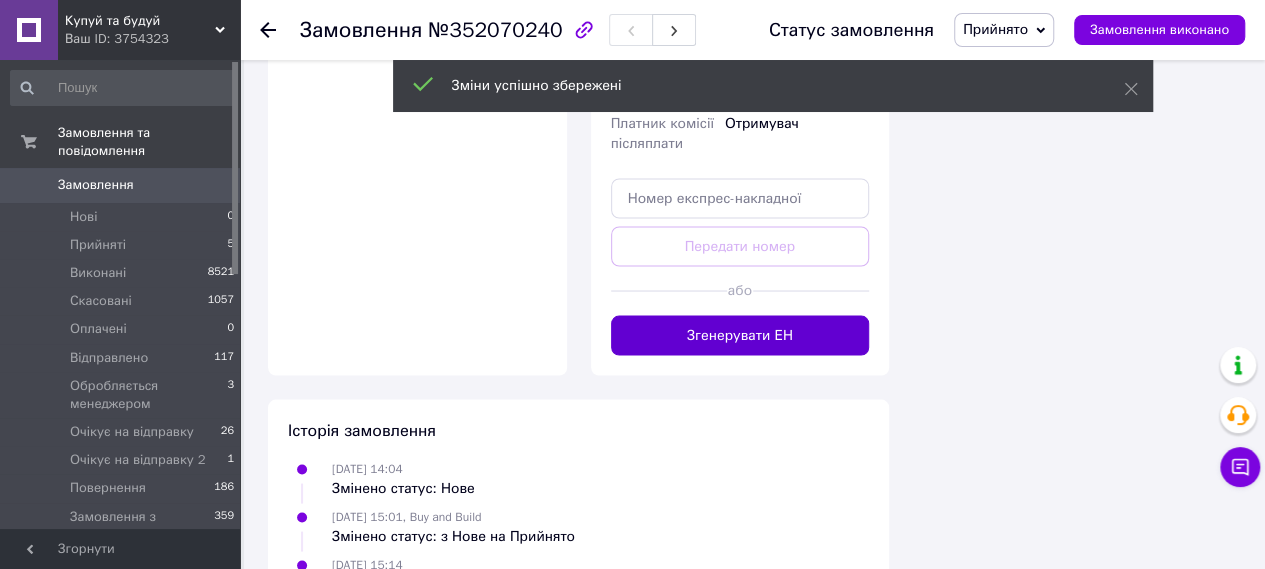 click on "Згенерувати ЕН" at bounding box center (740, 335) 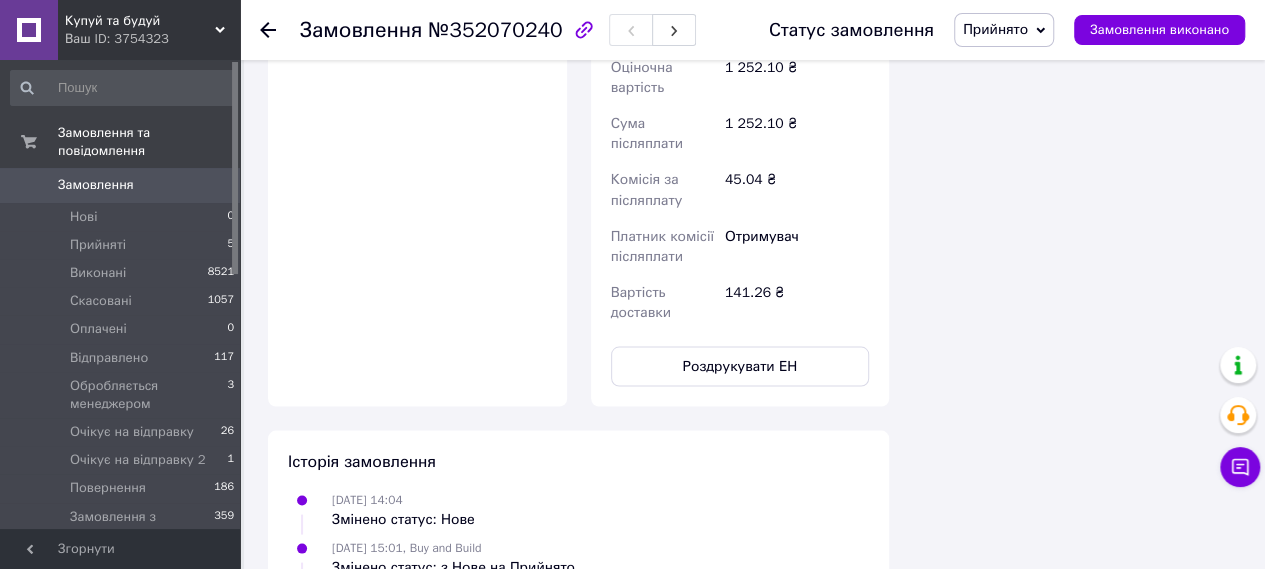 click 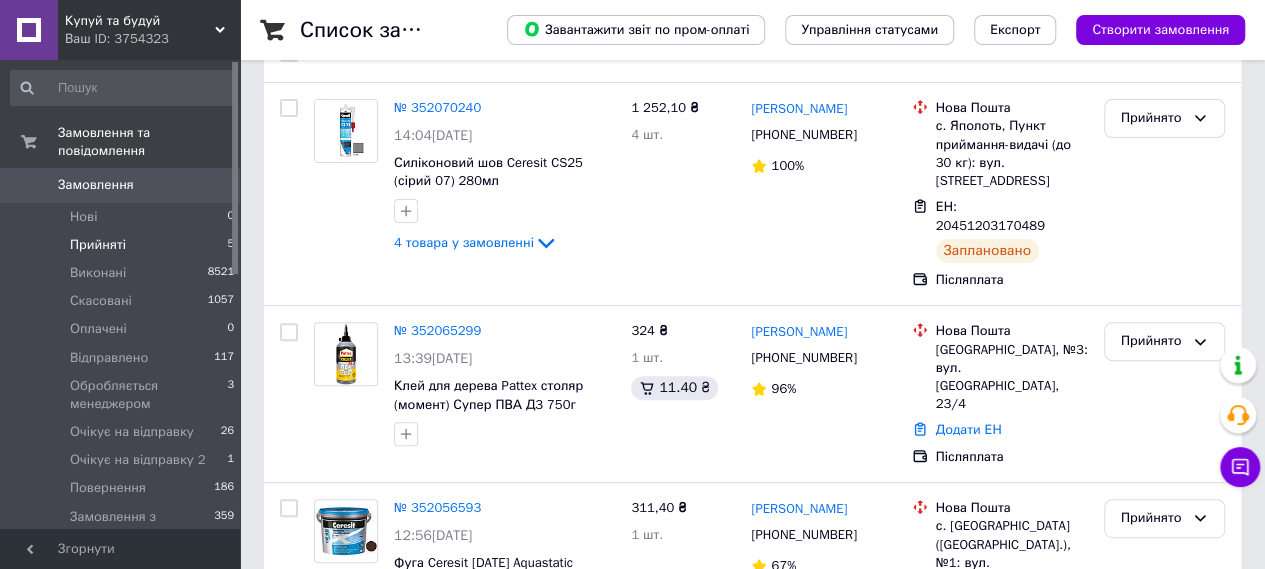 scroll, scrollTop: 202, scrollLeft: 0, axis: vertical 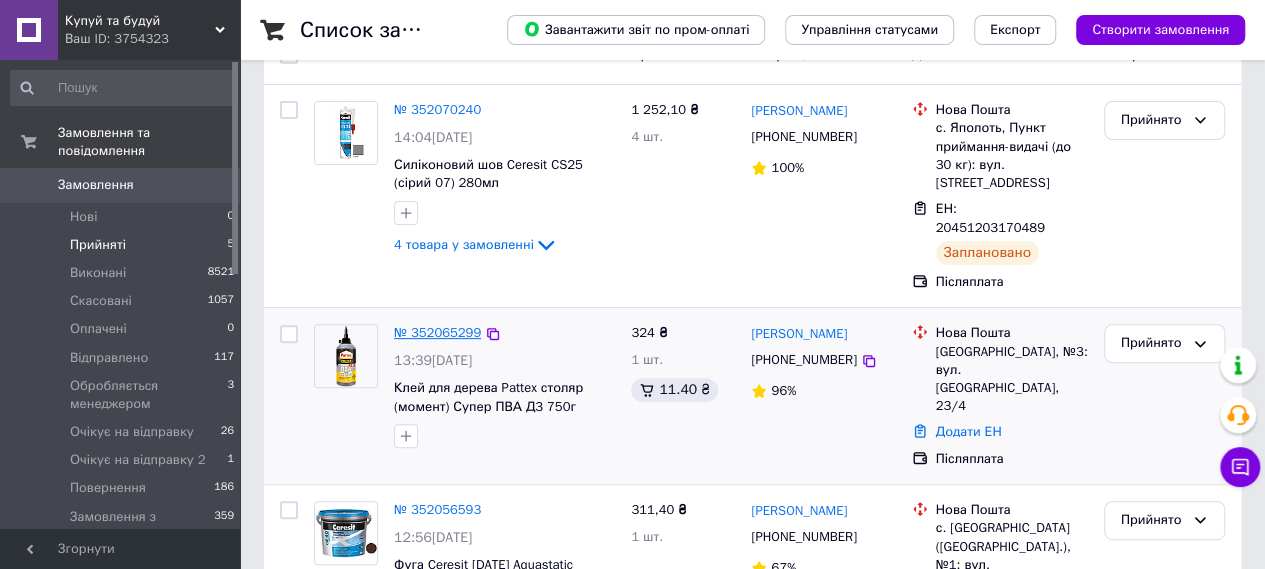 click on "№ 352065299" at bounding box center [437, 332] 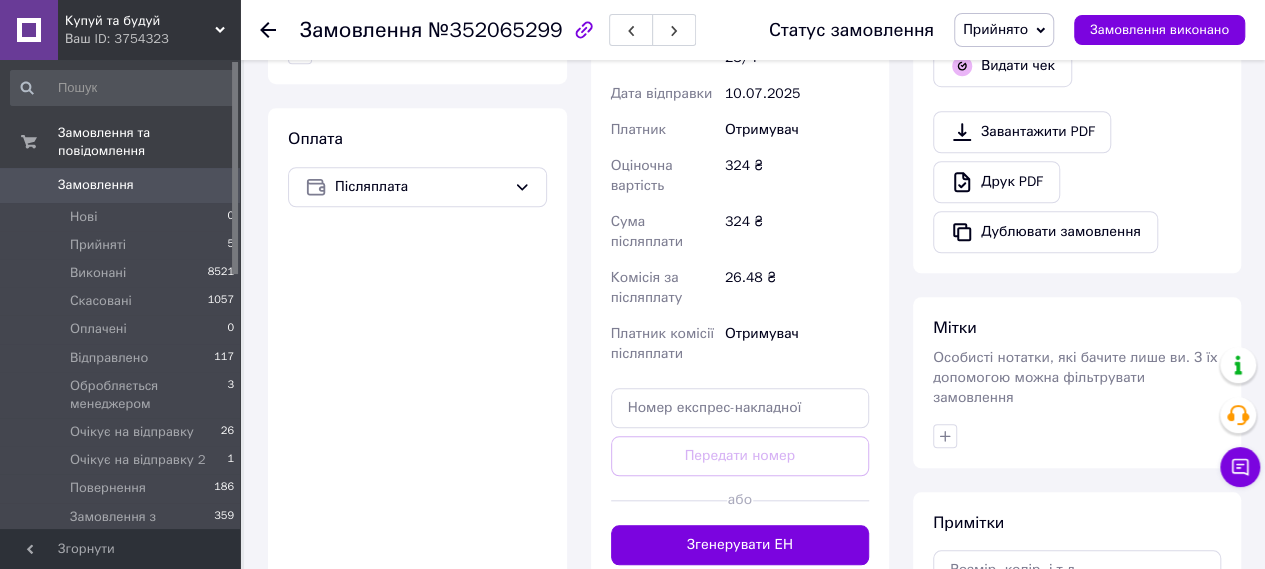 scroll, scrollTop: 707, scrollLeft: 0, axis: vertical 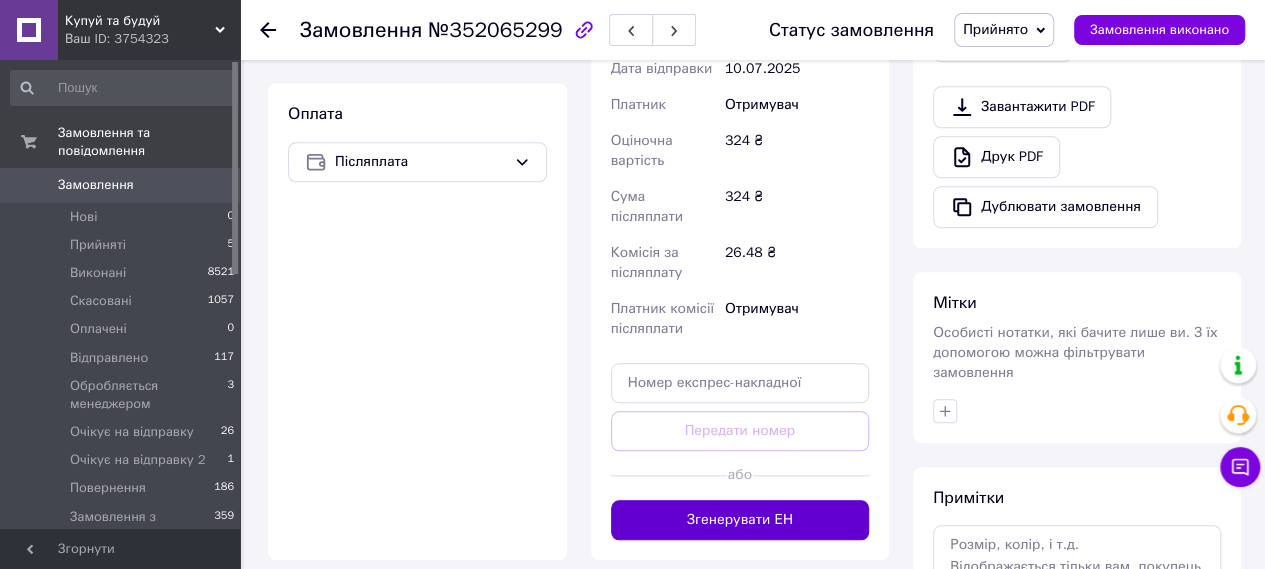 click on "Згенерувати ЕН" at bounding box center [740, 520] 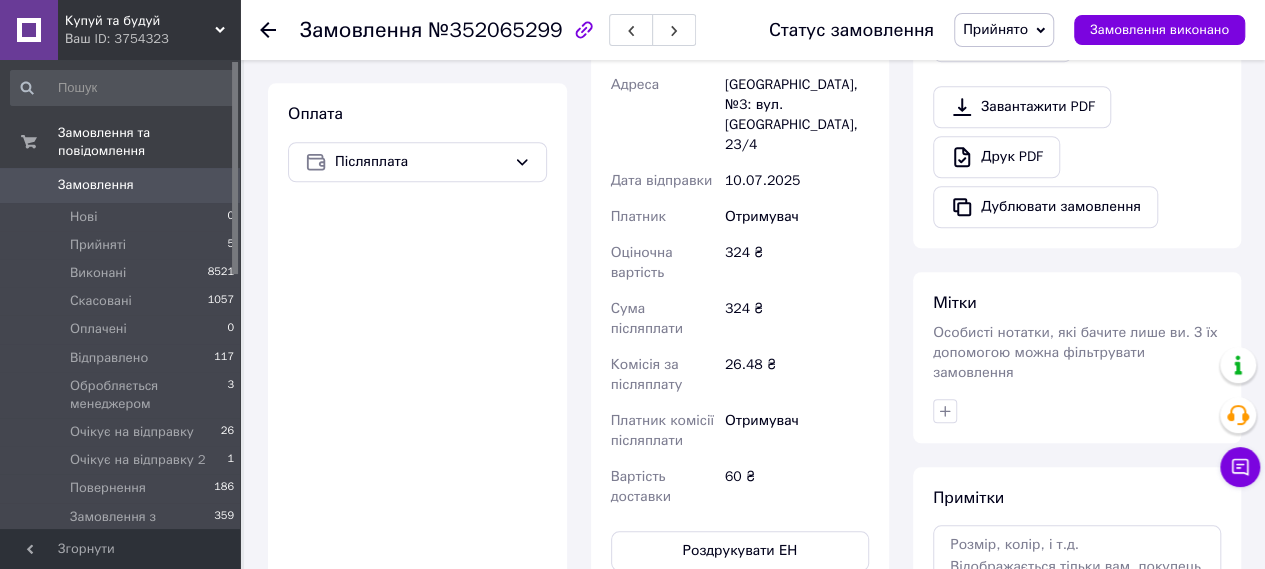 click 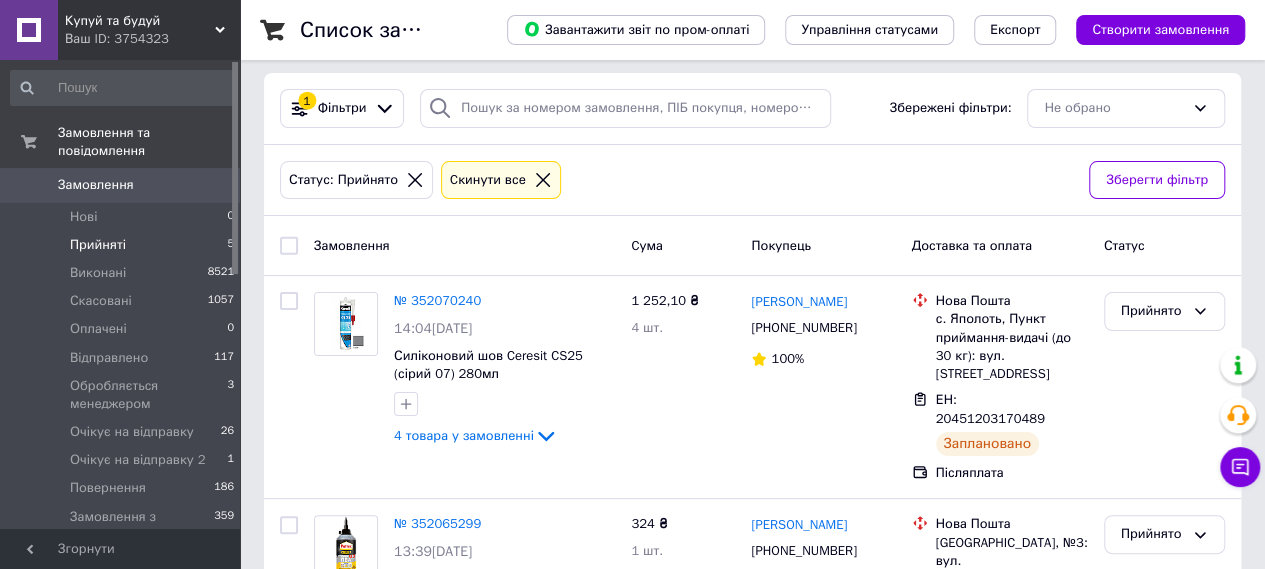 scroll, scrollTop: 0, scrollLeft: 0, axis: both 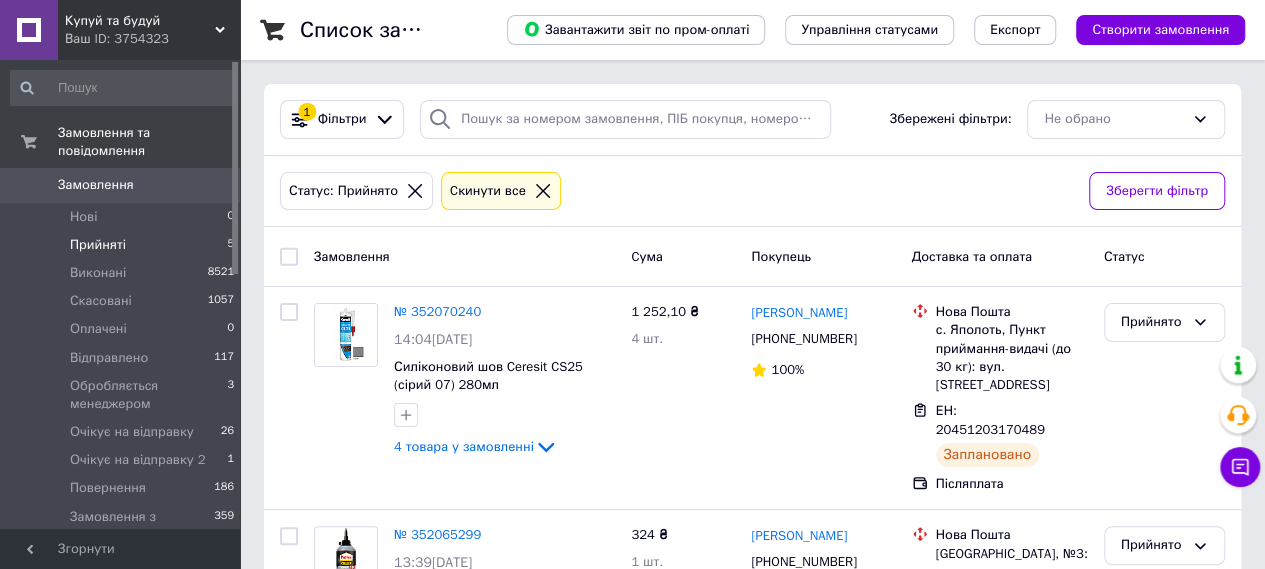 click on "Прийняті" at bounding box center (98, 245) 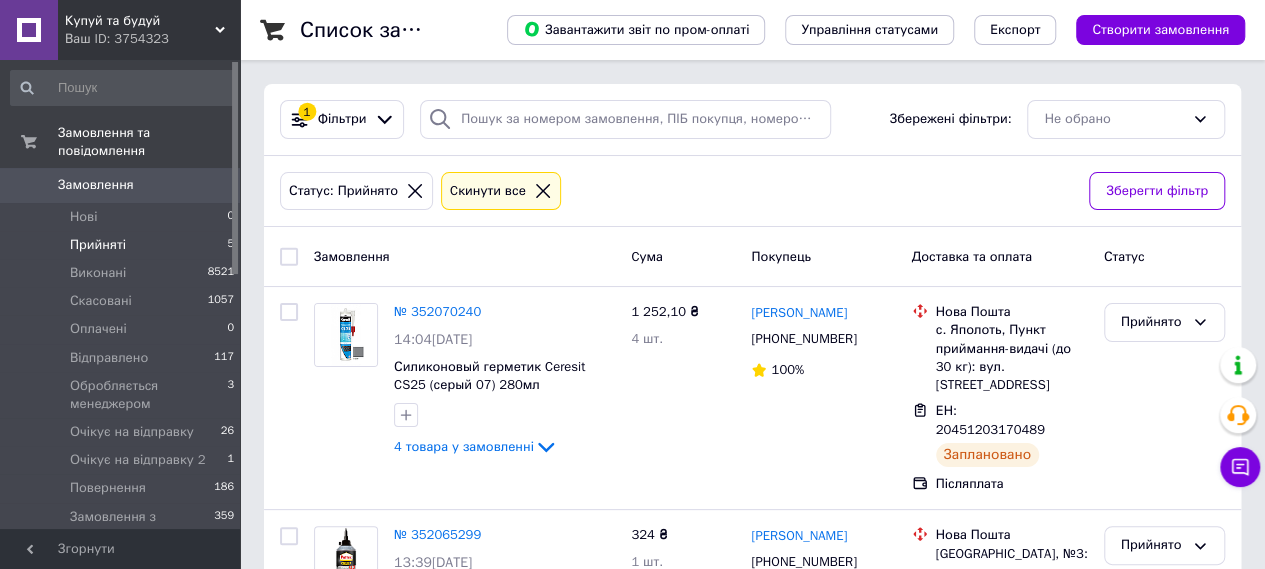 click at bounding box center (289, 257) 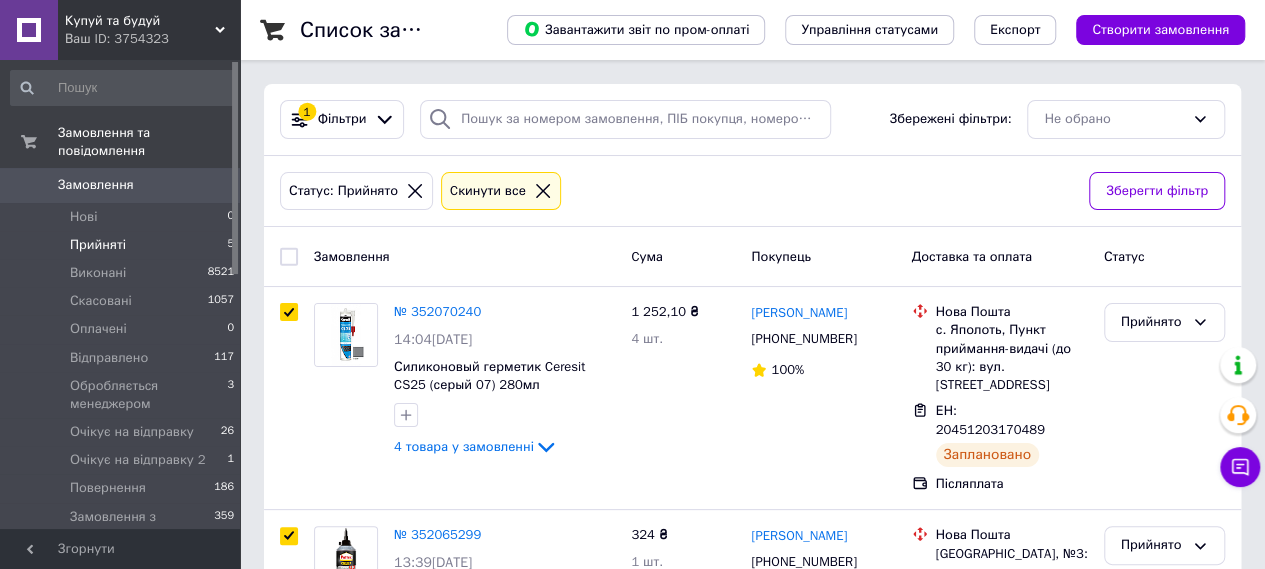 checkbox on "true" 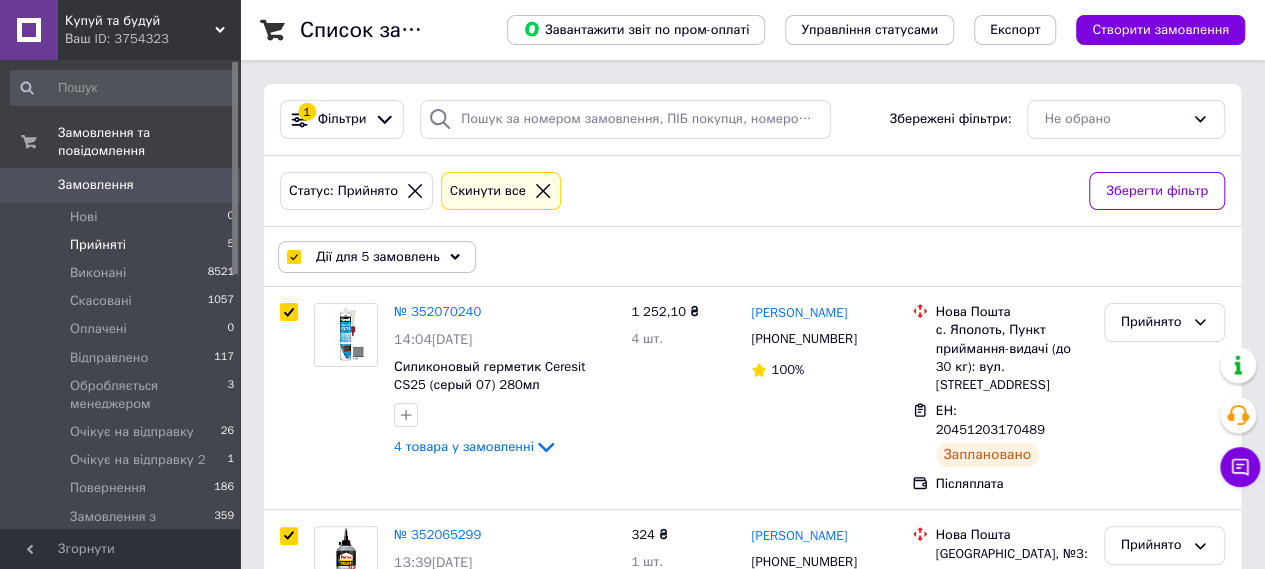 click on "Завантажити звіт по пром-оплаті Управління статусами Експорт Створити замовлення" at bounding box center [856, 30] 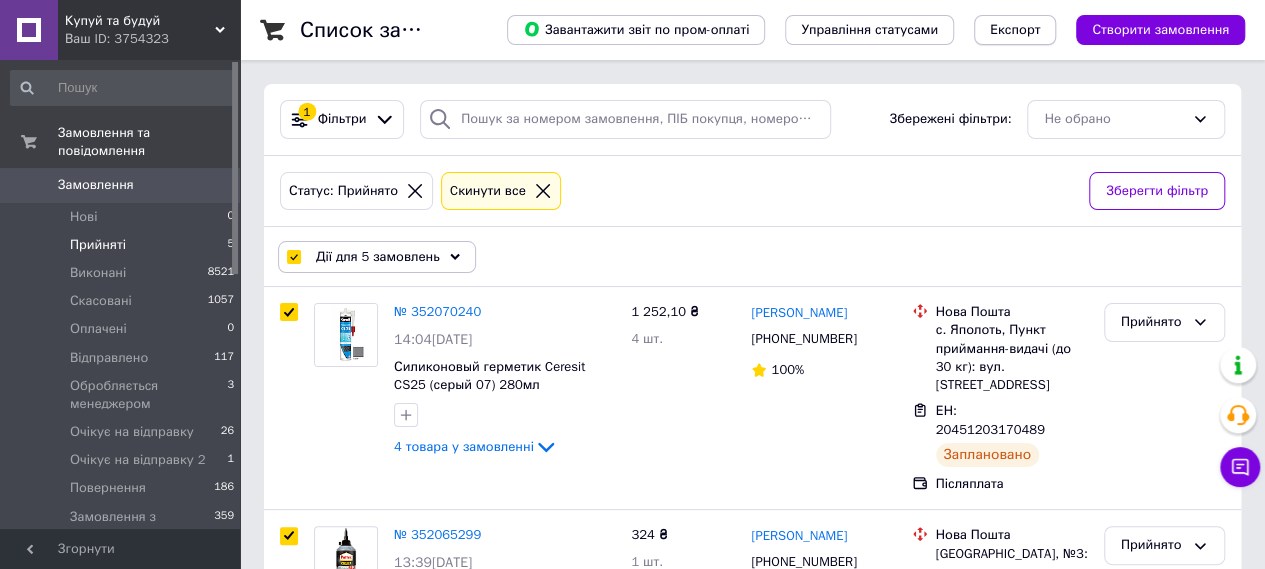 click on "Експорт" at bounding box center (1015, 30) 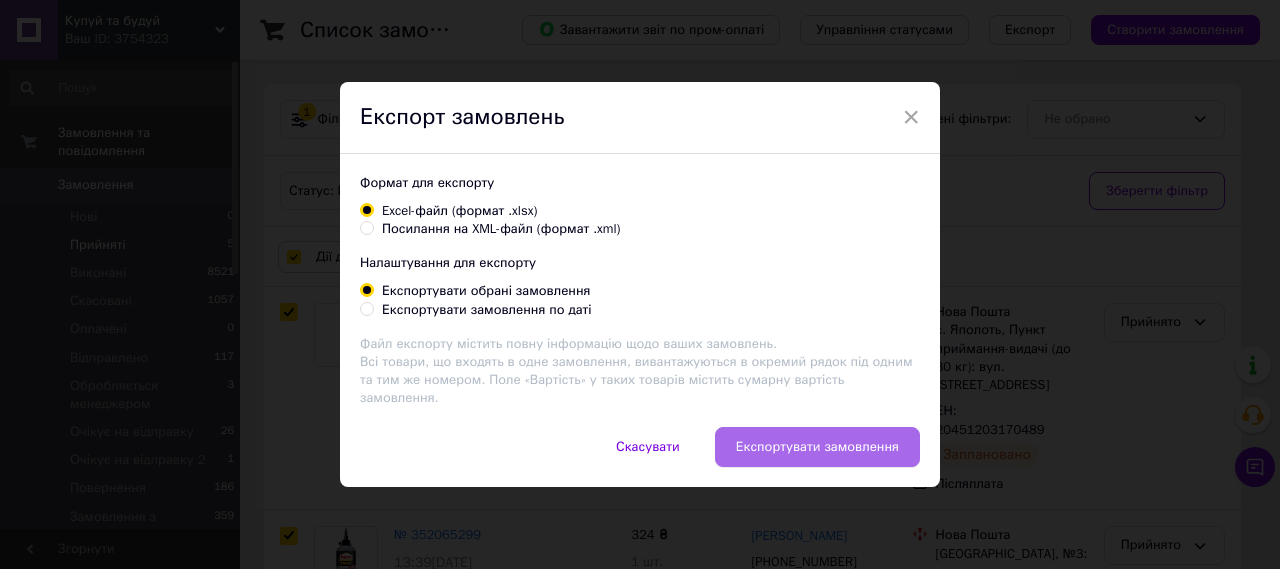 click on "Експортувати замовлення" at bounding box center [817, 447] 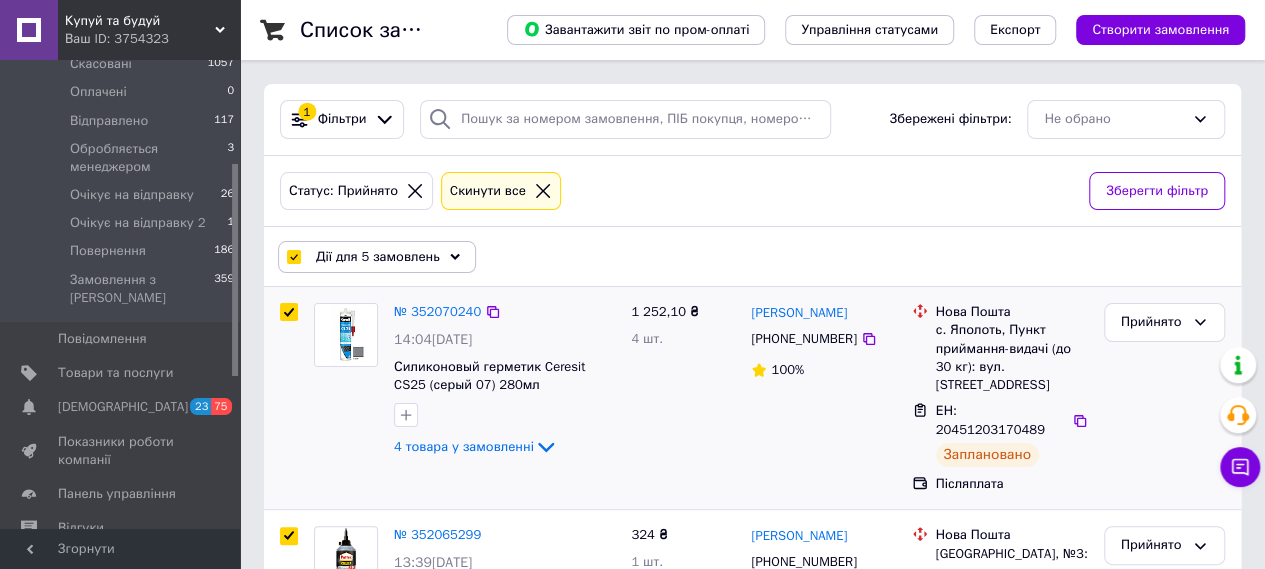 drag, startPoint x: 236, startPoint y: 183, endPoint x: 266, endPoint y: 293, distance: 114.01754 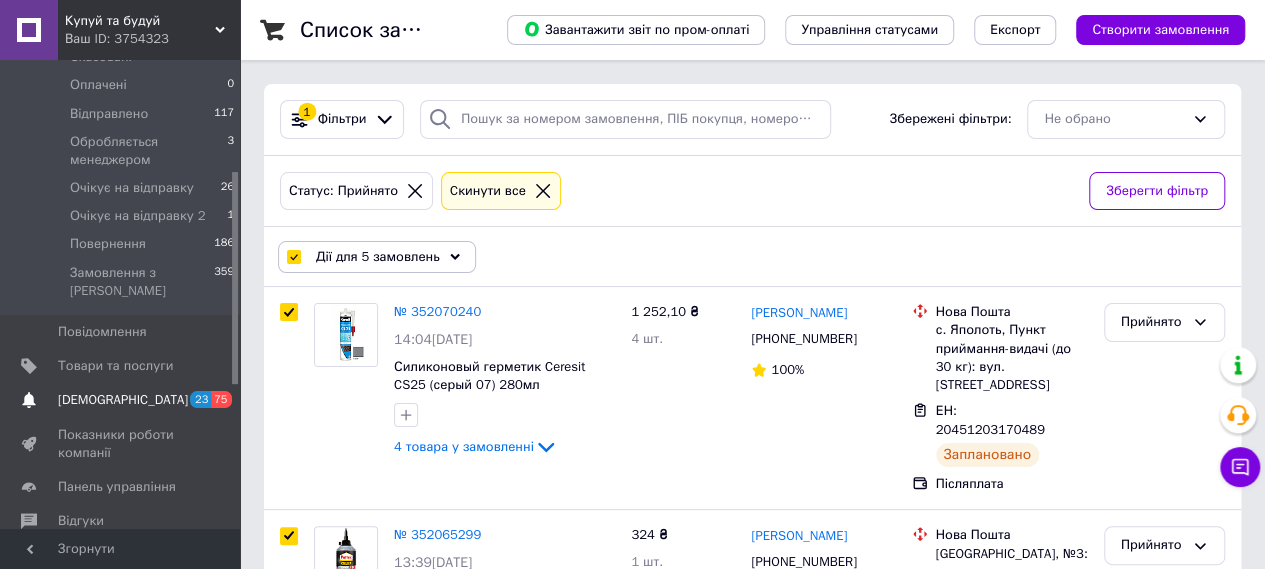 click on "[DEMOGRAPHIC_DATA]" at bounding box center [121, 400] 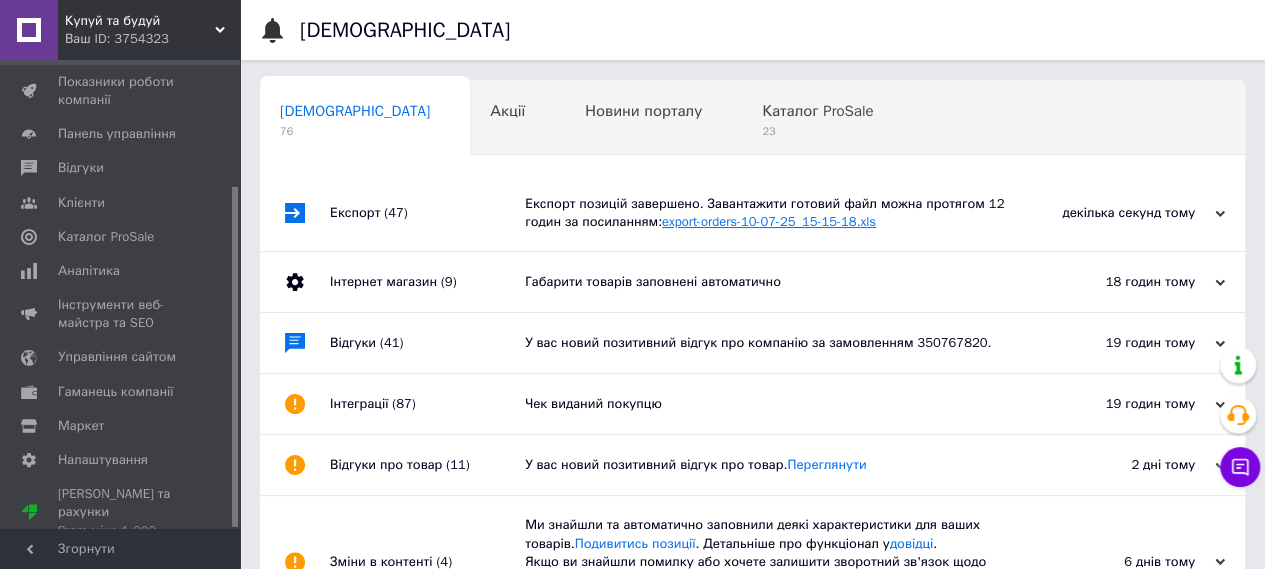 click on "export-orders-10-07-25_15-15-18.xls" at bounding box center [769, 221] 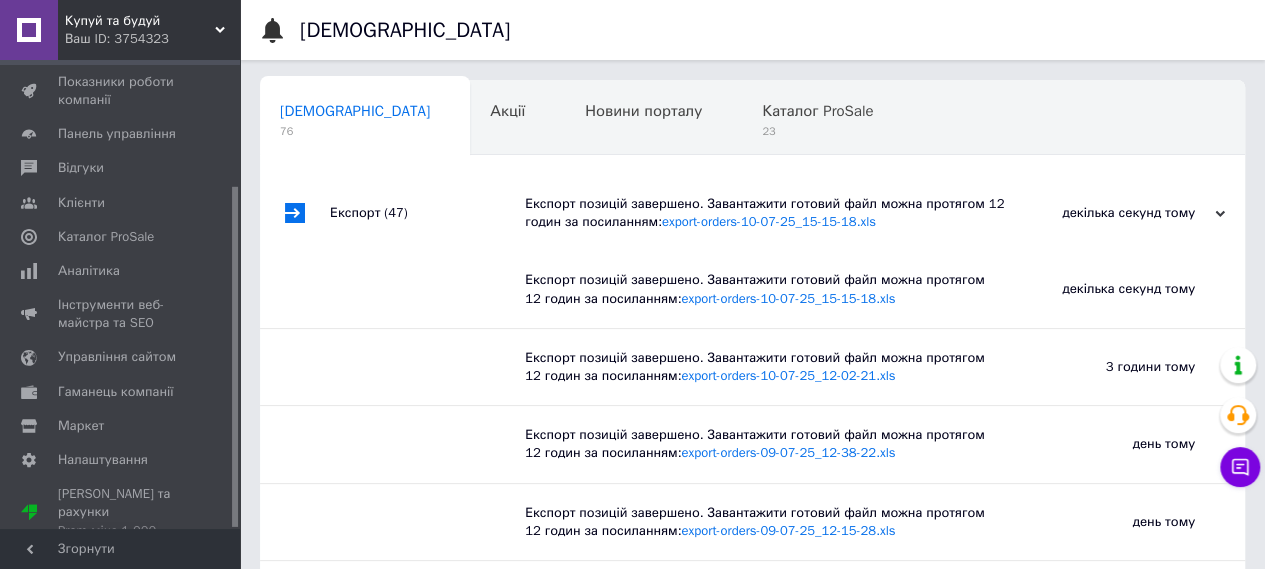 scroll, scrollTop: 0, scrollLeft: 0, axis: both 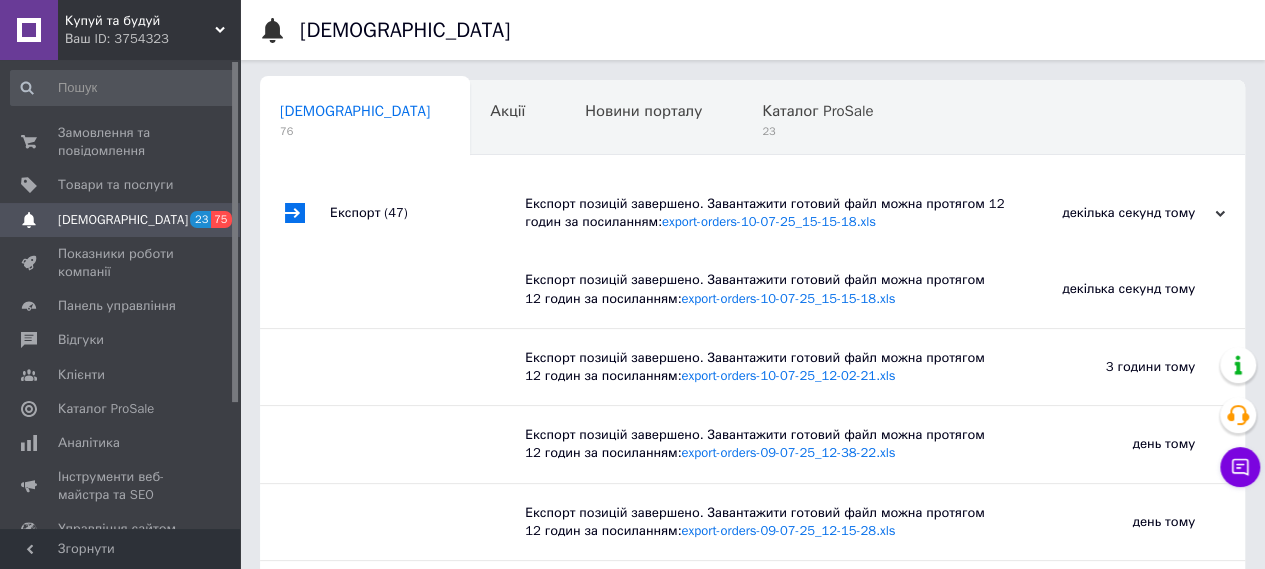 drag, startPoint x: 232, startPoint y: 206, endPoint x: 260, endPoint y: 29, distance: 179.201 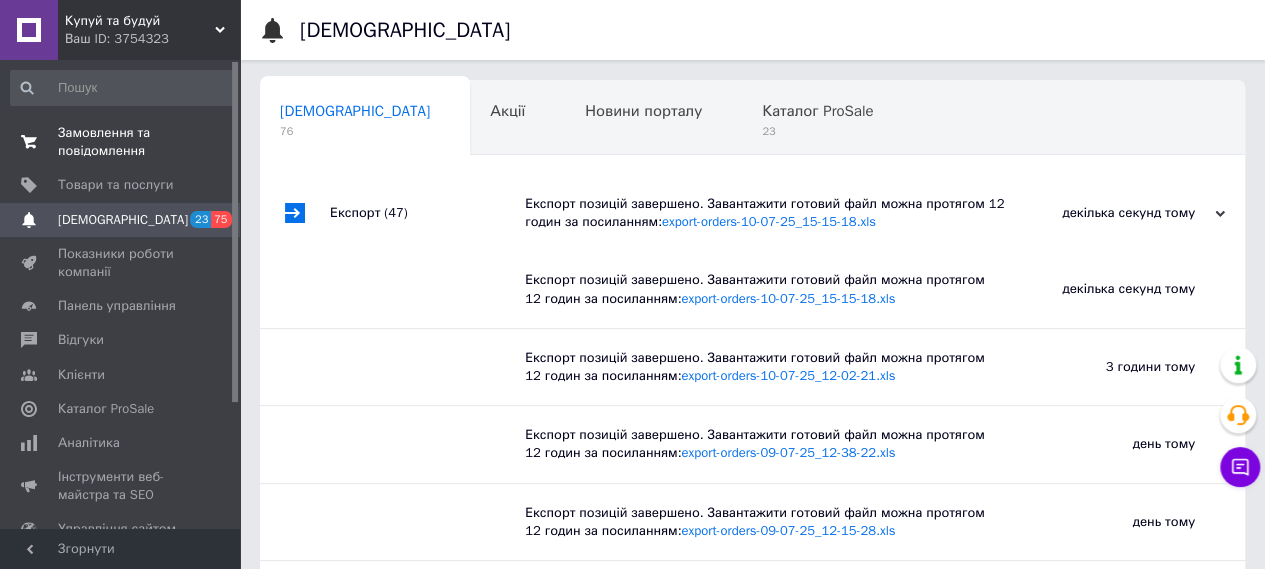 click on "Замовлення та повідомлення" at bounding box center [121, 142] 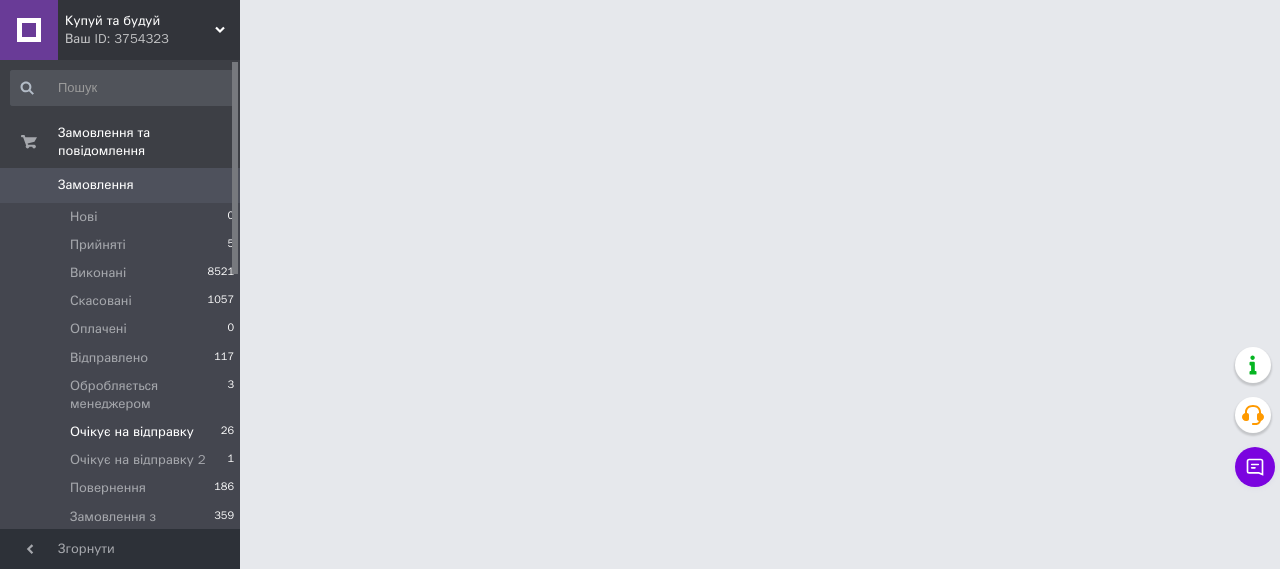 click on "Очікує на відправку" at bounding box center (132, 432) 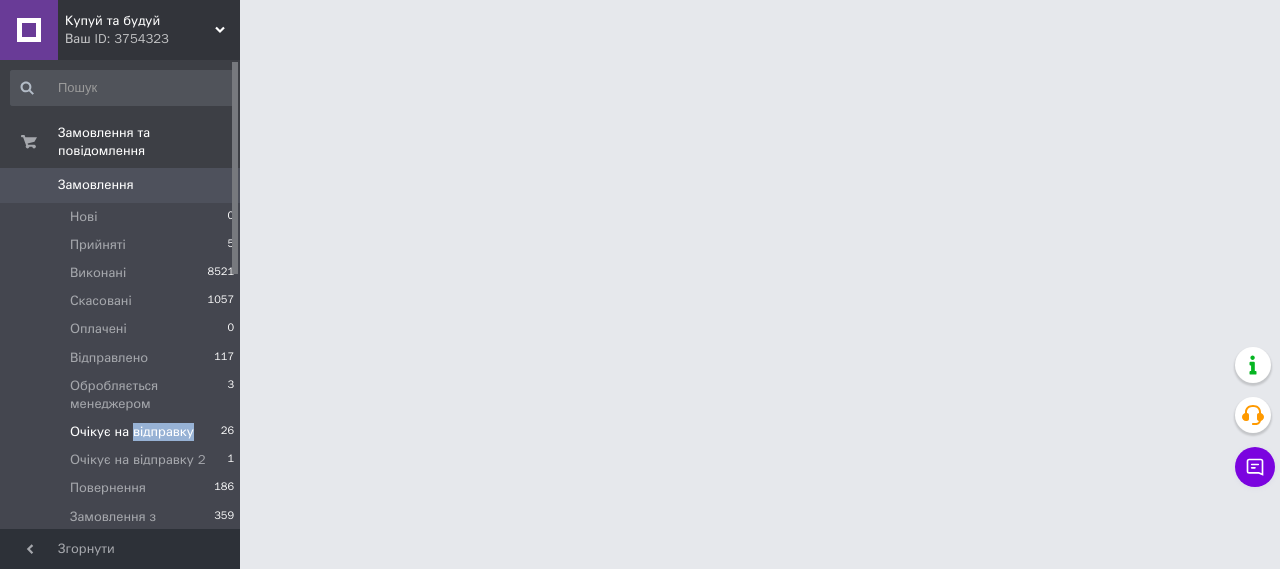 click on "Очікує на відправку" at bounding box center (132, 432) 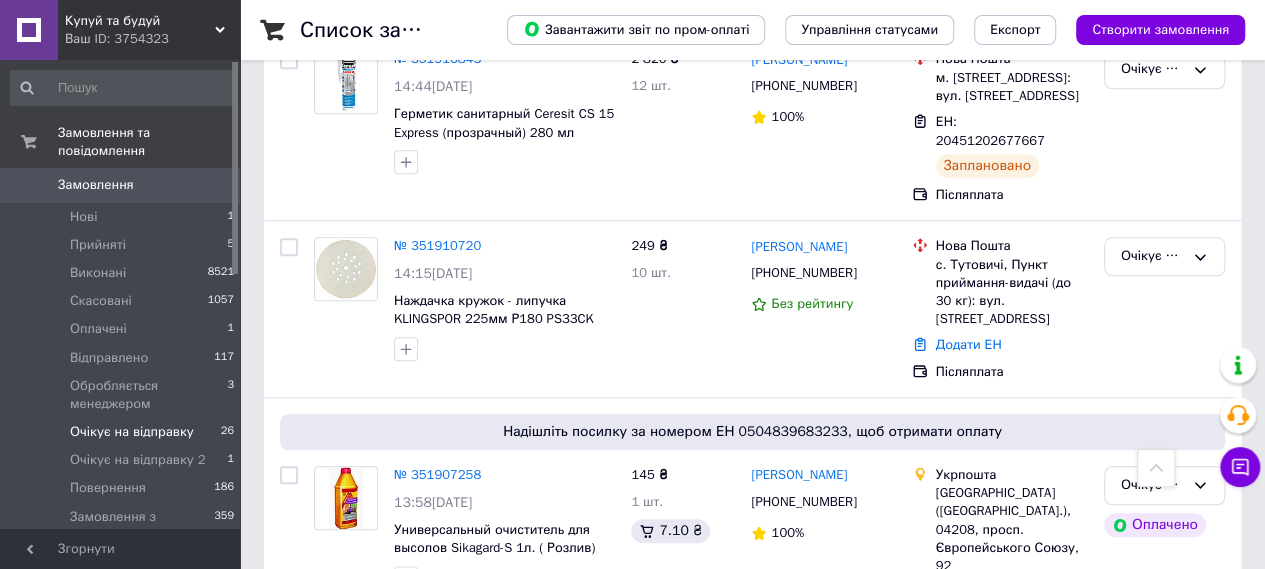scroll, scrollTop: 4670, scrollLeft: 0, axis: vertical 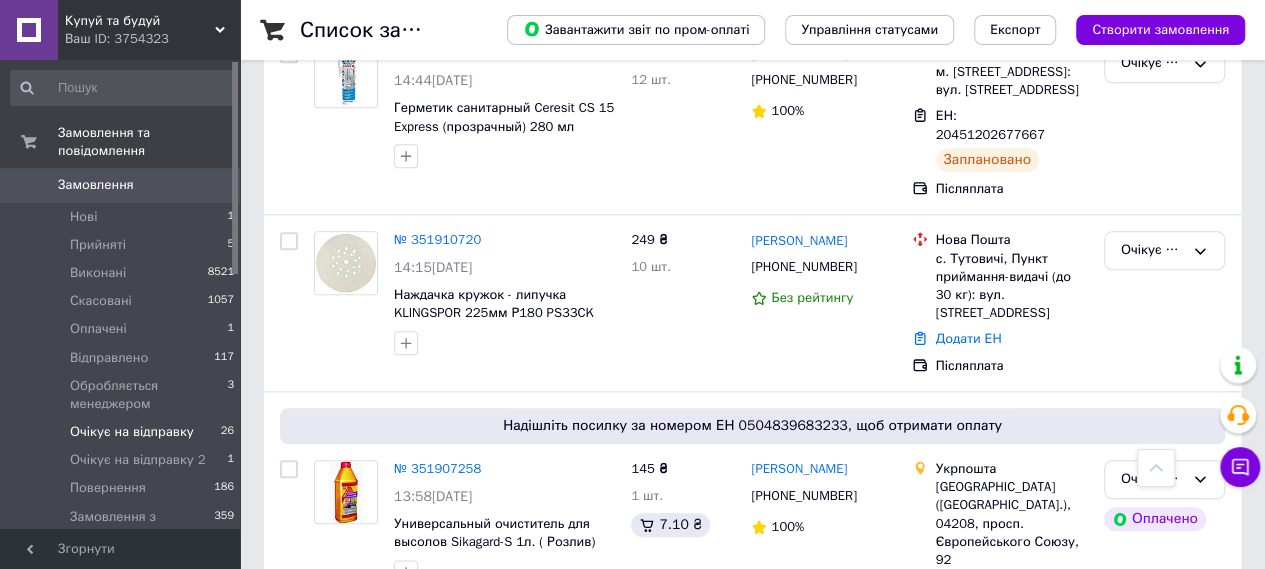 click on "№ 351906560" at bounding box center [437, 691] 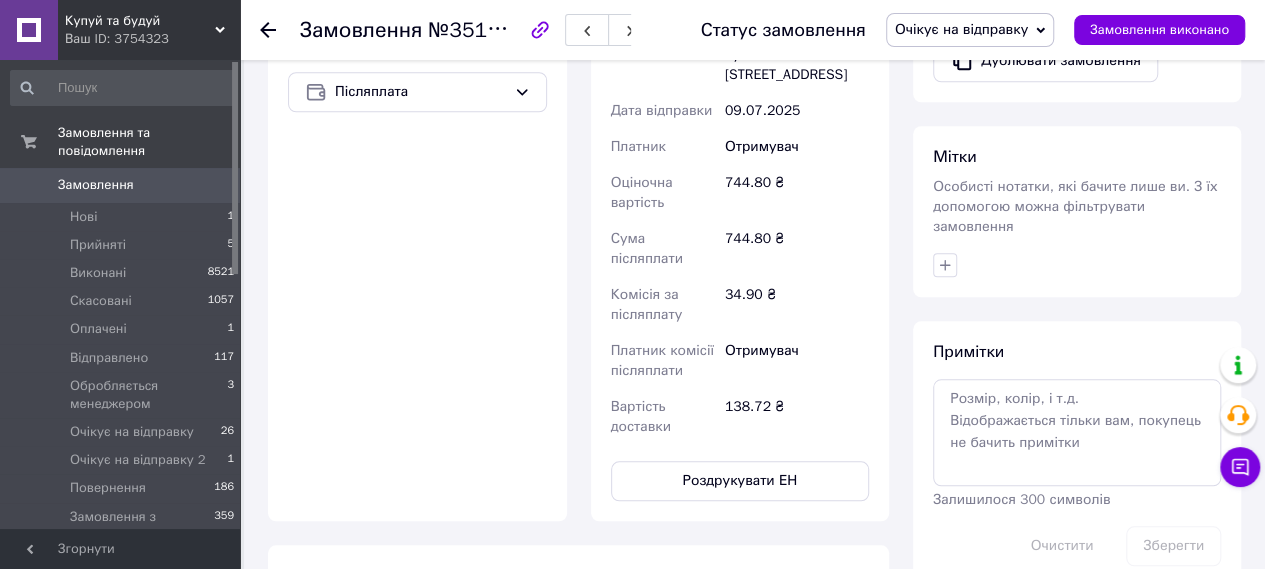 scroll, scrollTop: 1384, scrollLeft: 0, axis: vertical 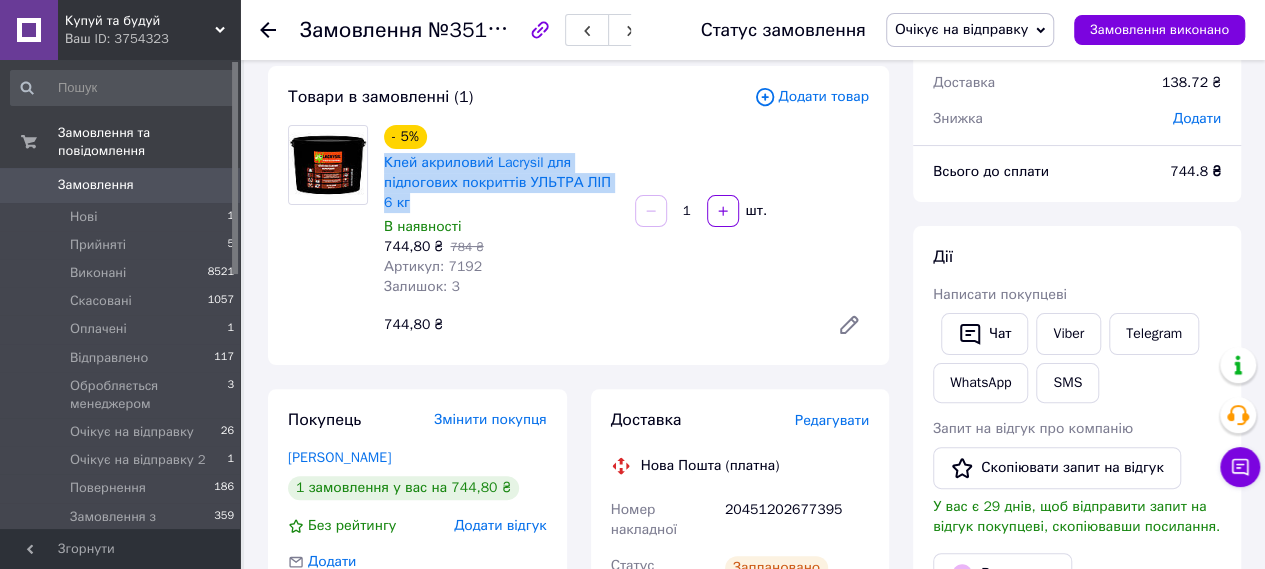 drag, startPoint x: 376, startPoint y: 161, endPoint x: 408, endPoint y: 205, distance: 54.405884 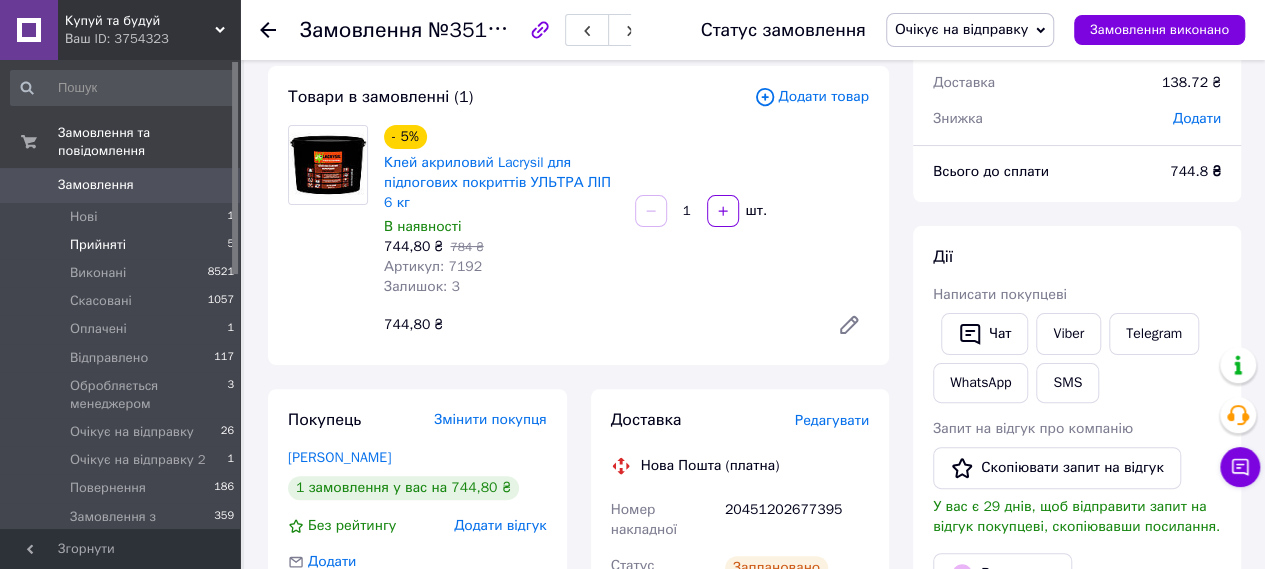 click on "Прийняті" at bounding box center [98, 245] 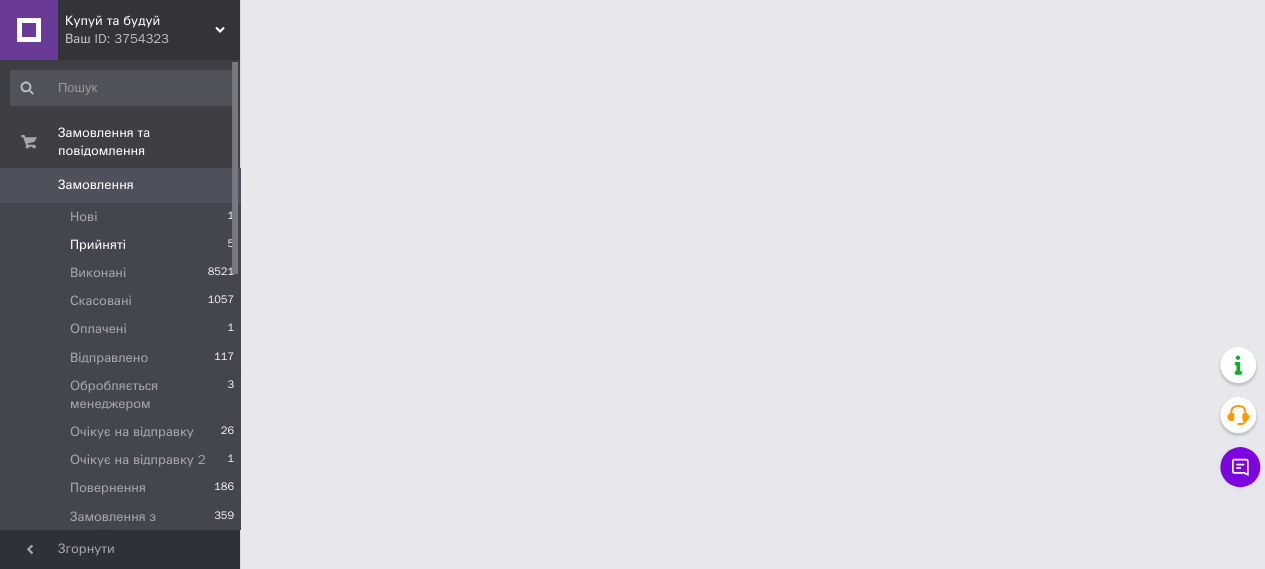 scroll, scrollTop: 0, scrollLeft: 0, axis: both 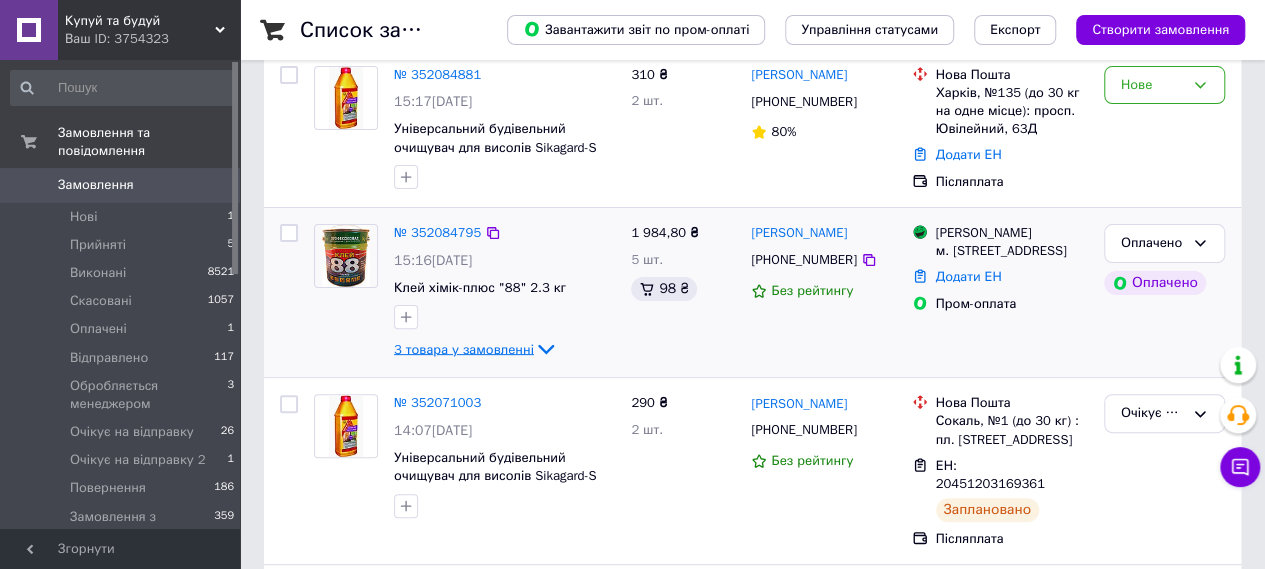 click 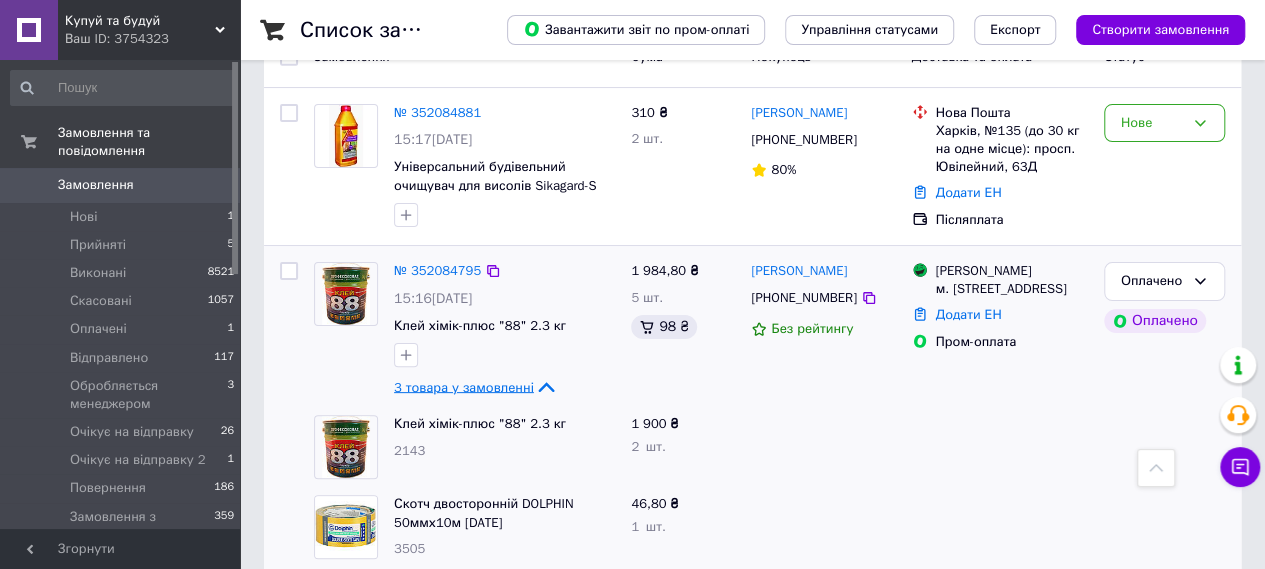 scroll, scrollTop: 0, scrollLeft: 0, axis: both 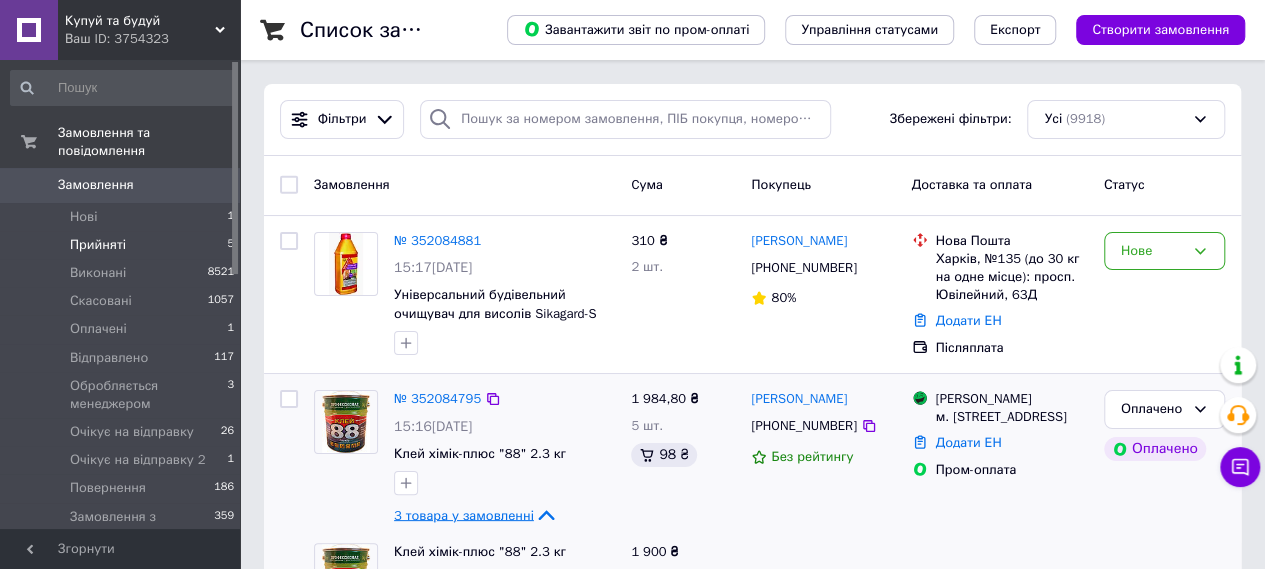 click on "Прийняті 5" at bounding box center (123, 245) 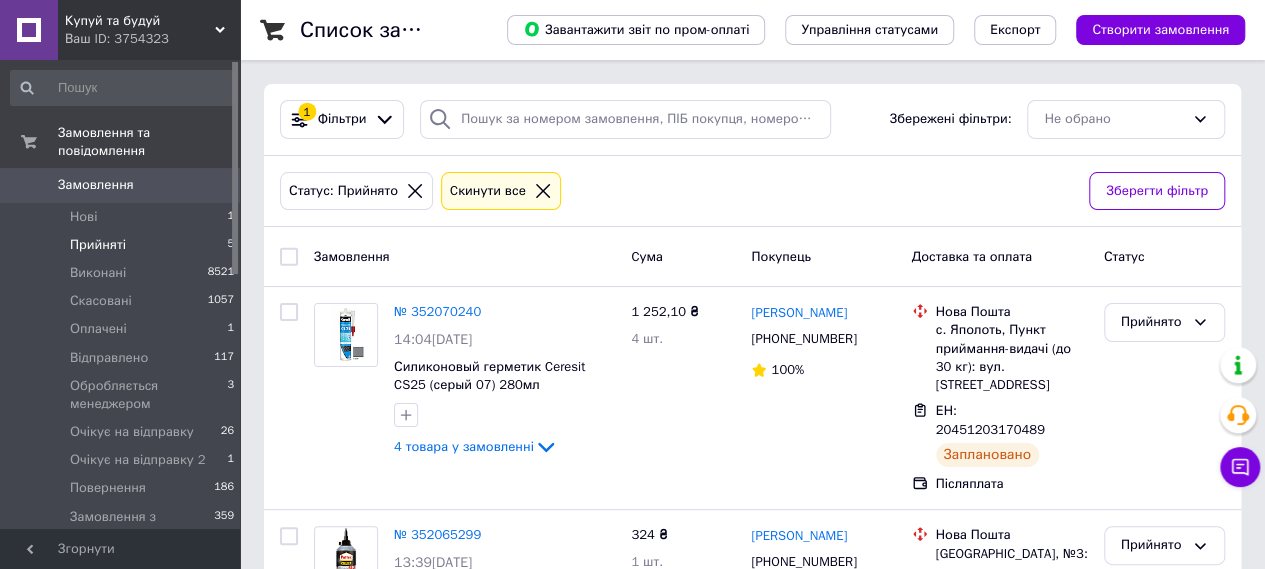 click at bounding box center (289, 257) 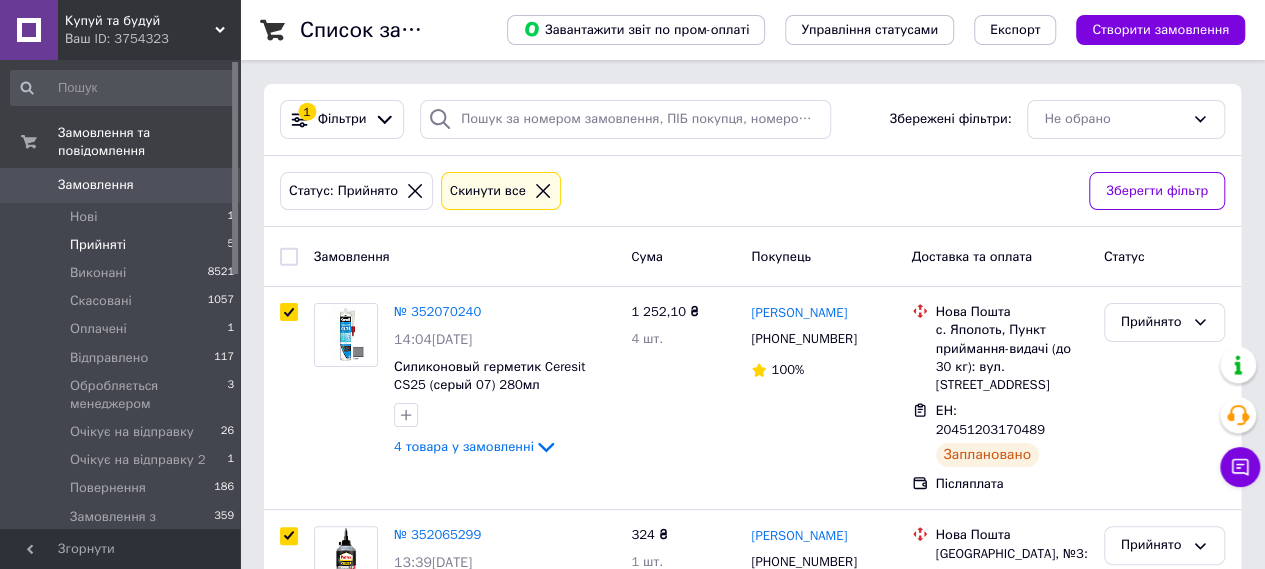 checkbox on "true" 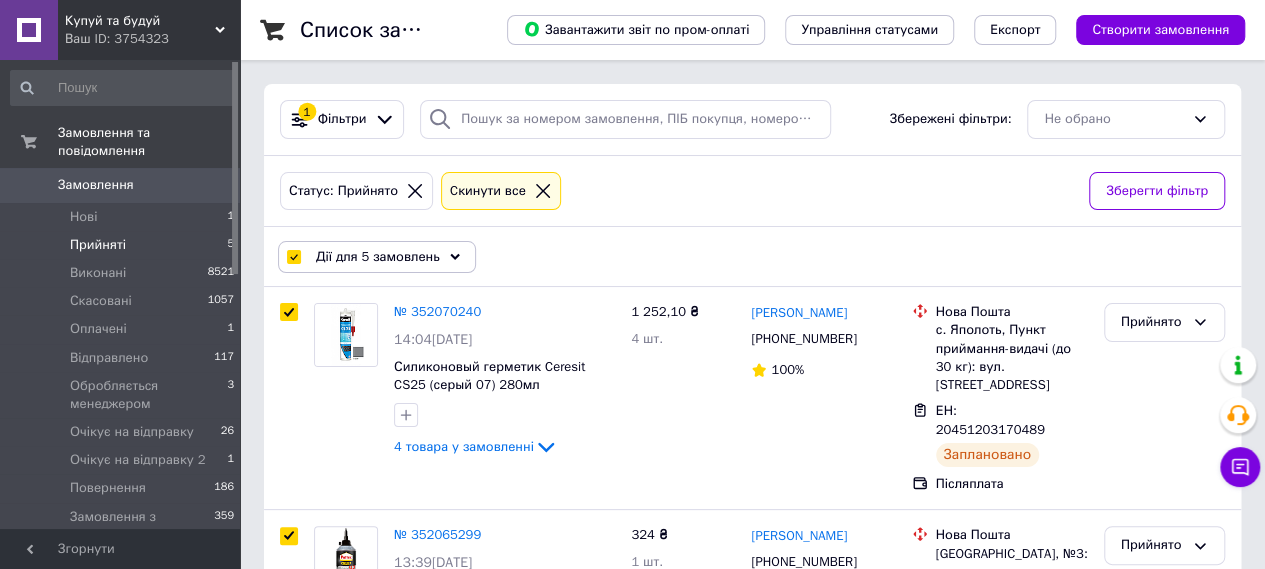 click 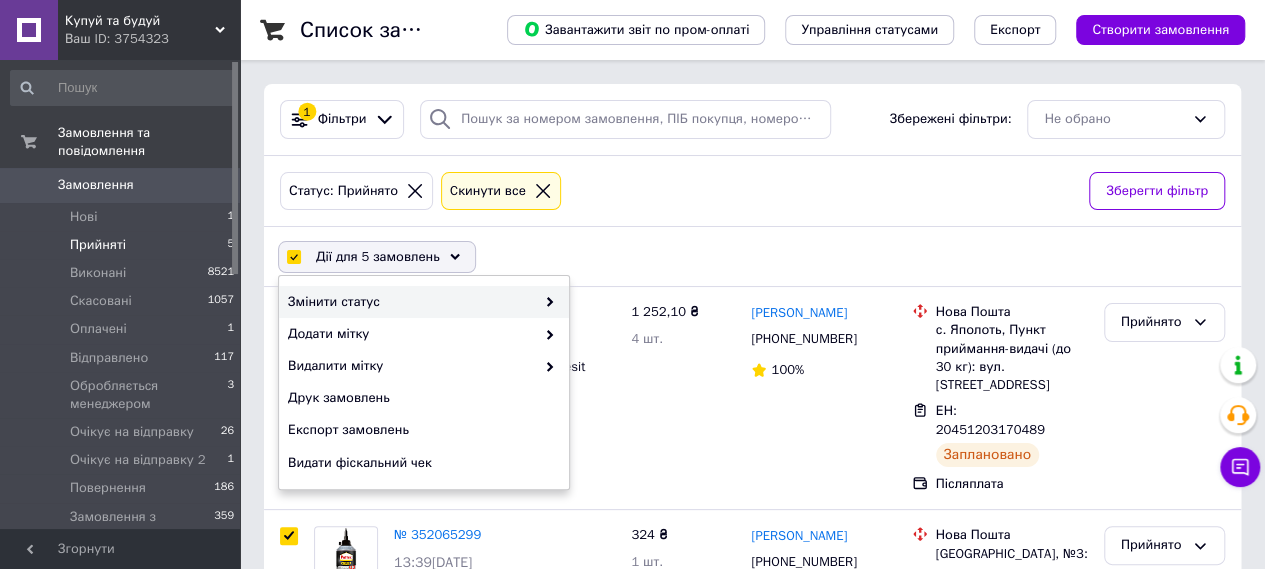 click on "Змінити статус" at bounding box center [411, 302] 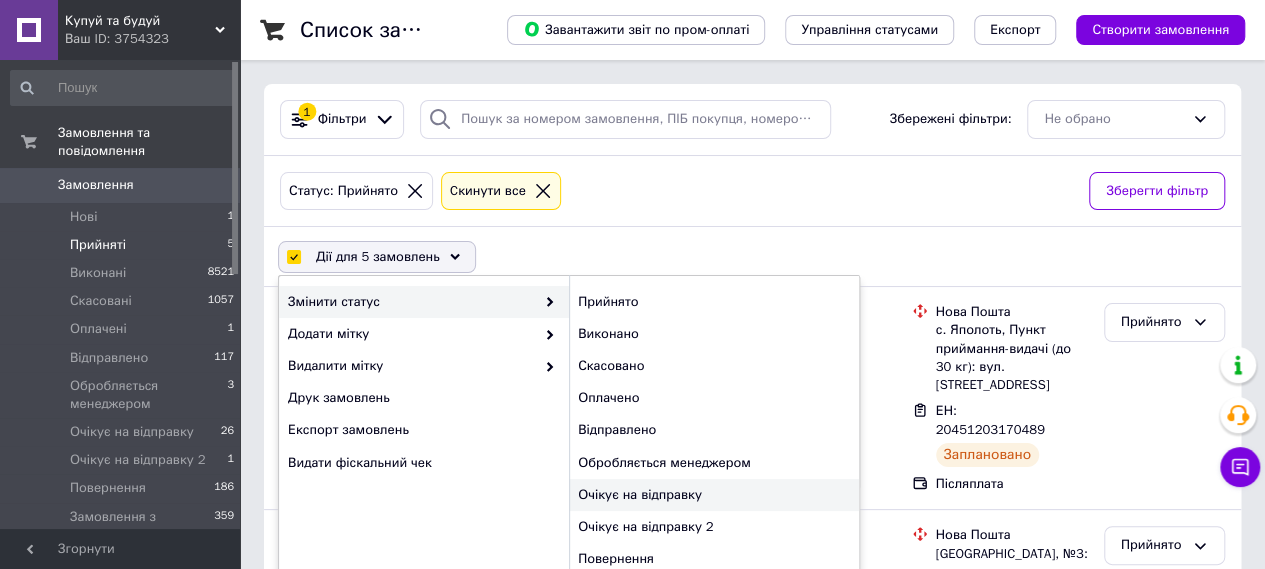 click on "Очікує на відправку" at bounding box center (714, 495) 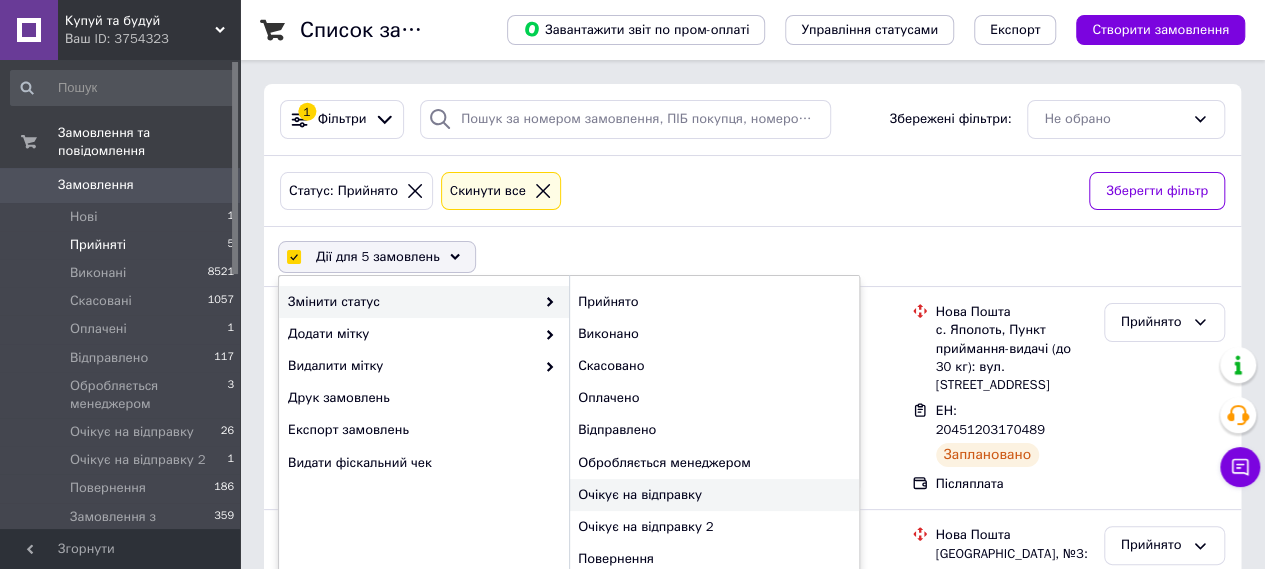 checkbox on "false" 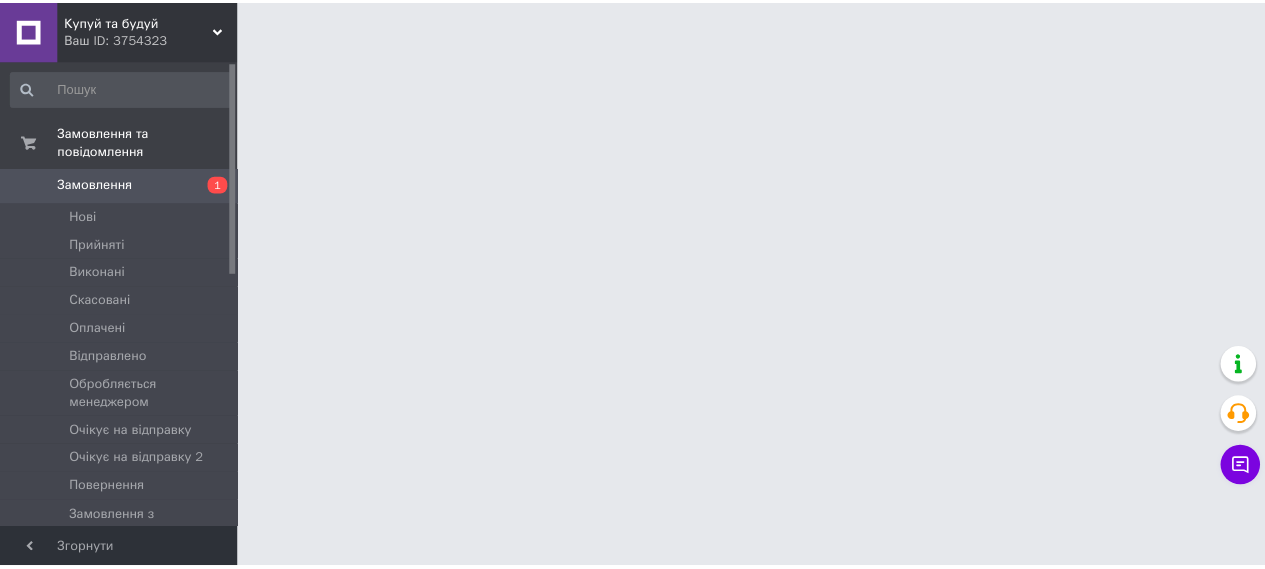 scroll, scrollTop: 0, scrollLeft: 0, axis: both 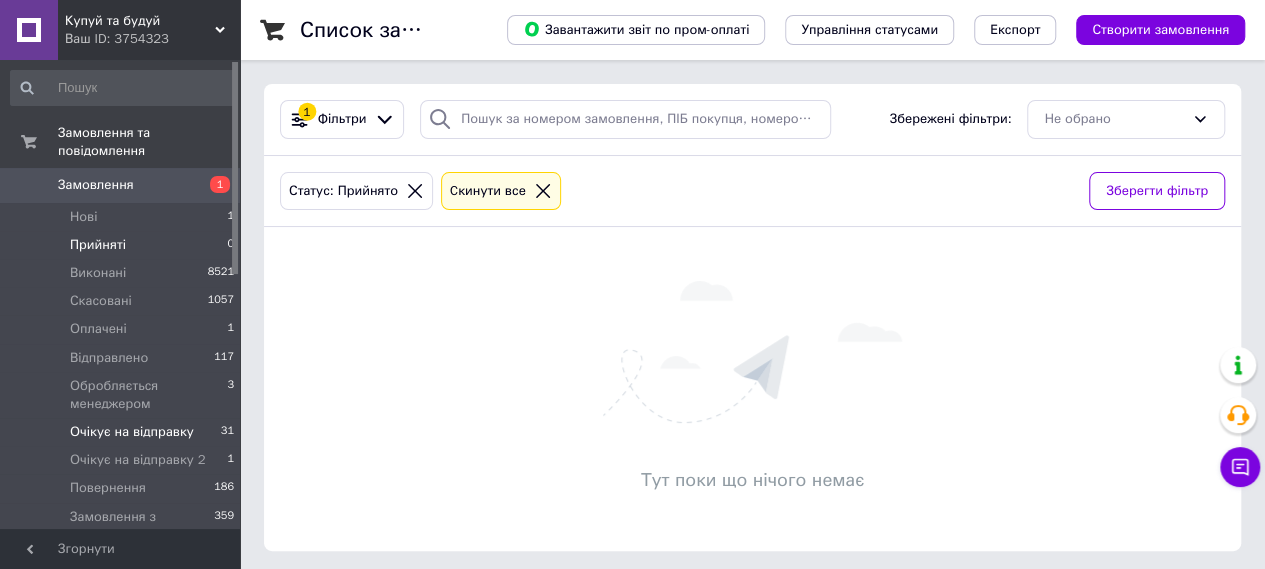 click on "Очікує на відправку" at bounding box center (132, 432) 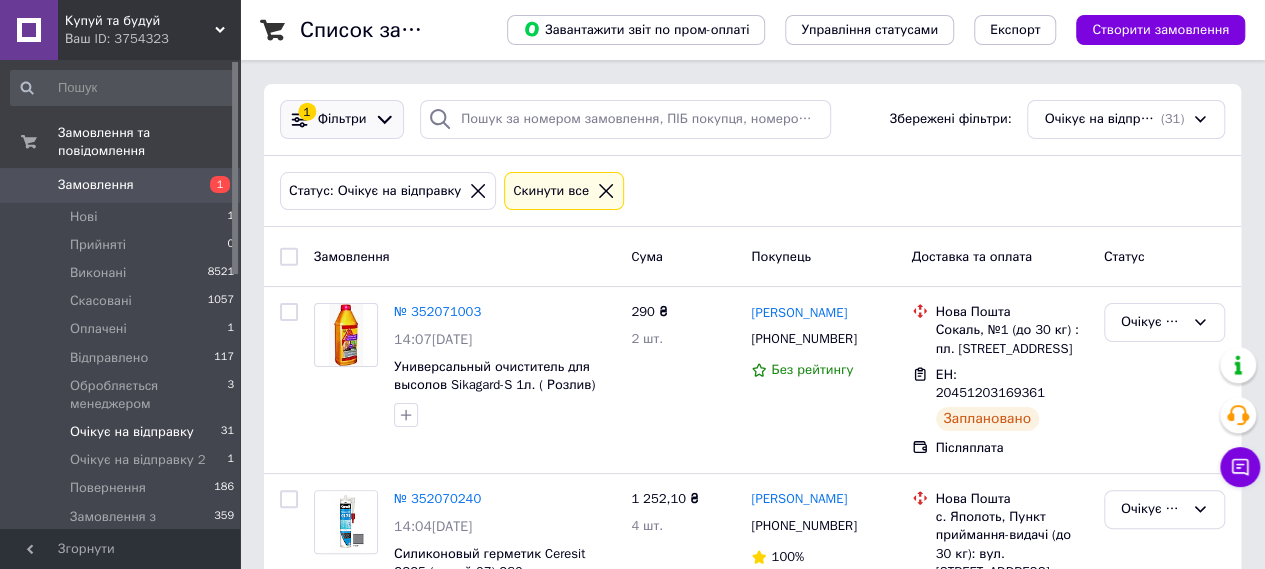 click on "1 Фільтри" at bounding box center [342, 119] 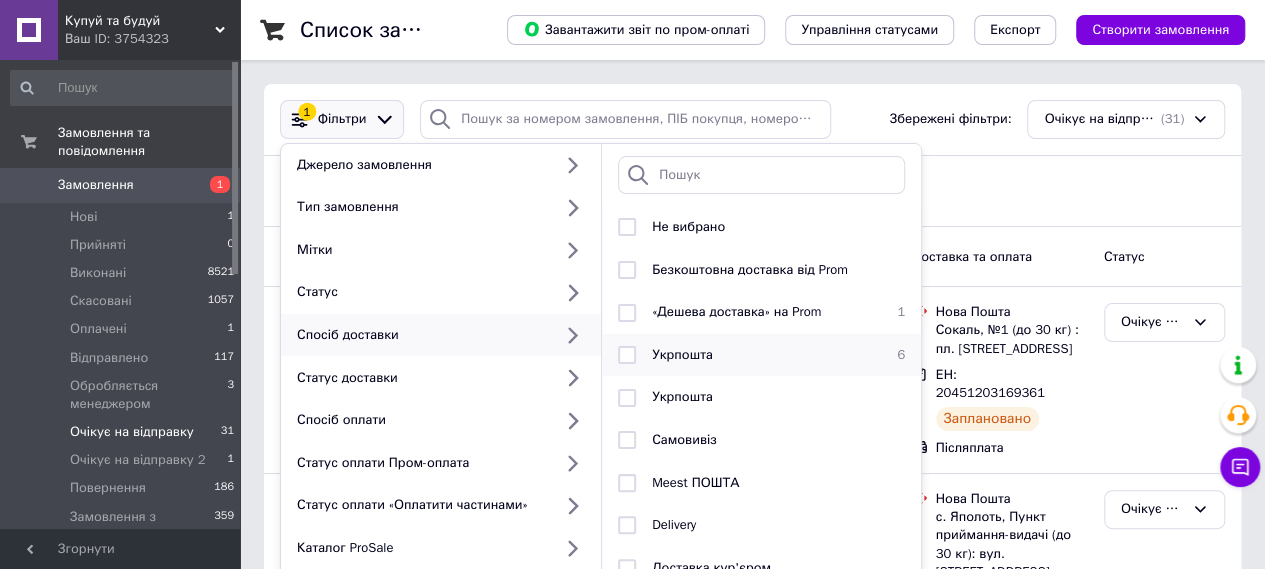 click at bounding box center [627, 355] 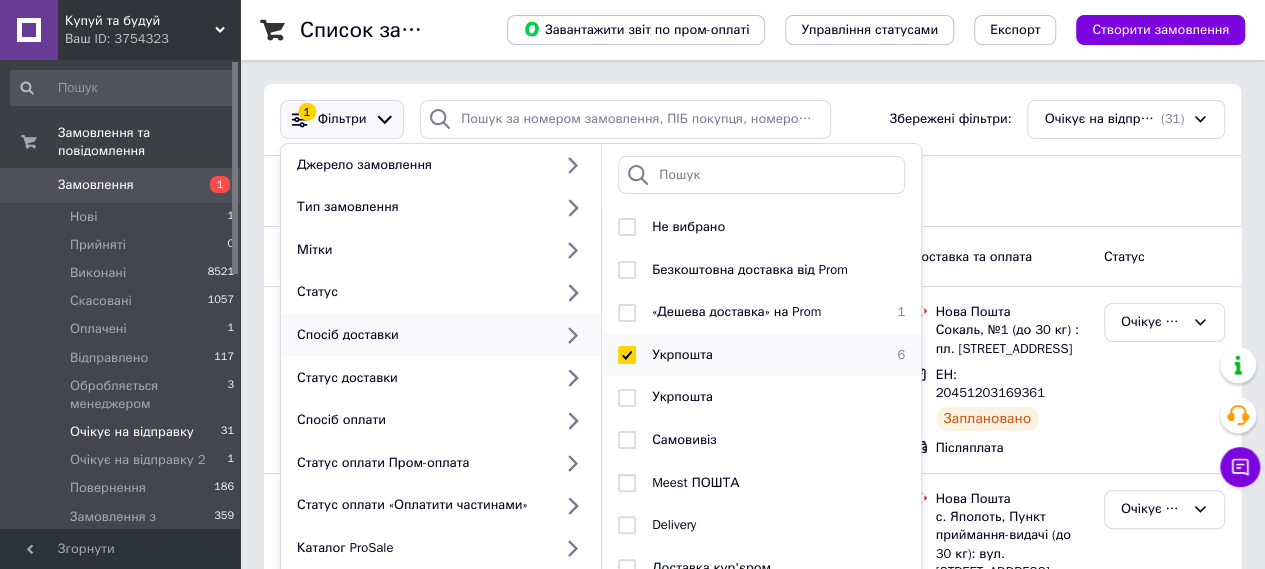checkbox on "true" 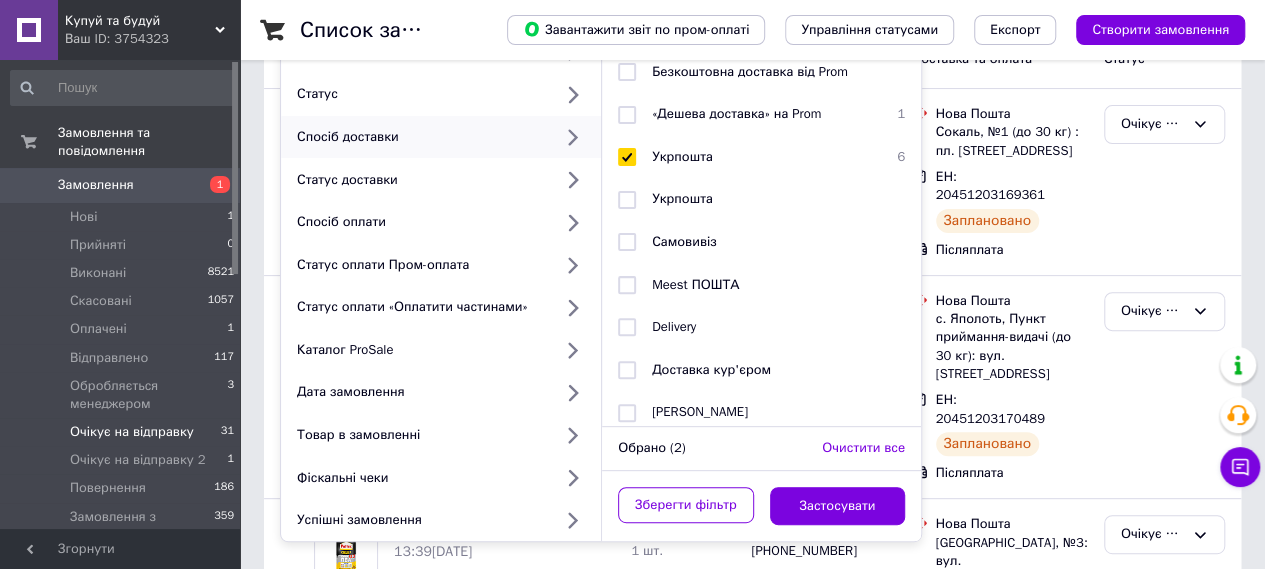 scroll, scrollTop: 484, scrollLeft: 0, axis: vertical 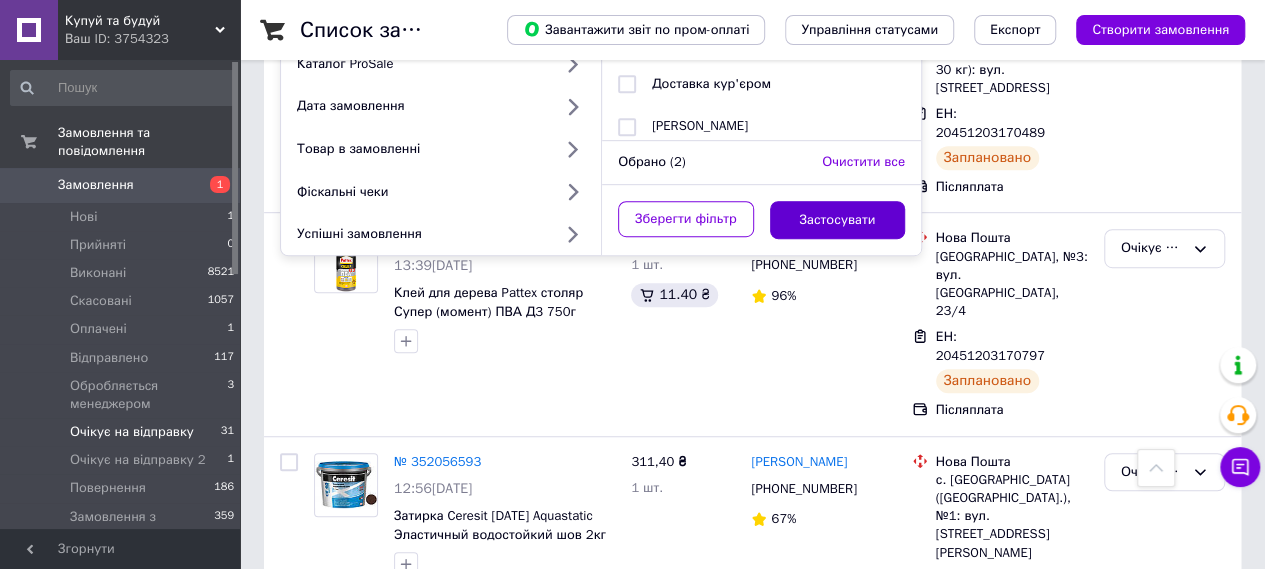 click on "Застосувати" at bounding box center (838, 220) 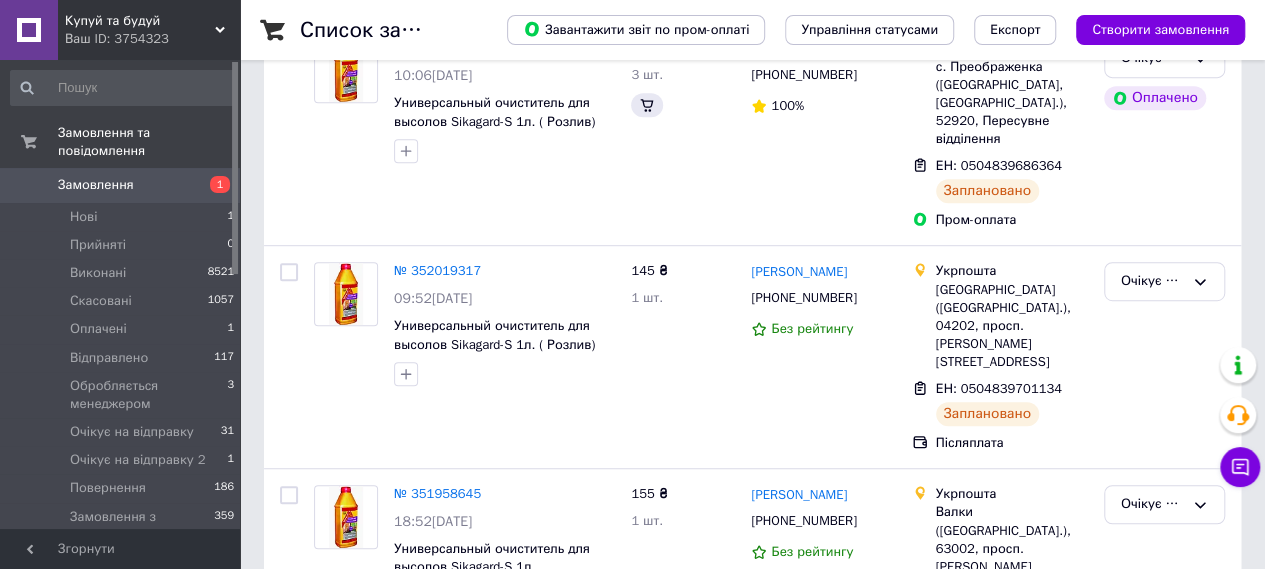 scroll, scrollTop: 0, scrollLeft: 0, axis: both 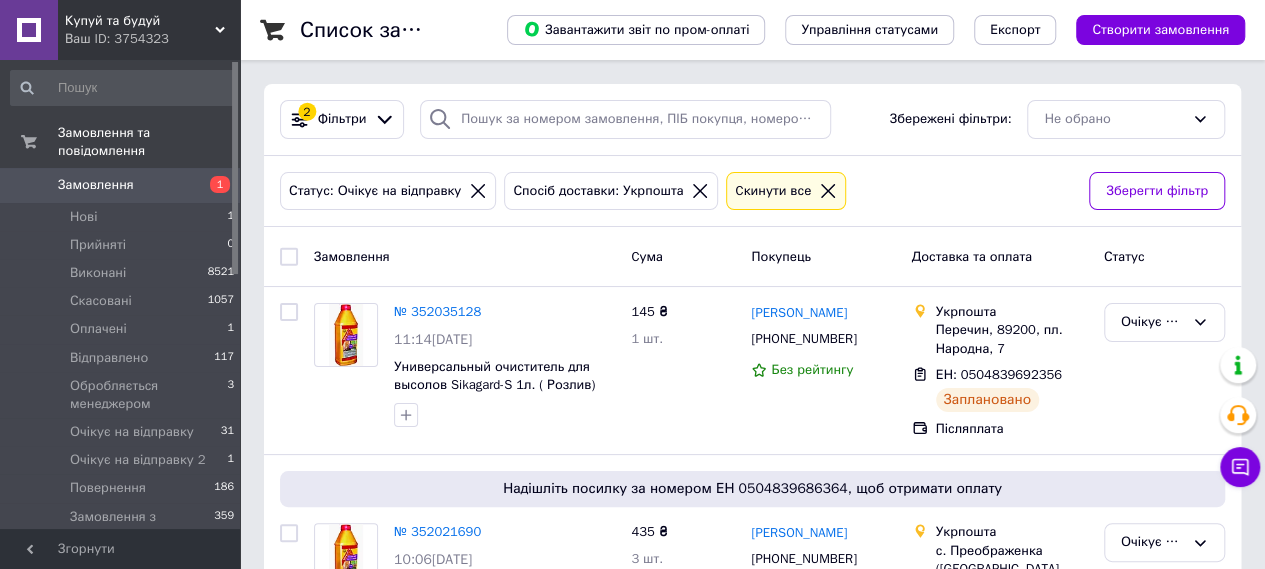 click at bounding box center [289, 257] 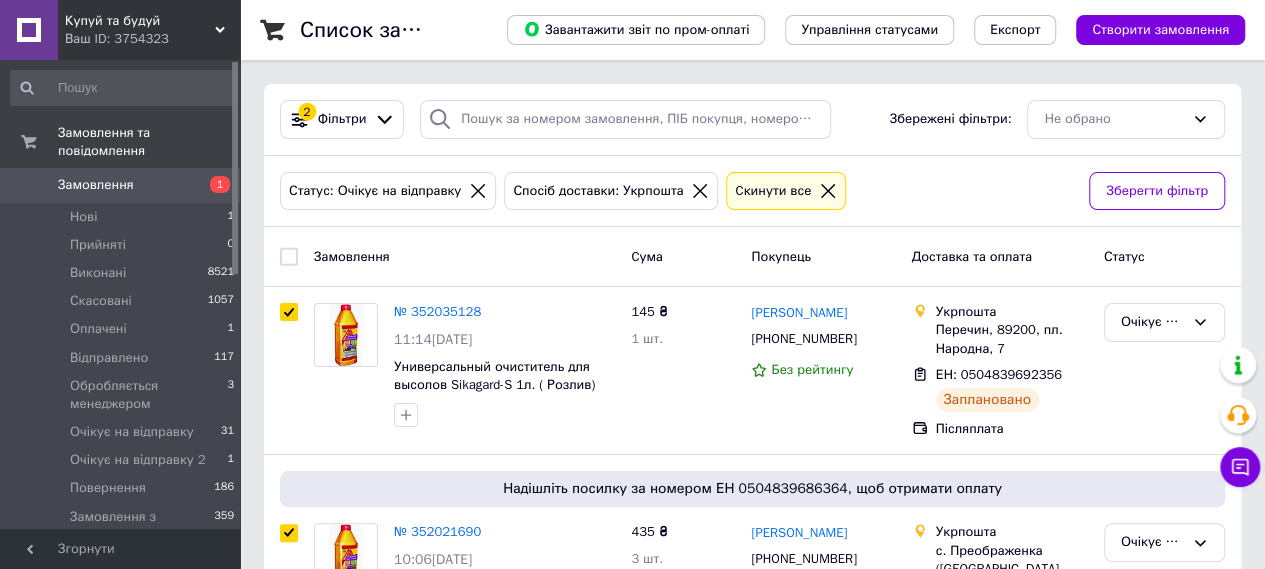 checkbox on "true" 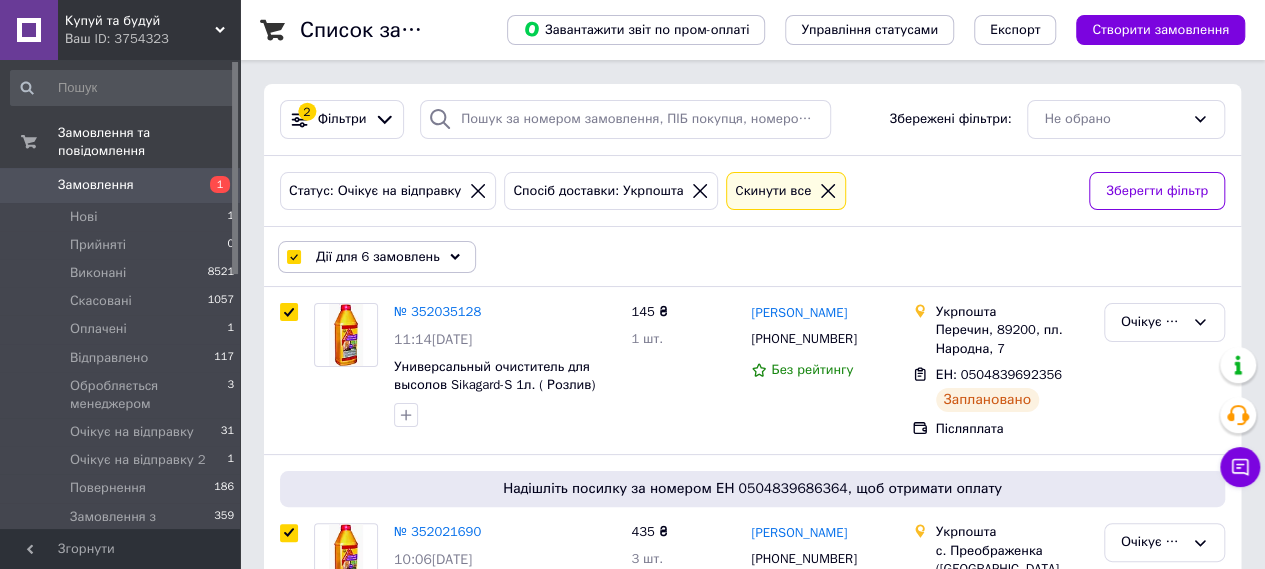 click on "Дії для 6 замовлень" at bounding box center (377, 257) 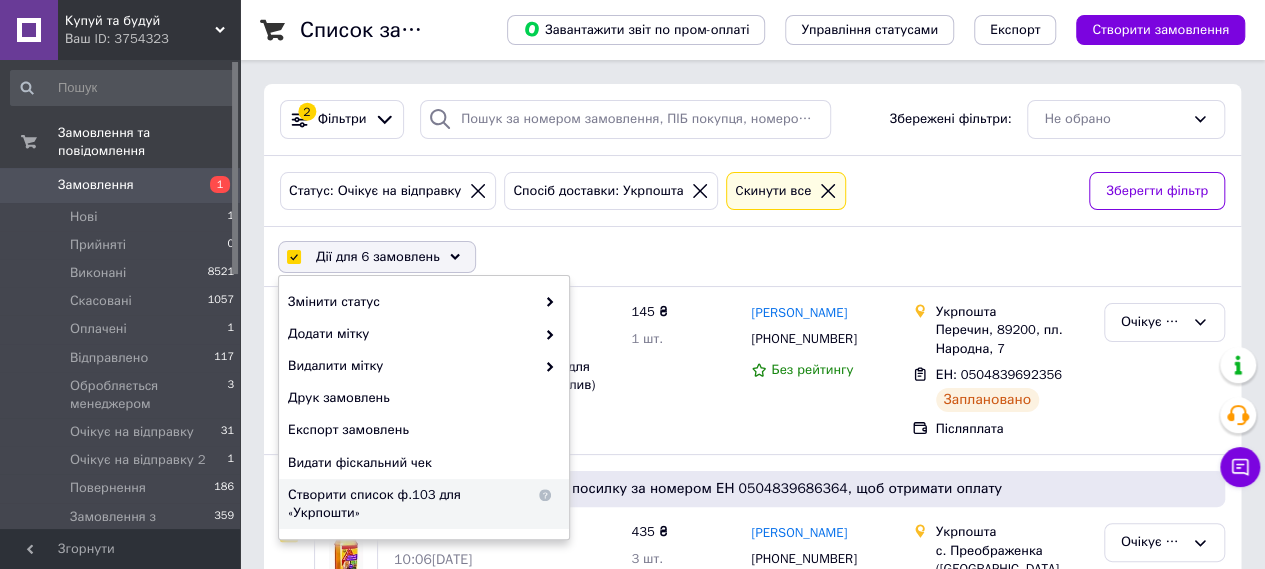 click on "Створити список ф.103 для «Укрпошти»" at bounding box center [411, 504] 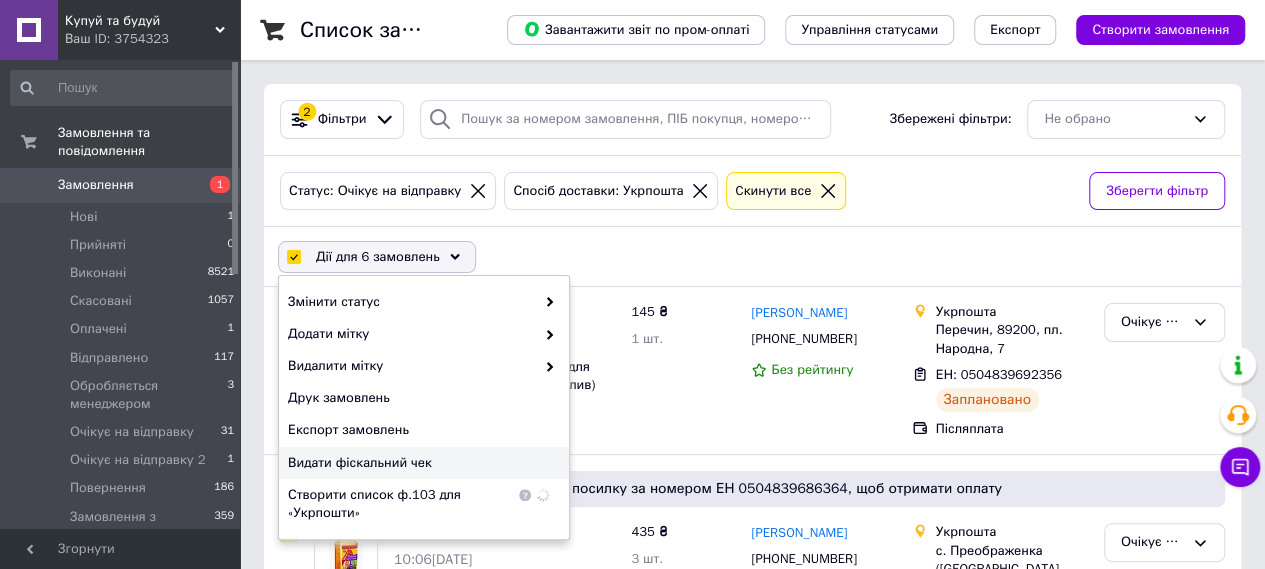 click on "Дії для 6 замовлень Вибрати все 6 замовлень Вибрані всі 6 замовлень Скасувати вибрані Змінити статус Додати мітку Видалити мітку Друк замовлень Експорт замовлень Видати фіскальний чек Створити список ф.103 для «Укрпошти»" at bounding box center [752, 257] 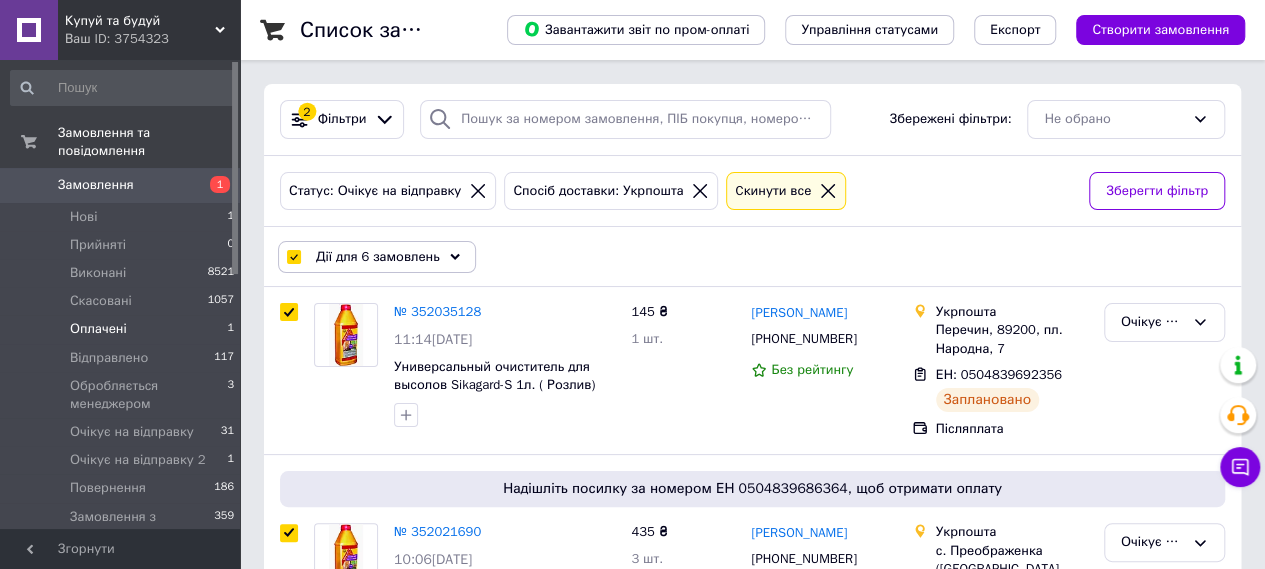 click on "Оплачені 1" at bounding box center (123, 329) 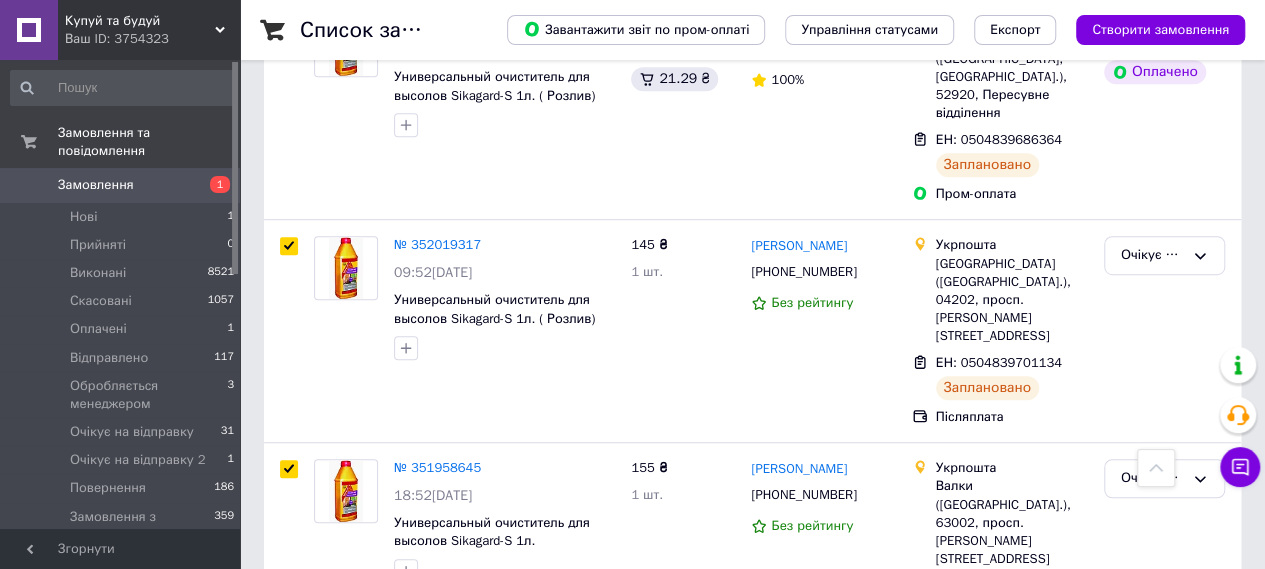 scroll, scrollTop: 536, scrollLeft: 0, axis: vertical 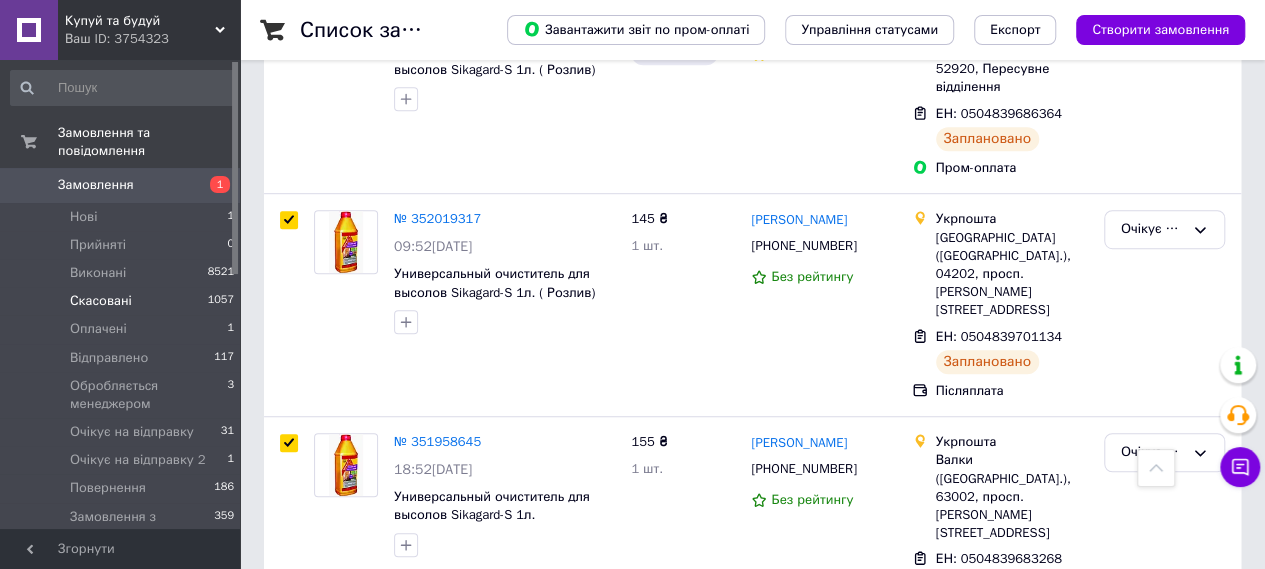 click on "Скасовані 1057" at bounding box center (123, 301) 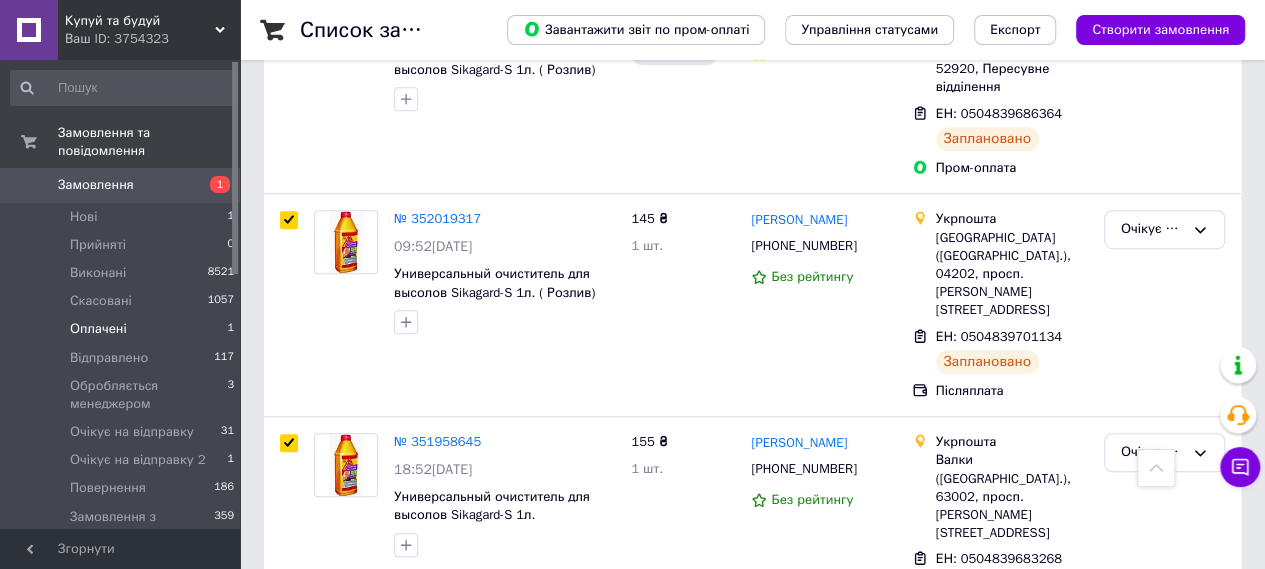 click on "Оплачені" at bounding box center (98, 329) 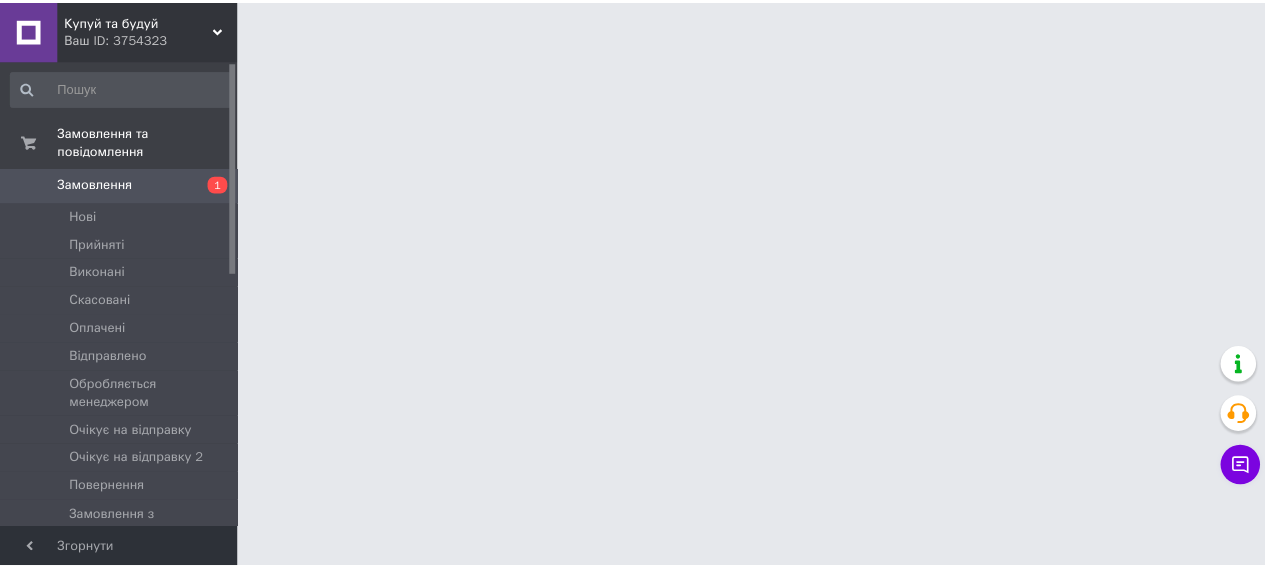 scroll, scrollTop: 0, scrollLeft: 0, axis: both 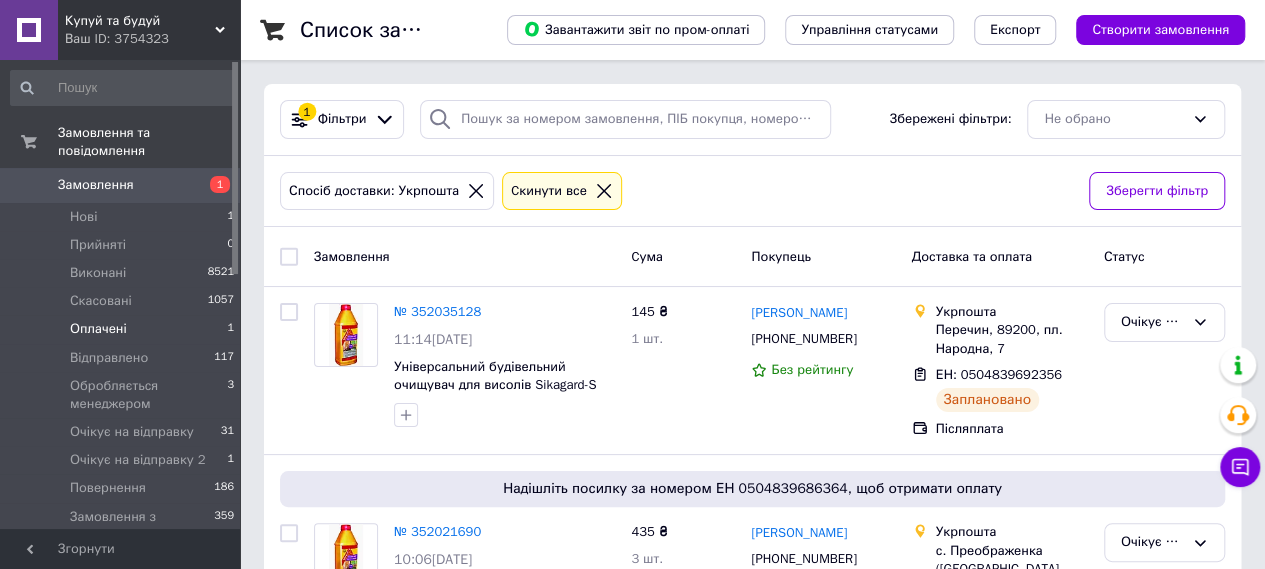 click on "Оплачені 1" at bounding box center (123, 329) 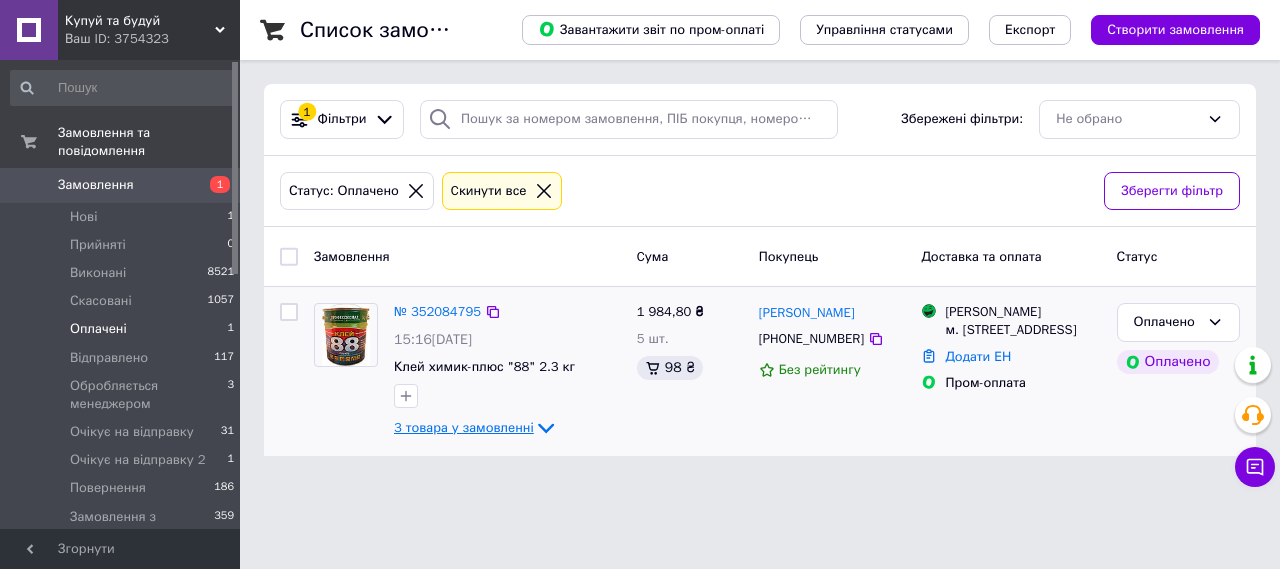 click on "3 товара у замовленні" at bounding box center [464, 427] 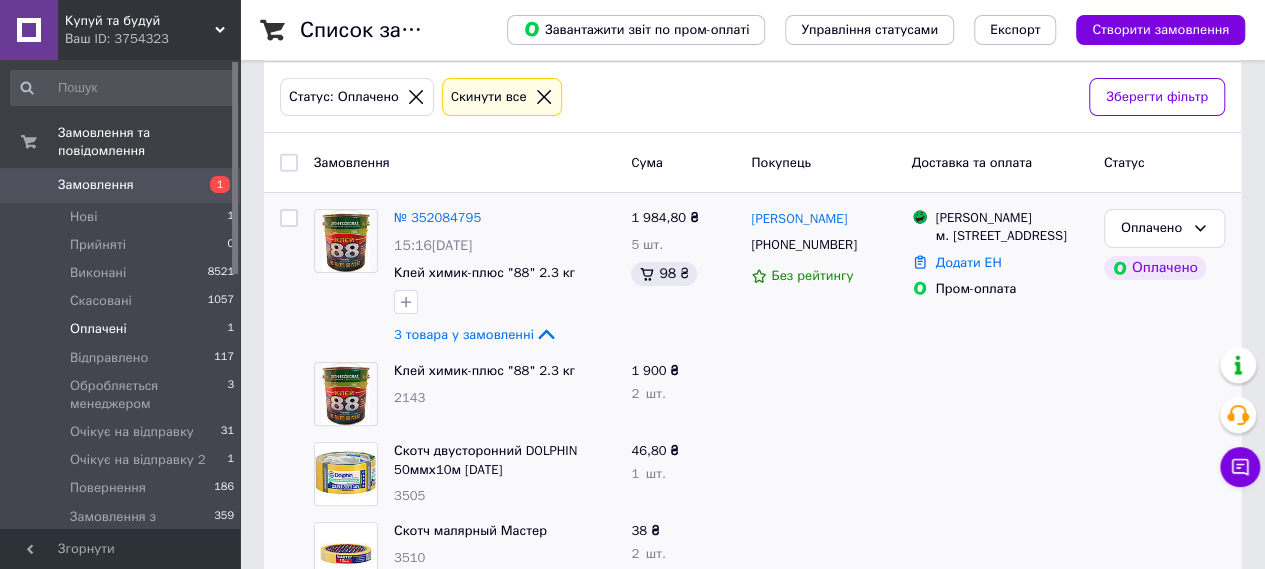 scroll, scrollTop: 150, scrollLeft: 0, axis: vertical 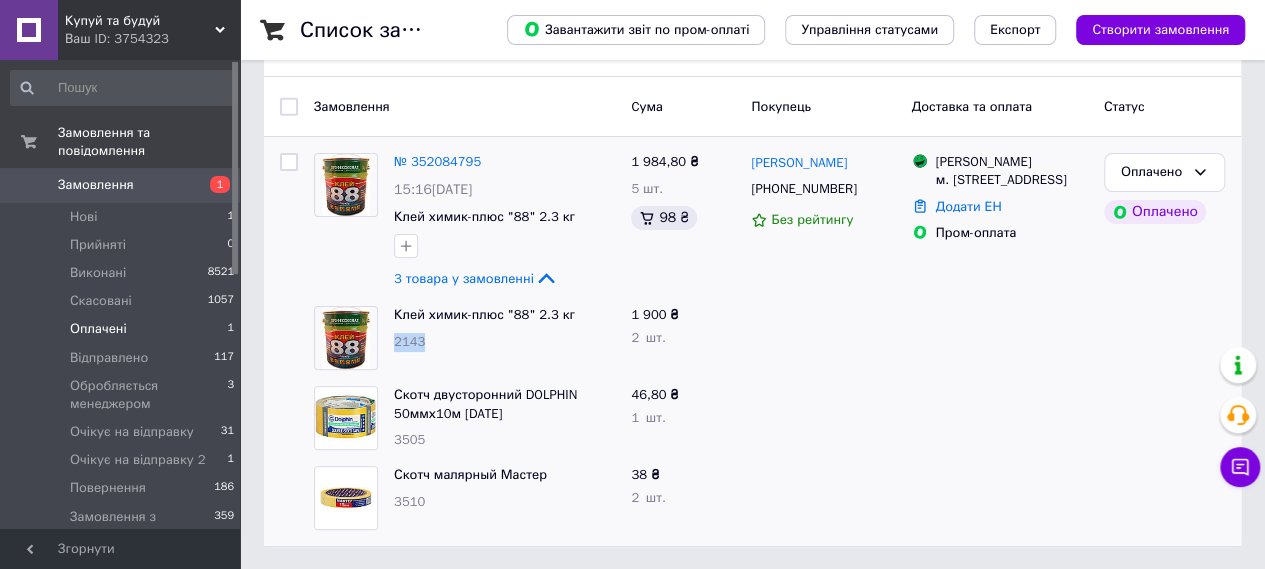 drag, startPoint x: 389, startPoint y: 342, endPoint x: 430, endPoint y: 340, distance: 41.04875 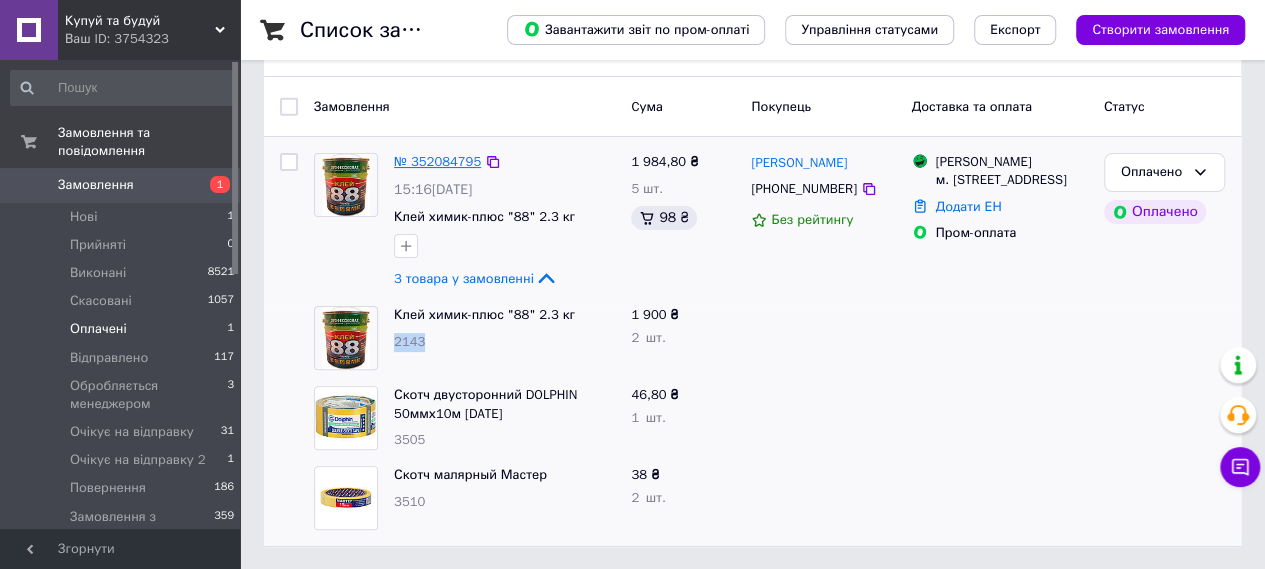 click on "№ 352084795" at bounding box center (437, 161) 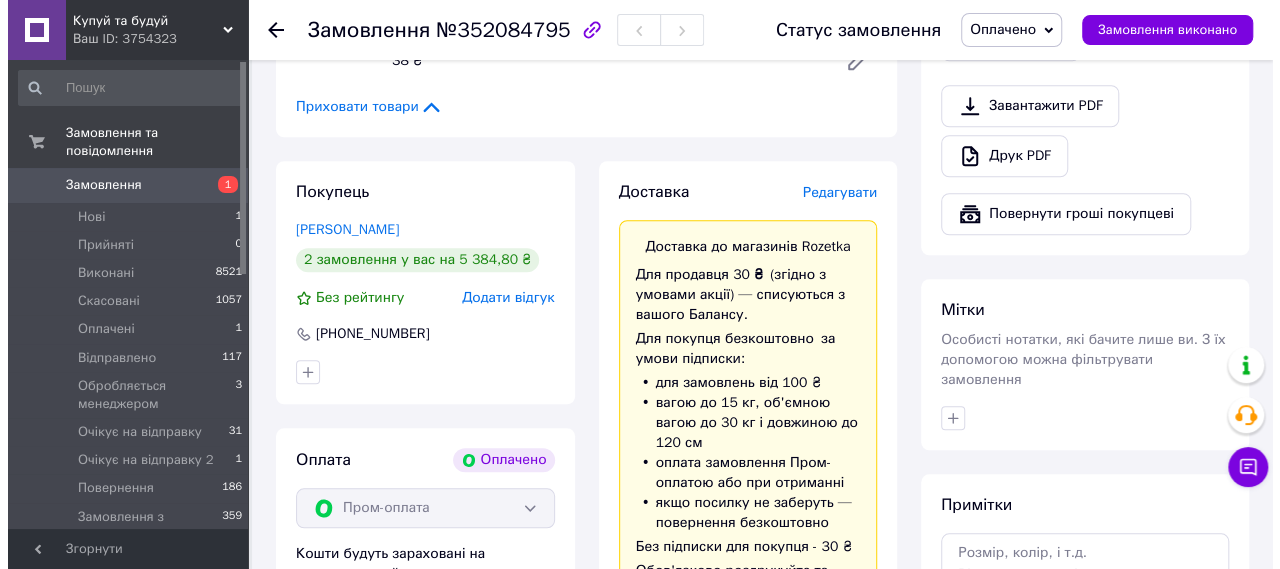 scroll, scrollTop: 792, scrollLeft: 0, axis: vertical 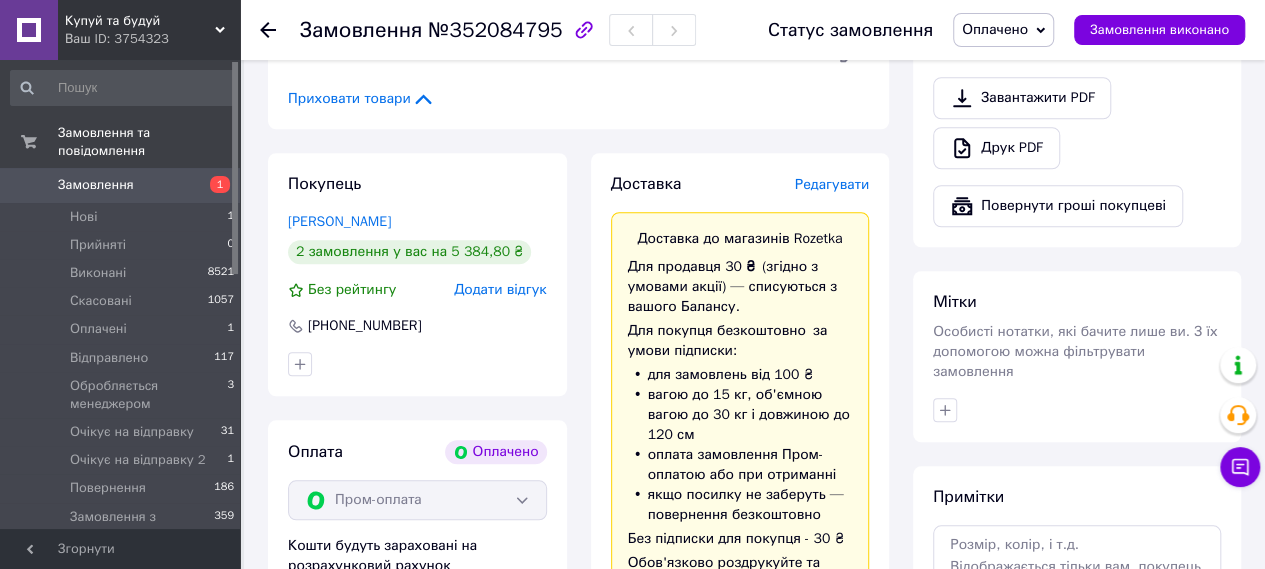 click on "Редагувати" at bounding box center (832, 185) 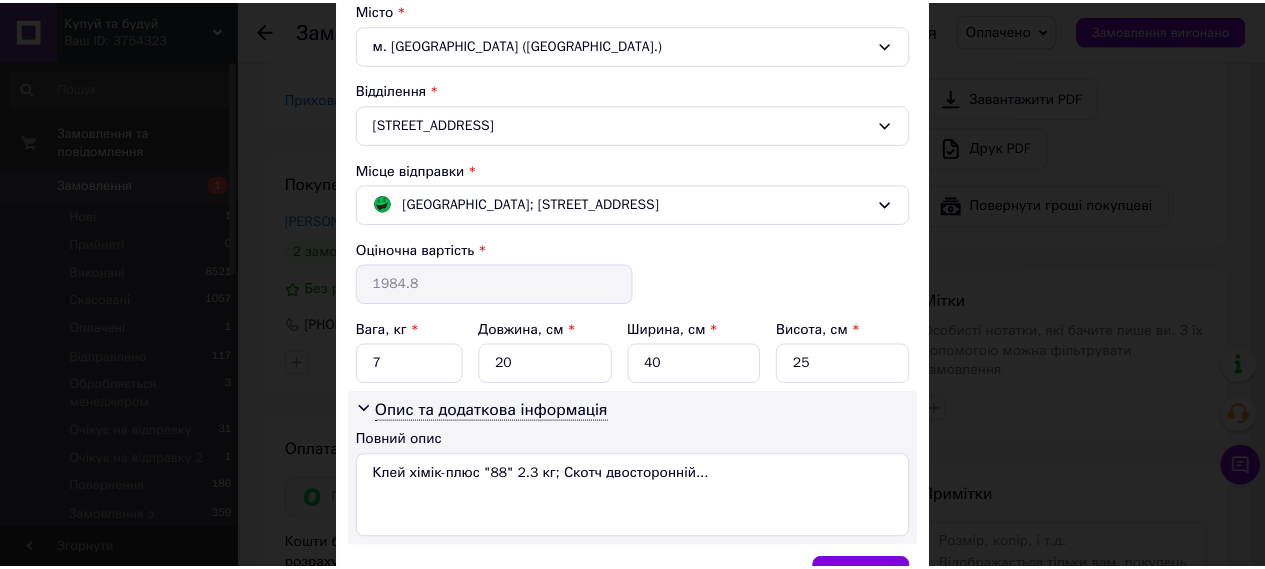 scroll, scrollTop: 662, scrollLeft: 0, axis: vertical 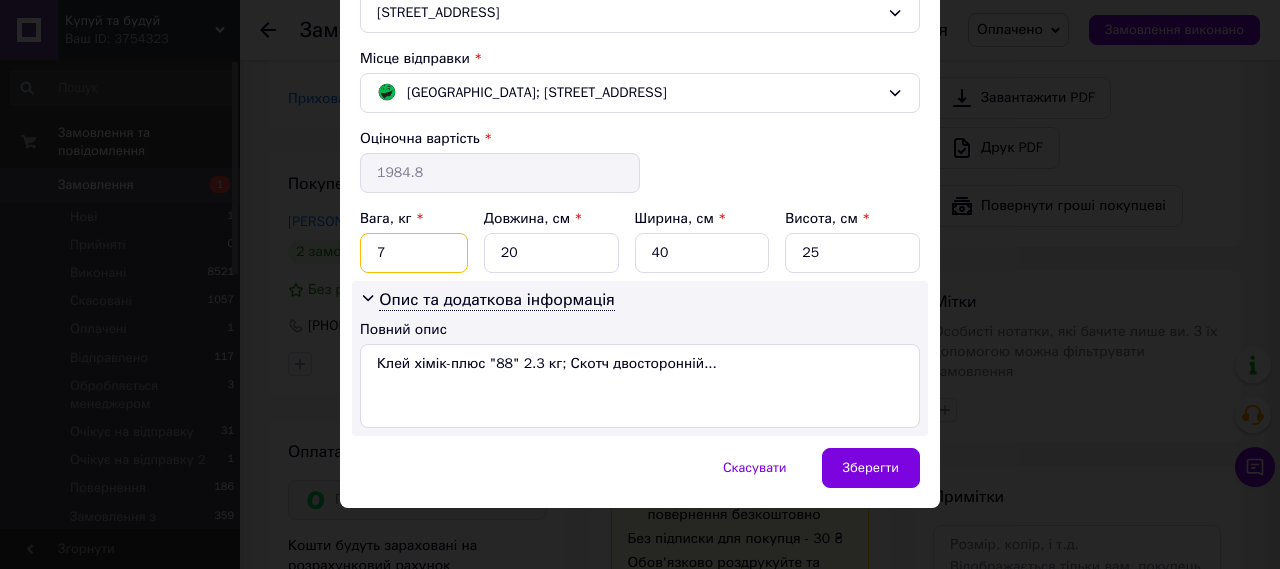 click on "7" at bounding box center [414, 253] 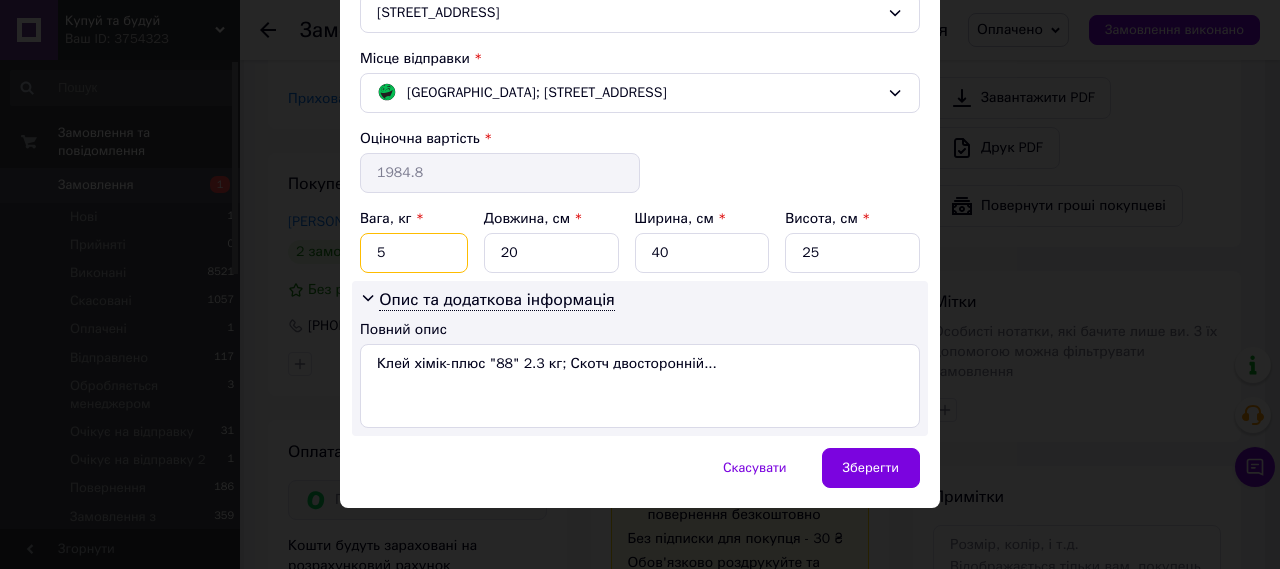 type on "5" 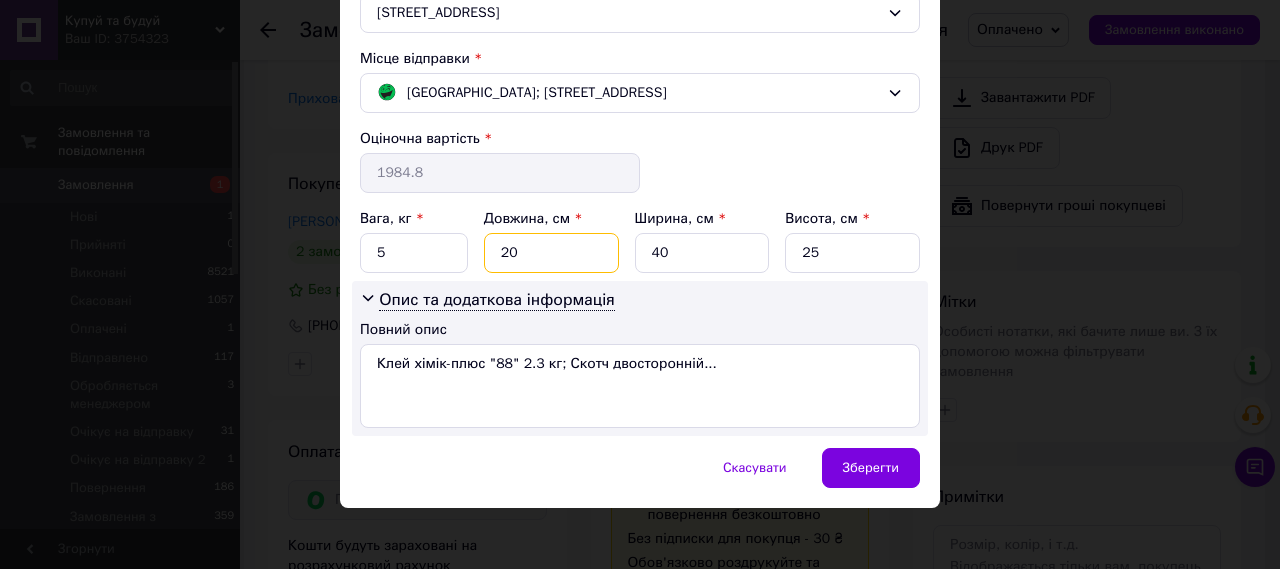 click on "20" at bounding box center [551, 253] 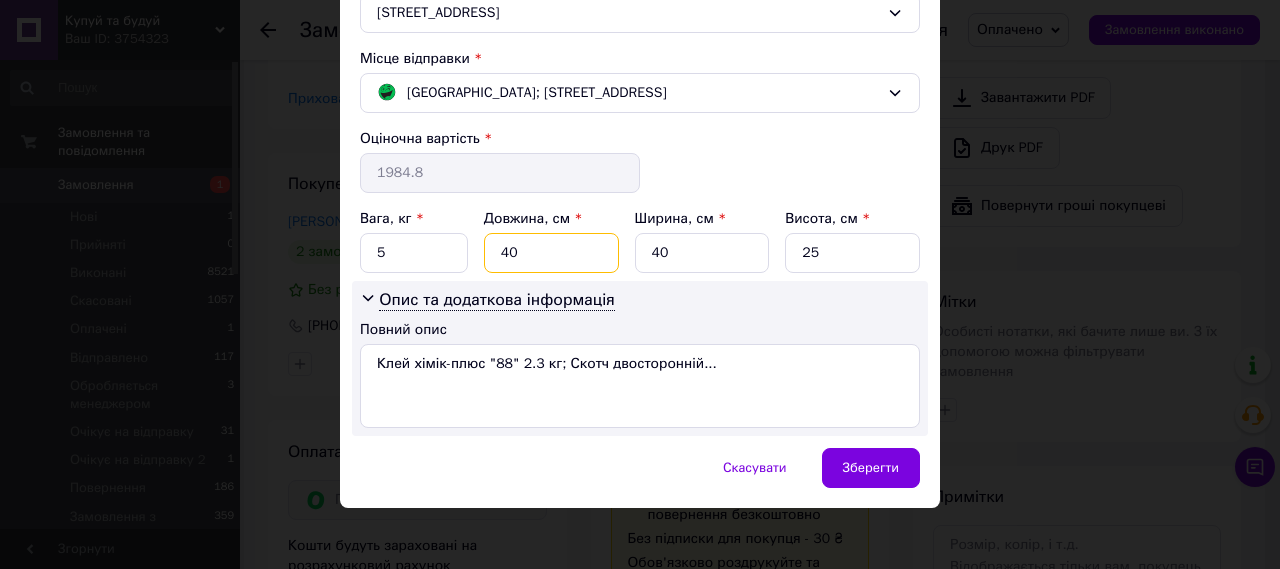 type on "40" 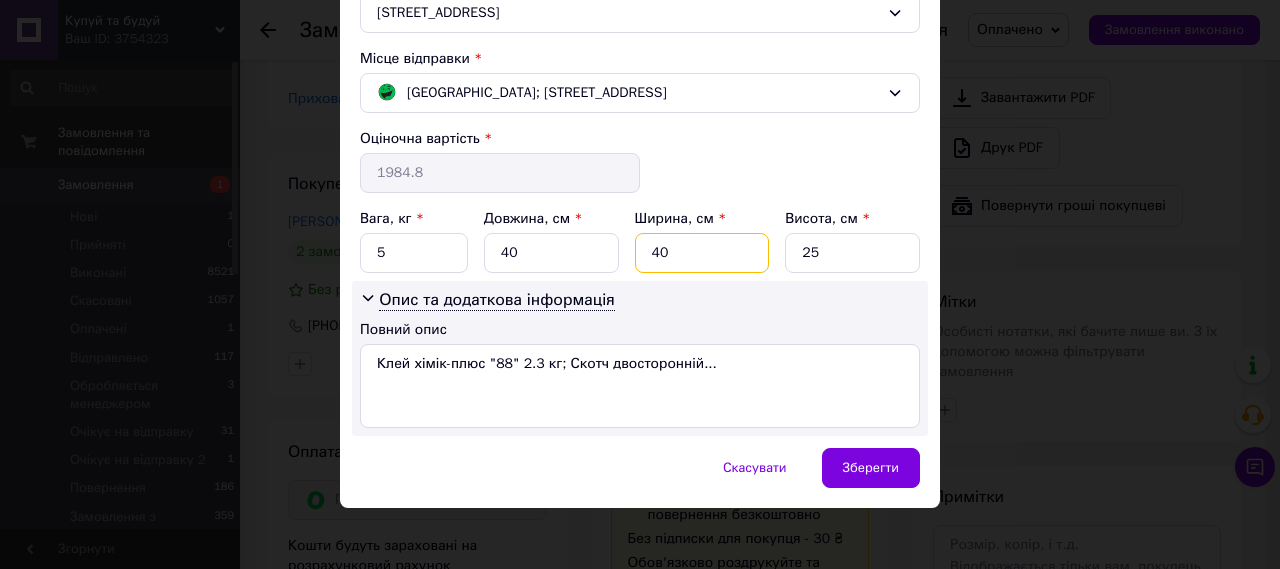 click on "40" at bounding box center (702, 253) 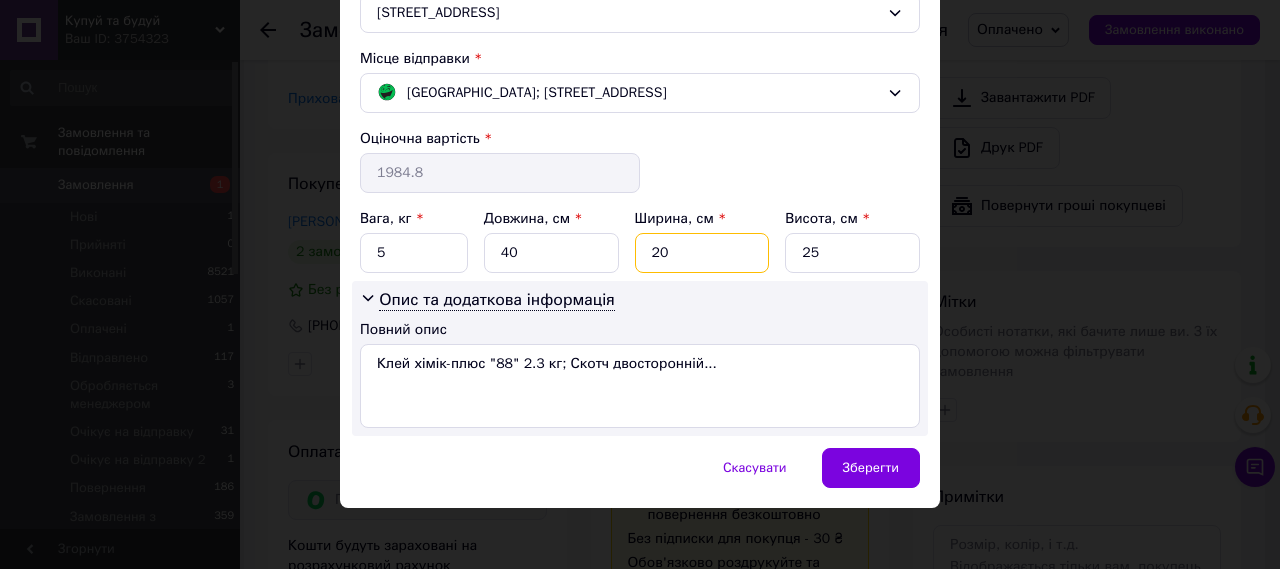 type on "20" 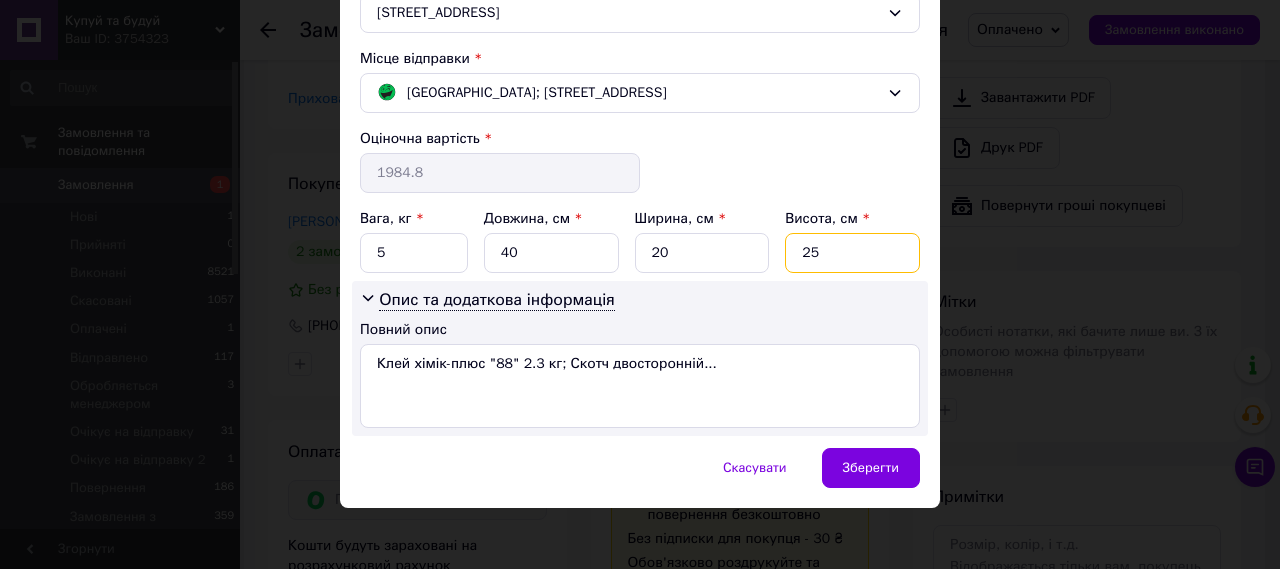 click on "25" at bounding box center [852, 253] 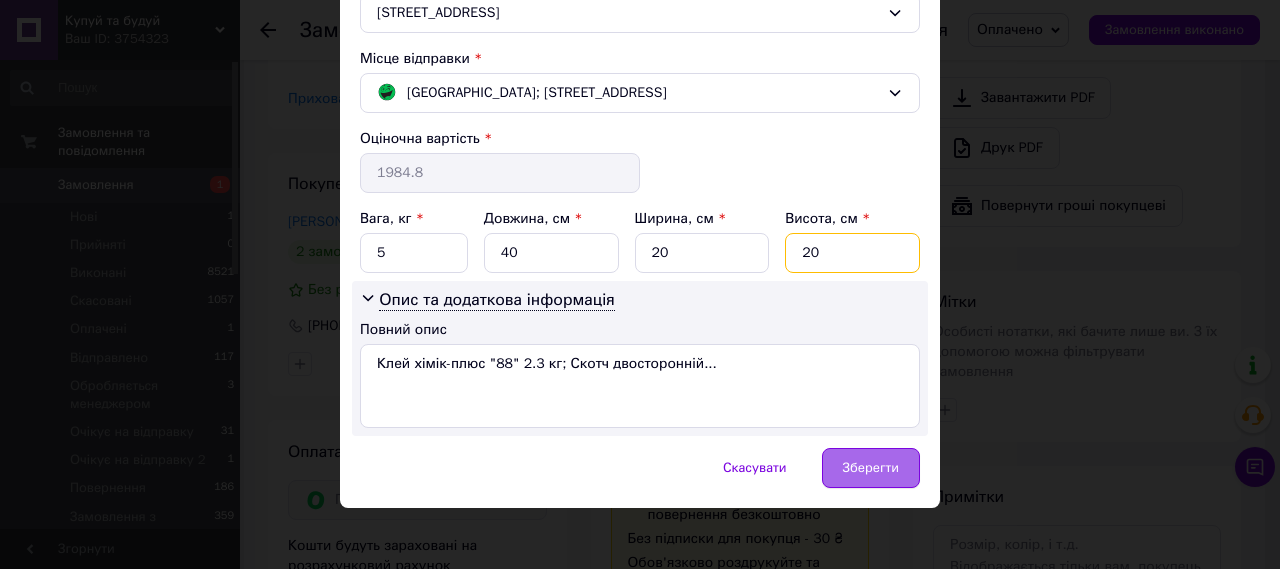 type on "20" 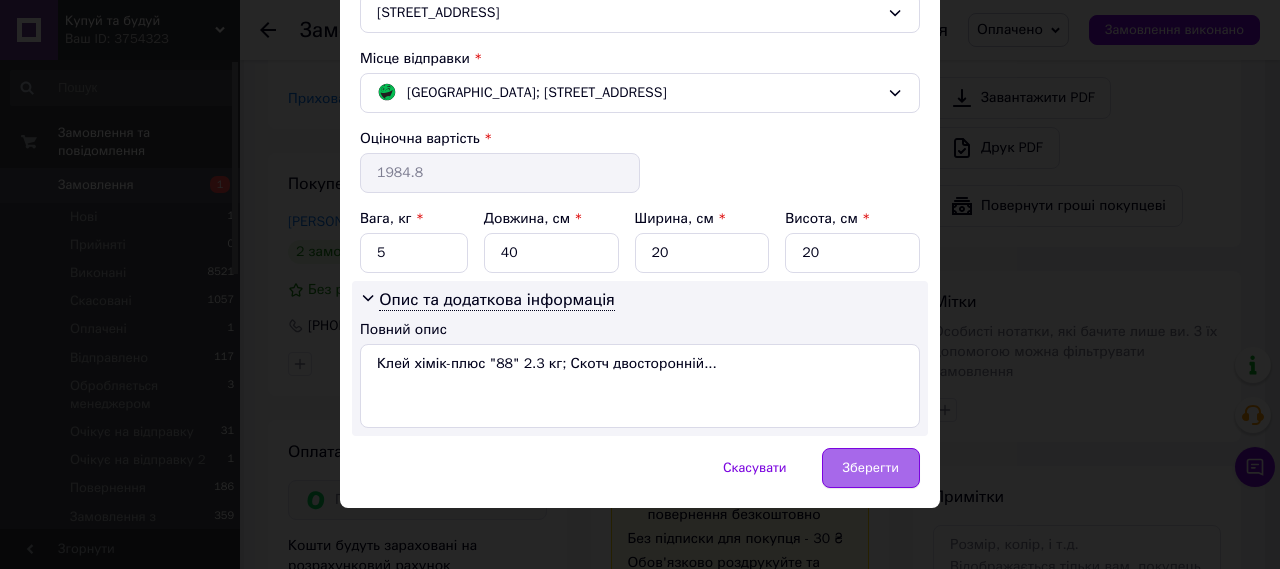 click on "Зберегти" at bounding box center (871, 468) 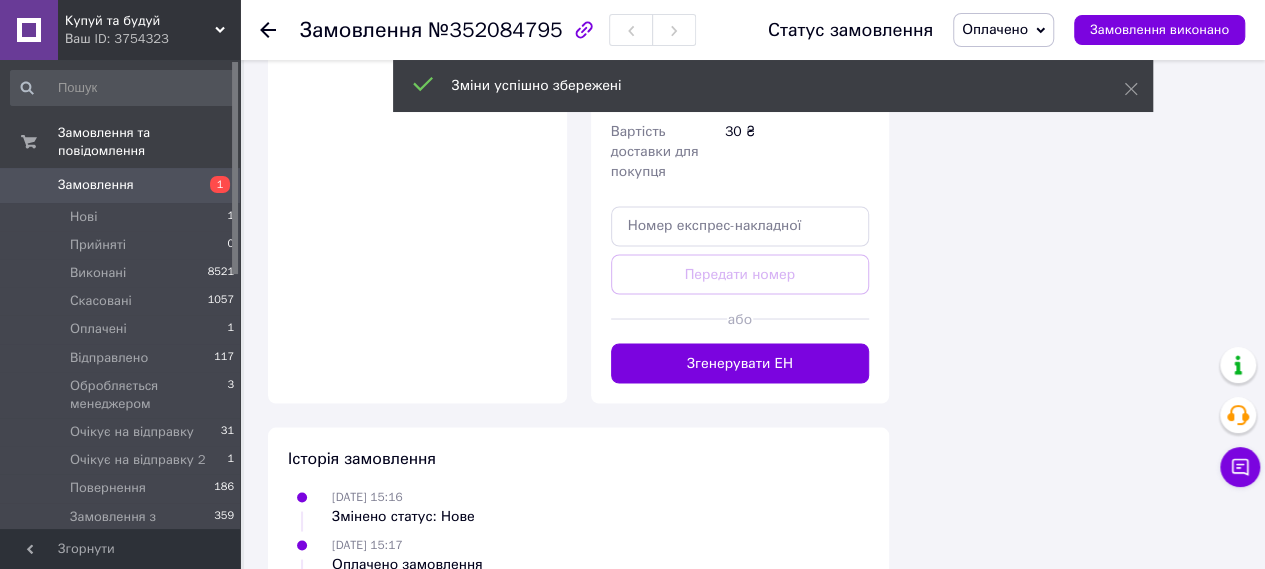 scroll, scrollTop: 1707, scrollLeft: 0, axis: vertical 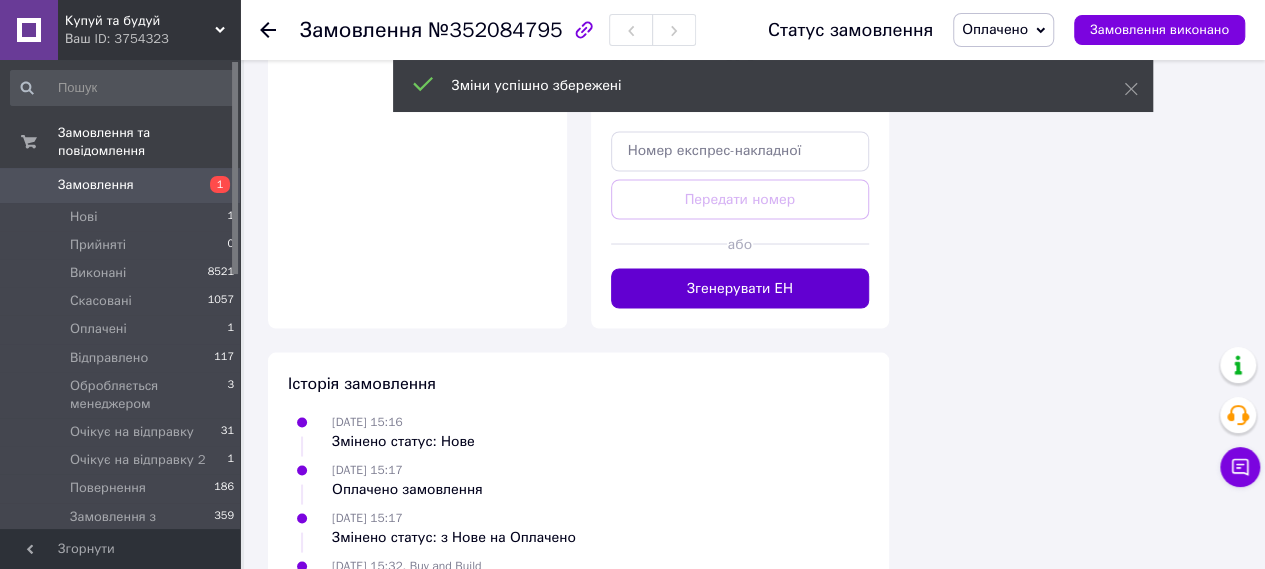 click on "Згенерувати ЕН" at bounding box center (740, 288) 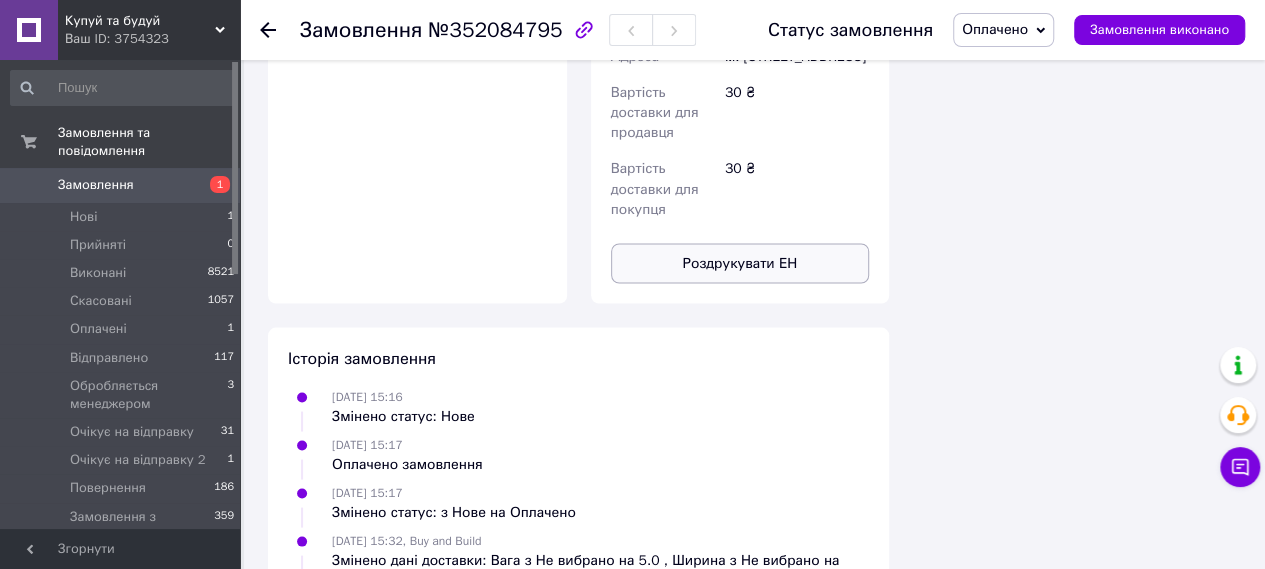 click on "Роздрукувати ЕН" at bounding box center [740, 263] 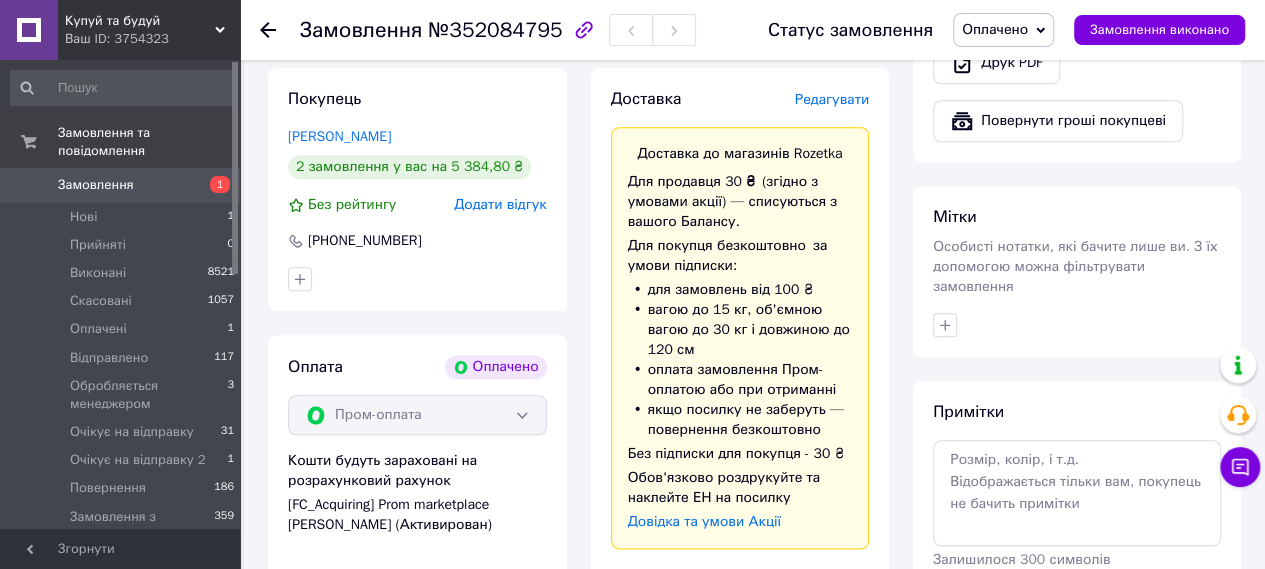scroll, scrollTop: 874, scrollLeft: 0, axis: vertical 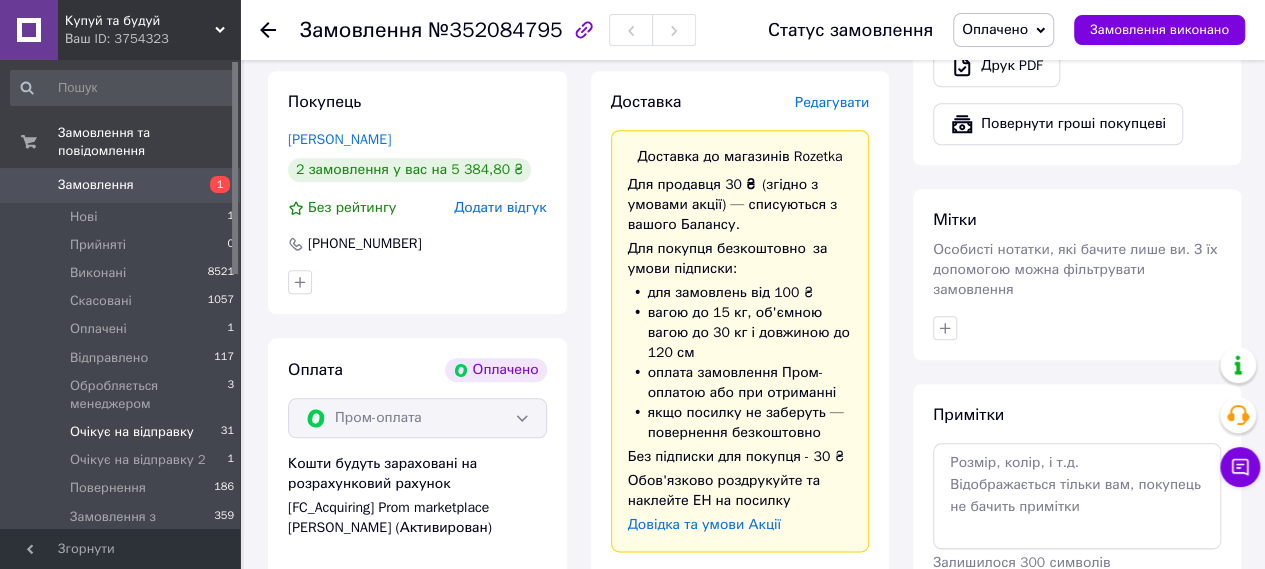 click on "Очікує на відправку" at bounding box center (132, 432) 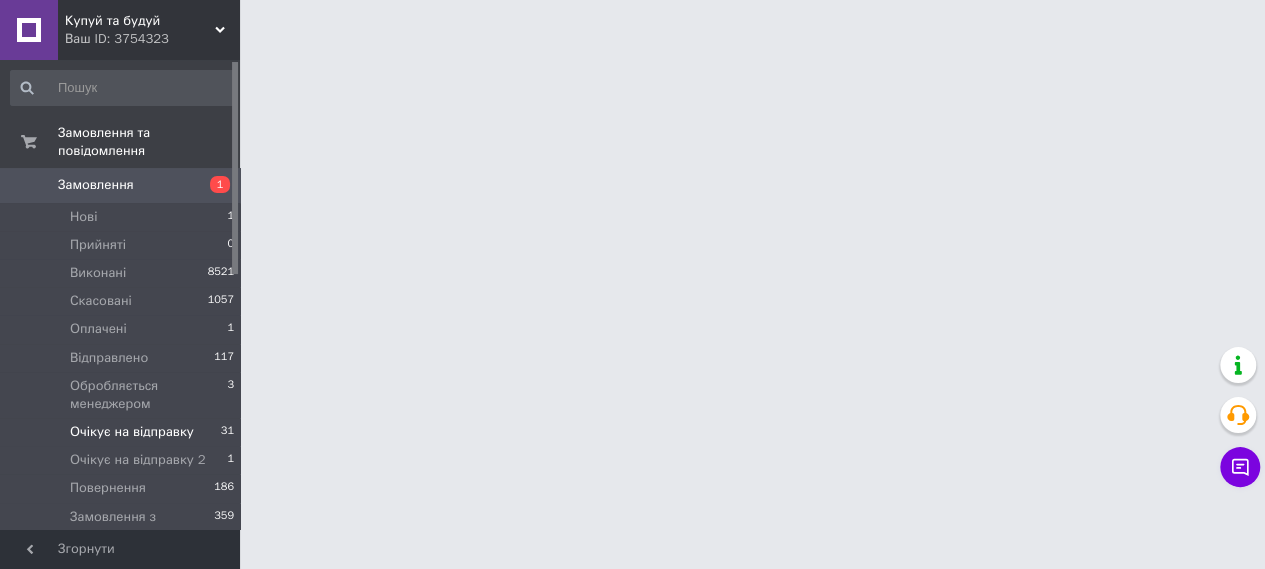 scroll, scrollTop: 0, scrollLeft: 0, axis: both 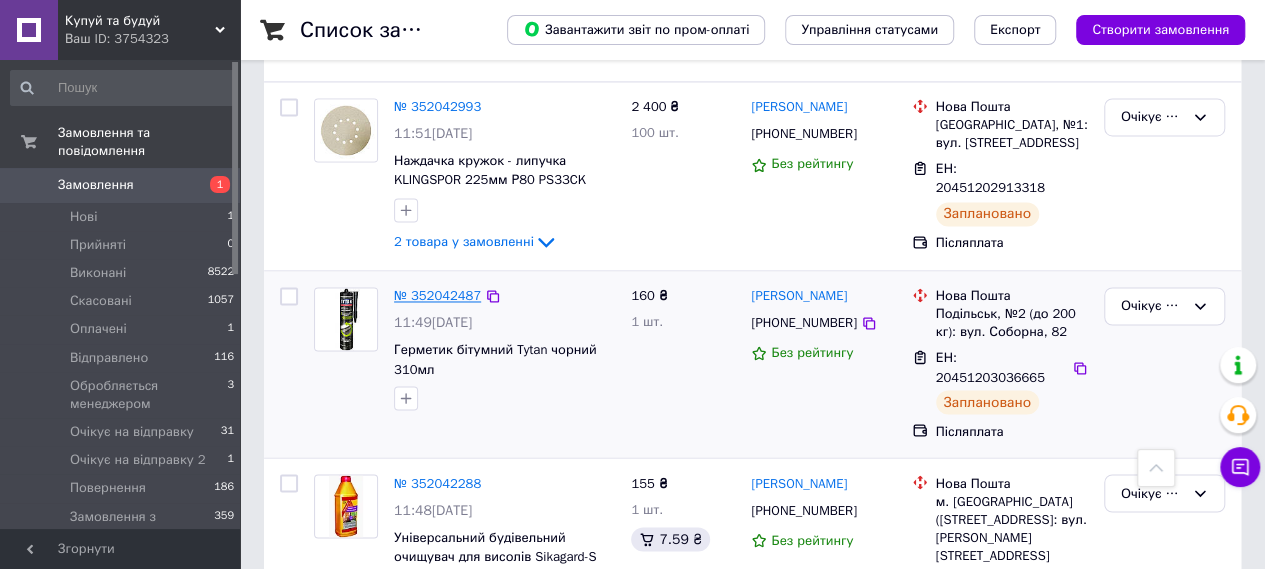 click on "№ 352042487" at bounding box center [437, 295] 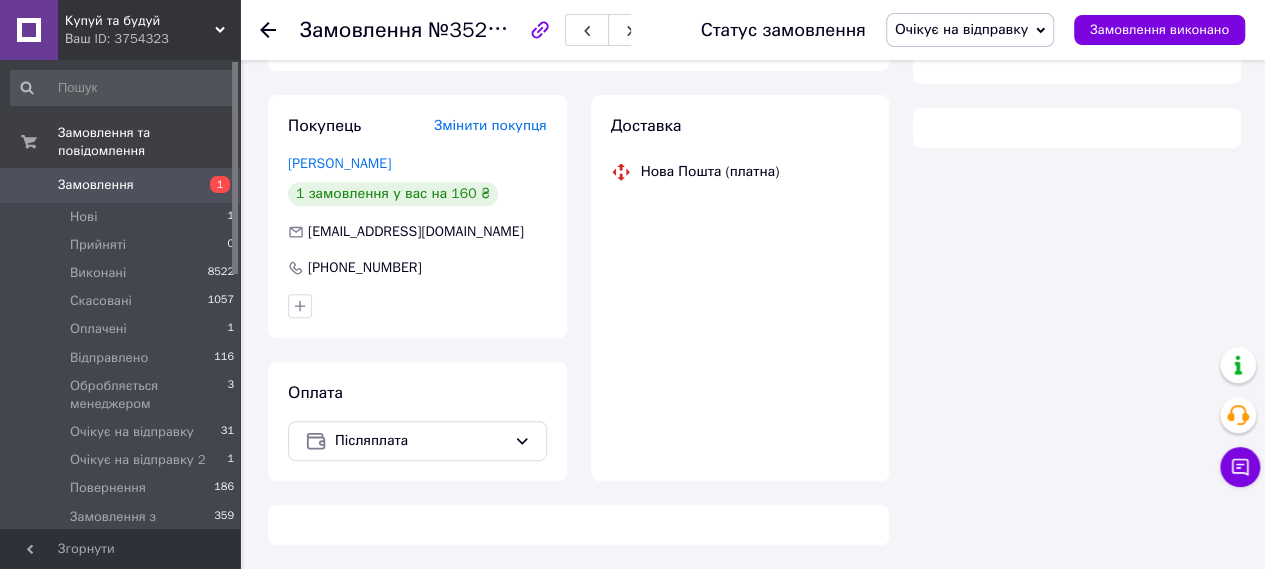 scroll, scrollTop: 1146, scrollLeft: 0, axis: vertical 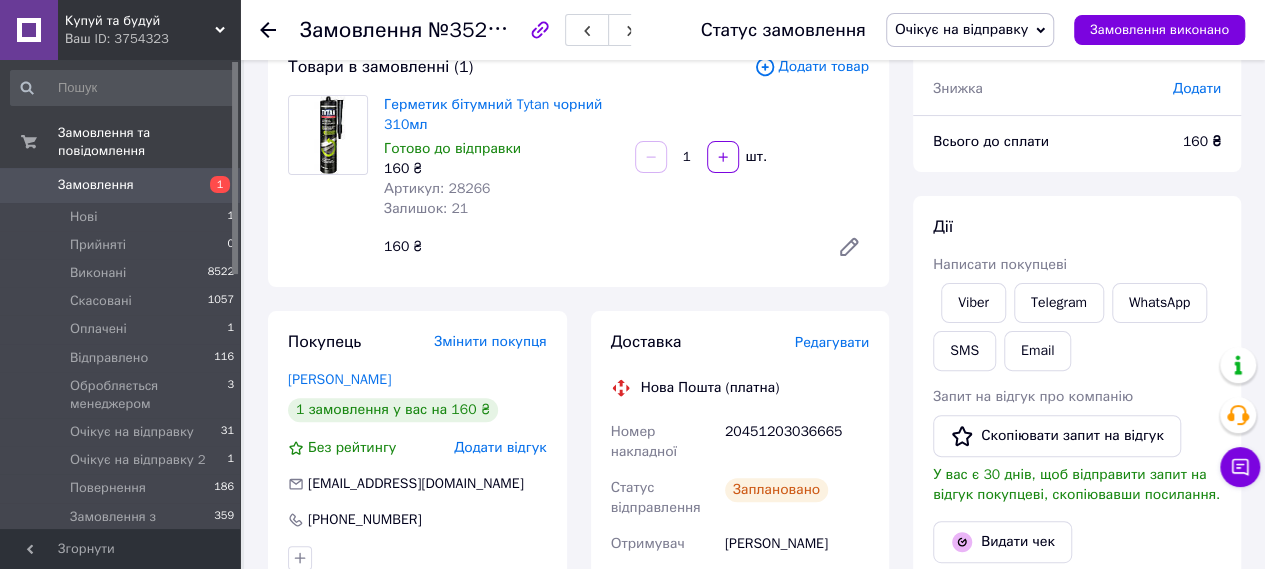 click 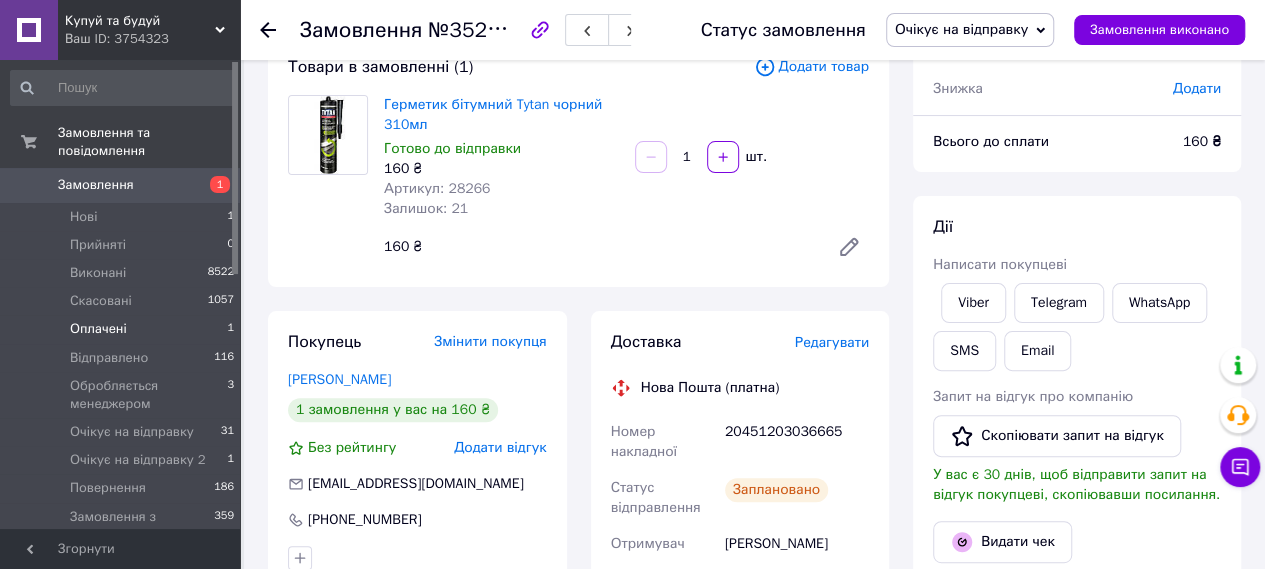 click on "Оплачені 1" at bounding box center (123, 329) 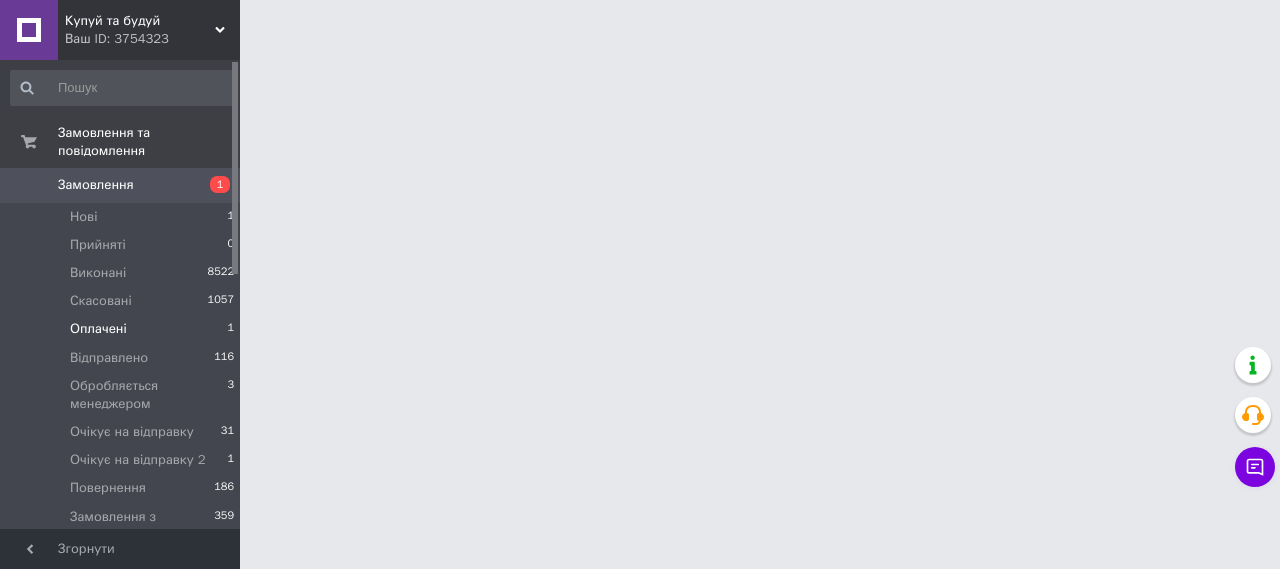 click on "Оплачені 1" at bounding box center [123, 329] 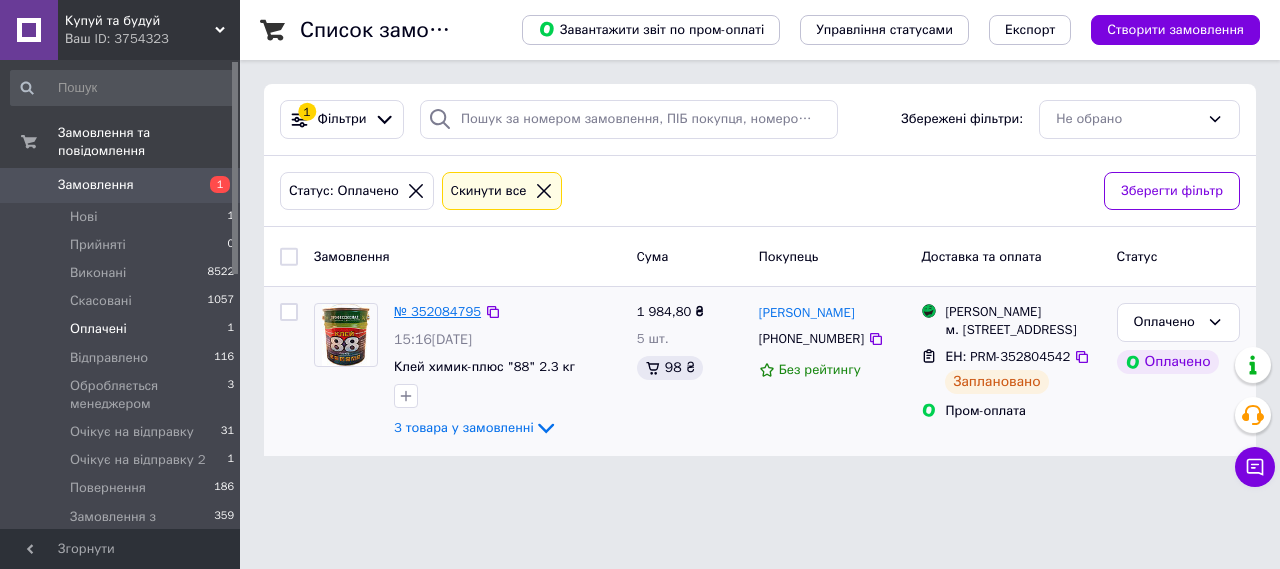 click on "№ 352084795" at bounding box center [437, 311] 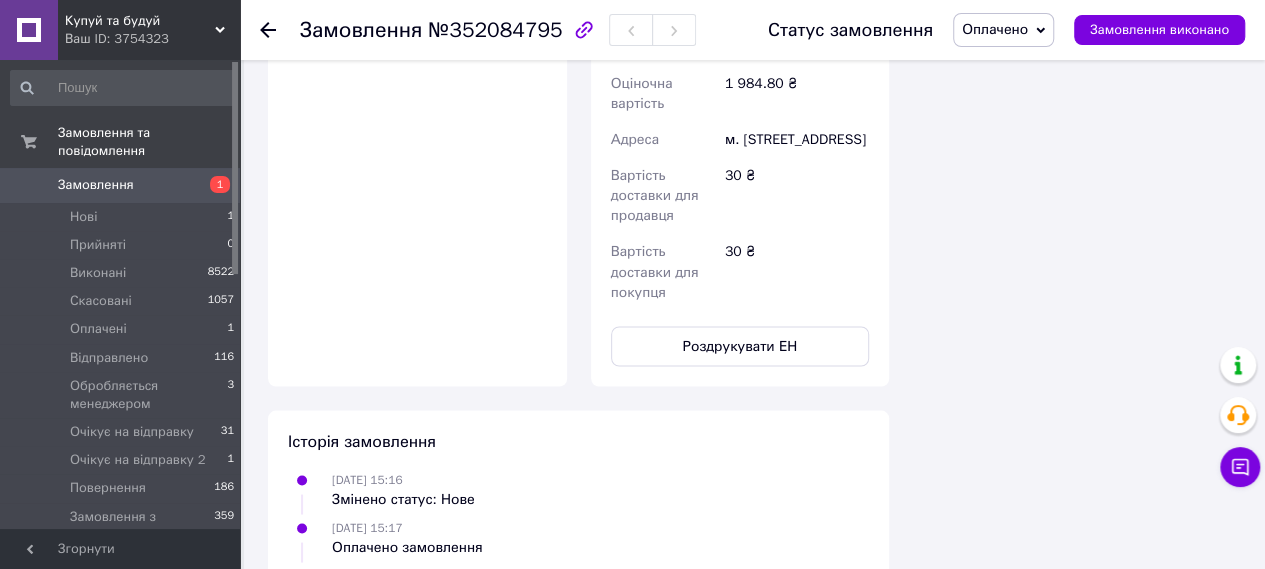 scroll, scrollTop: 1652, scrollLeft: 0, axis: vertical 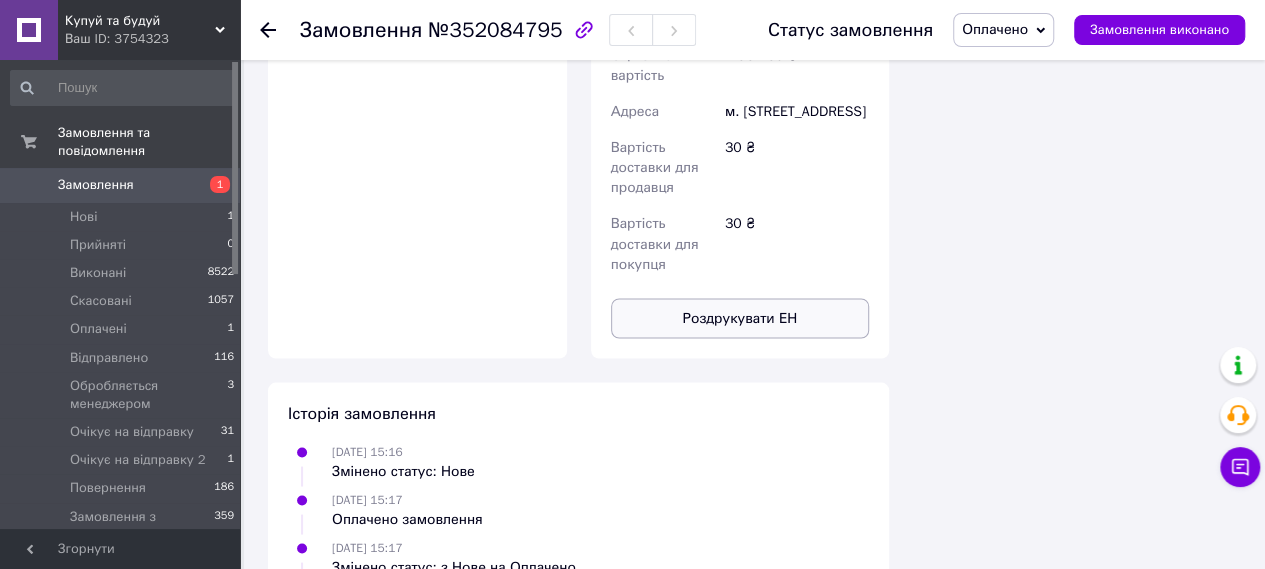 click on "Роздрукувати ЕН" at bounding box center [740, 318] 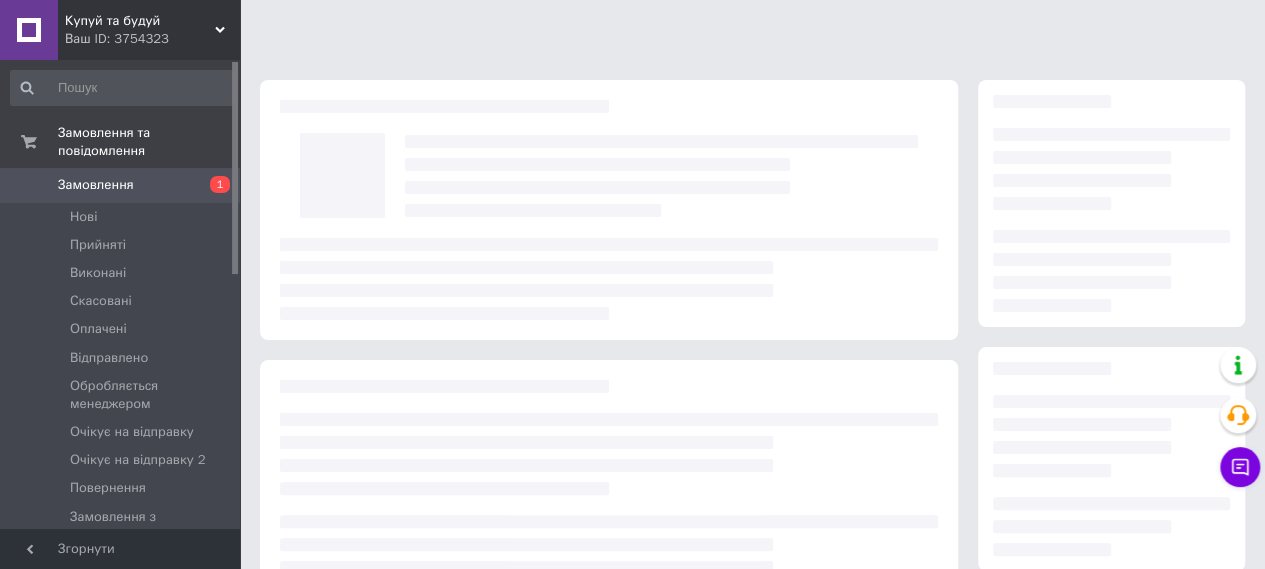 scroll, scrollTop: 344, scrollLeft: 0, axis: vertical 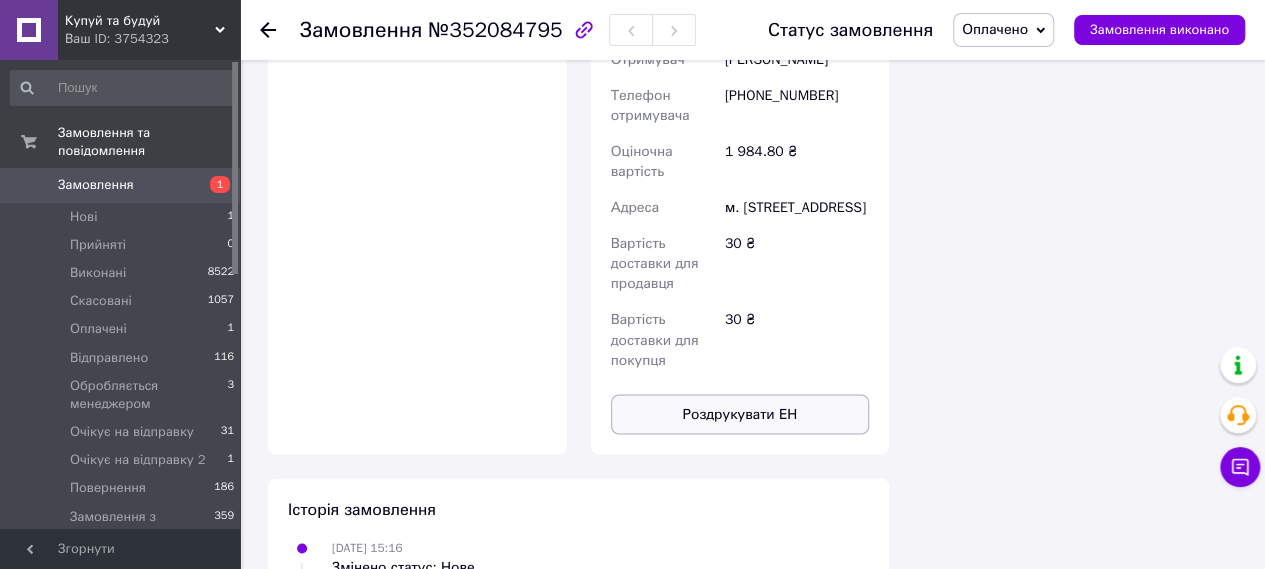 click on "Роздрукувати ЕН" at bounding box center (740, 414) 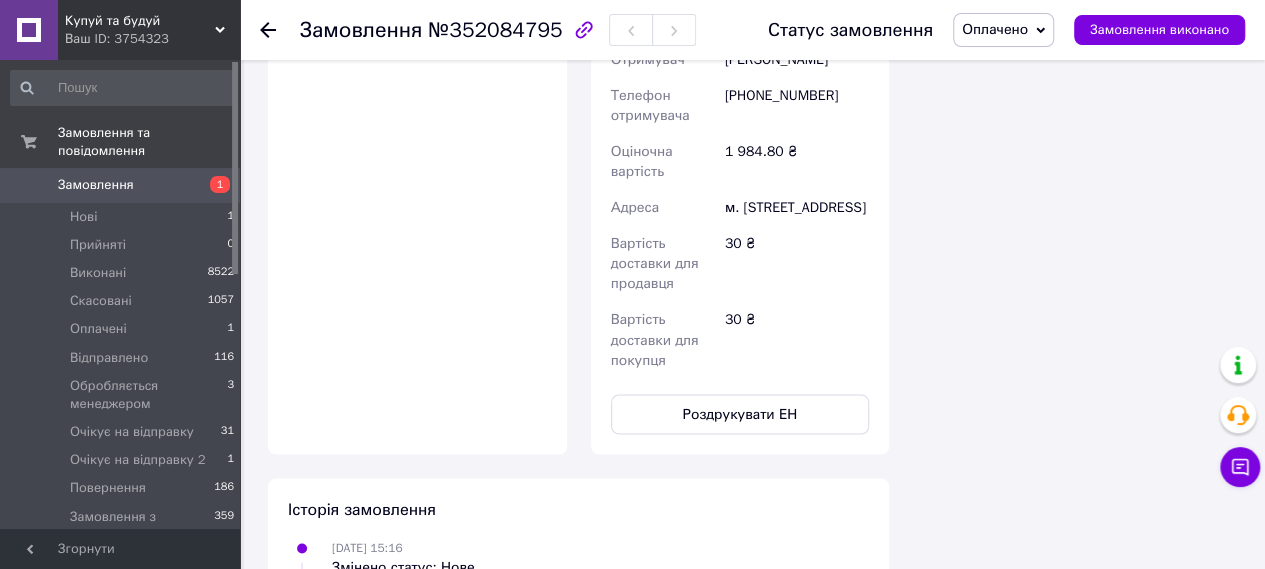 click on "Оплата Оплачено Пром-оплата Кошти будуть зараховані на розрахунковий рахунок [FC_Acquiring] Prom marketplace [PERSON_NAME] (Активирован)" at bounding box center [417, 55] 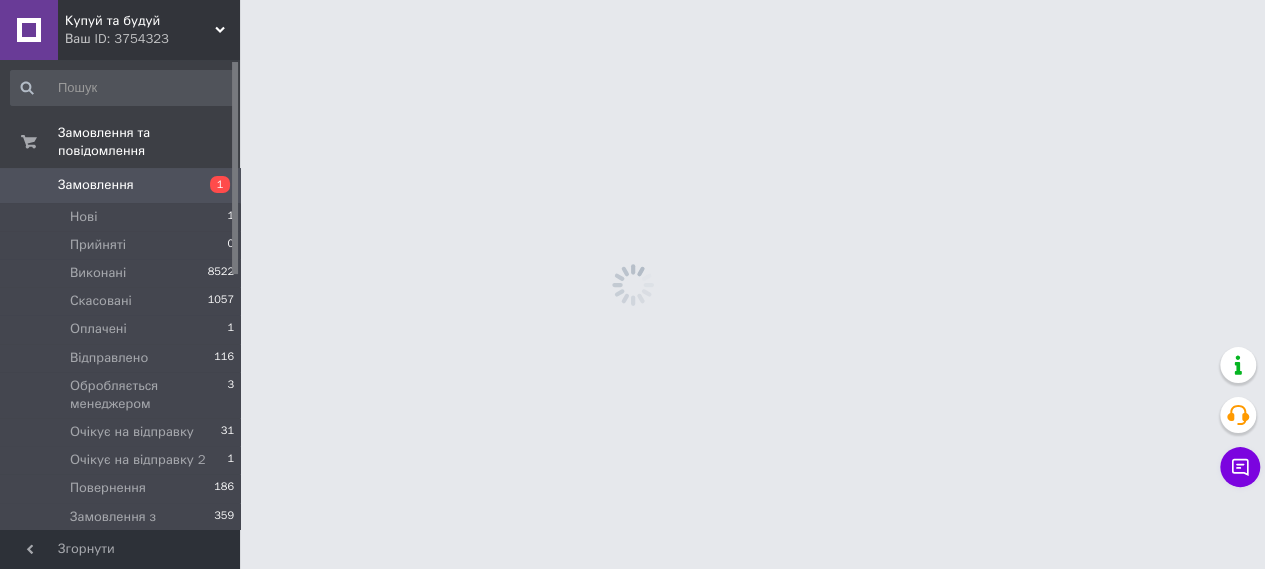 scroll, scrollTop: 0, scrollLeft: 0, axis: both 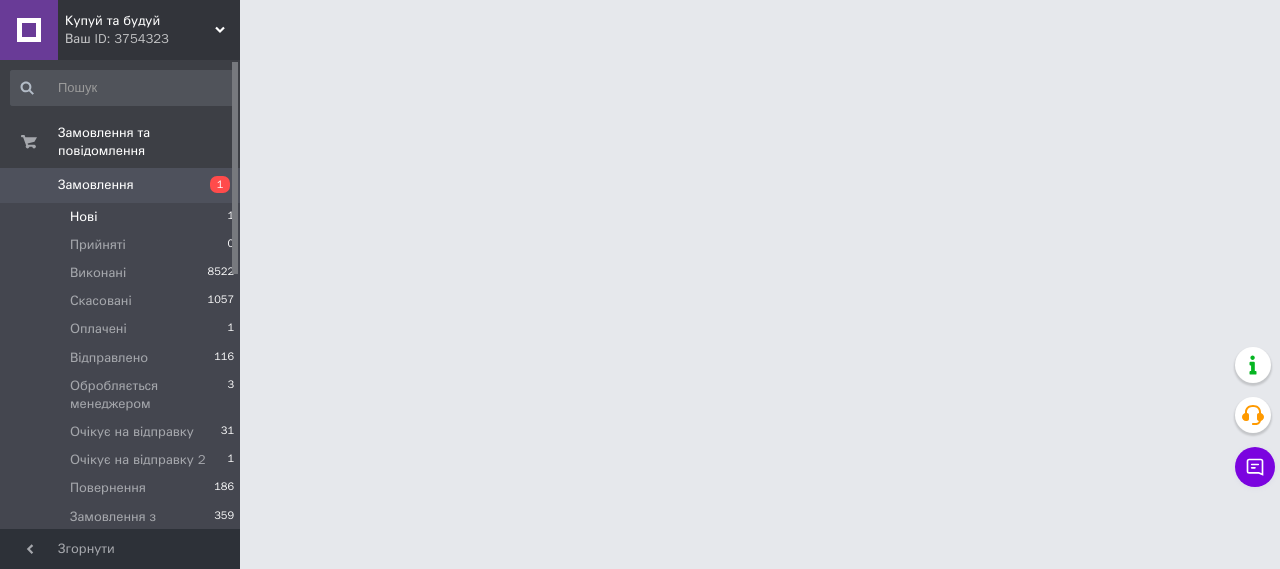 click on "Нові 1" at bounding box center (123, 217) 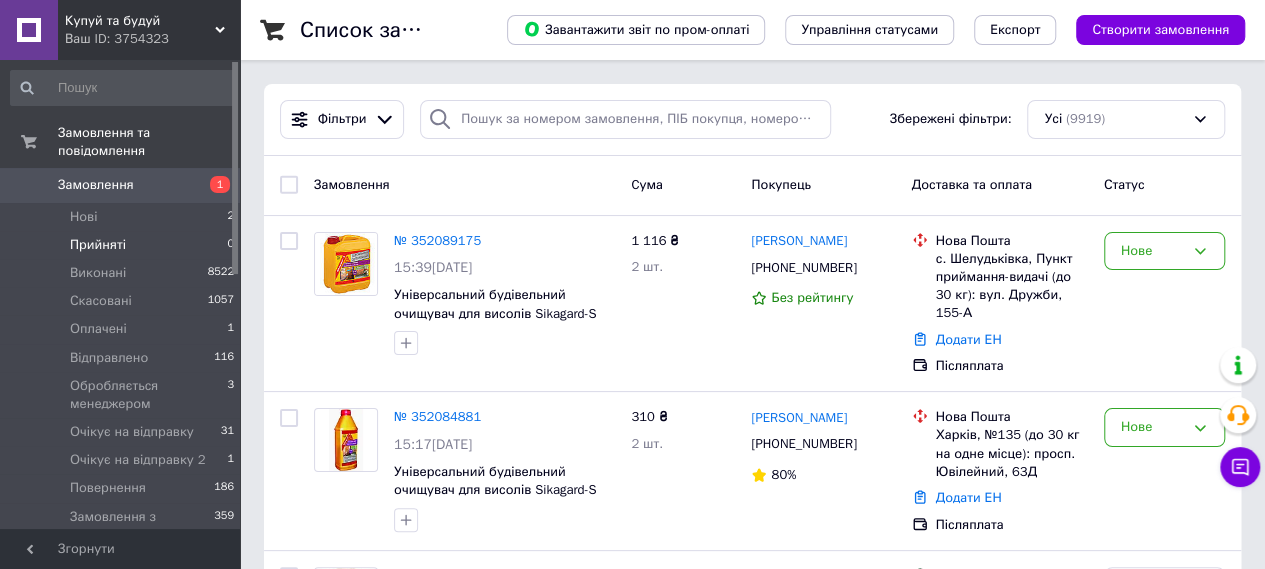 click on "Прийняті 0" at bounding box center [123, 245] 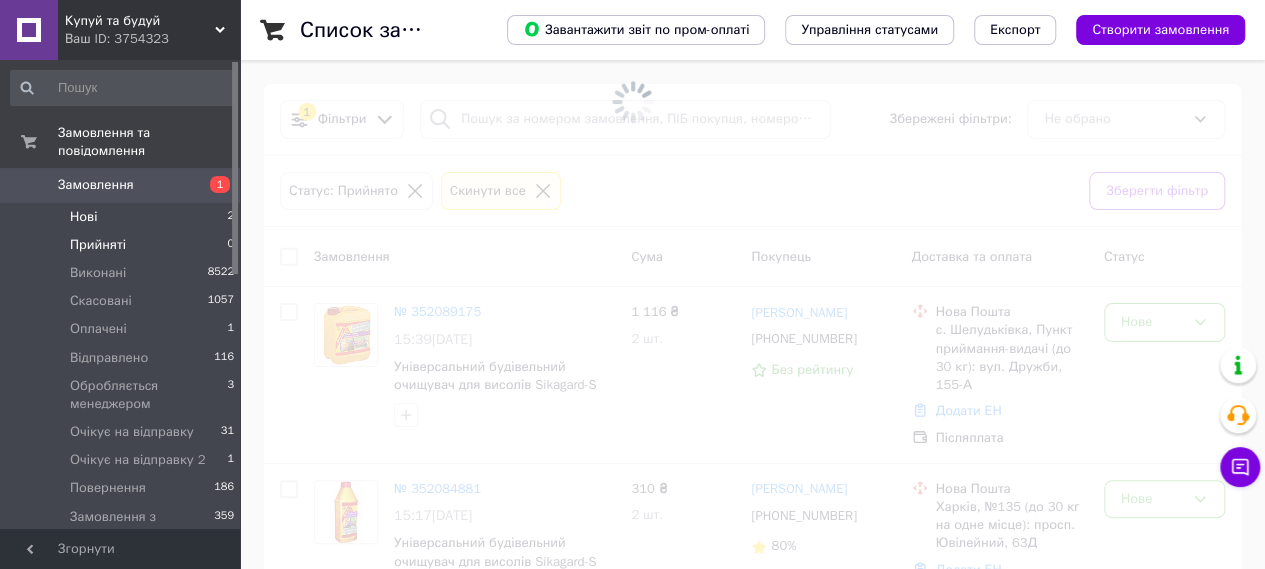 click on "Нові 2" at bounding box center (123, 217) 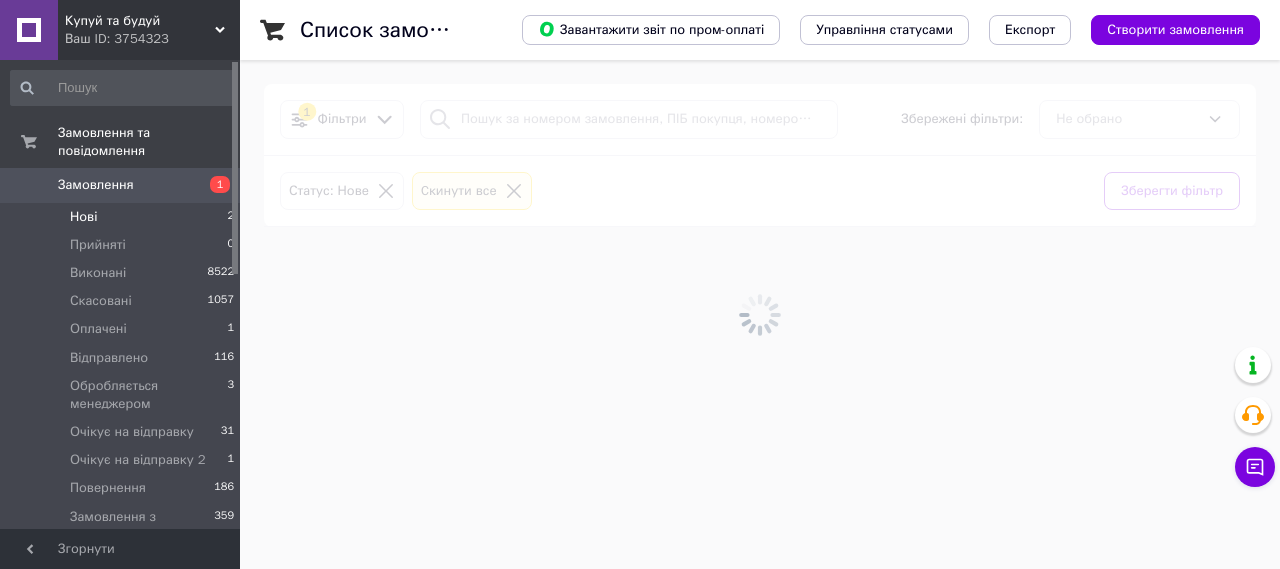 click on "Нові 2" at bounding box center [123, 217] 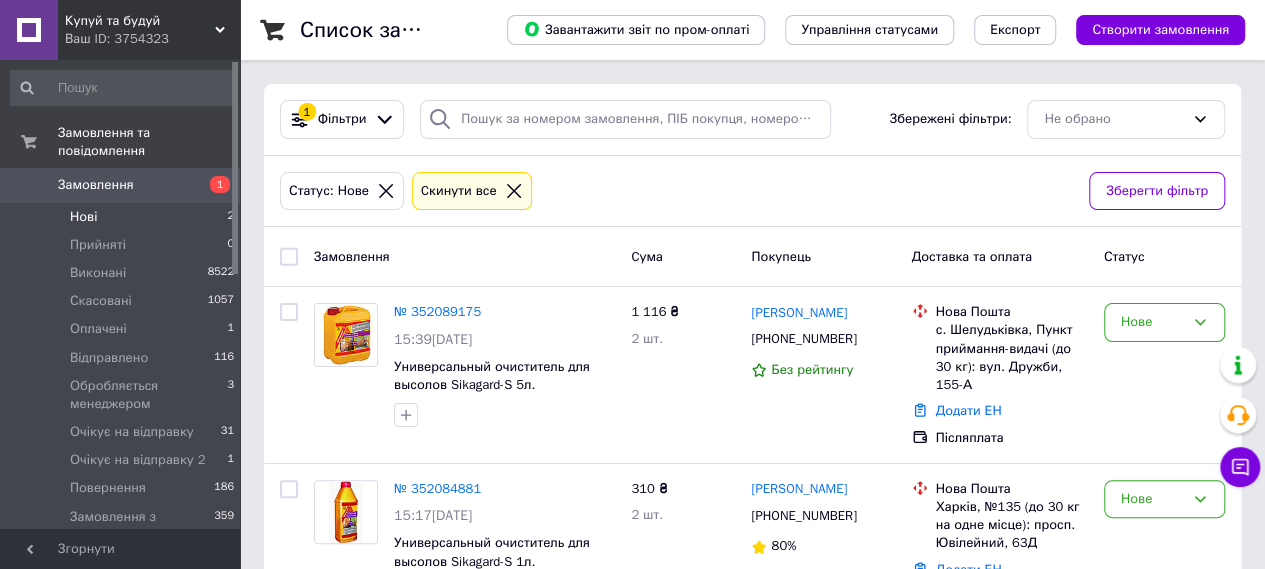 click on "Нові 2" at bounding box center [123, 217] 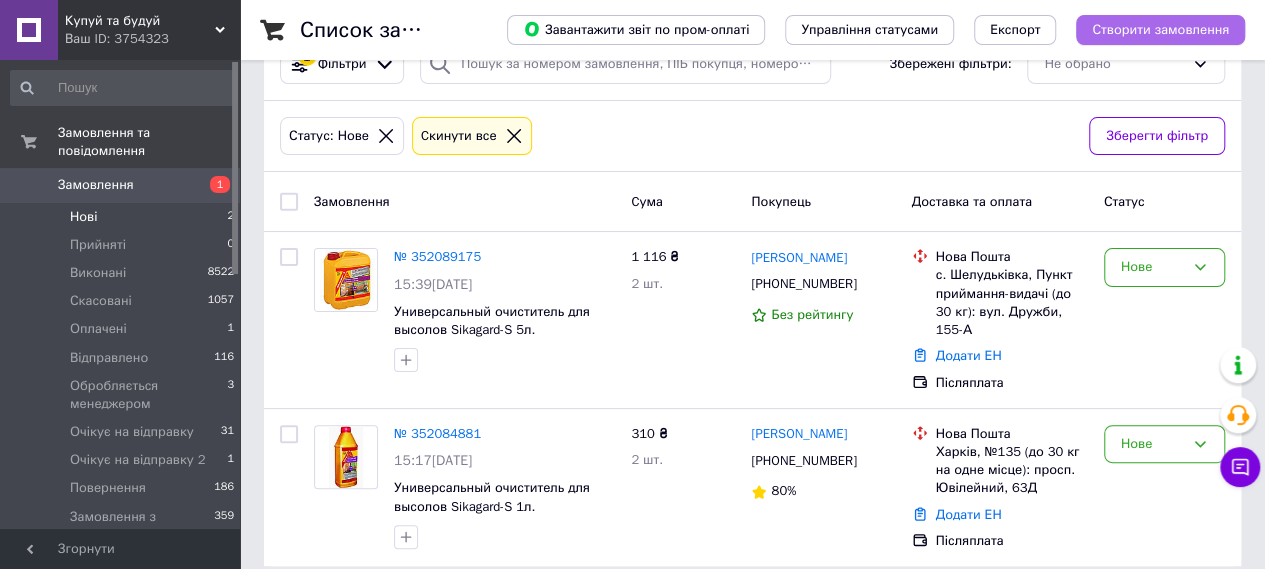 scroll, scrollTop: 0, scrollLeft: 0, axis: both 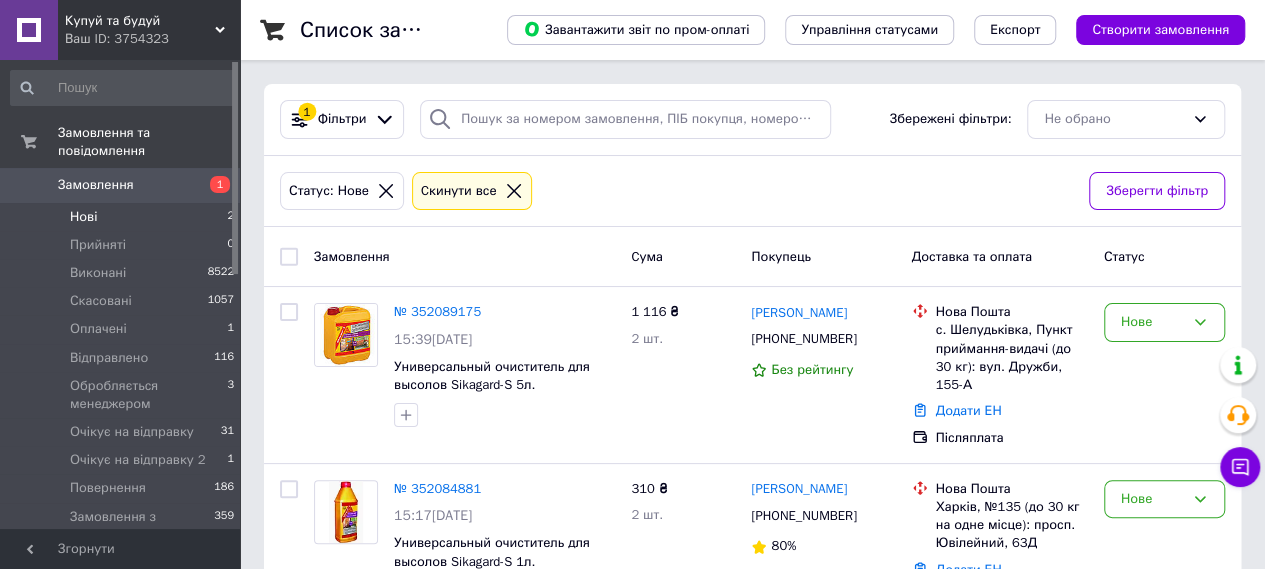 click on "Замовлення 1" at bounding box center (123, 185) 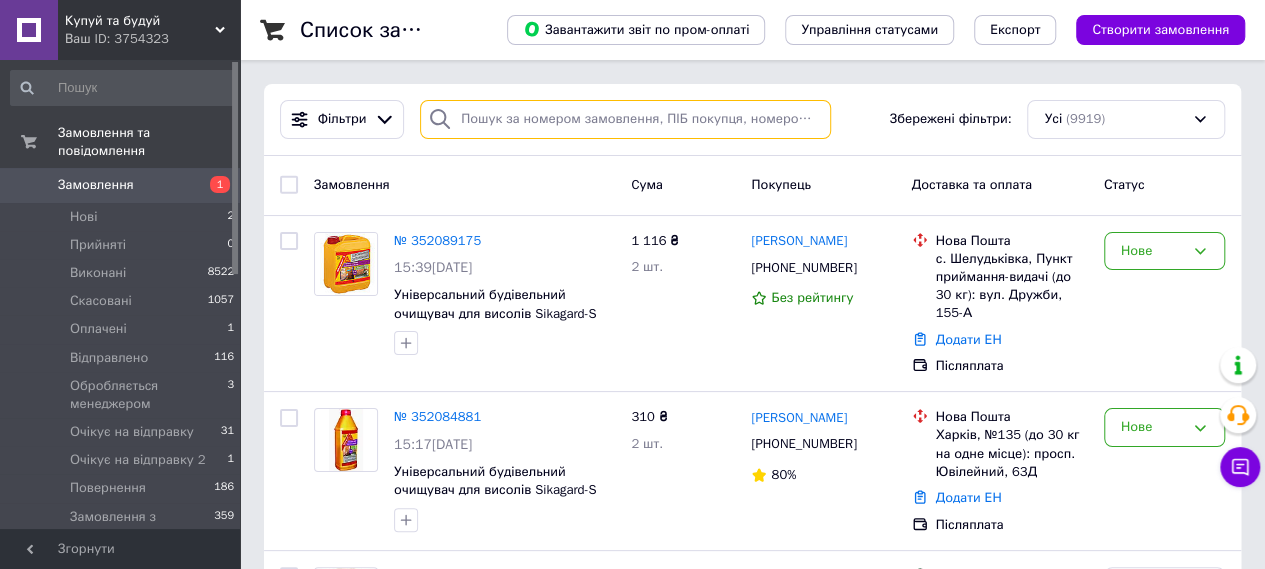 click at bounding box center [625, 119] 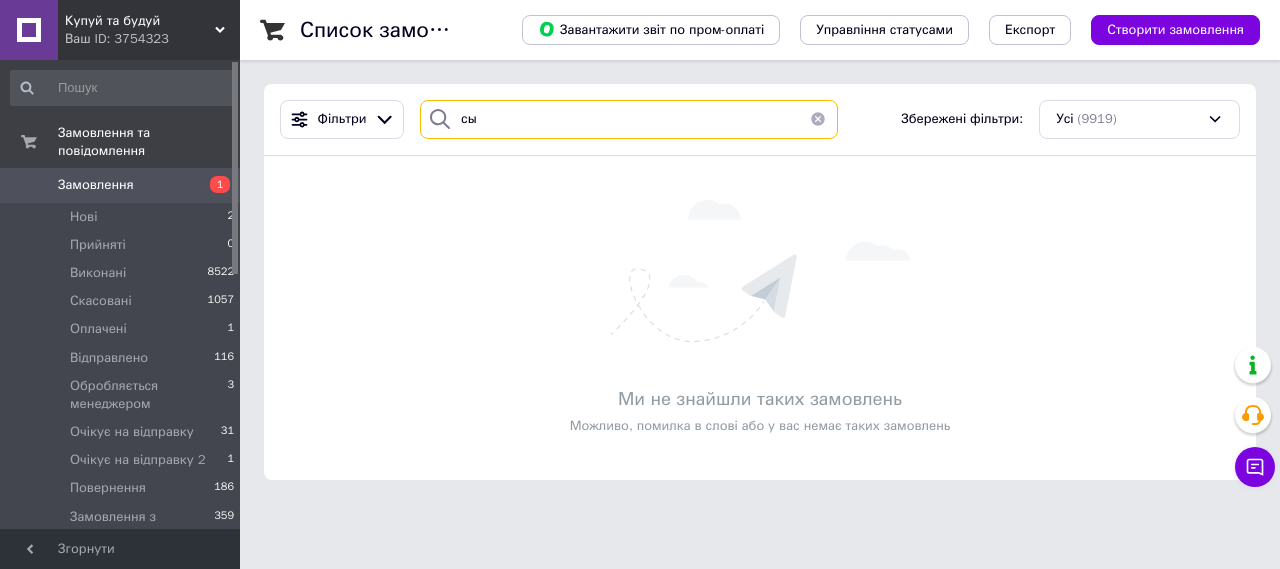 type on "с" 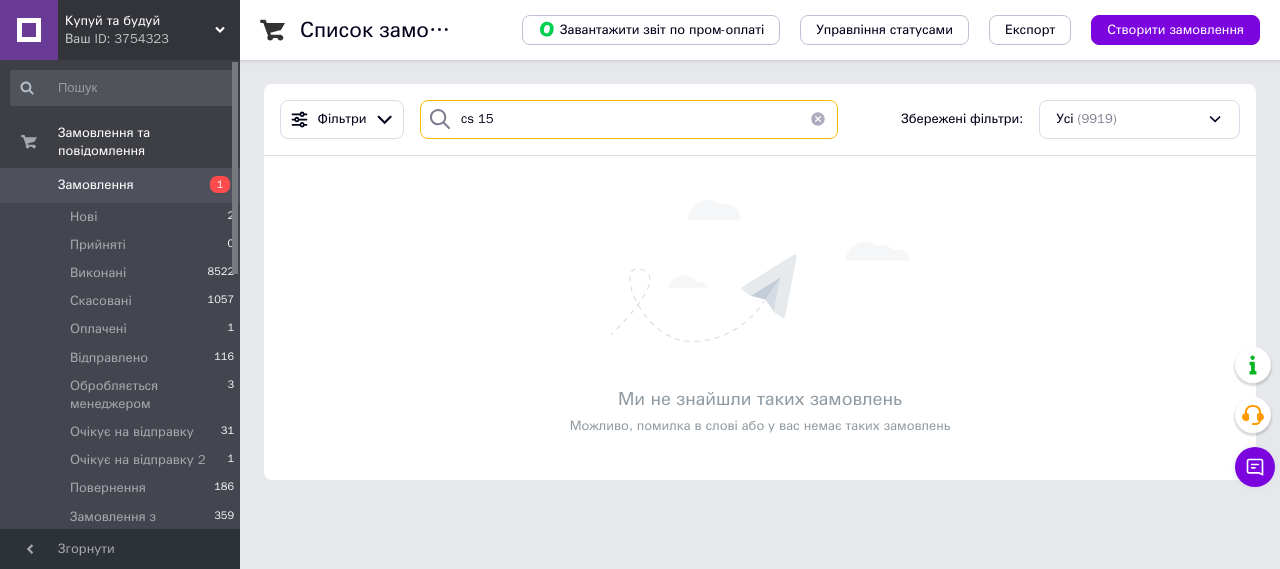 click on "cs 15" at bounding box center (629, 119) 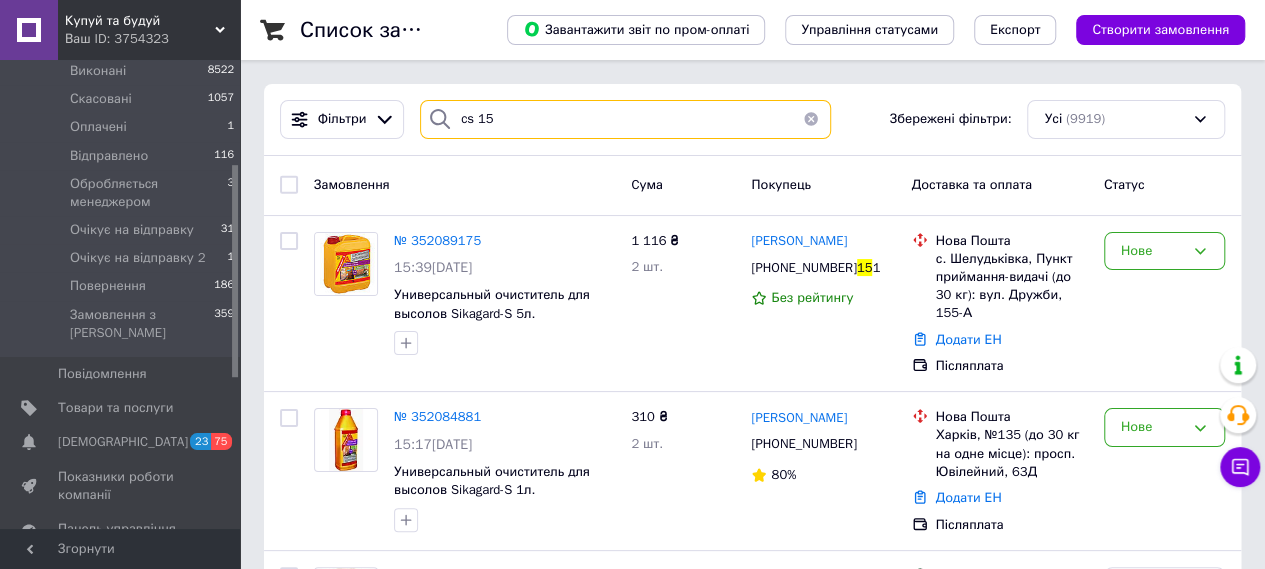 scroll, scrollTop: 264, scrollLeft: 0, axis: vertical 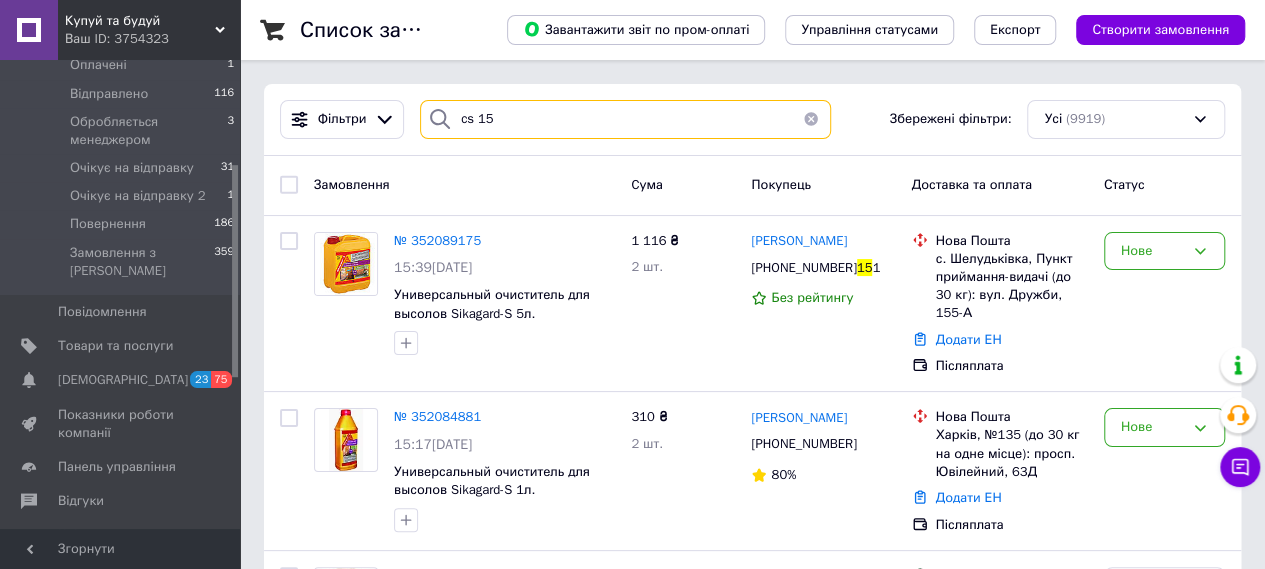 drag, startPoint x: 232, startPoint y: 124, endPoint x: 245, endPoint y: 249, distance: 125.67418 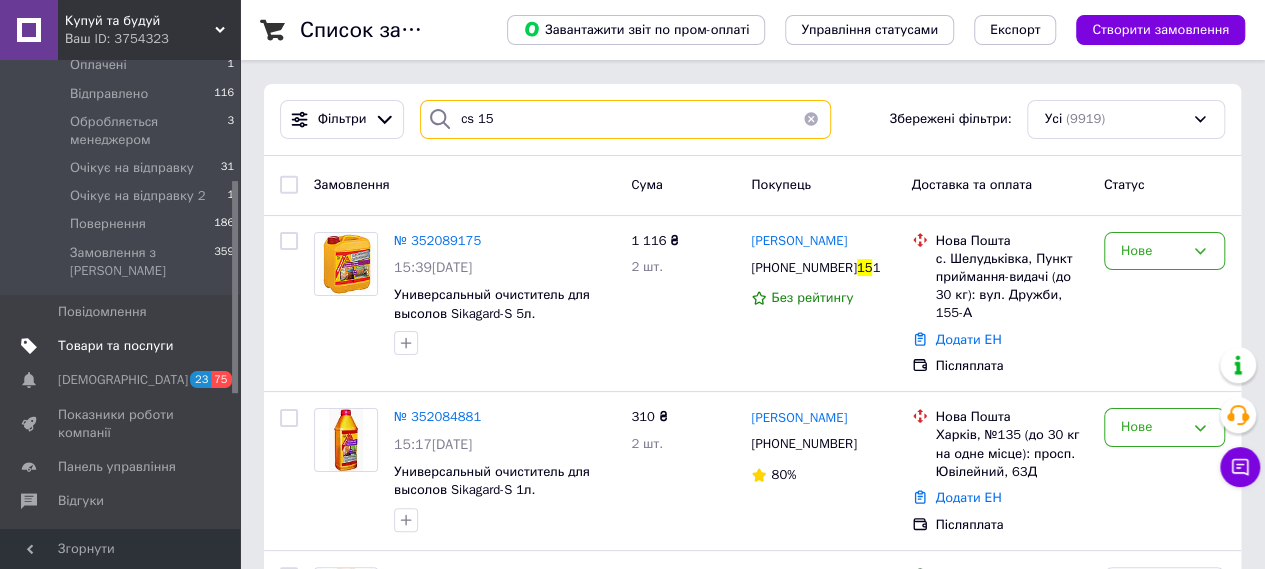 type on "cs 15" 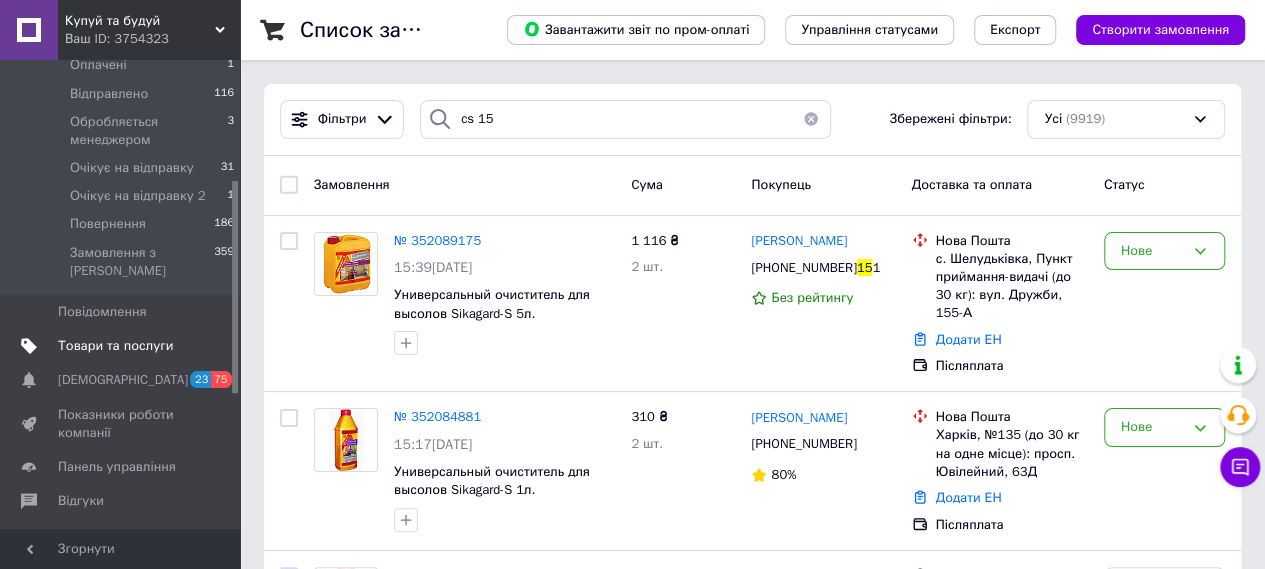 click on "Товари та послуги" at bounding box center [115, 346] 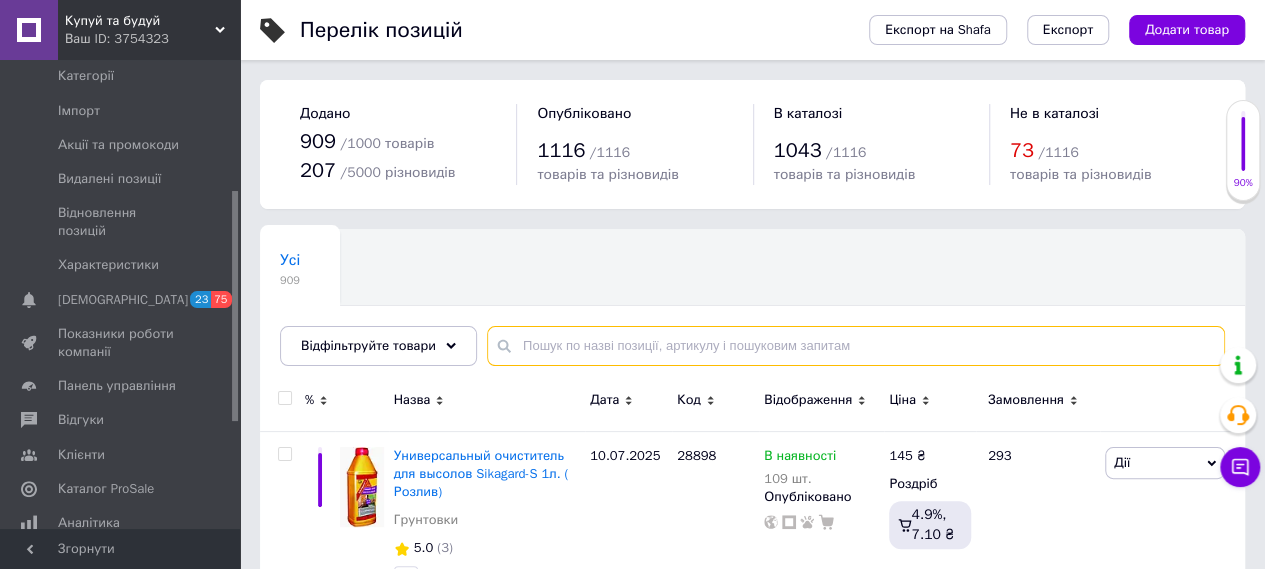 click at bounding box center [856, 346] 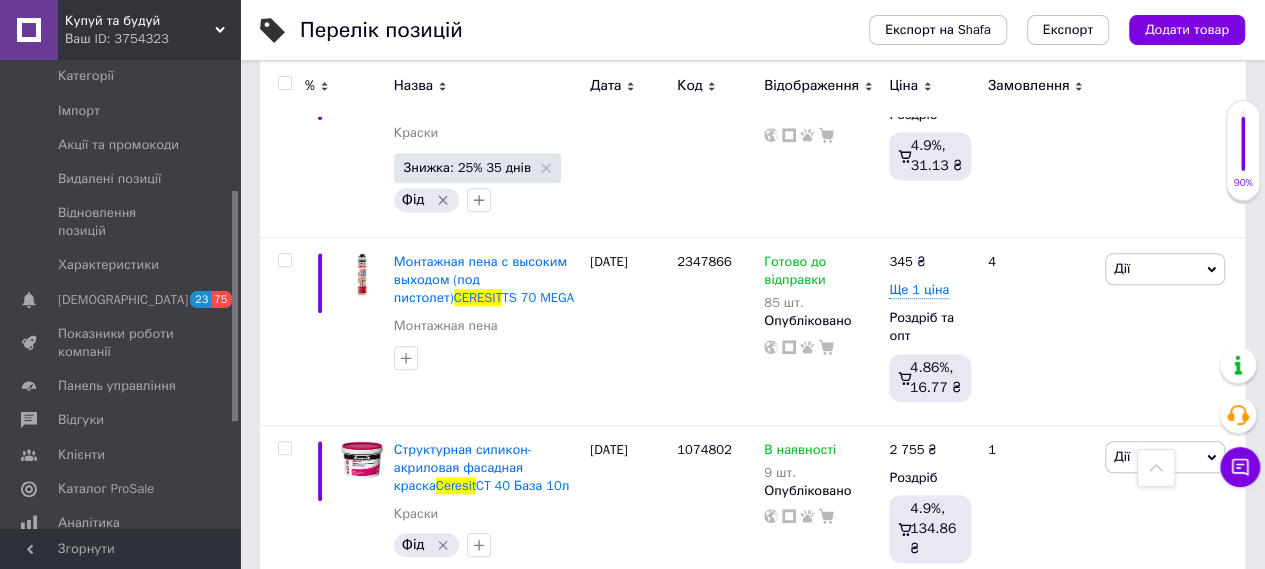 scroll, scrollTop: 0, scrollLeft: 0, axis: both 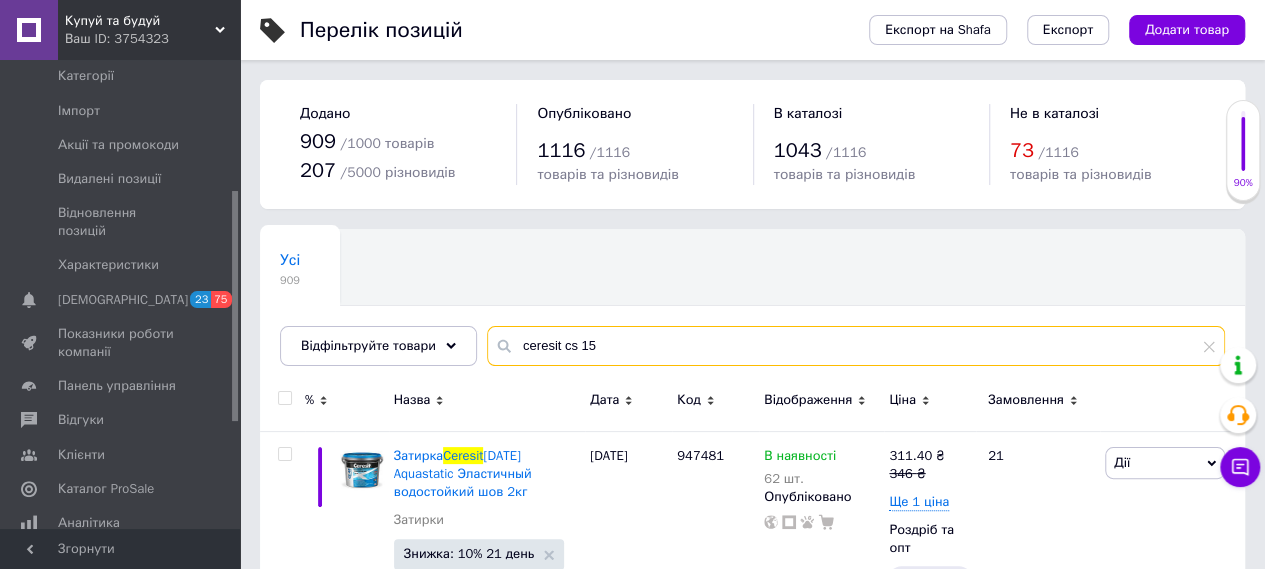 click on "ceresit cs 15" at bounding box center [856, 346] 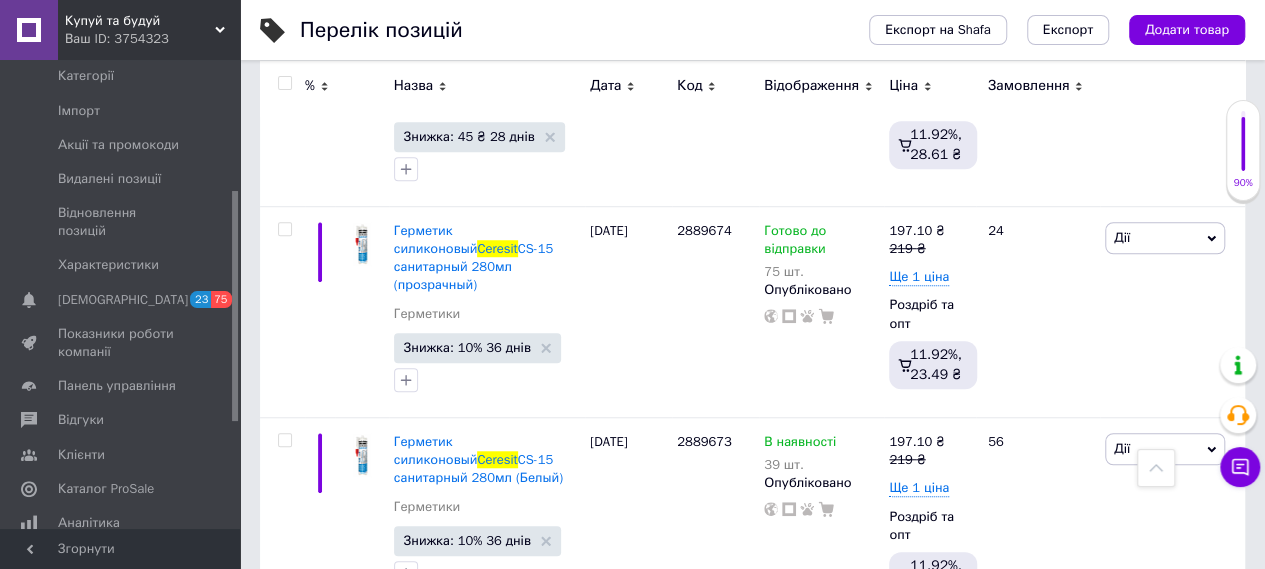 scroll, scrollTop: 635, scrollLeft: 0, axis: vertical 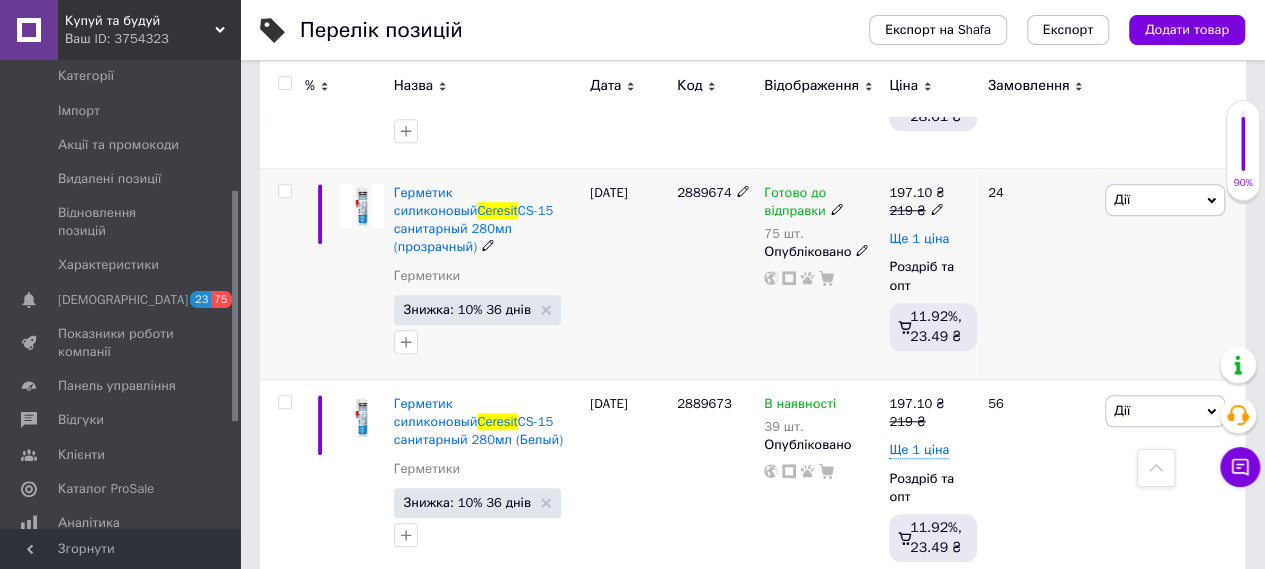 type on "ceresit cs15" 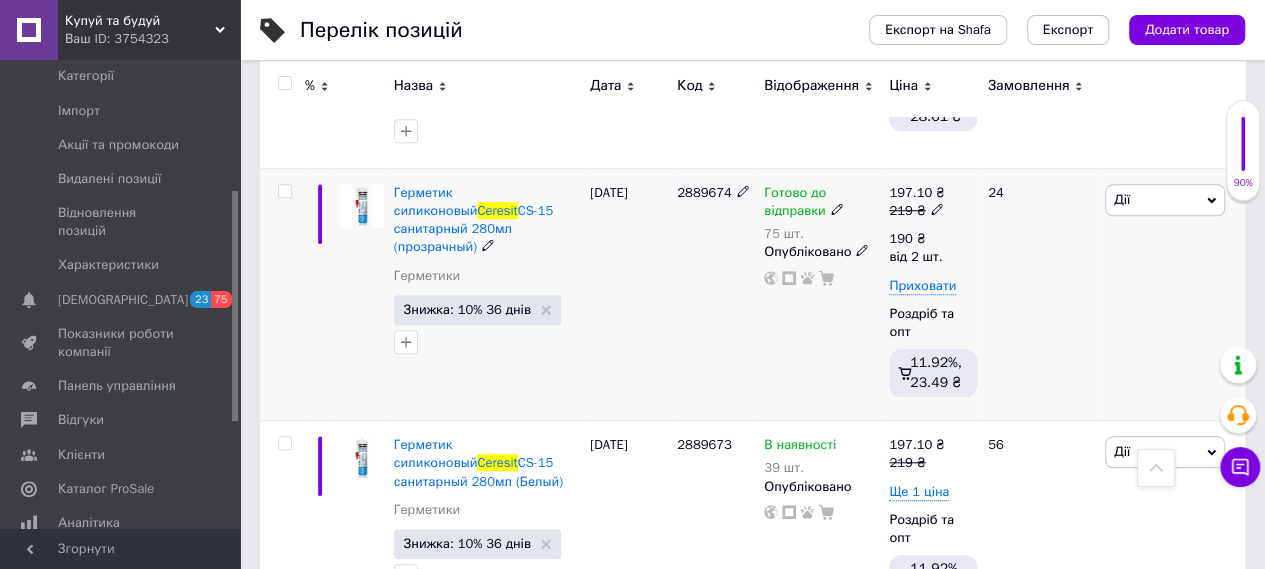 click at bounding box center (284, 191) 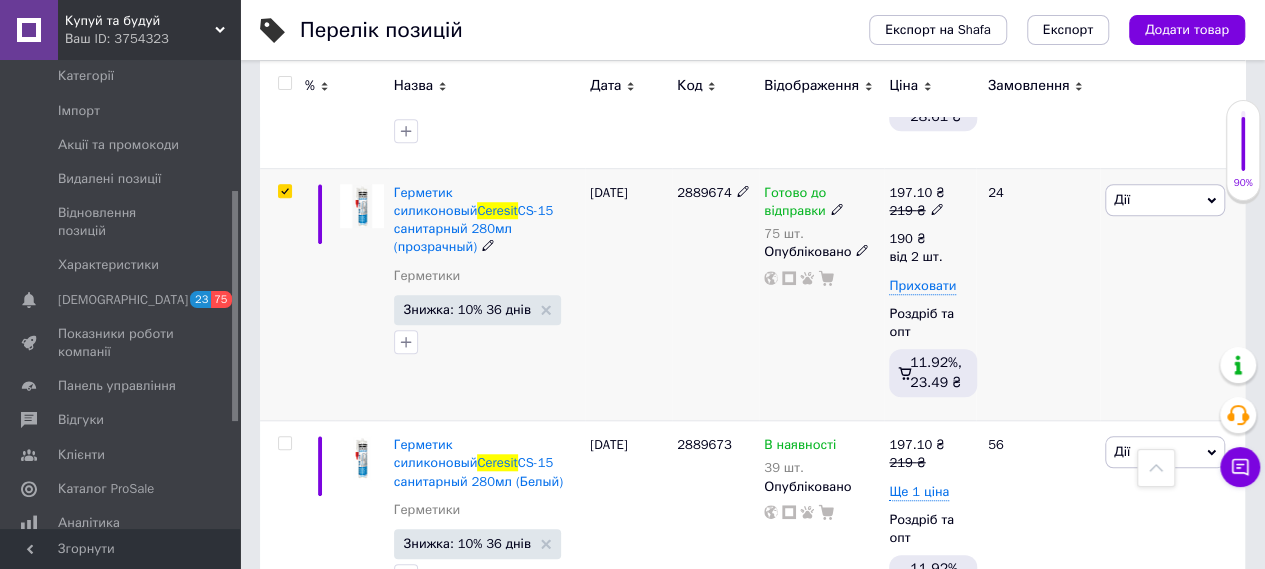 checkbox on "true" 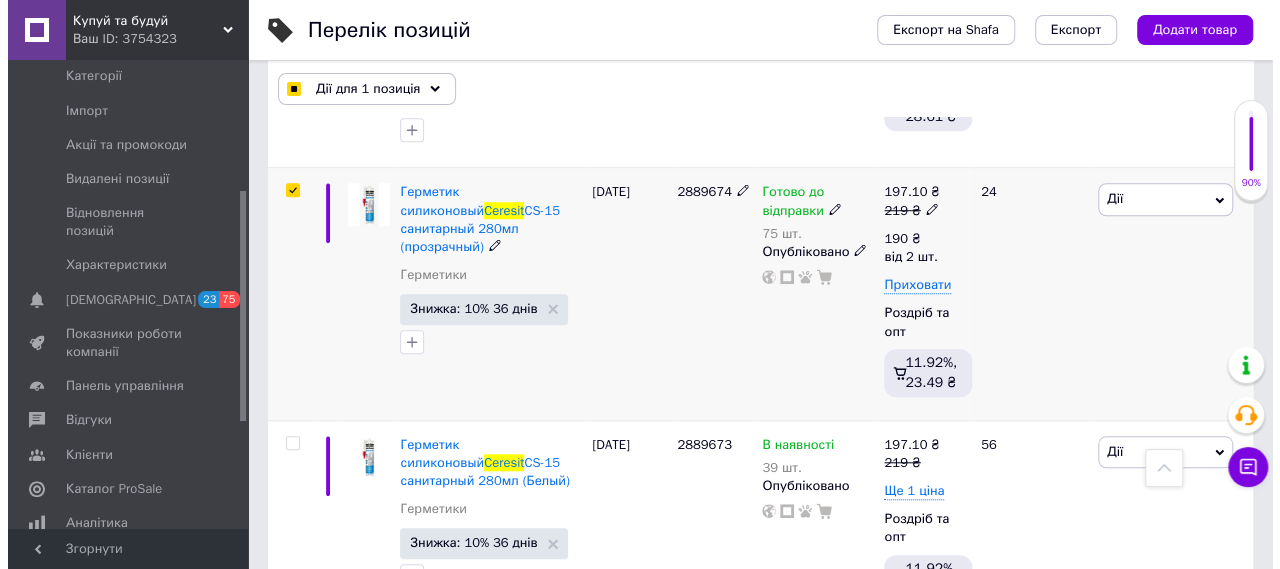 scroll, scrollTop: 670, scrollLeft: 0, axis: vertical 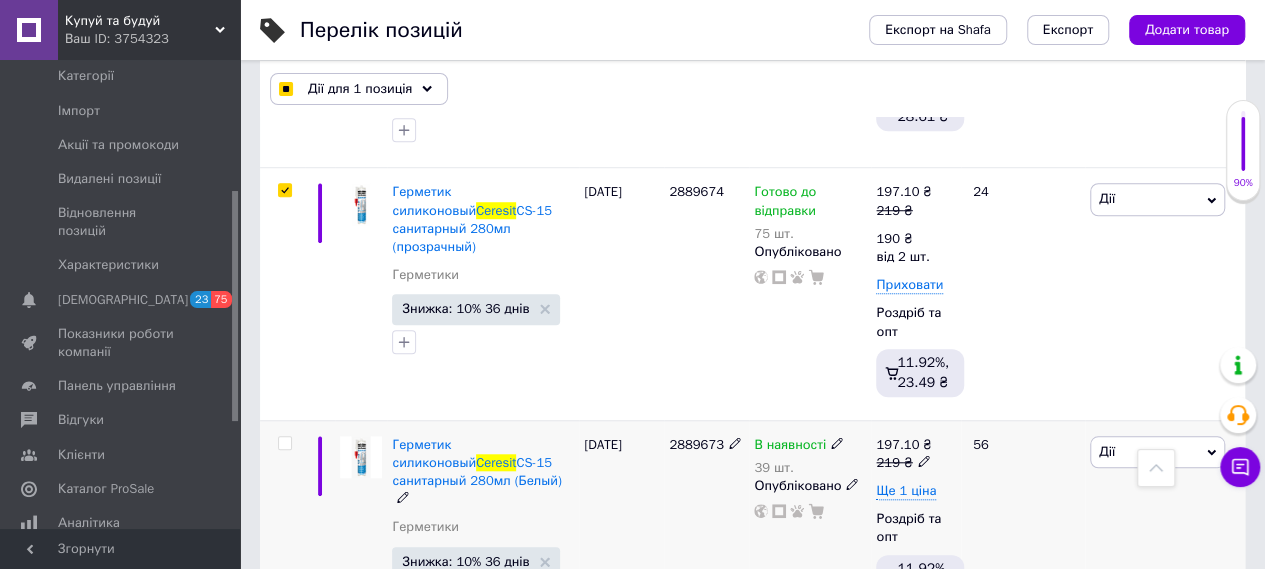 click at bounding box center (284, 443) 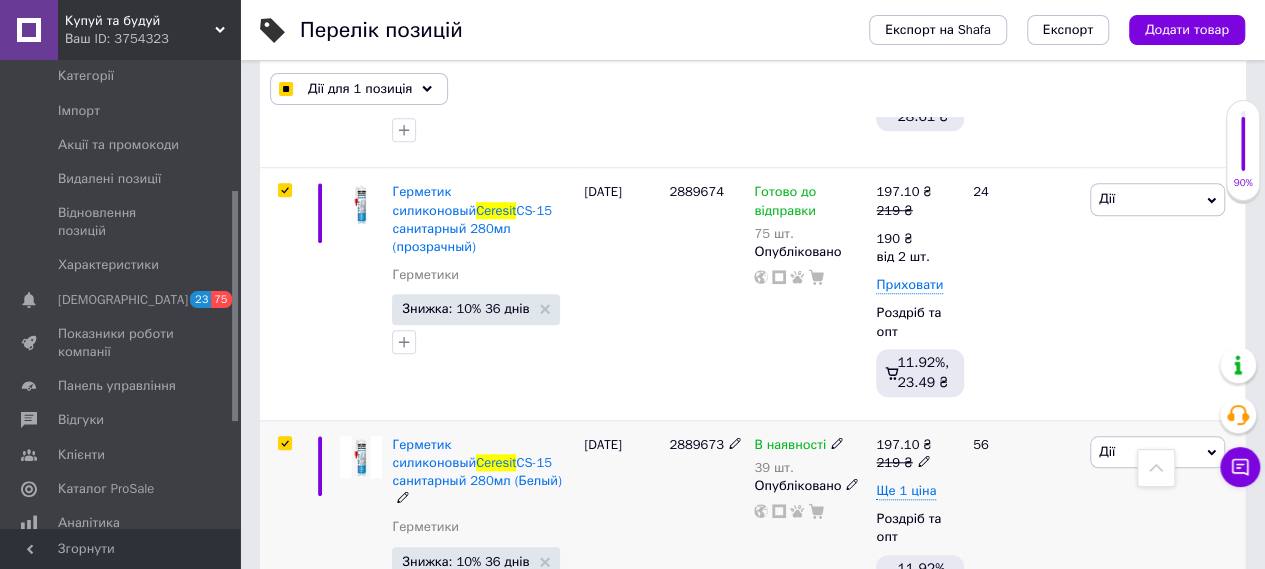 checkbox on "true" 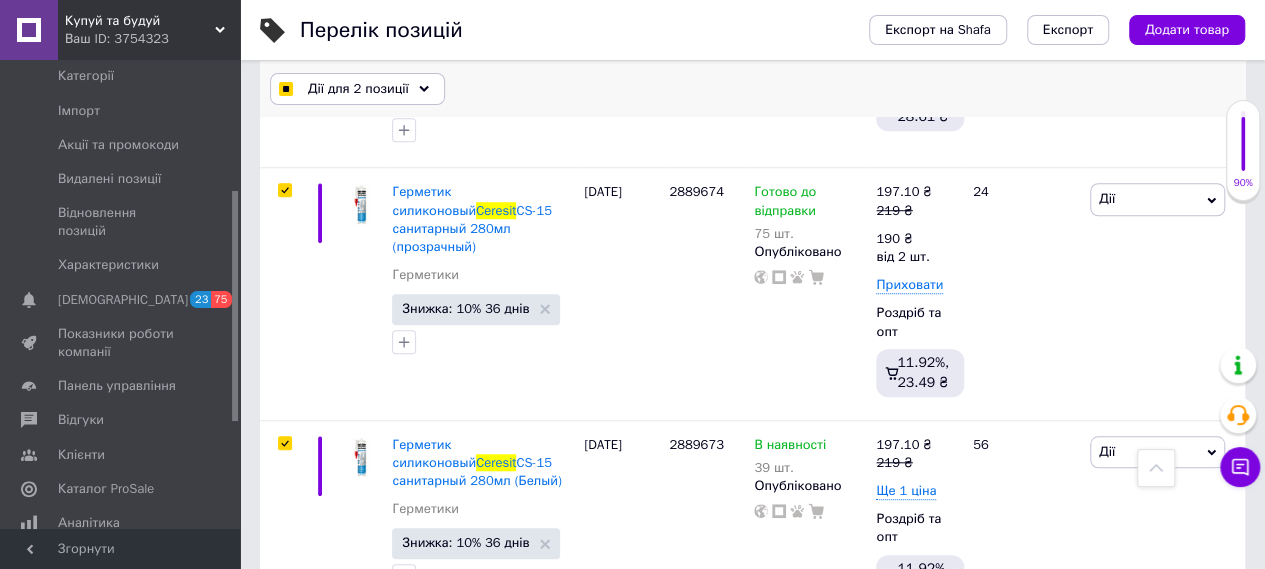click on "Дії для 2 позиції" at bounding box center (357, 89) 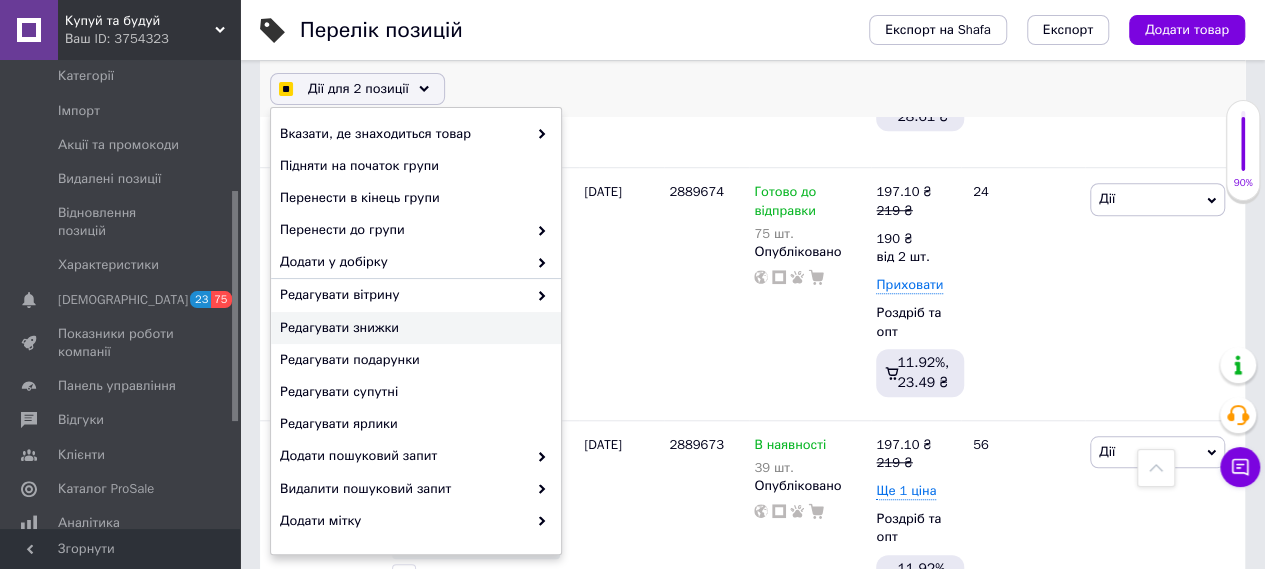 click on "Редагувати знижки" at bounding box center (413, 328) 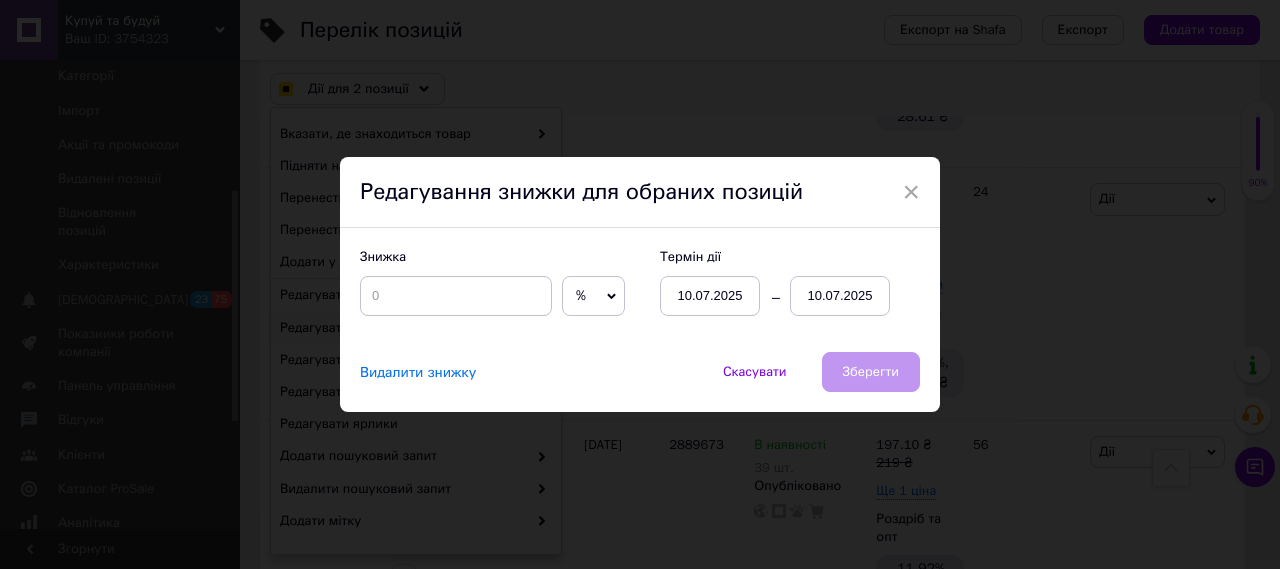 checkbox on "true" 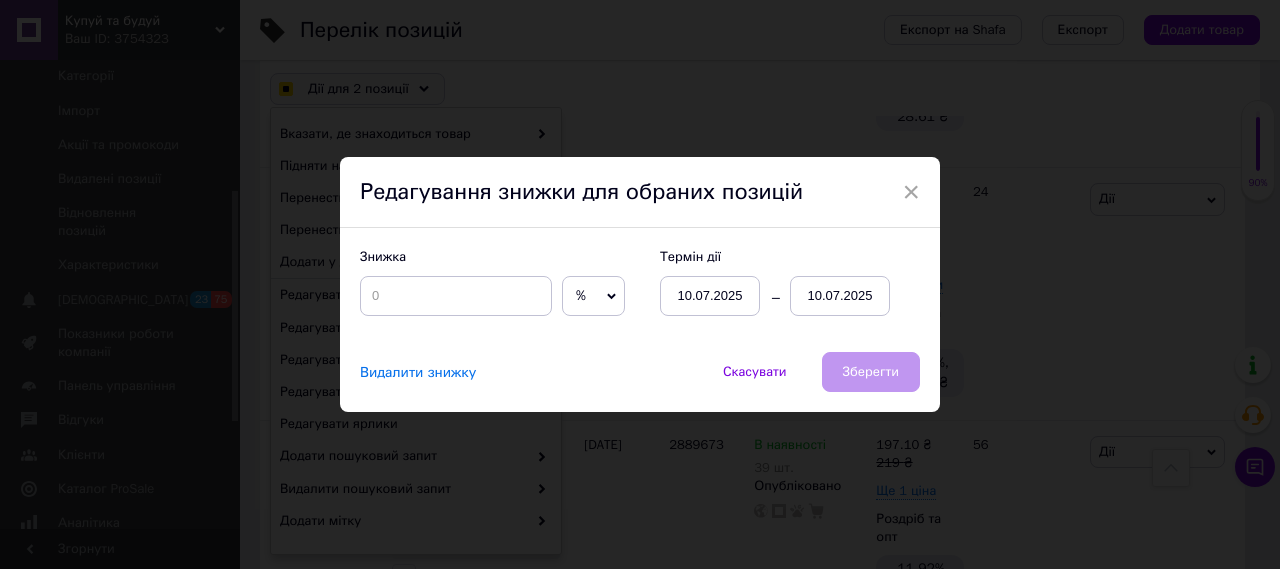 click on "%" at bounding box center [593, 296] 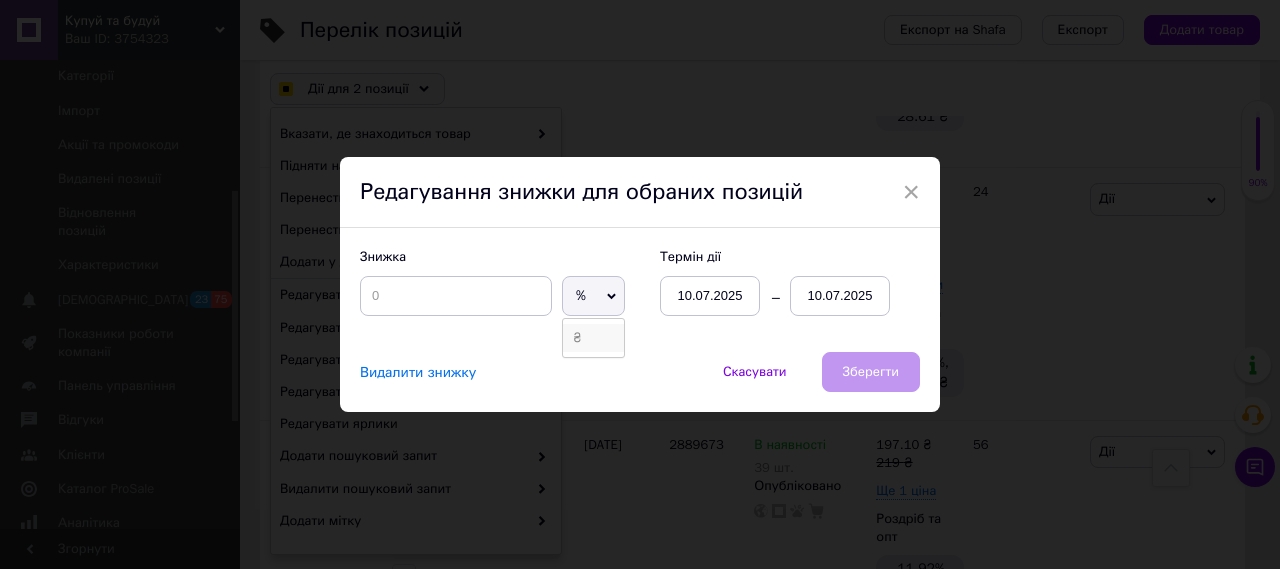 click on "₴" at bounding box center [593, 338] 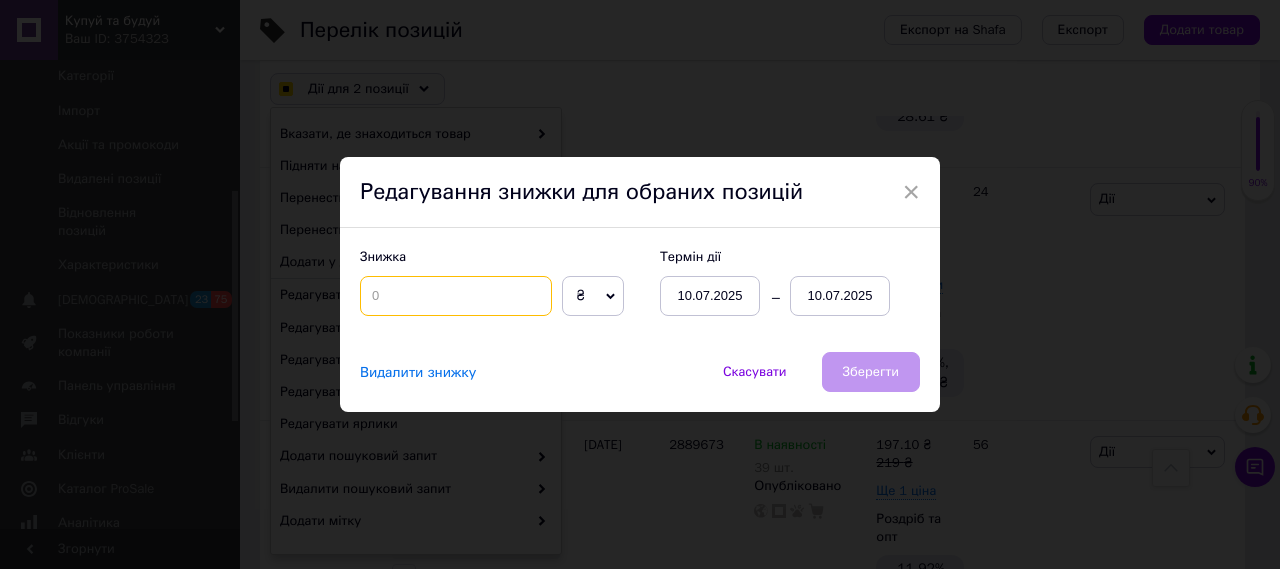 click at bounding box center (456, 296) 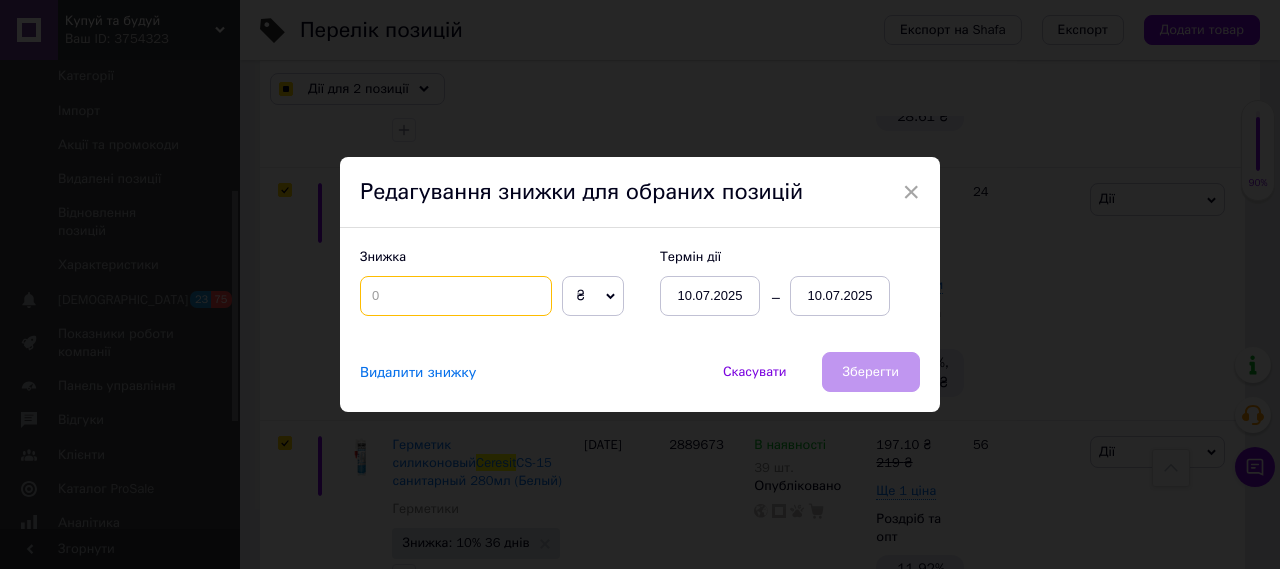 checkbox on "true" 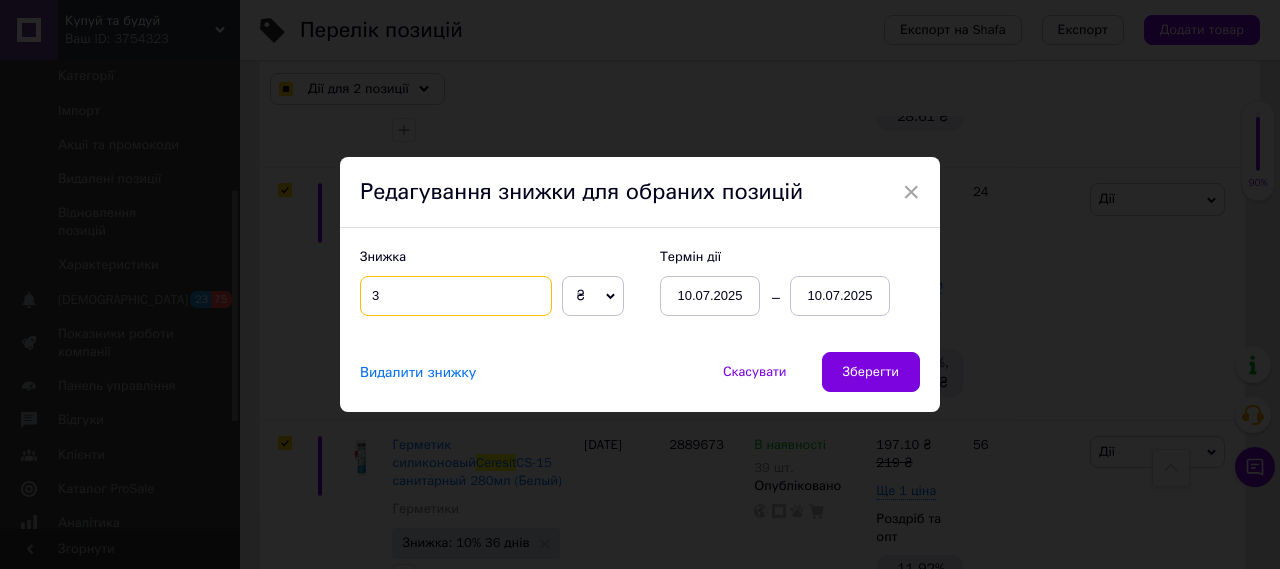 checkbox on "true" 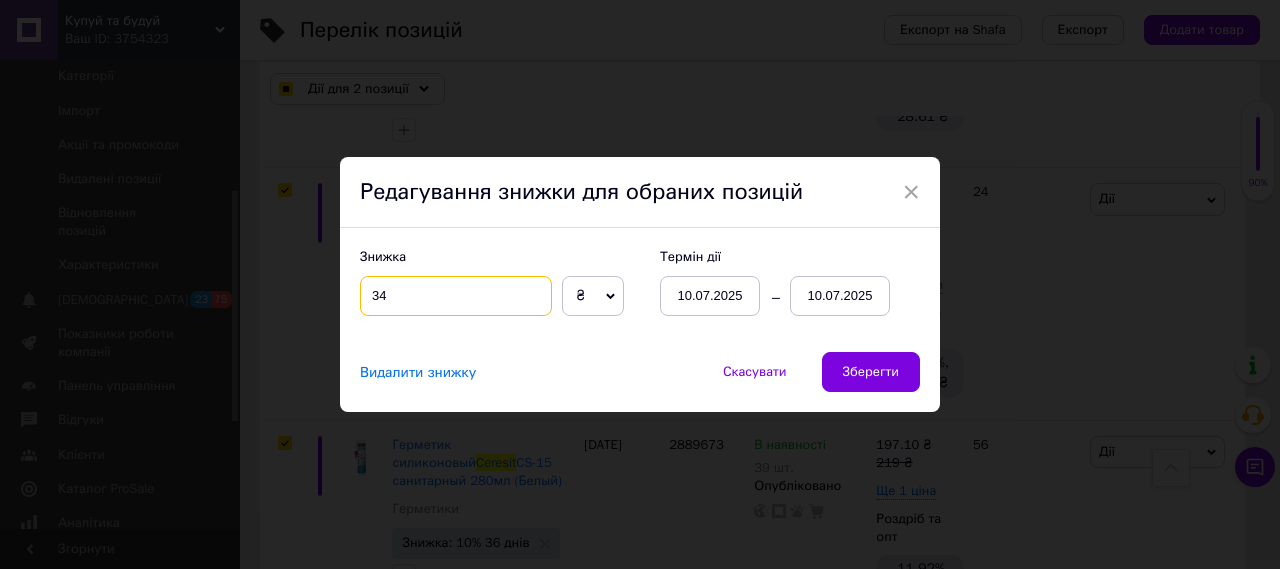 type on "34" 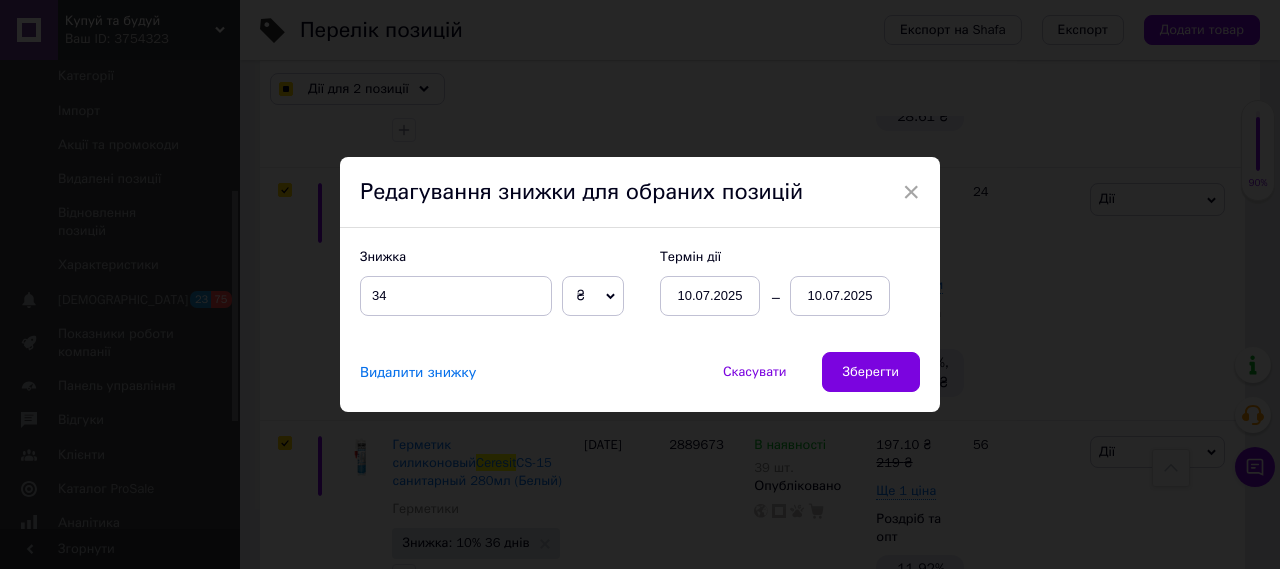 click on "10.07.2025" at bounding box center (840, 296) 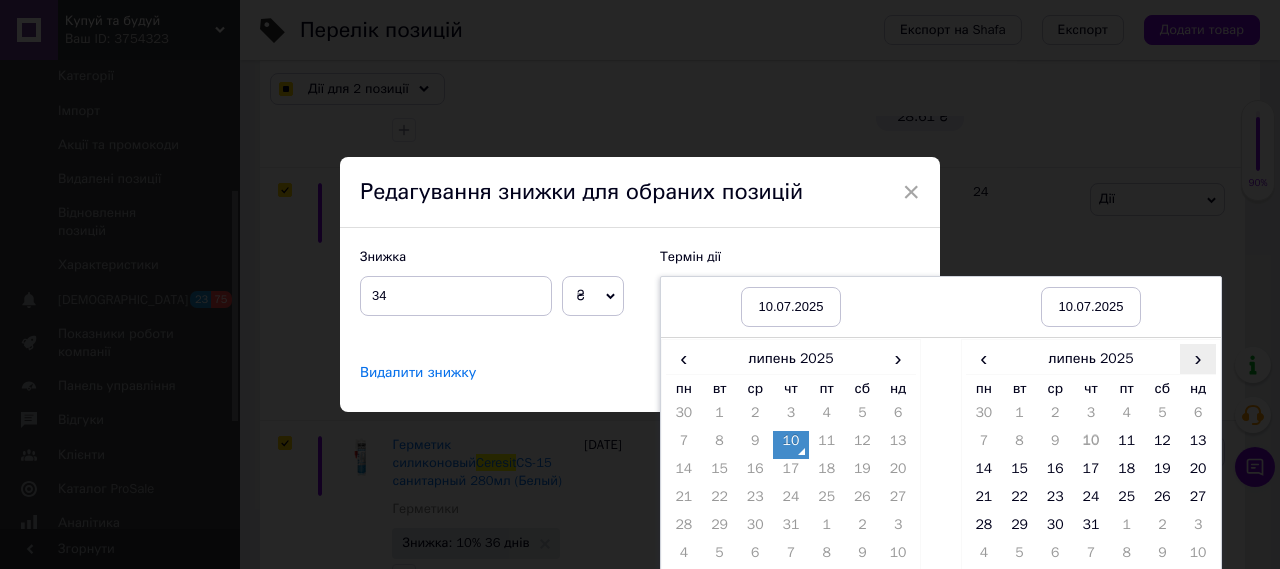 click on "›" at bounding box center [1198, 358] 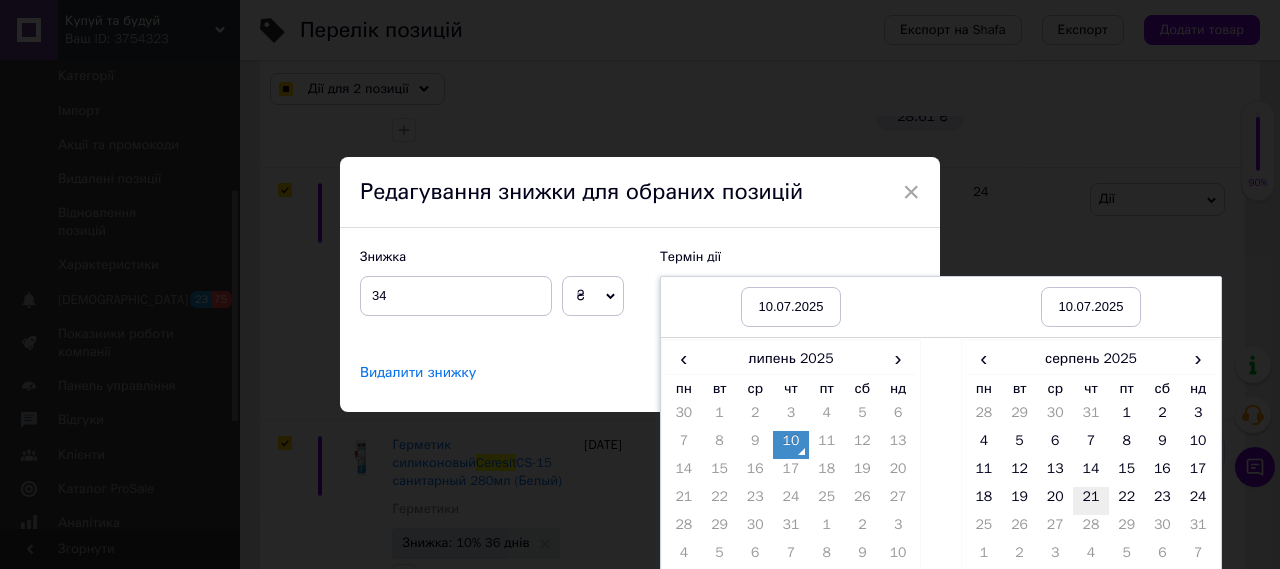 click on "21" at bounding box center [1091, 501] 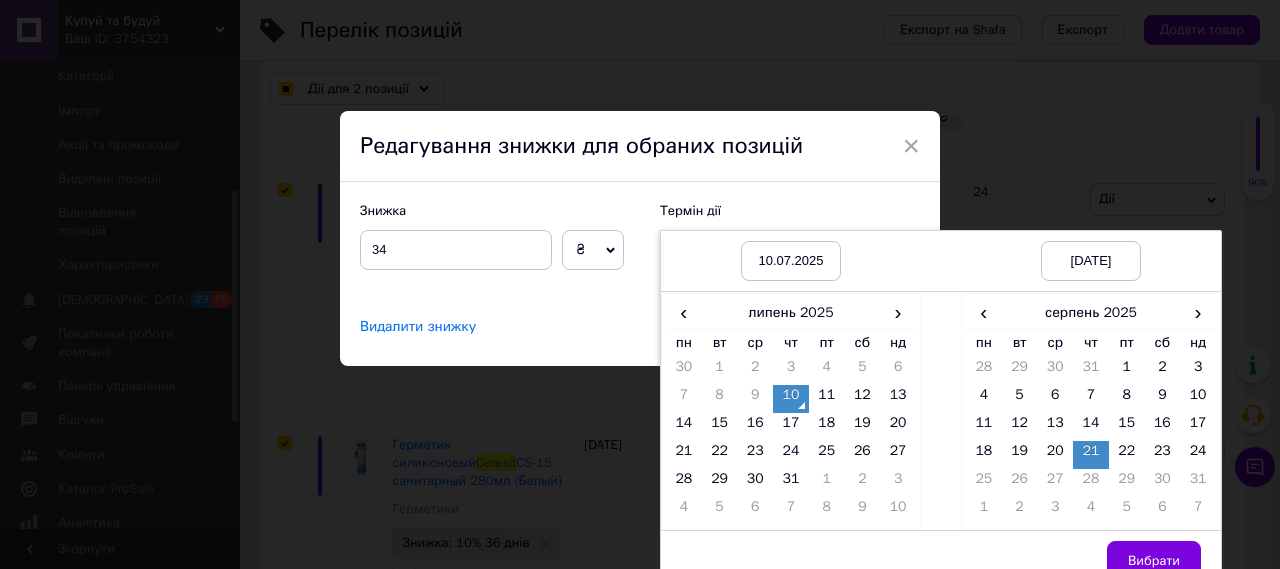 scroll, scrollTop: 65, scrollLeft: 0, axis: vertical 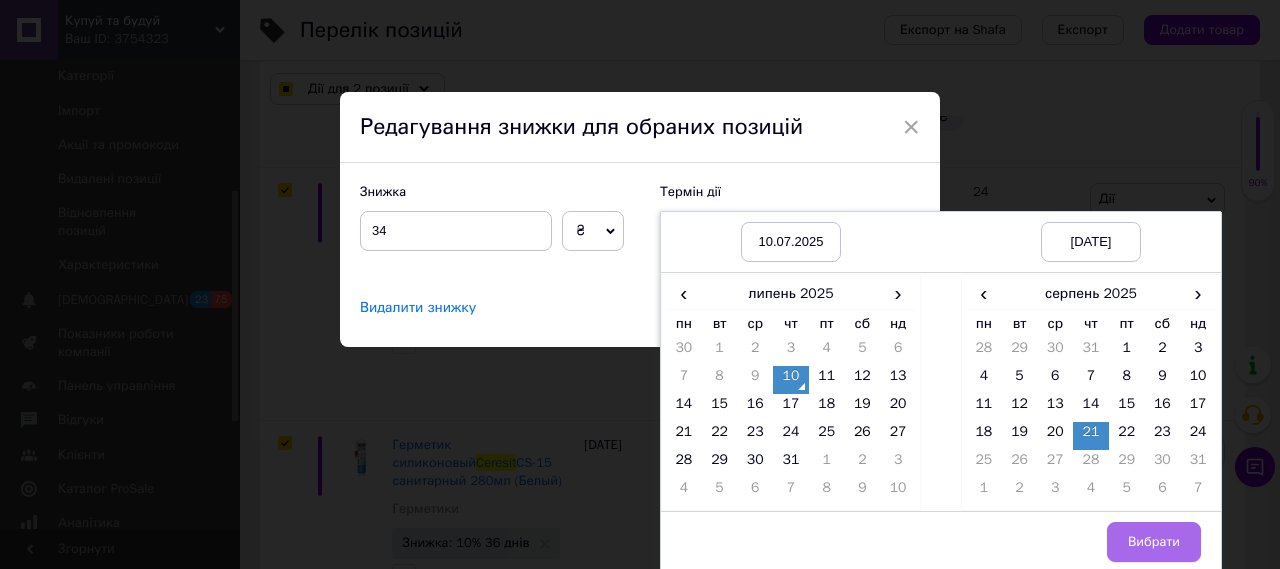 click on "Вибрати" at bounding box center [1154, 542] 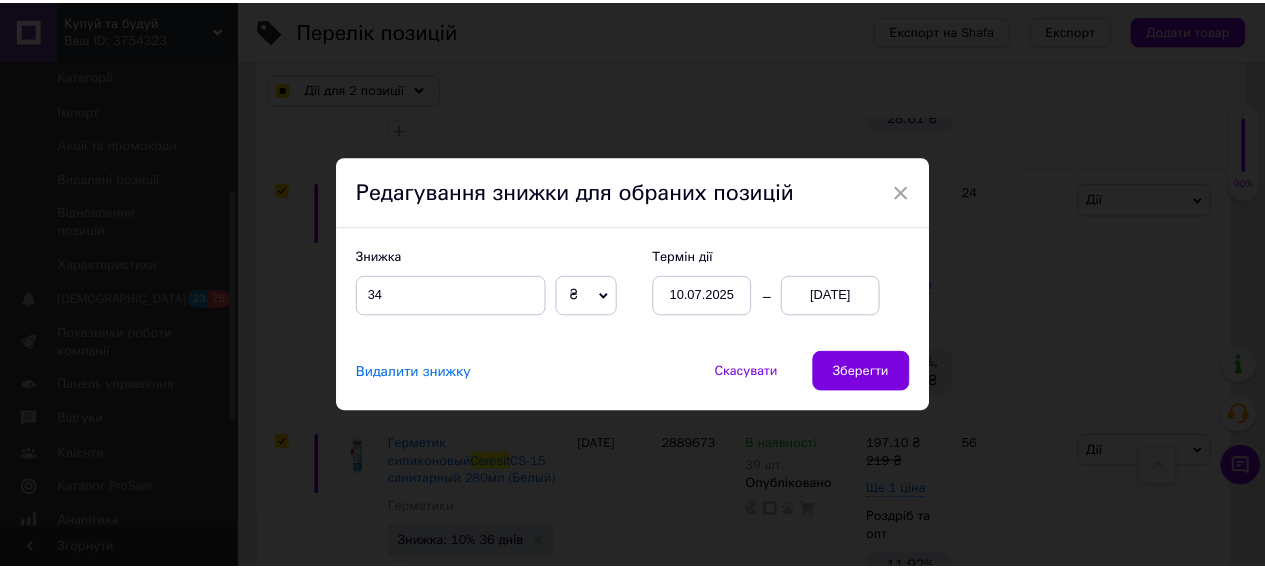 scroll, scrollTop: 0, scrollLeft: 0, axis: both 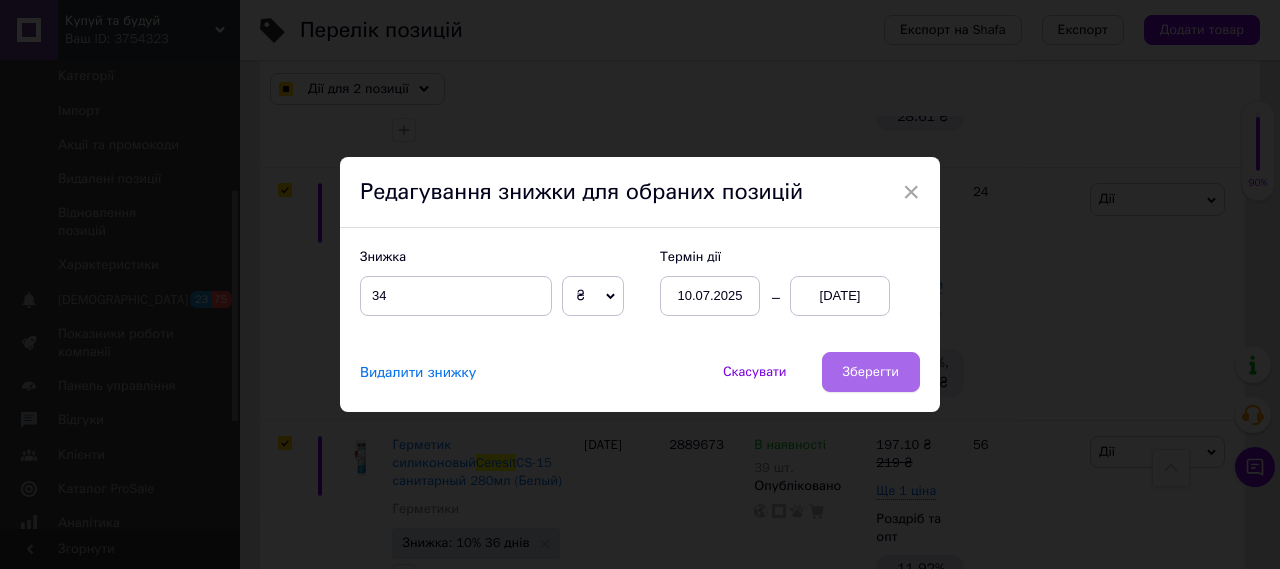 click on "Зберегти" at bounding box center [871, 372] 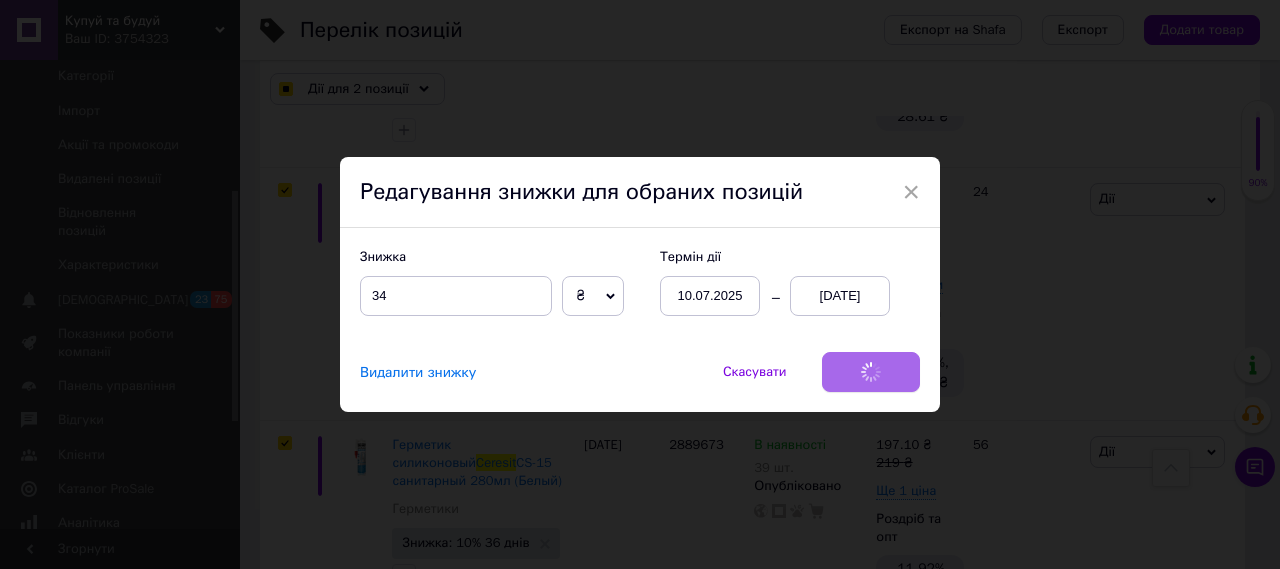 checkbox on "true" 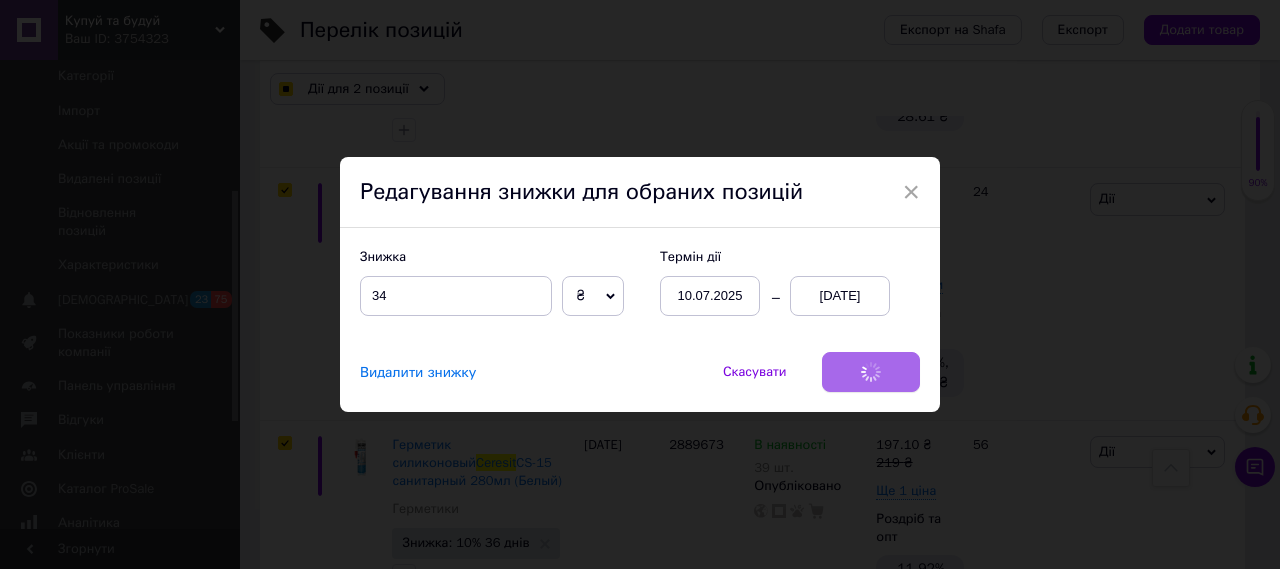 checkbox on "true" 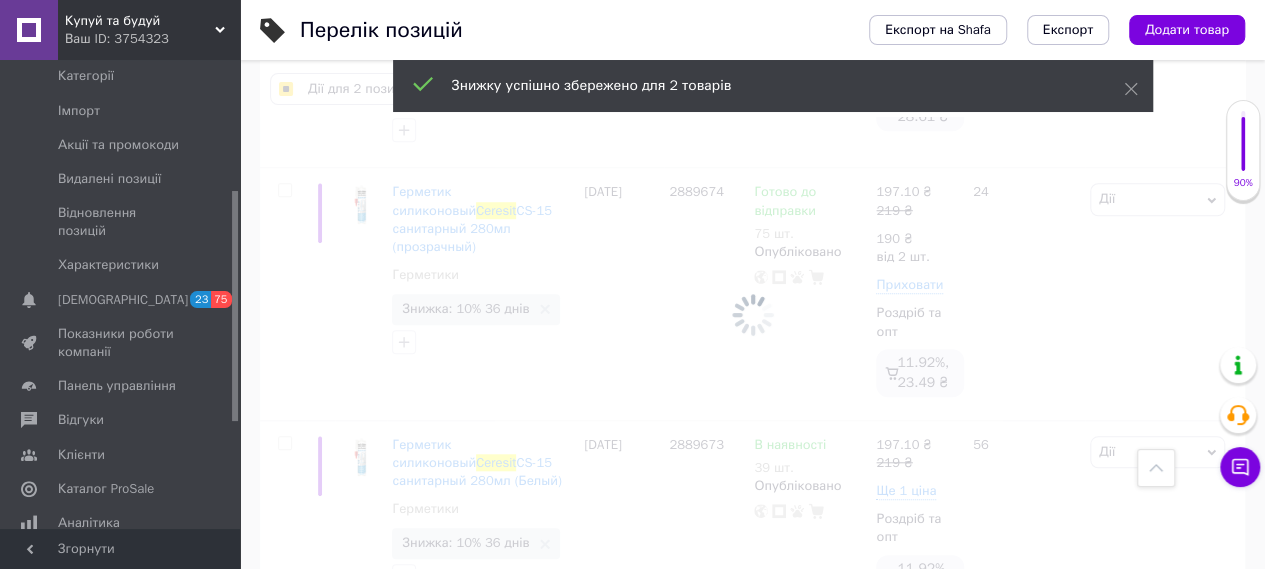 checkbox on "false" 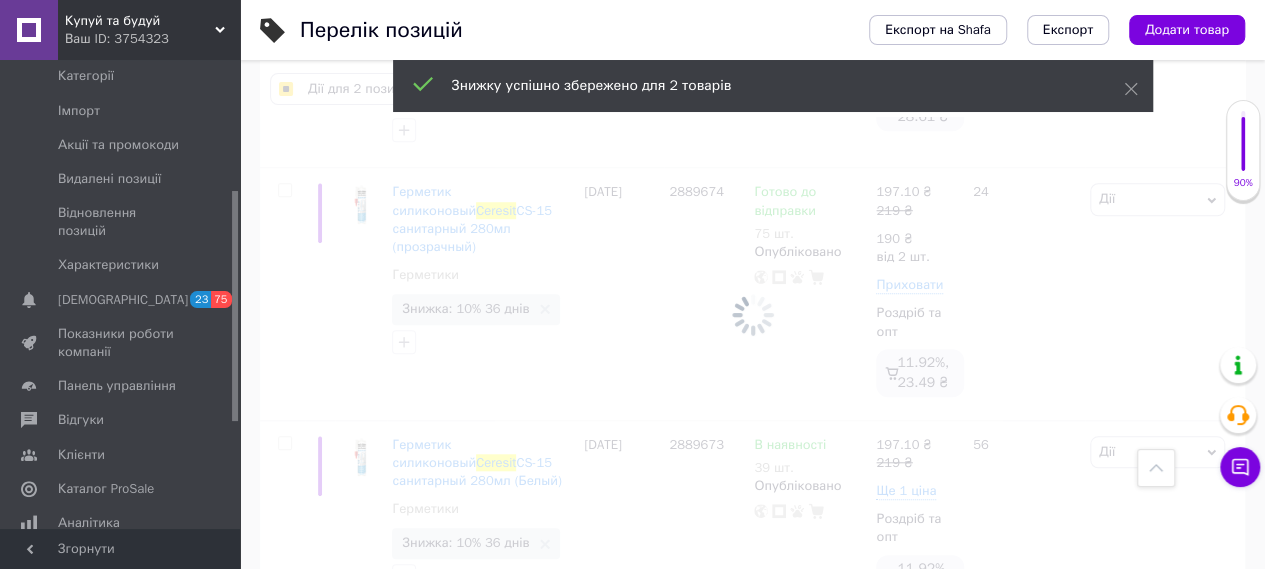 checkbox on "false" 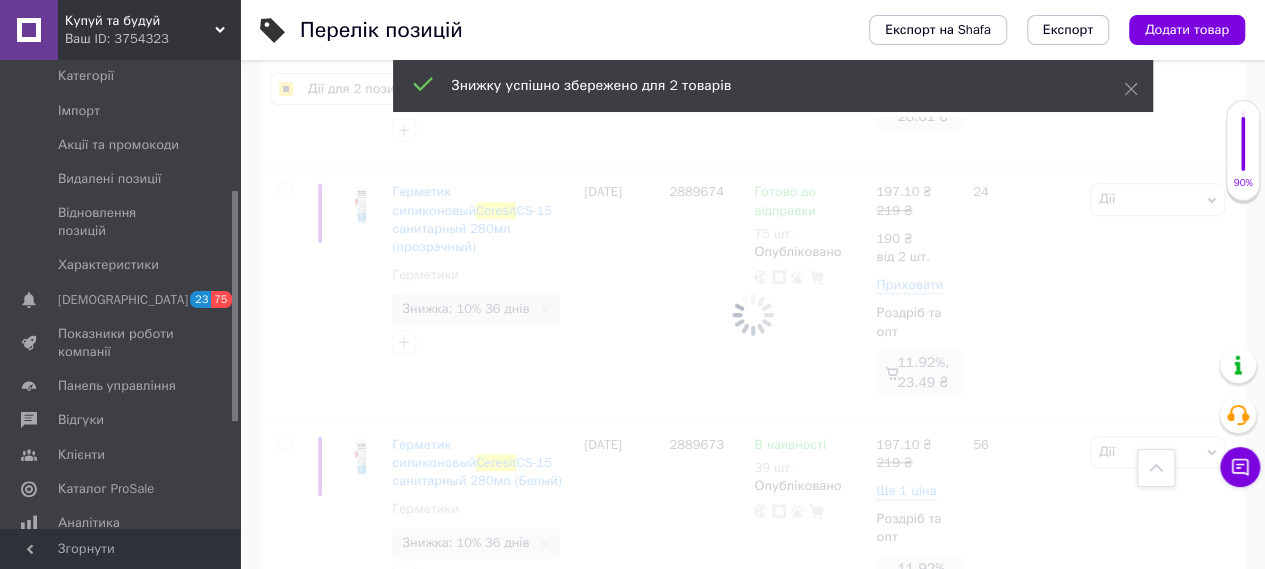 scroll, scrollTop: 670, scrollLeft: 0, axis: vertical 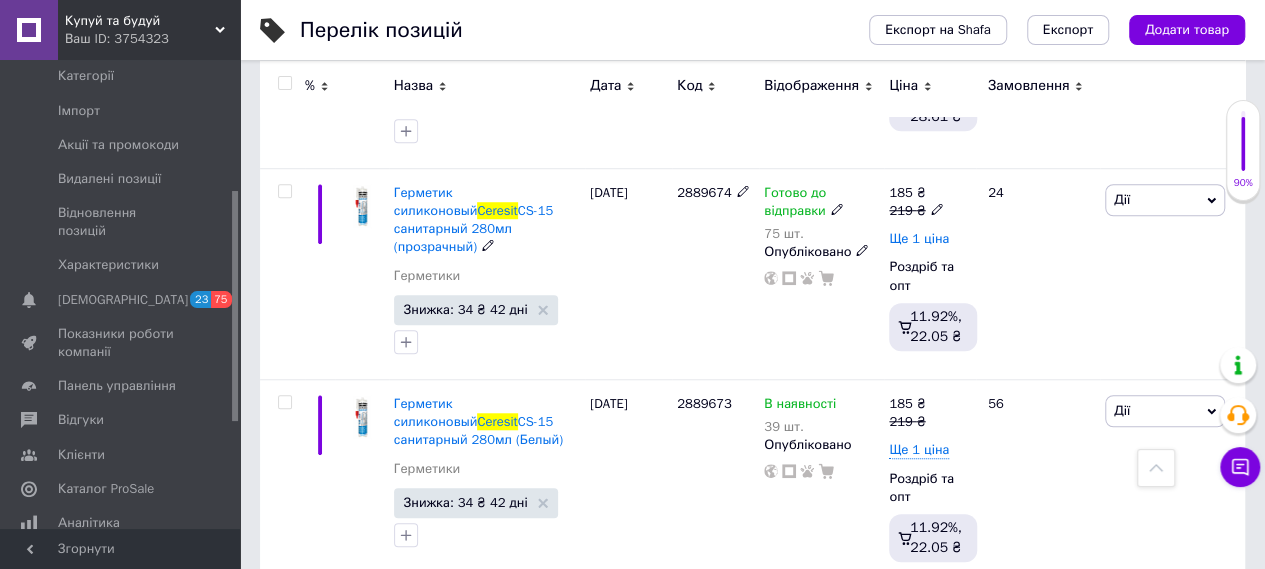 click on "Ще 1 ціна" at bounding box center (919, 239) 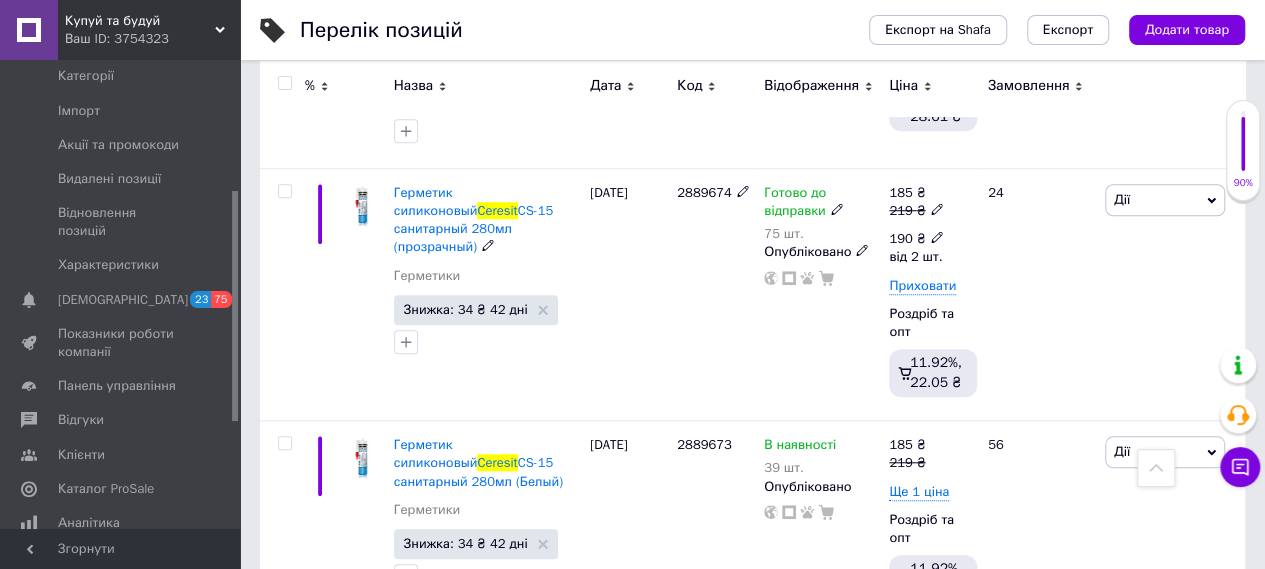 click 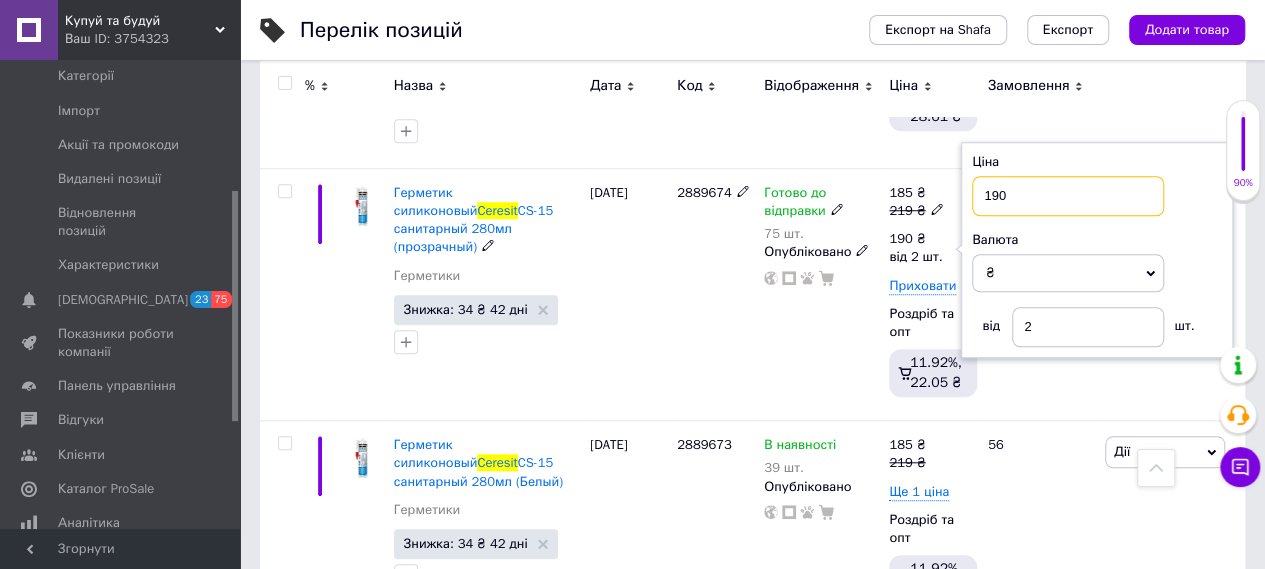 click on "190" at bounding box center (1068, 196) 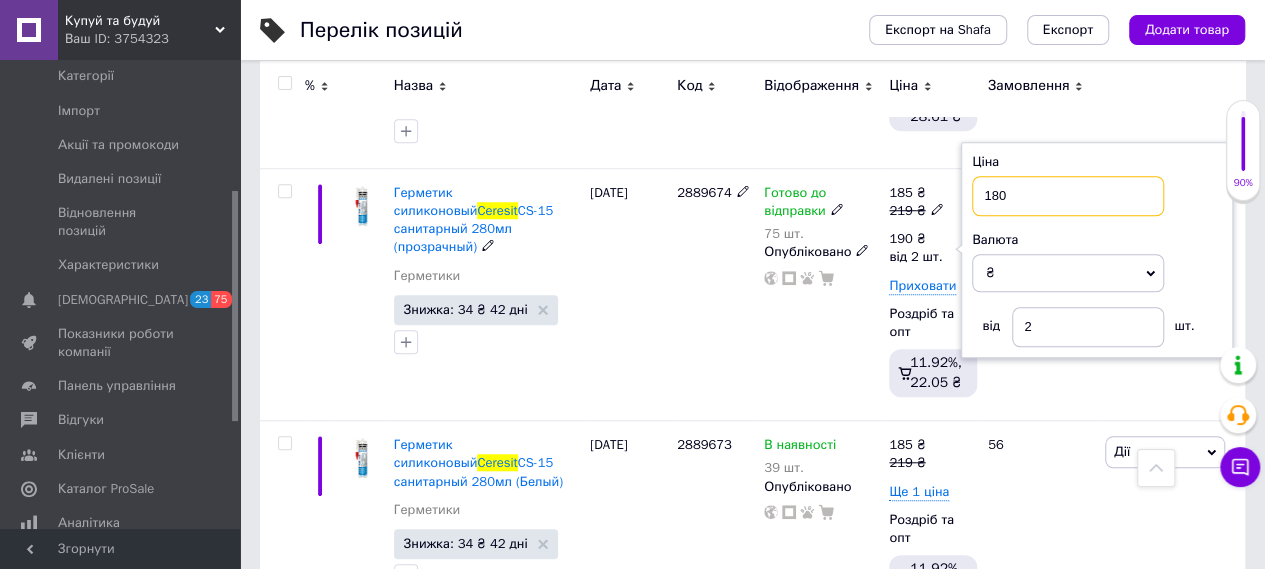 type on "180" 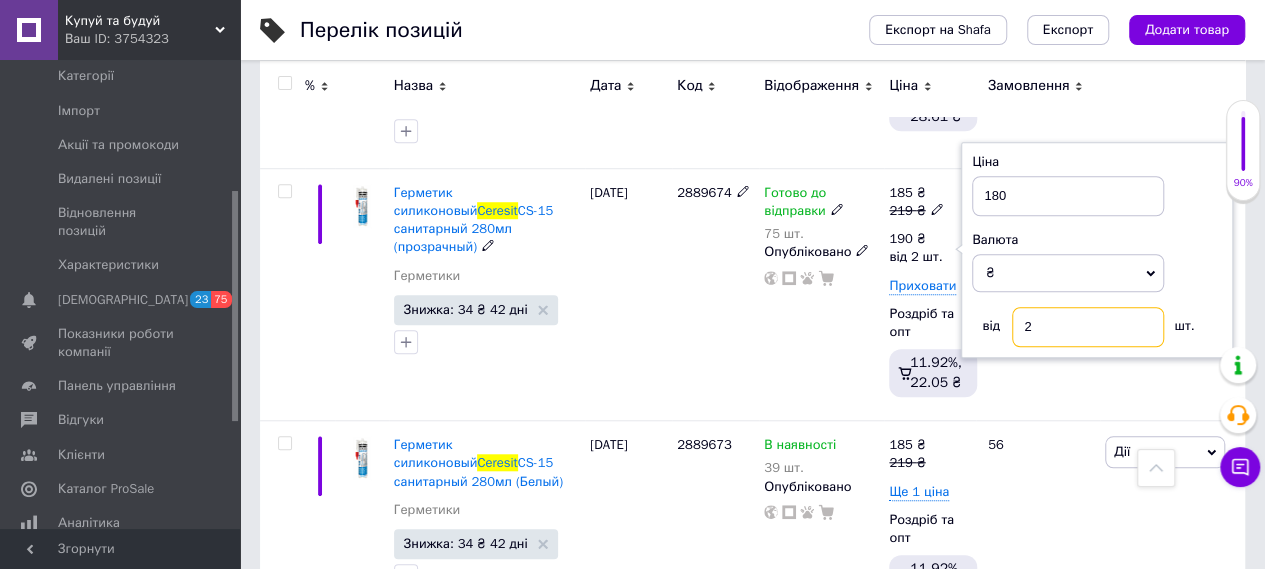 click on "2" at bounding box center [1088, 327] 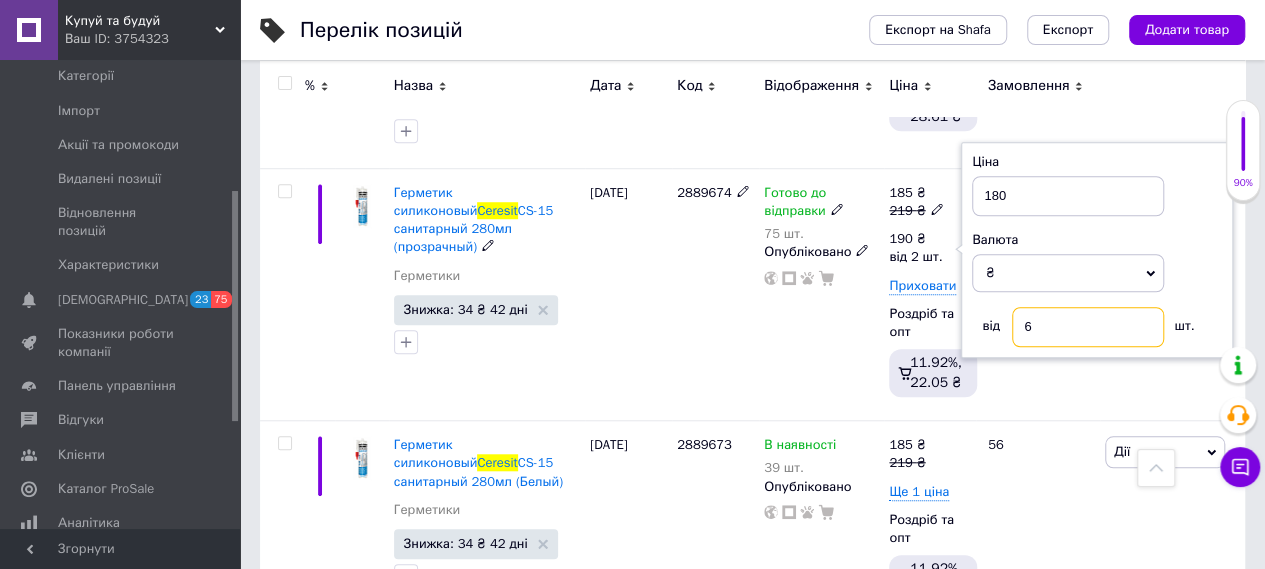 type on "6" 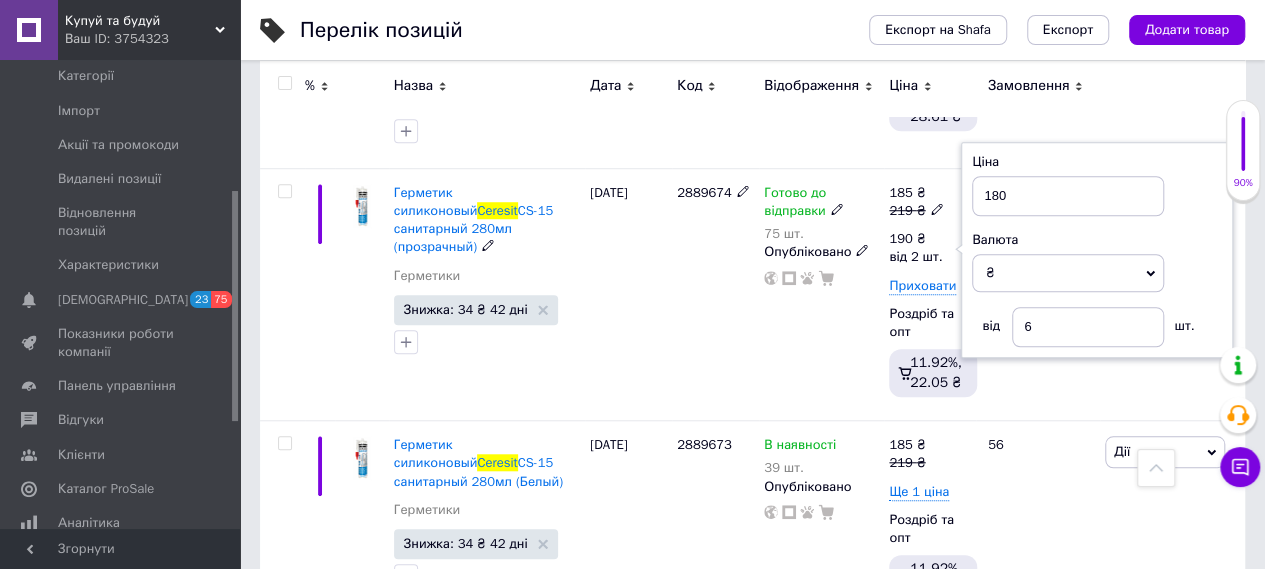 click on "Готово до відправки 75 шт. Опубліковано" at bounding box center (821, 294) 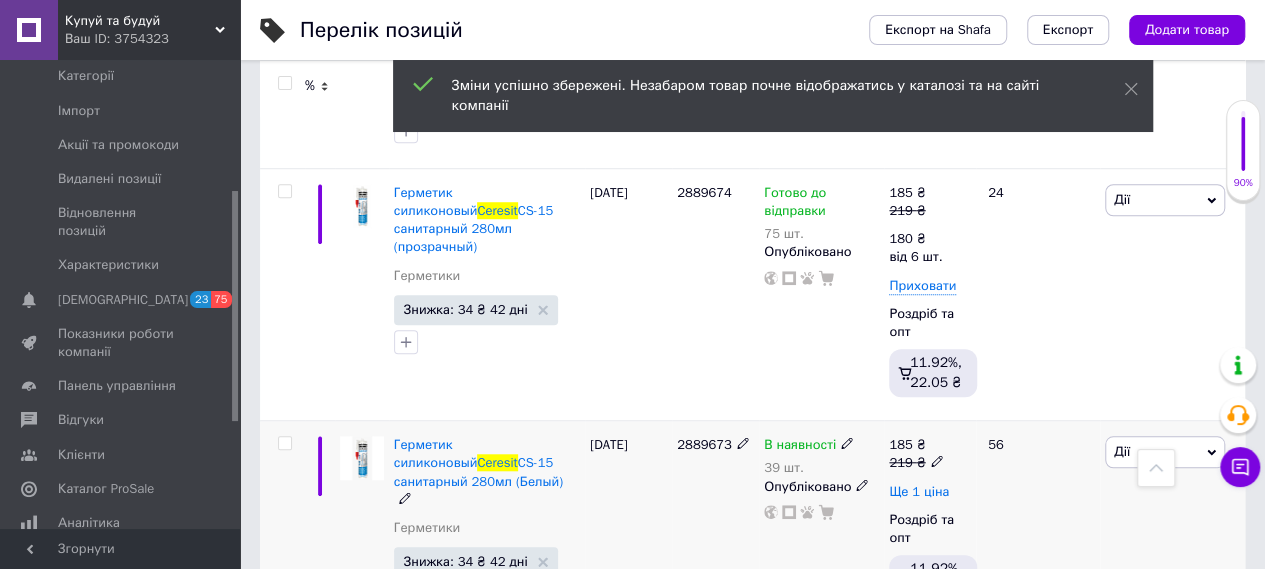 click on "Ще 1 ціна" at bounding box center [919, 492] 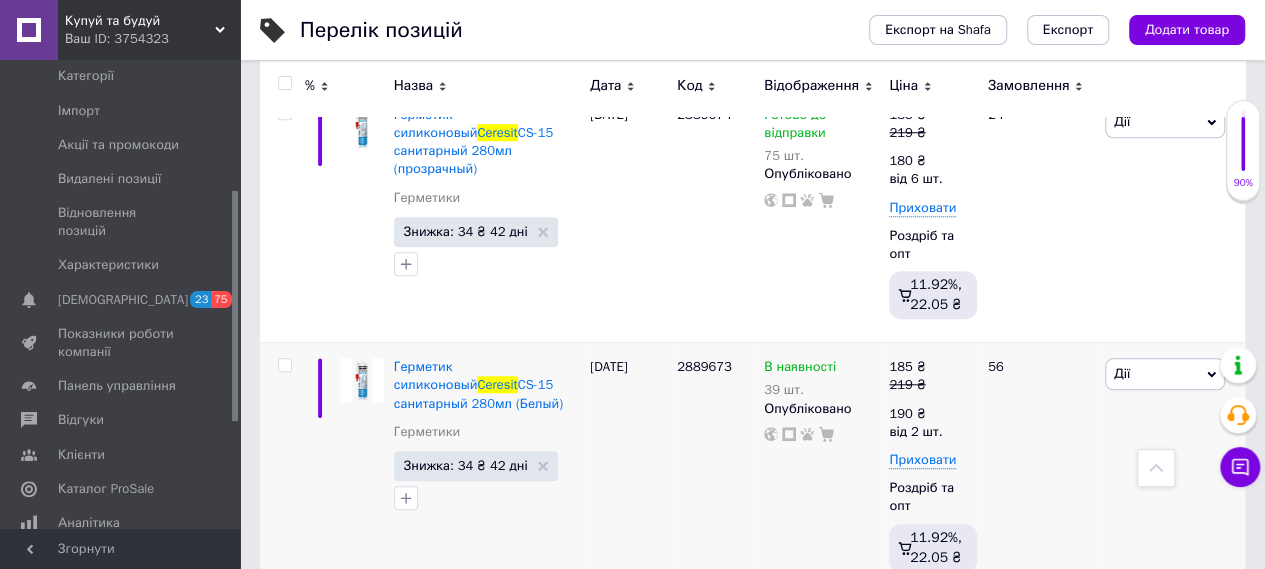 scroll, scrollTop: 758, scrollLeft: 0, axis: vertical 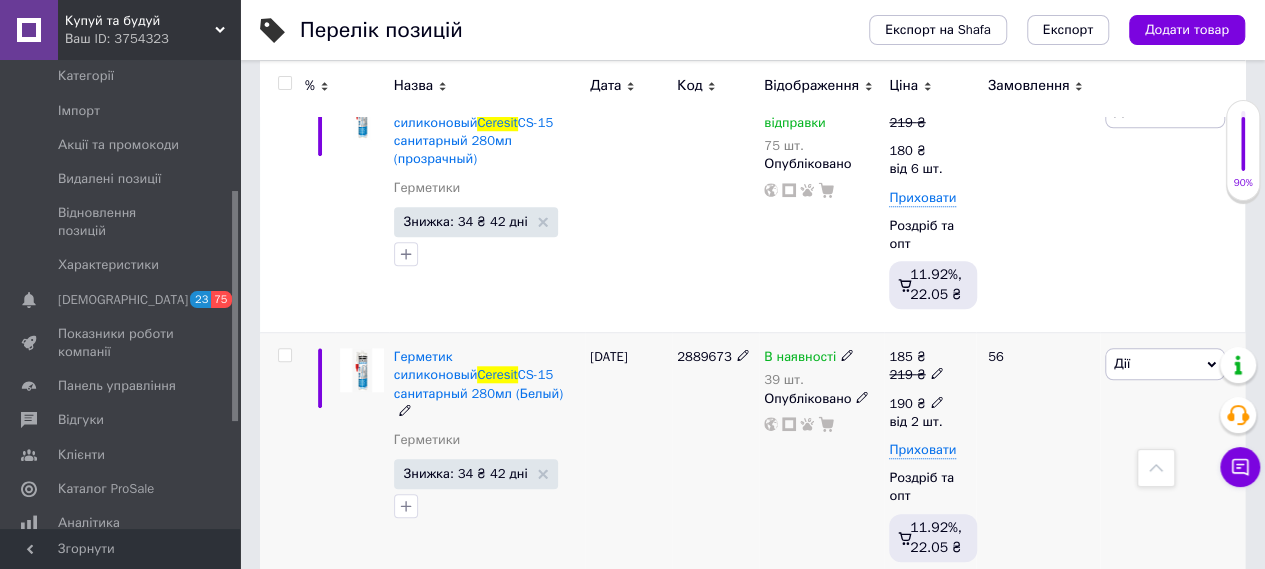 click 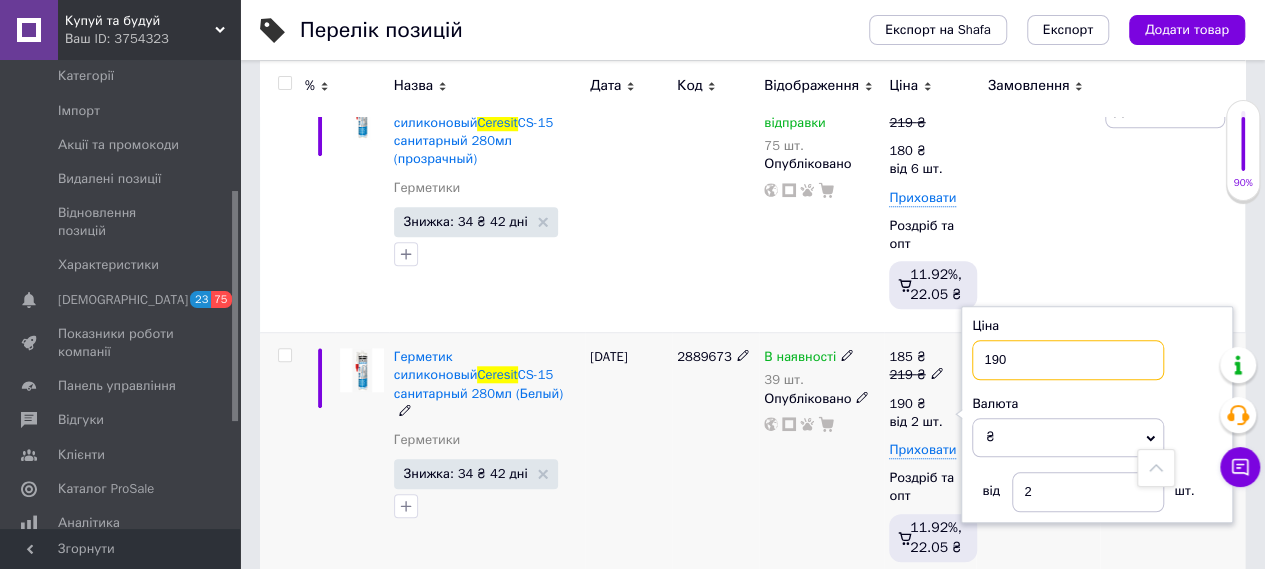 click on "190" at bounding box center [1068, 360] 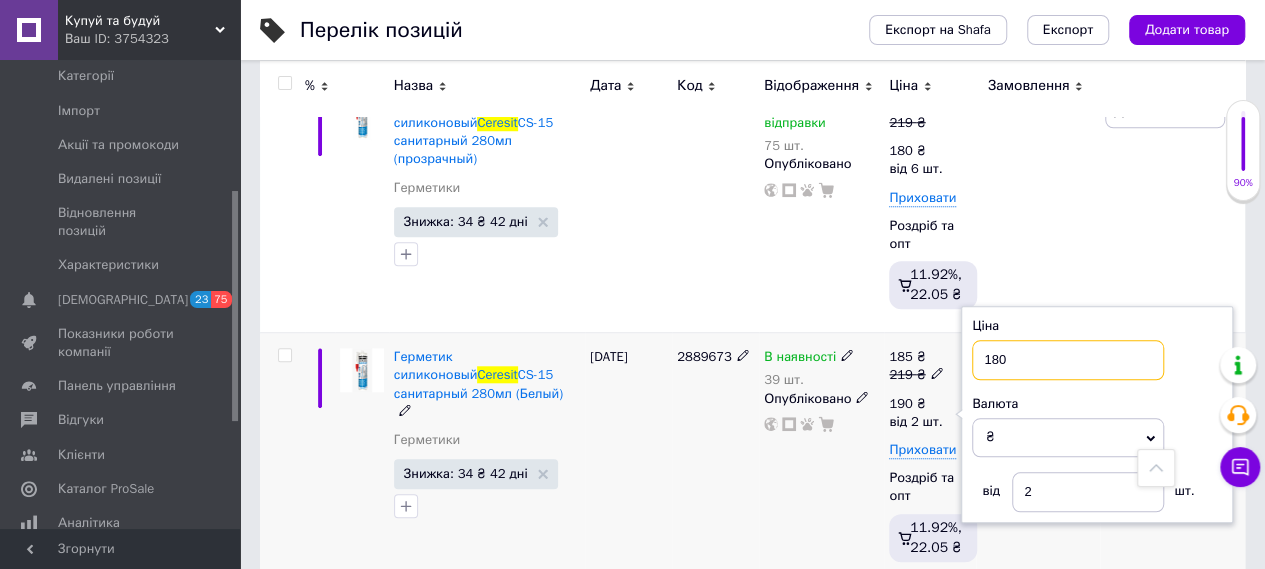 type on "180" 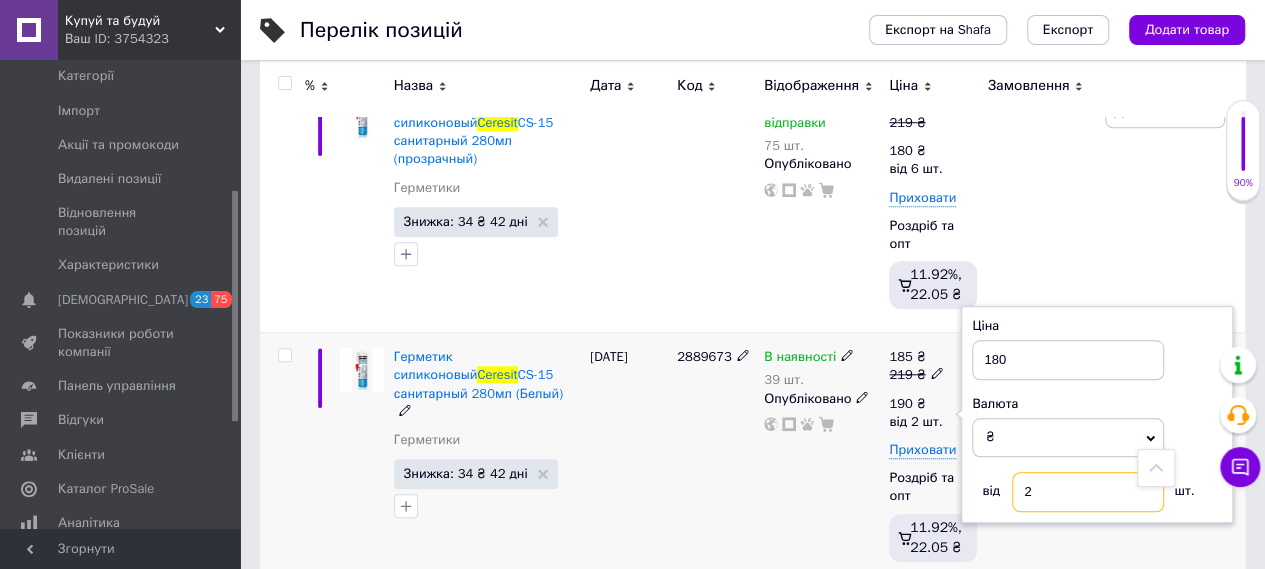 click on "2" at bounding box center (1088, 492) 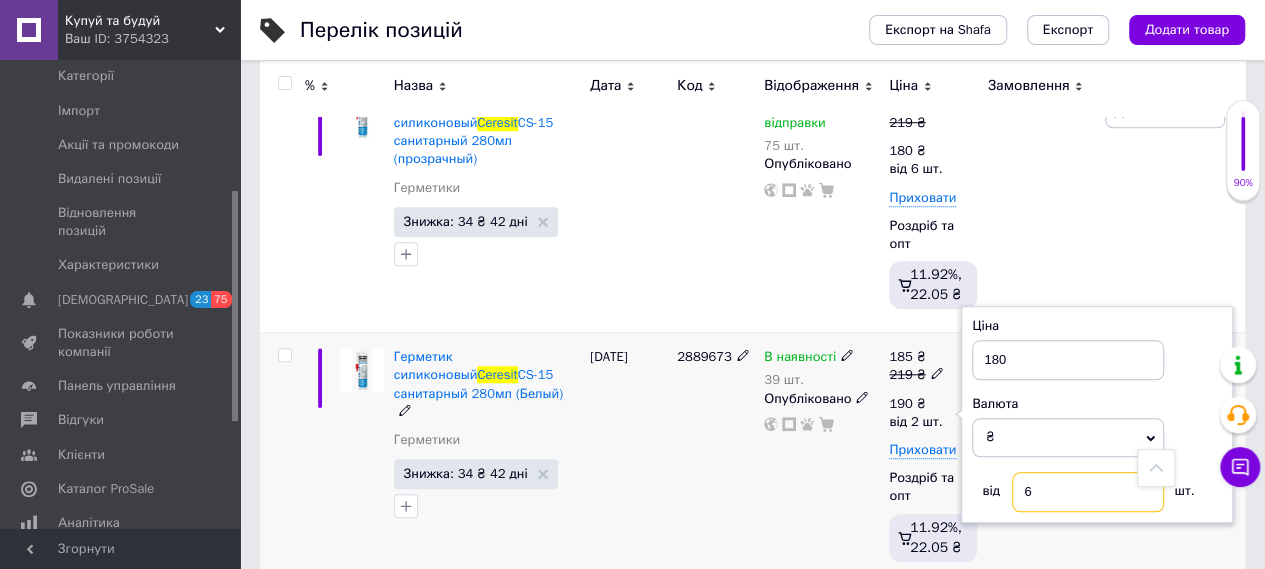 type on "6" 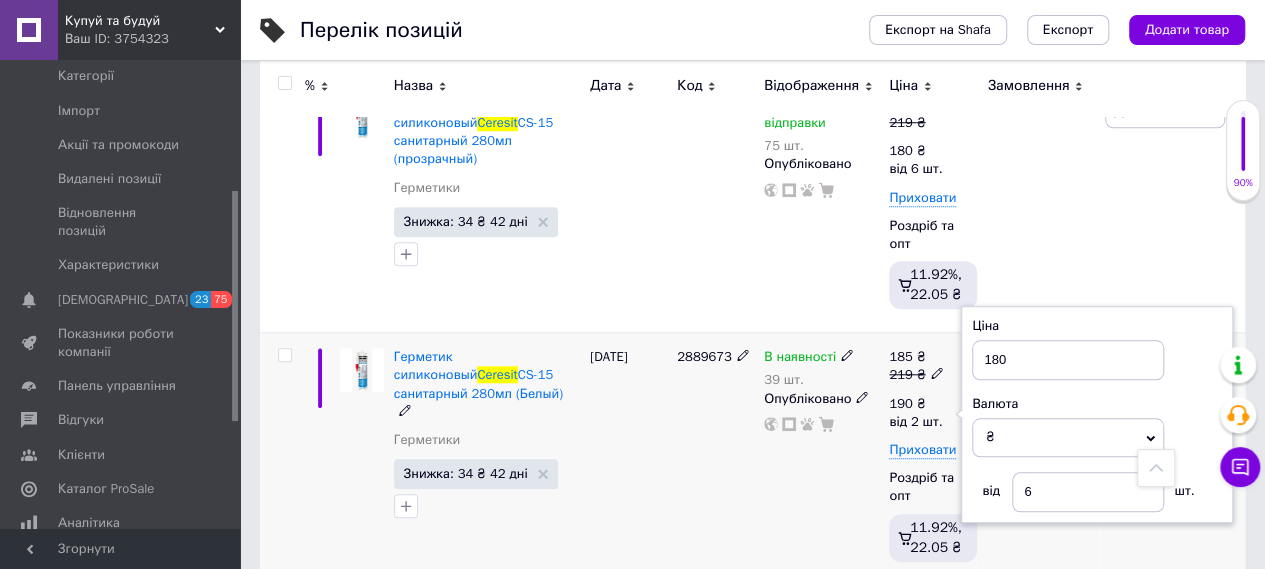 click on "2889673" at bounding box center [715, 459] 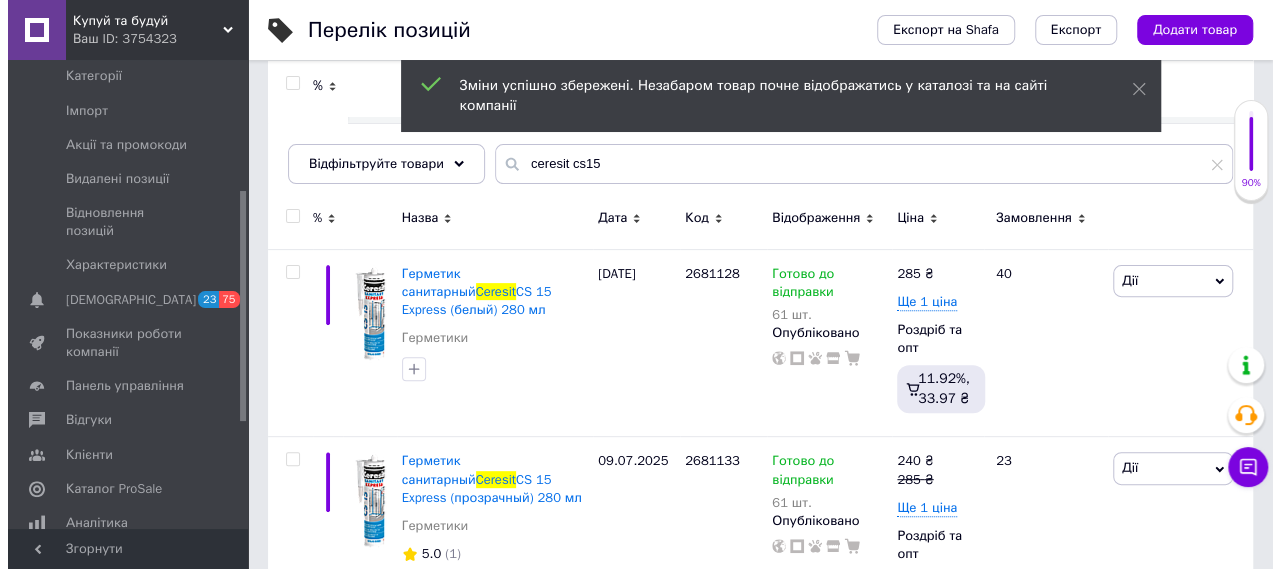 scroll, scrollTop: 0, scrollLeft: 0, axis: both 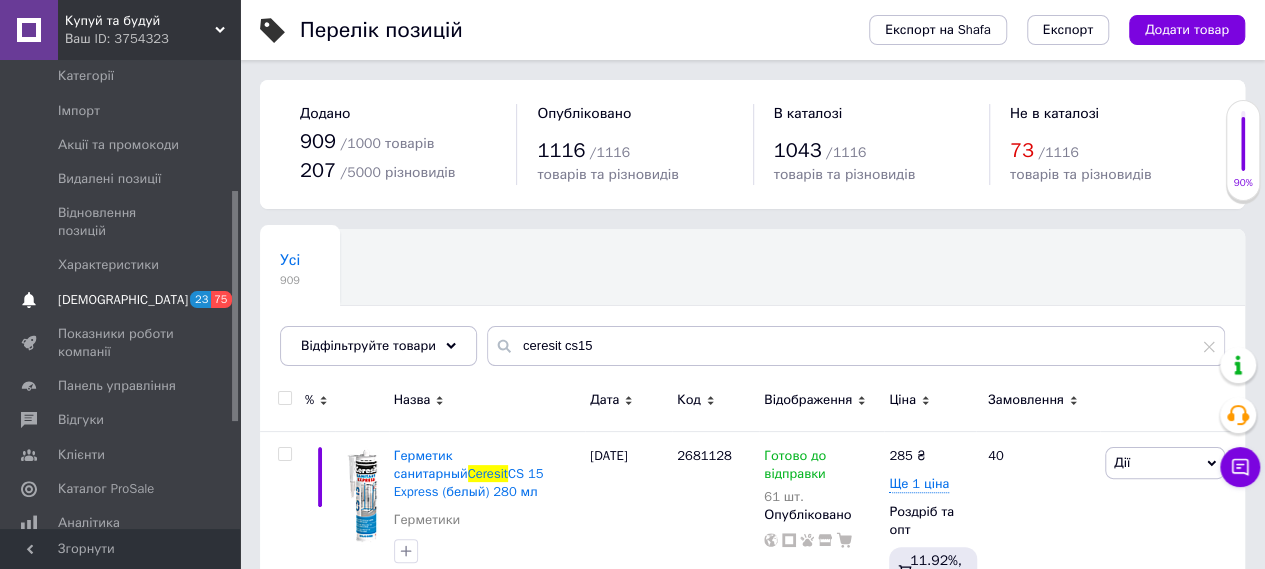 click on "Сповіщення 23 75" at bounding box center [123, 300] 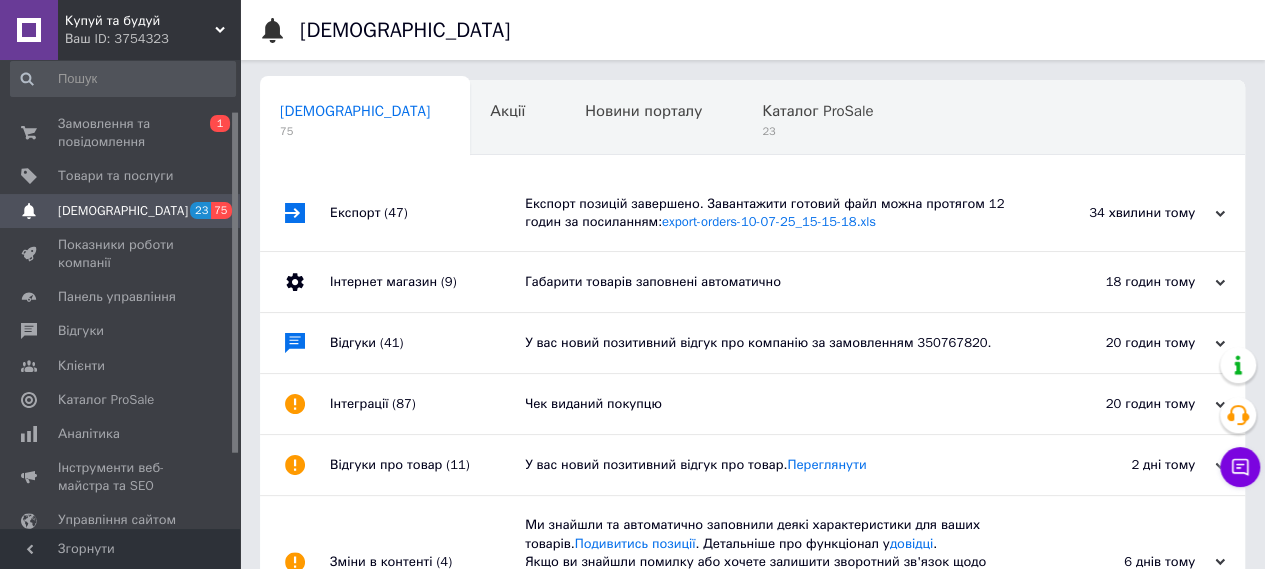 scroll, scrollTop: 0, scrollLeft: 0, axis: both 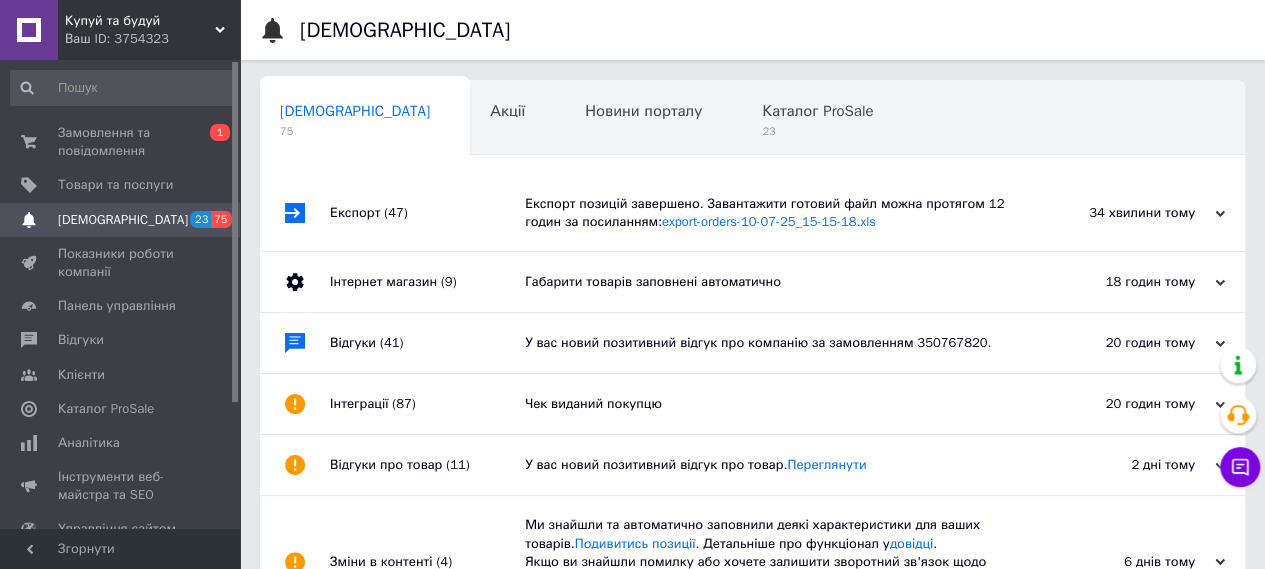 drag, startPoint x: 236, startPoint y: 221, endPoint x: 250, endPoint y: 53, distance: 168.58232 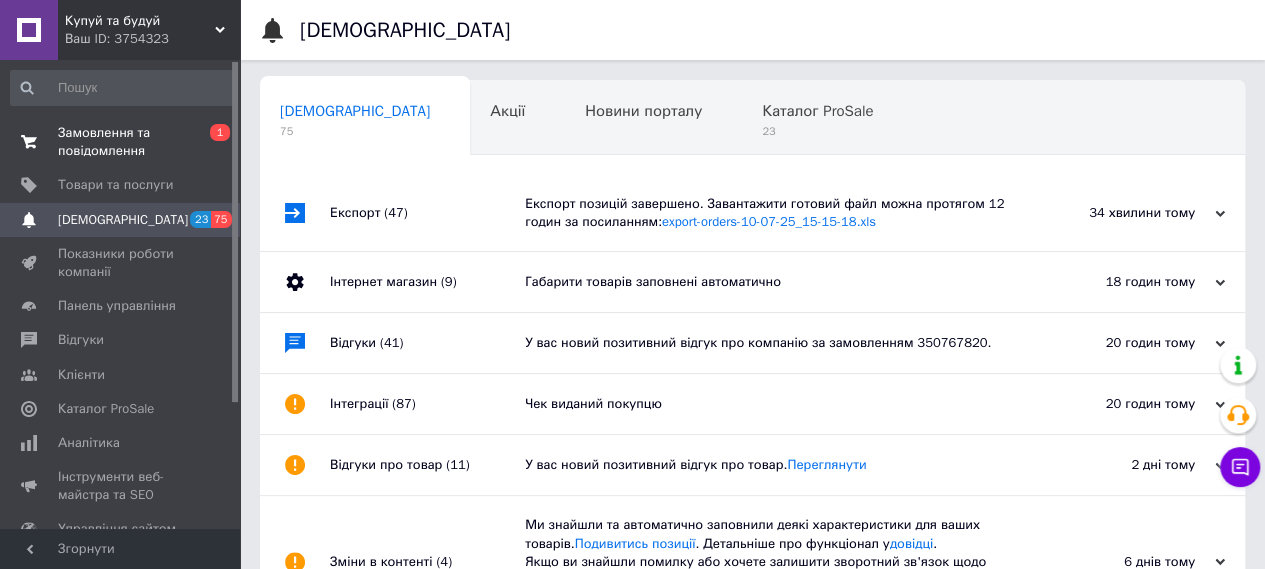 click on "Замовлення та повідомлення" at bounding box center (121, 142) 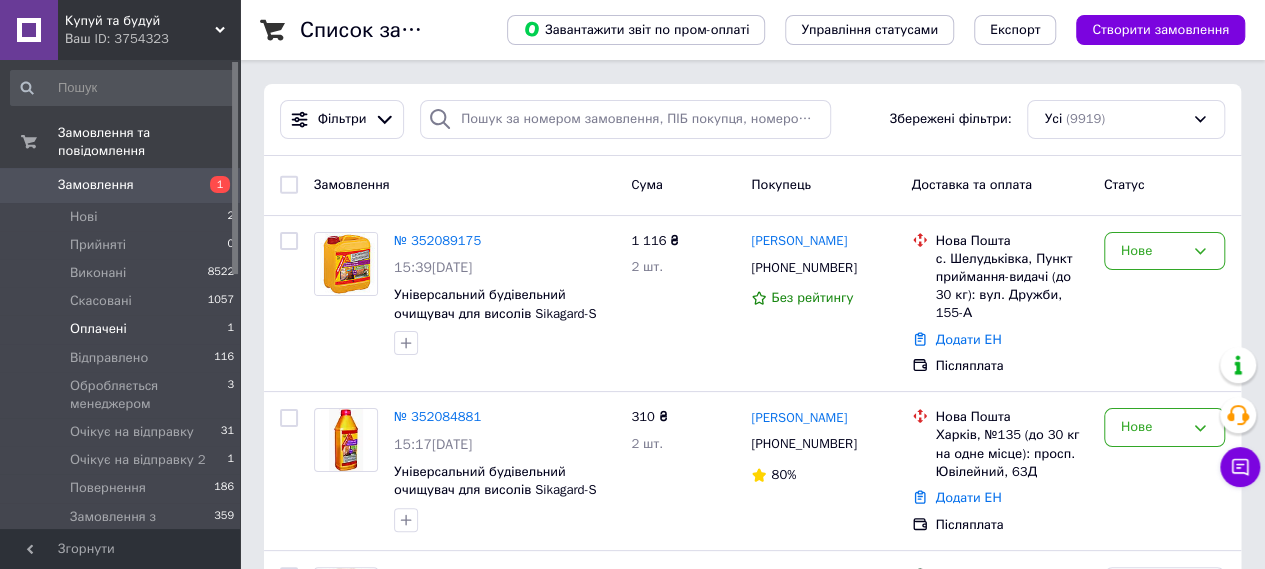 click on "Оплачені" at bounding box center (98, 329) 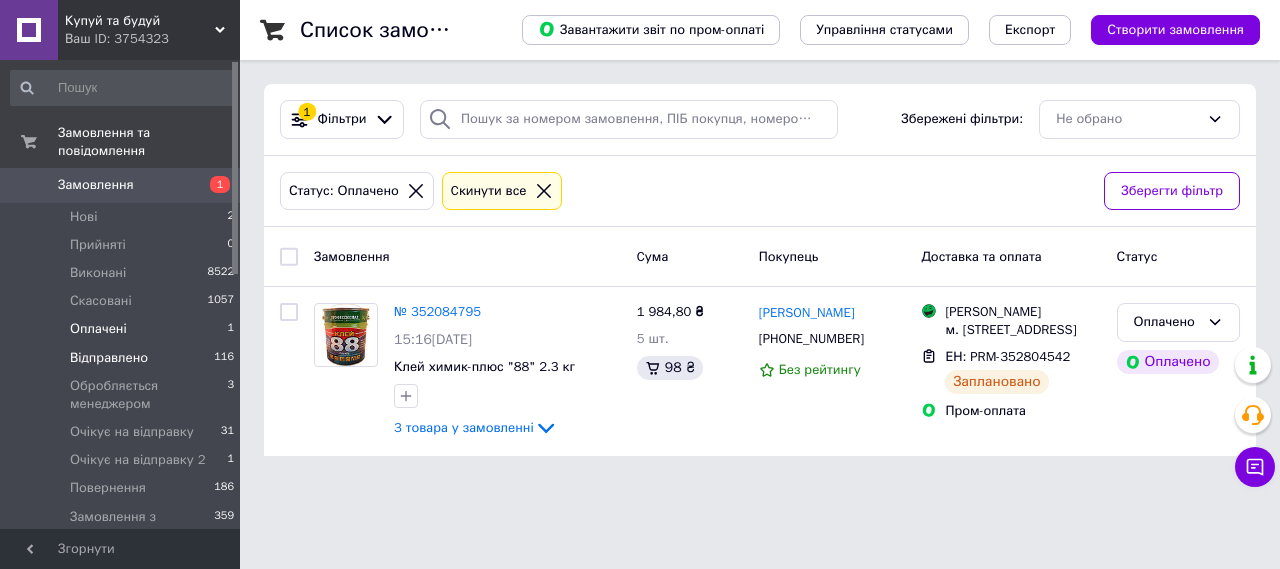 click on "Відправлено" at bounding box center [109, 358] 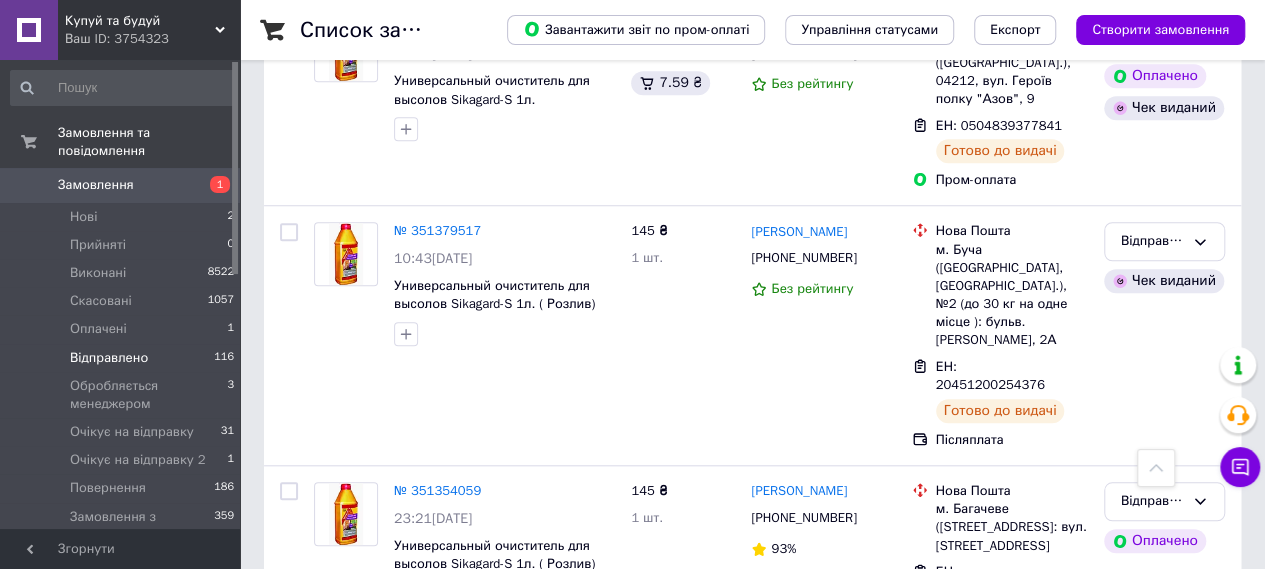 scroll, scrollTop: 19770, scrollLeft: 0, axis: vertical 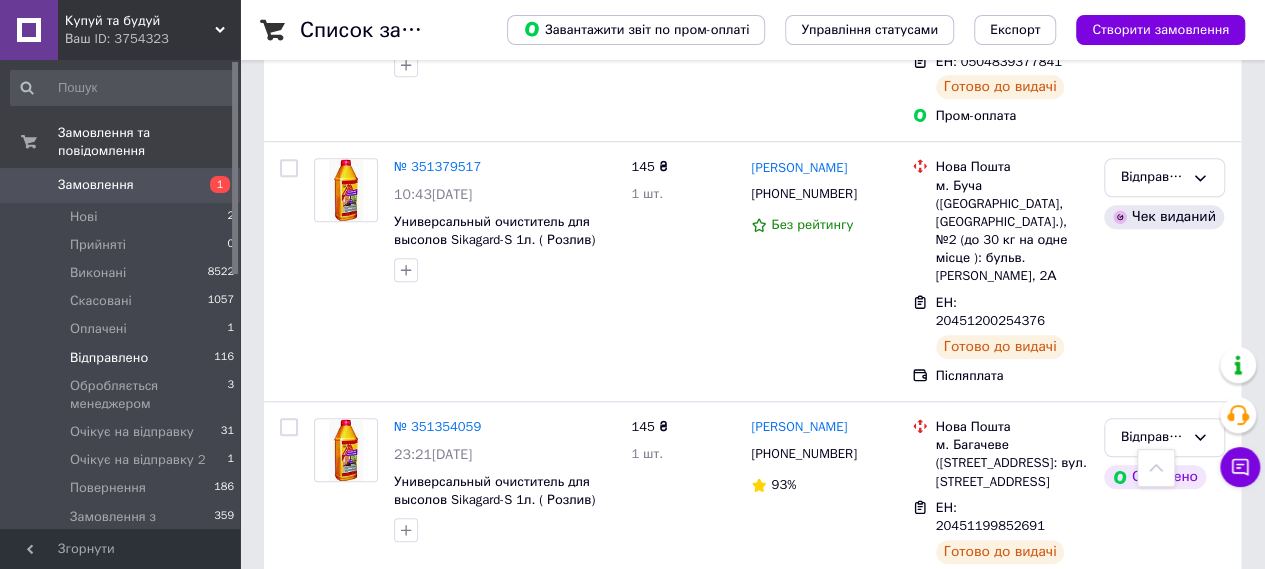 click on "2" at bounding box center [327, 2845] 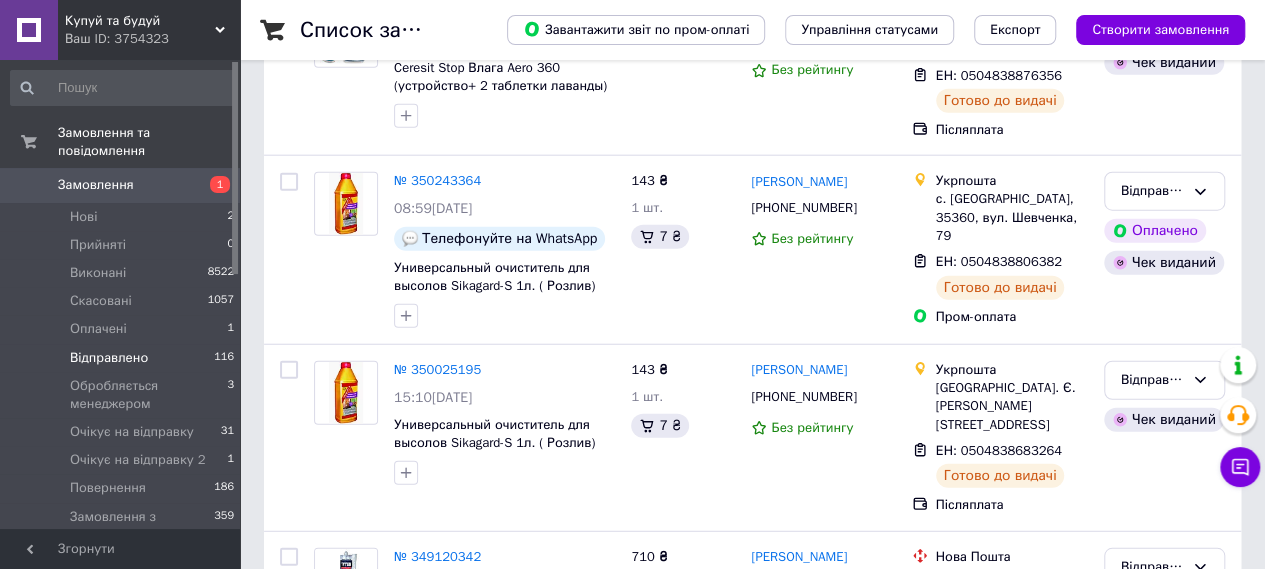 scroll, scrollTop: 2886, scrollLeft: 0, axis: vertical 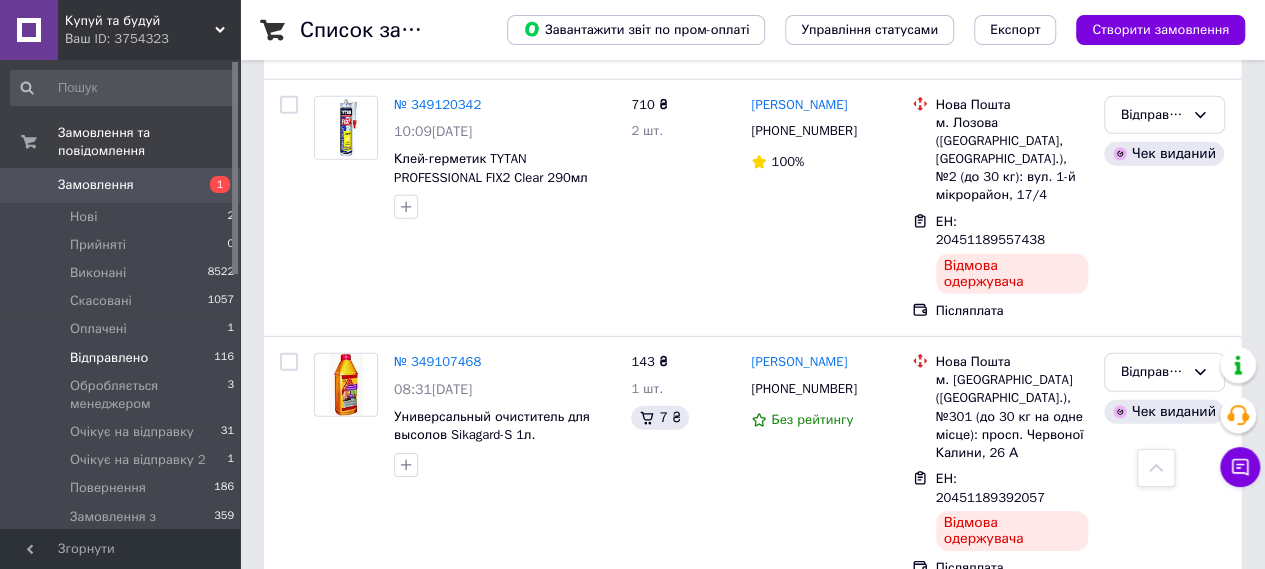 click on "Відправлено" at bounding box center [1152, 629] 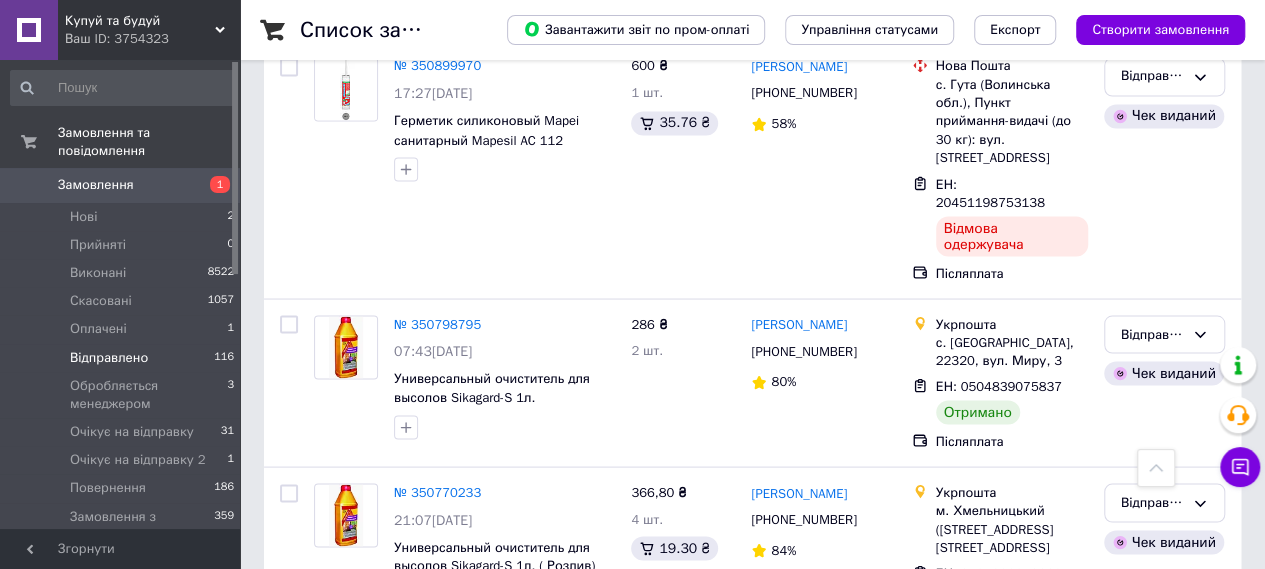scroll, scrollTop: 1686, scrollLeft: 0, axis: vertical 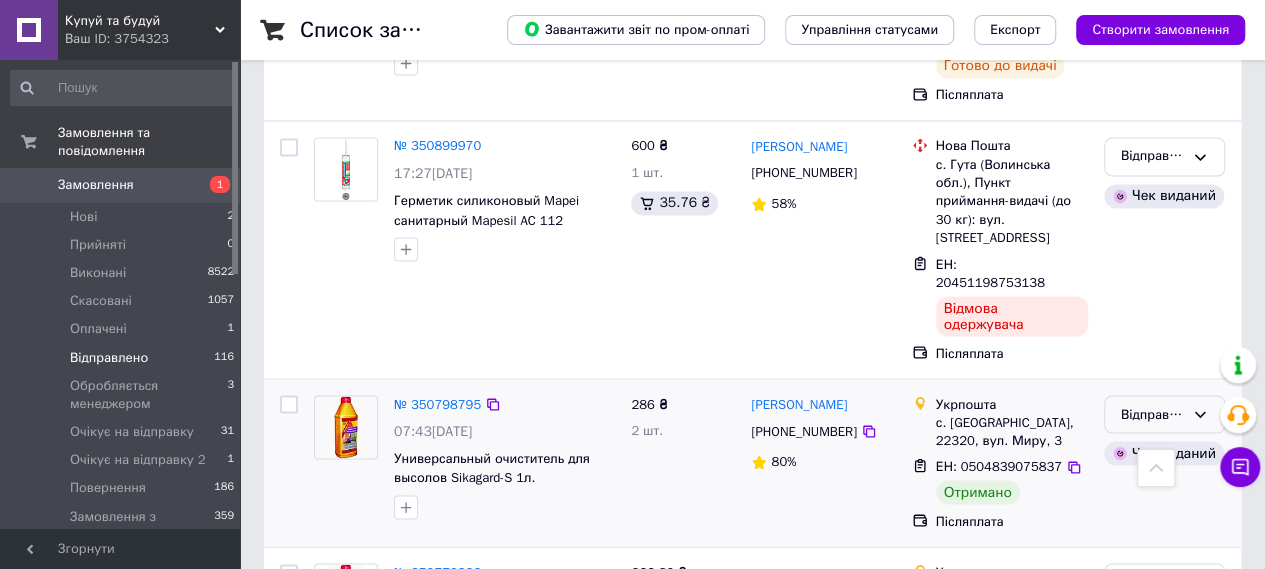 click on "Відправлено" at bounding box center (1152, 414) 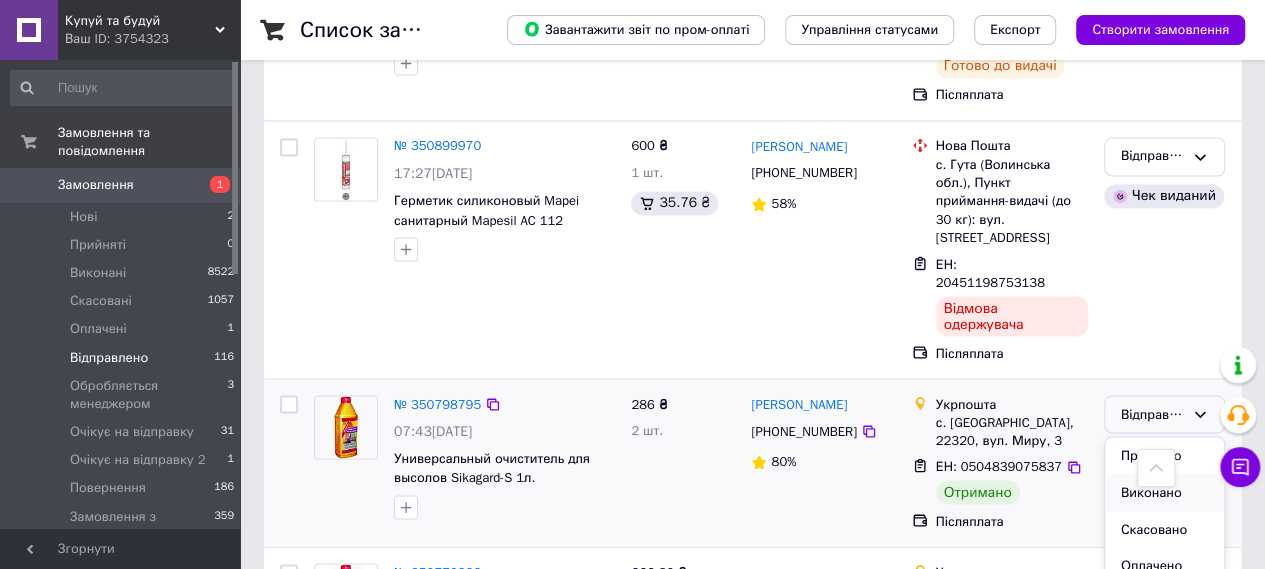 click on "Виконано" at bounding box center (1164, 492) 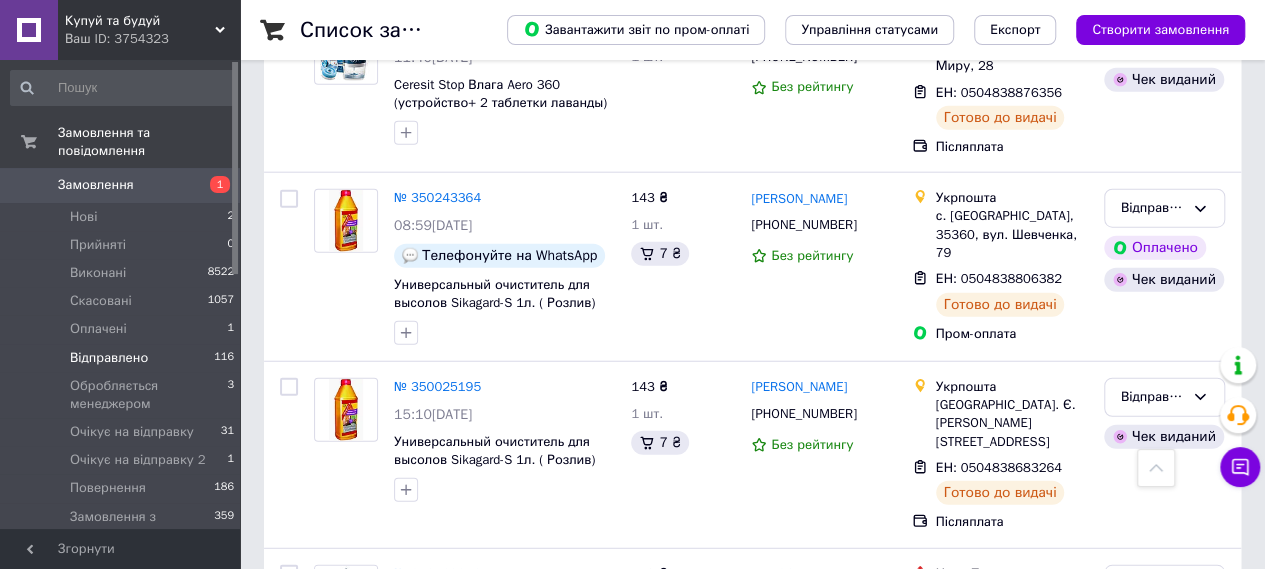 scroll, scrollTop: 2886, scrollLeft: 0, axis: vertical 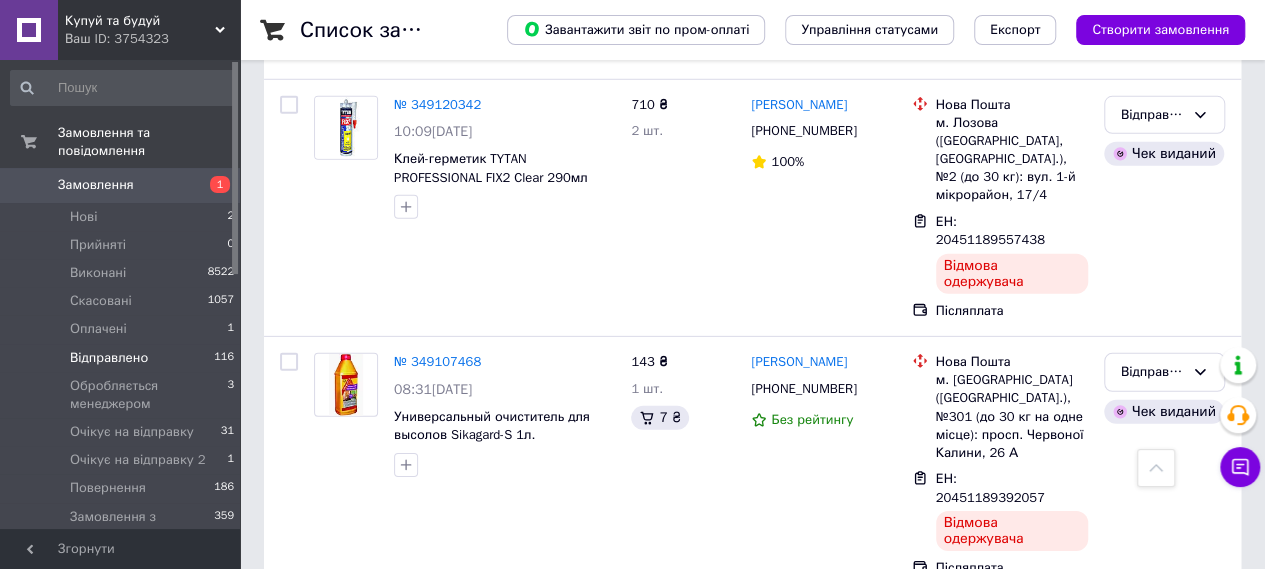 click on "1" at bounding box center (404, 858) 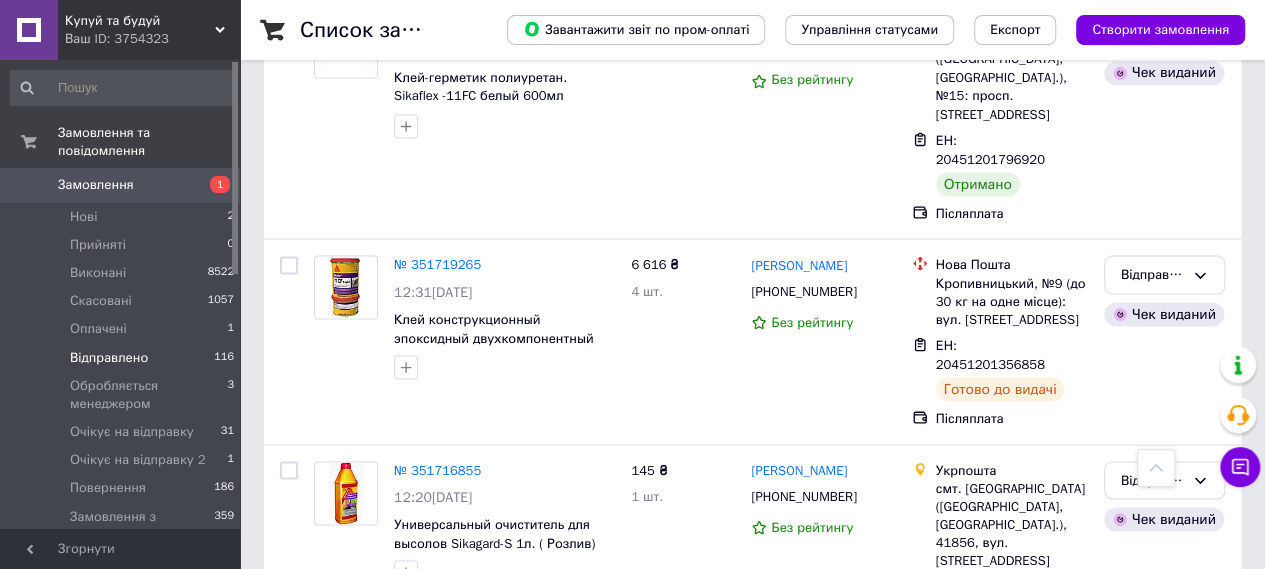 scroll, scrollTop: 19770, scrollLeft: 0, axis: vertical 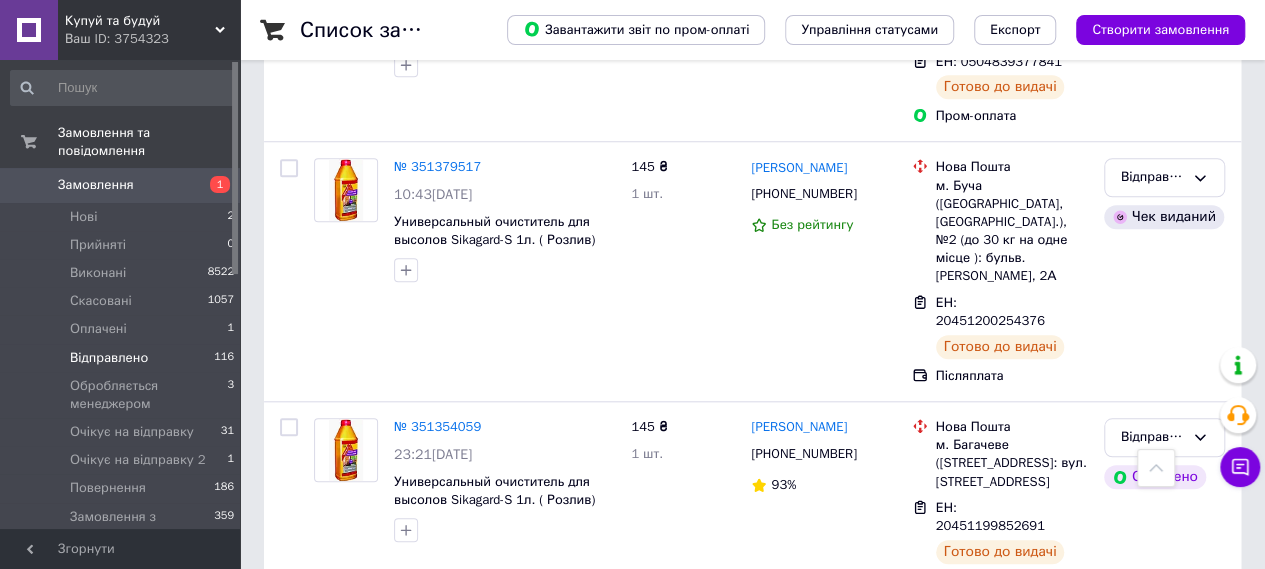 click on "Відправлено" at bounding box center (1152, 2649) 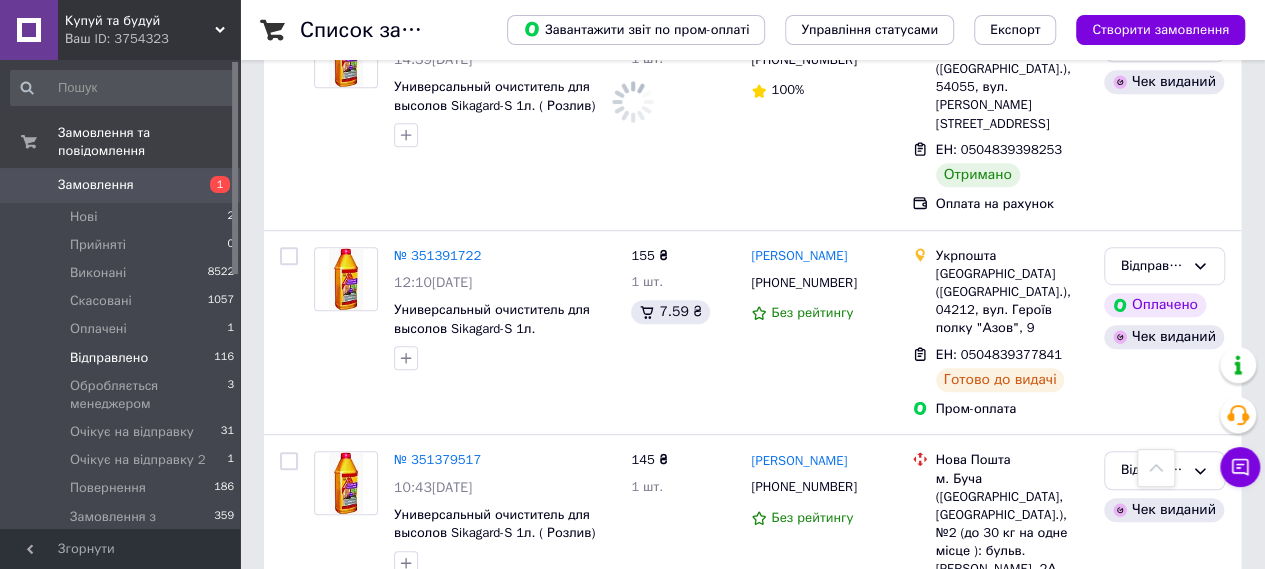 scroll, scrollTop: 19397, scrollLeft: 0, axis: vertical 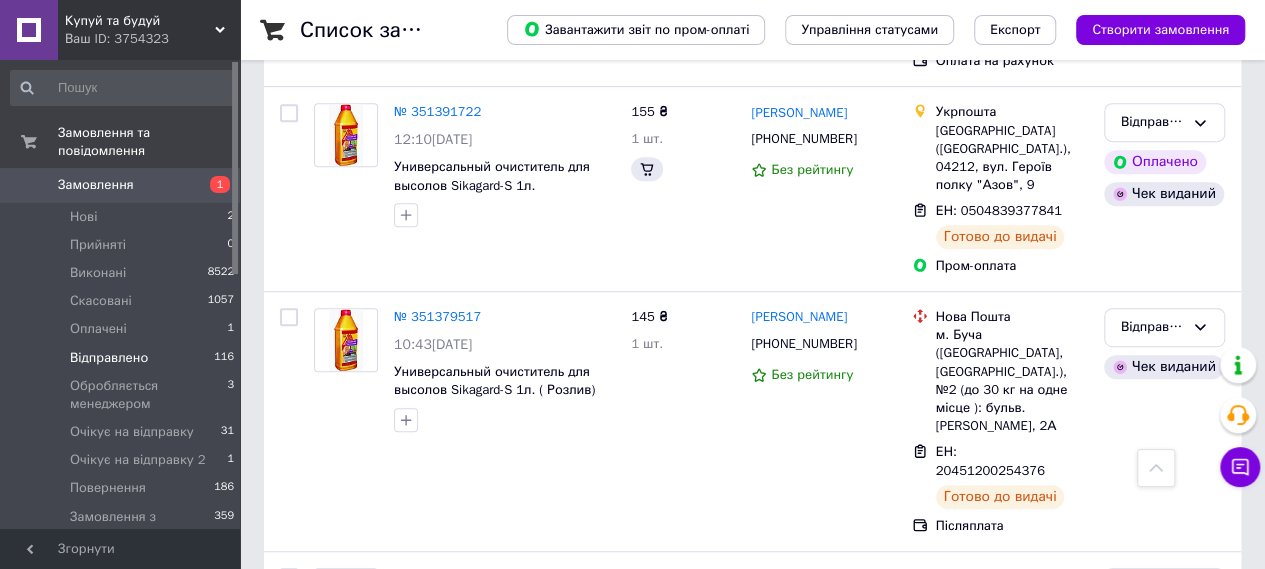 click on "Відправлено" at bounding box center (1152, 2241) 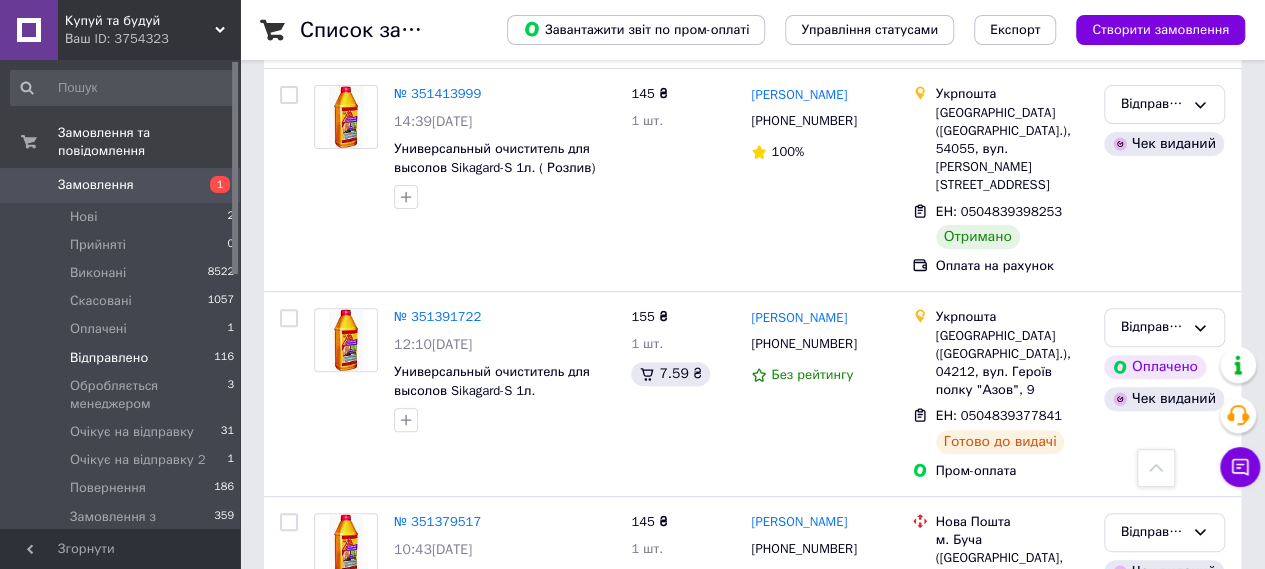 click on "Скасовано" at bounding box center (1164, 2560) 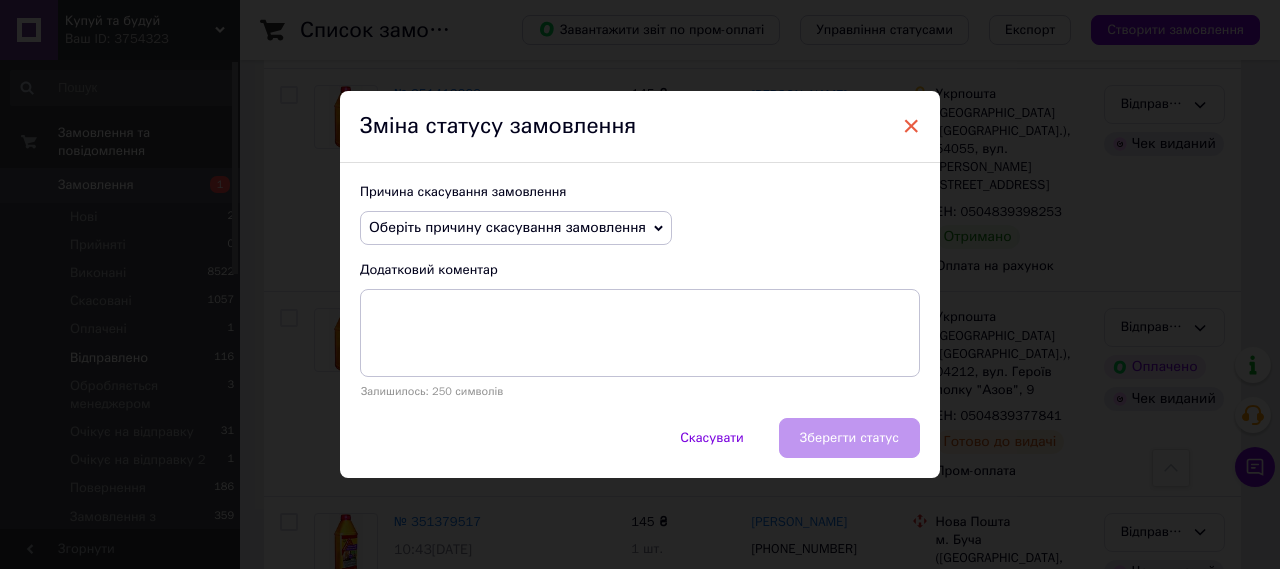 click on "×" at bounding box center [911, 126] 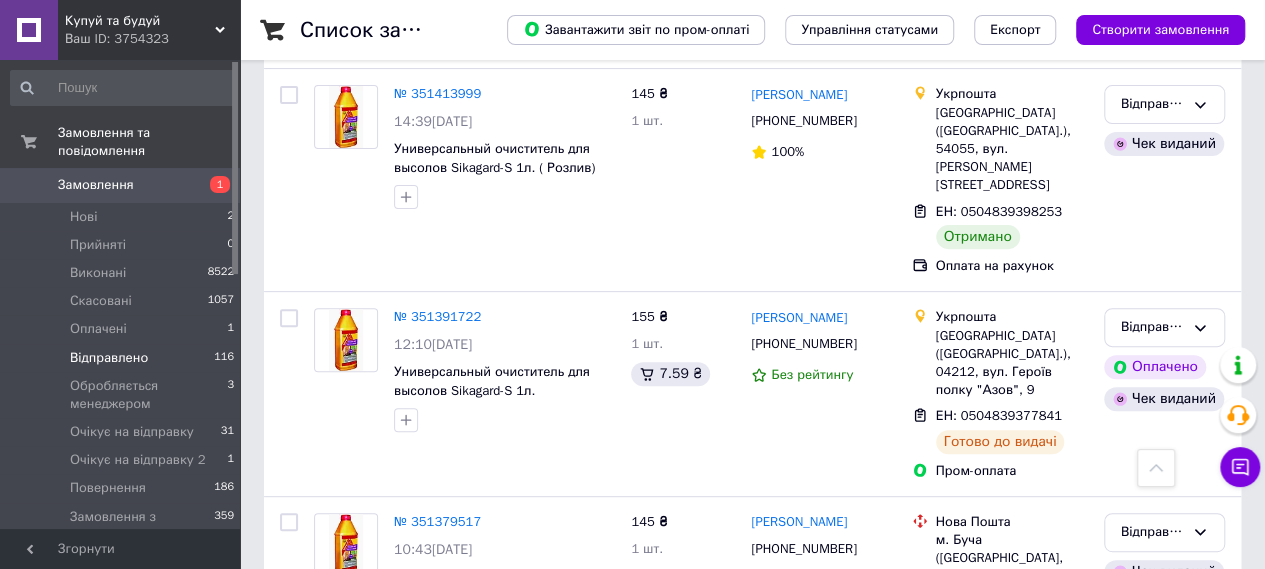 click on "Віталій  Кадров  +380964009300 100%" at bounding box center [823, 2280] 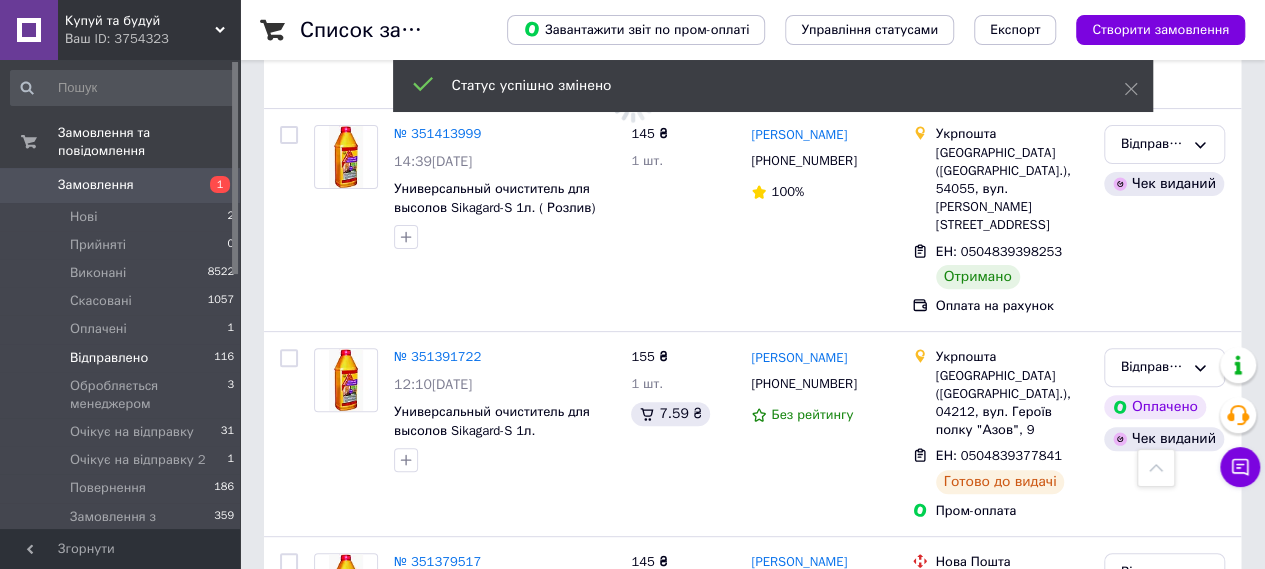 scroll, scrollTop: 18992, scrollLeft: 0, axis: vertical 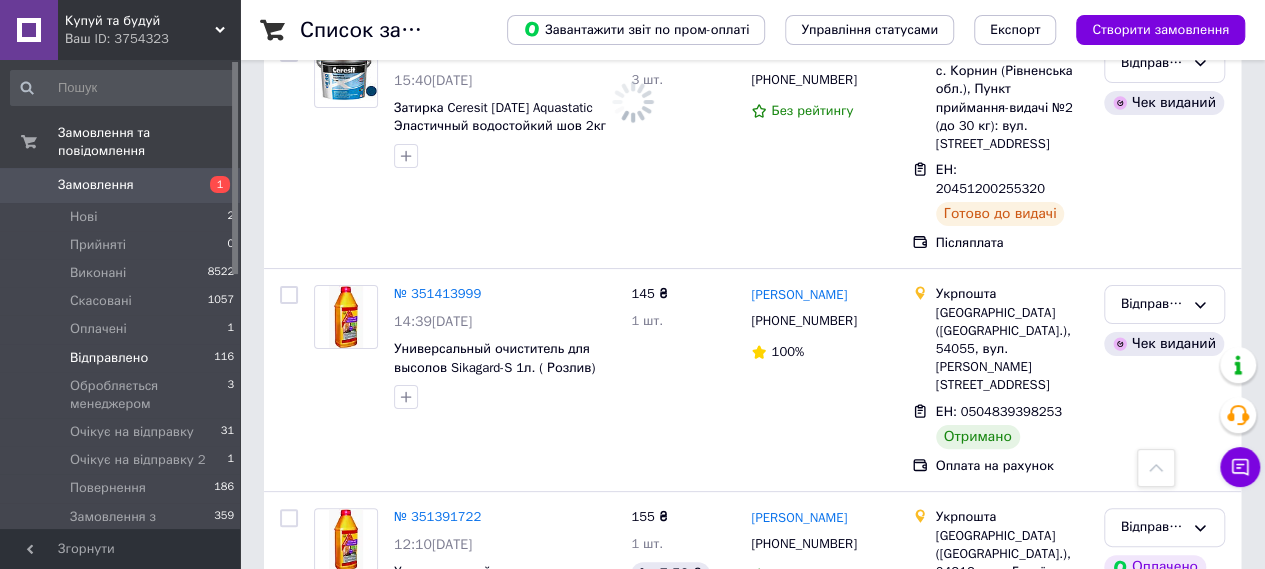 click on "Відправлено" at bounding box center [1152, 2386] 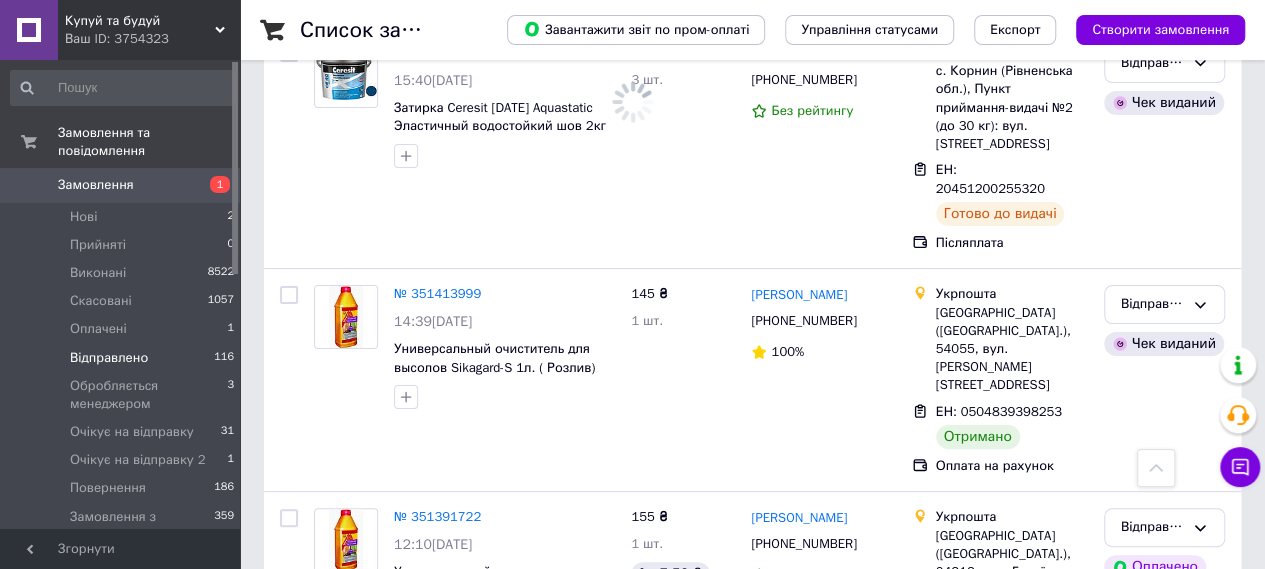 click on "Виконано" at bounding box center (1164, 2464) 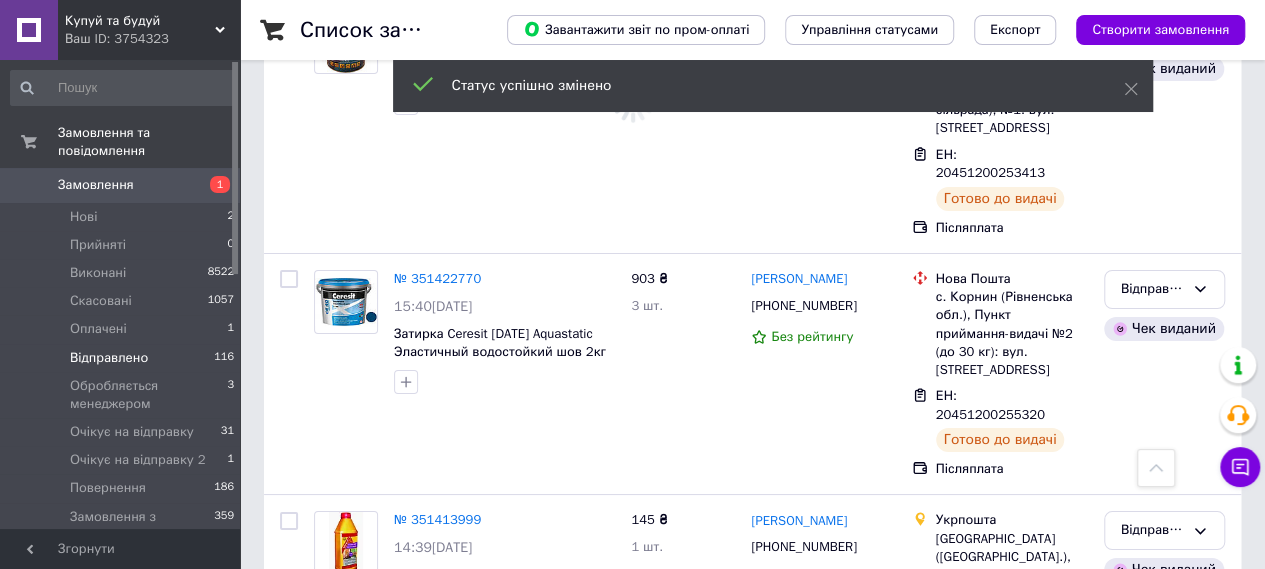 scroll, scrollTop: 18739, scrollLeft: 0, axis: vertical 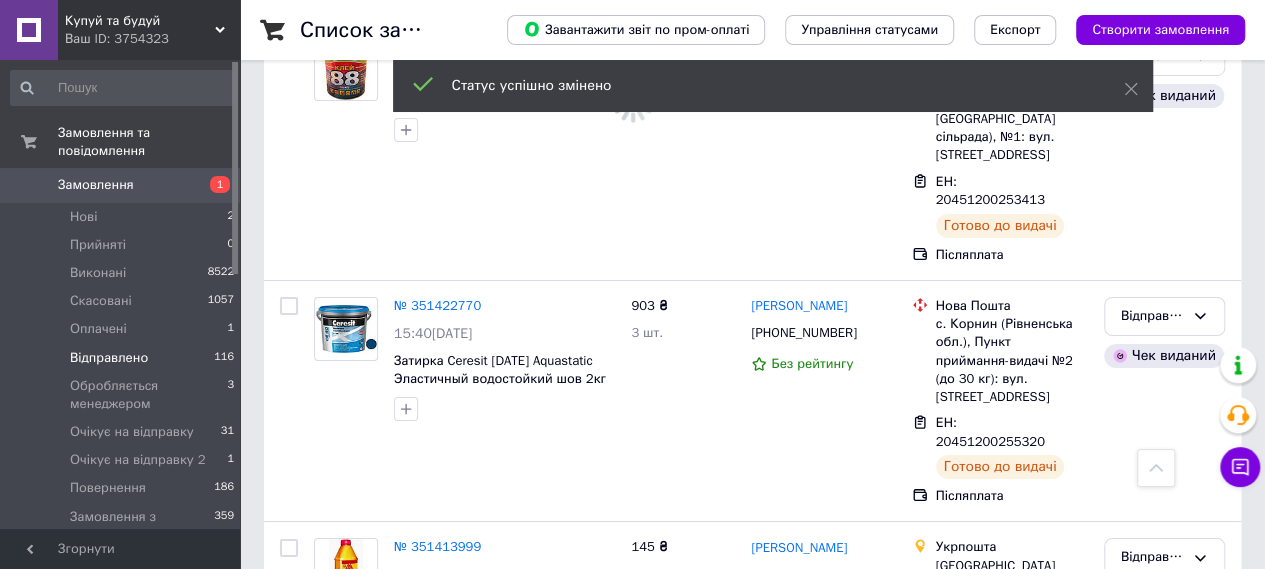 click on "Відправлено" at bounding box center [1164, 2416] 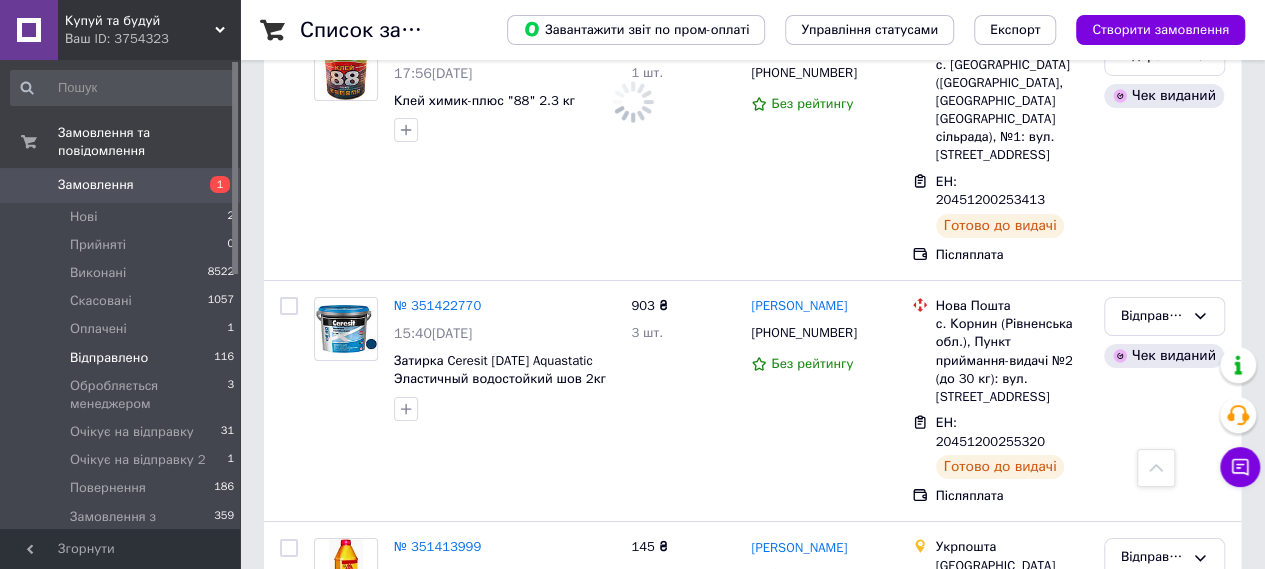 click on "Виконано" at bounding box center [1164, 2494] 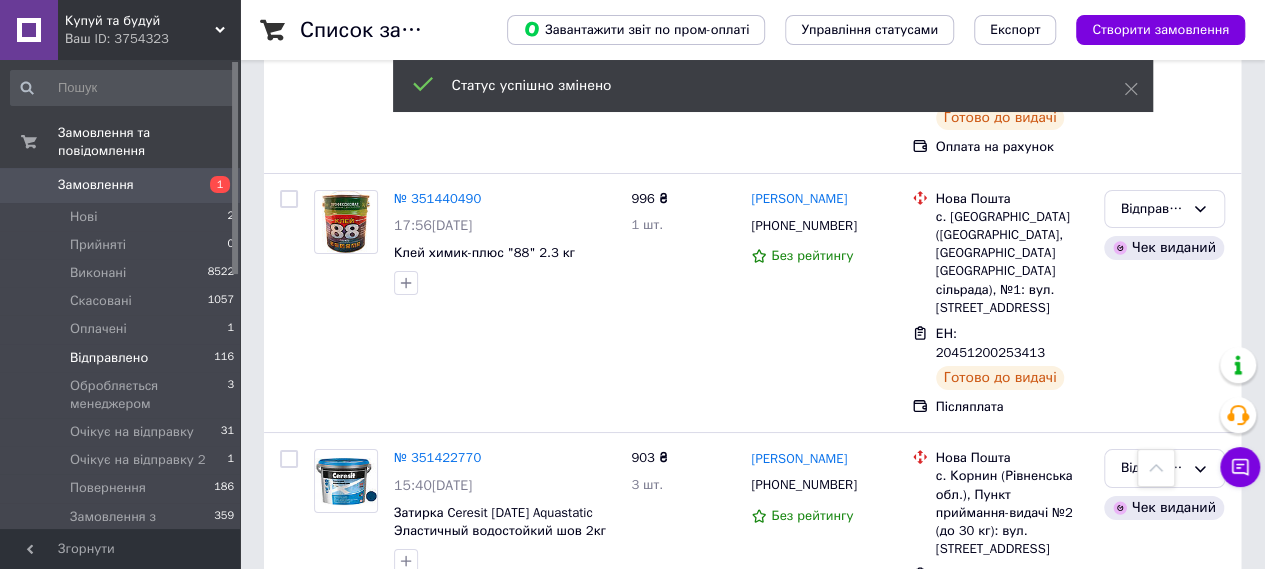 scroll, scrollTop: 18650, scrollLeft: 0, axis: vertical 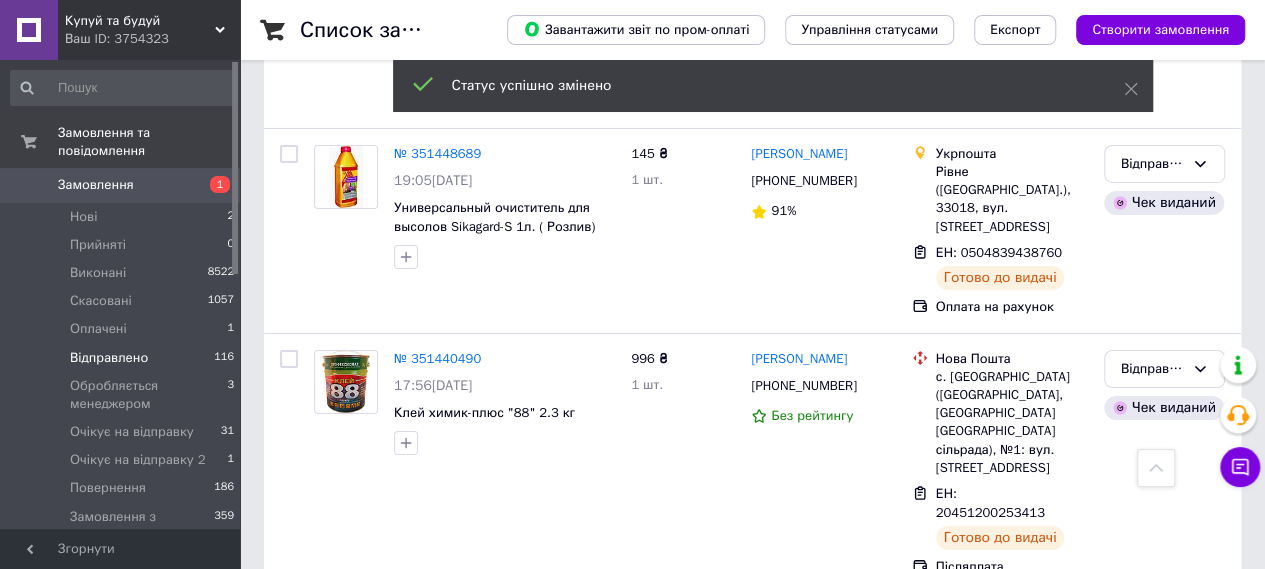 click 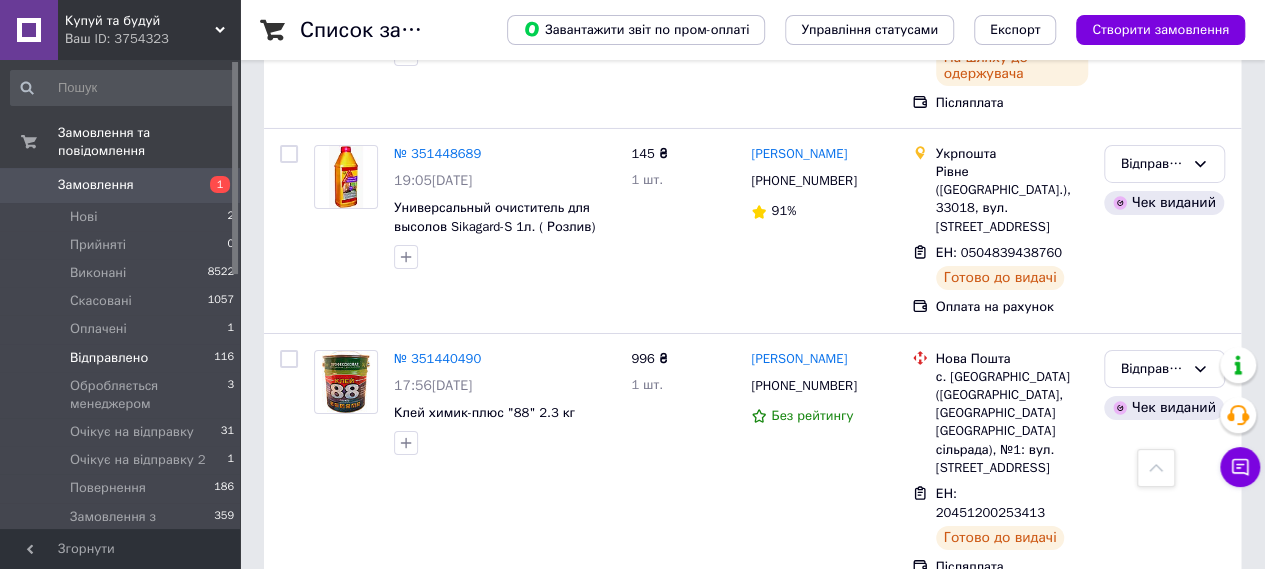 click on "Виконано" at bounding box center [1164, 2378] 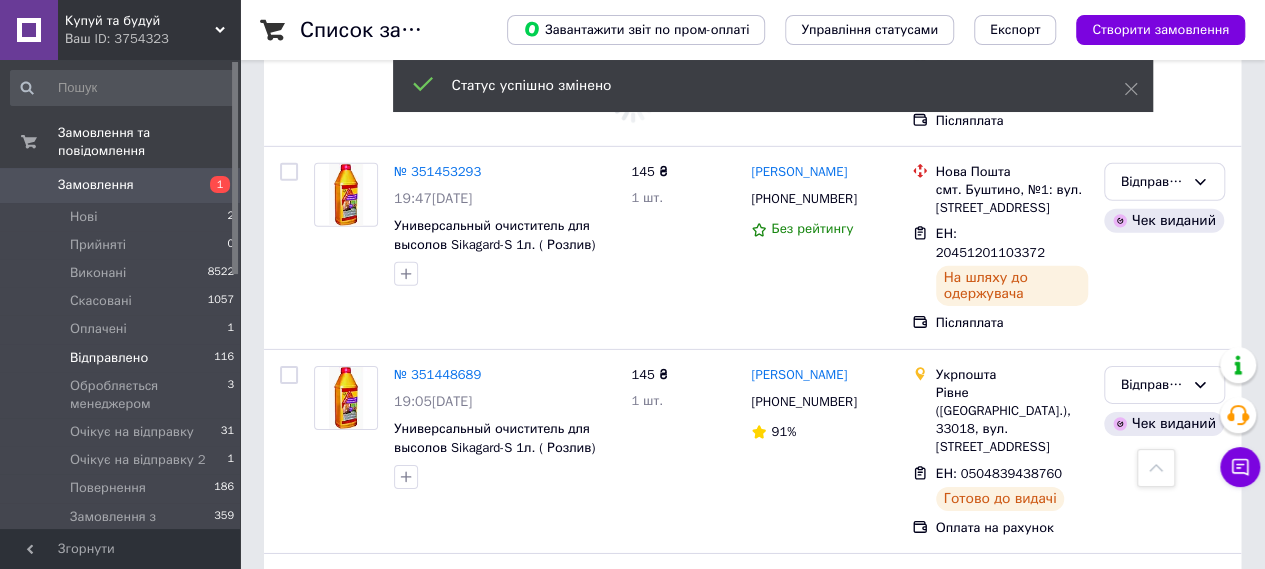 scroll, scrollTop: 18152, scrollLeft: 0, axis: vertical 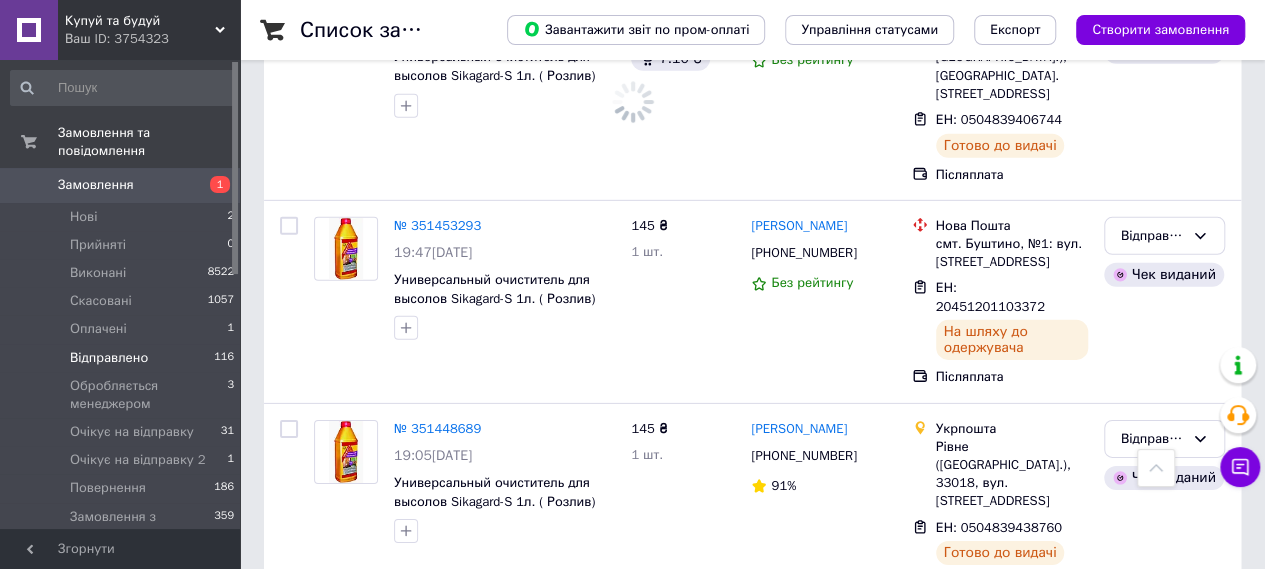 click on "Відправлено" at bounding box center (1152, 2315) 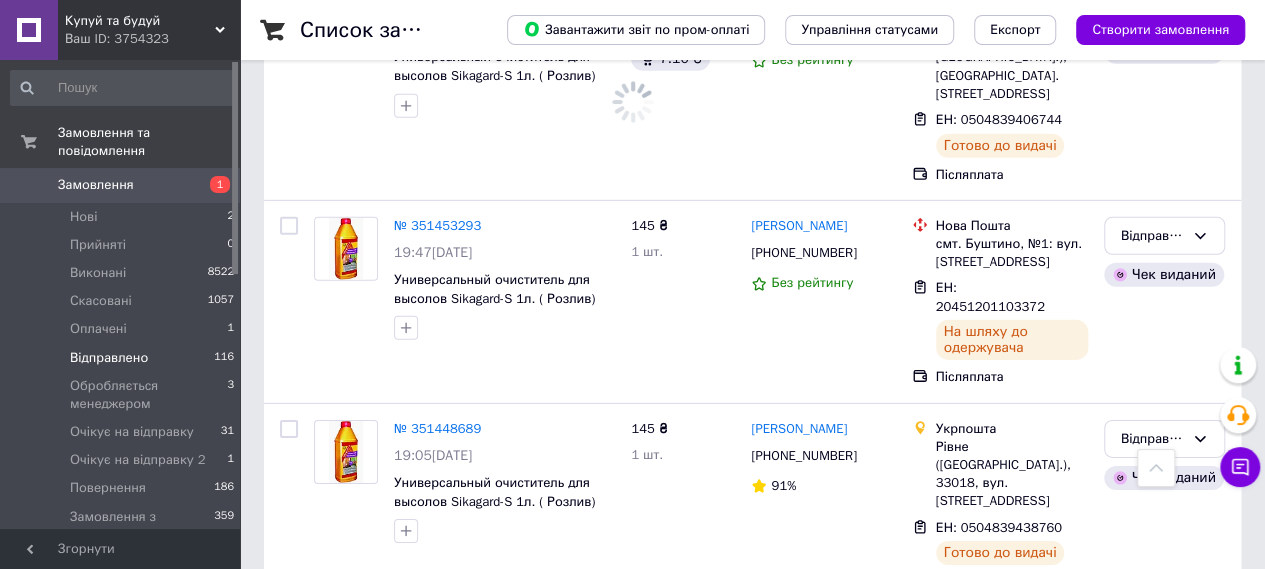 click on "Виконано" at bounding box center (1164, 2393) 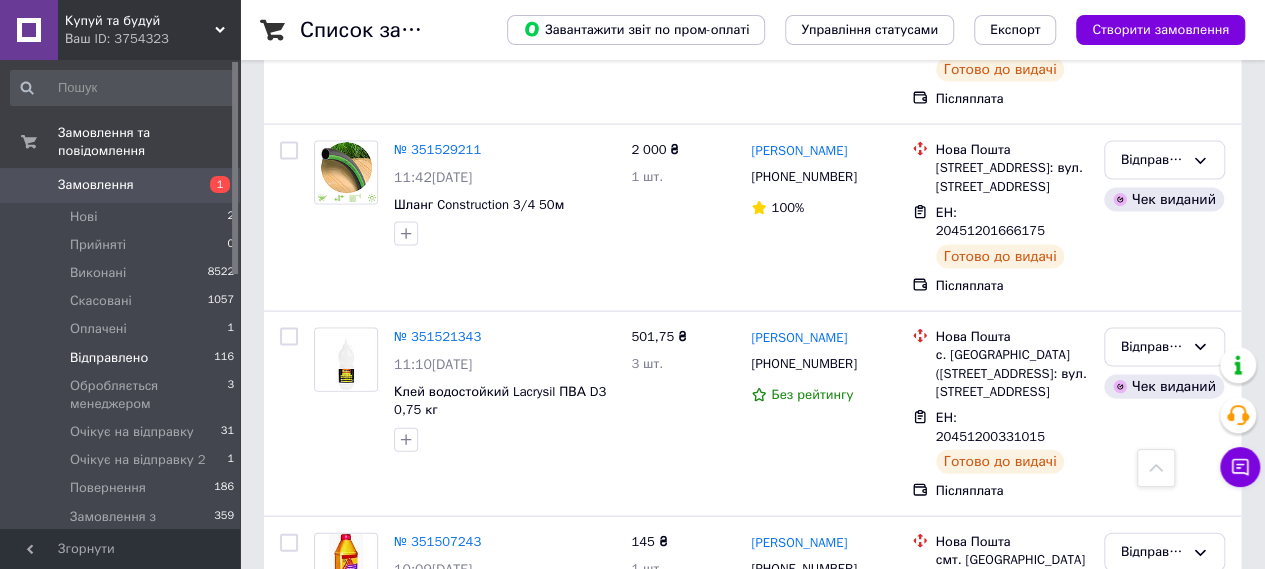 scroll, scrollTop: 17126, scrollLeft: 0, axis: vertical 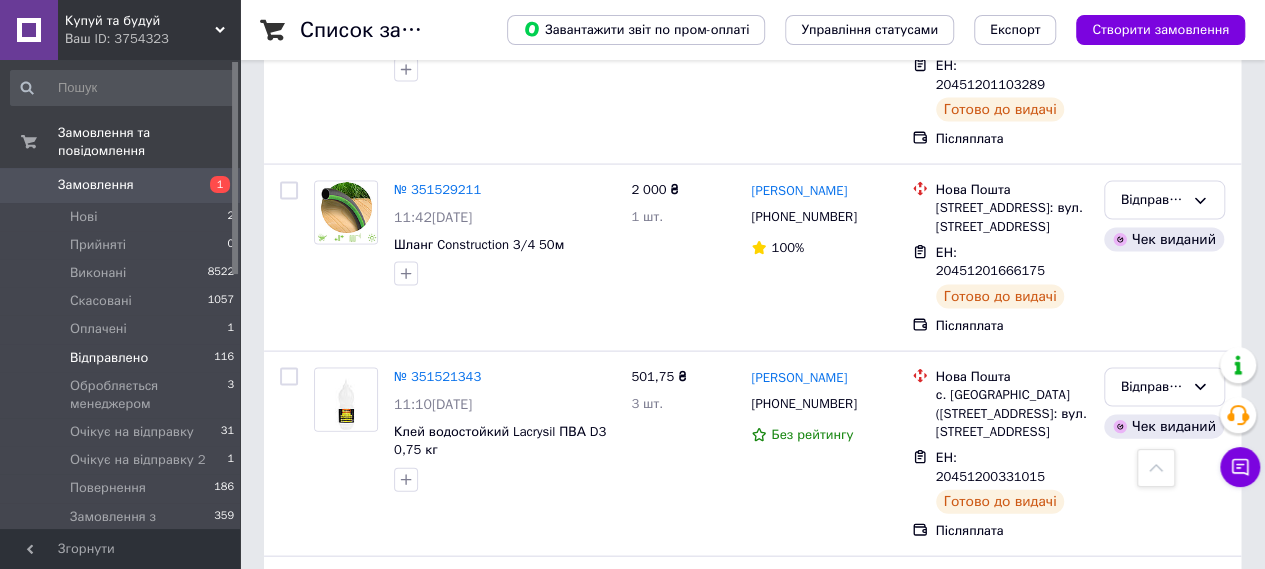 click on "Відправлено" at bounding box center [1152, 2170] 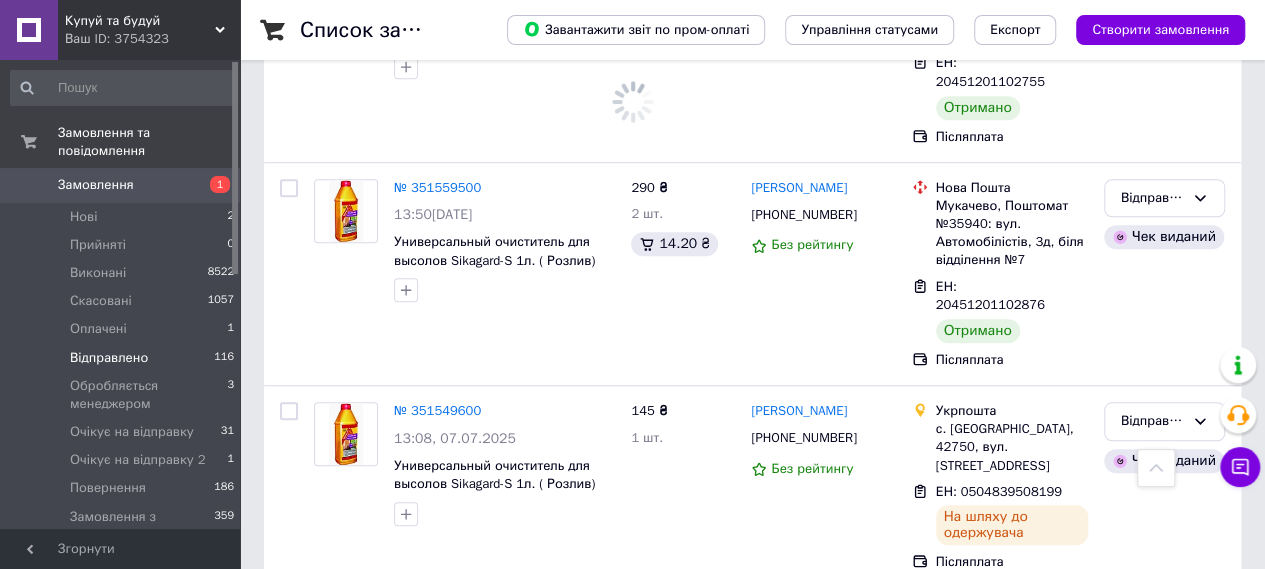 scroll, scrollTop: 15793, scrollLeft: 0, axis: vertical 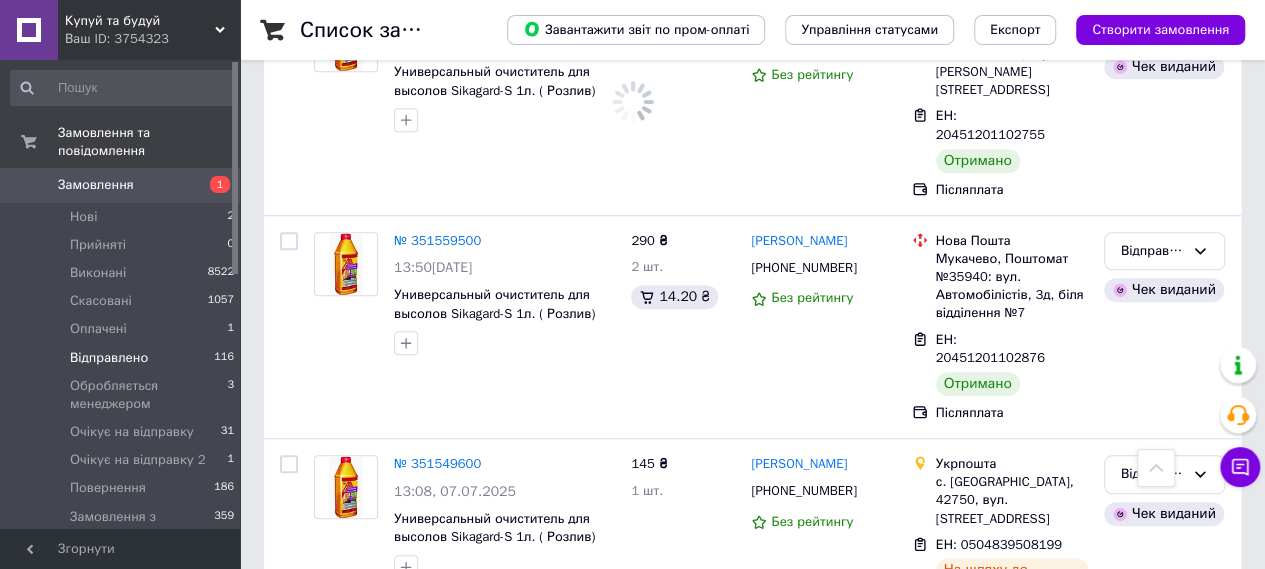 click on "Відправлено" at bounding box center [1152, 1925] 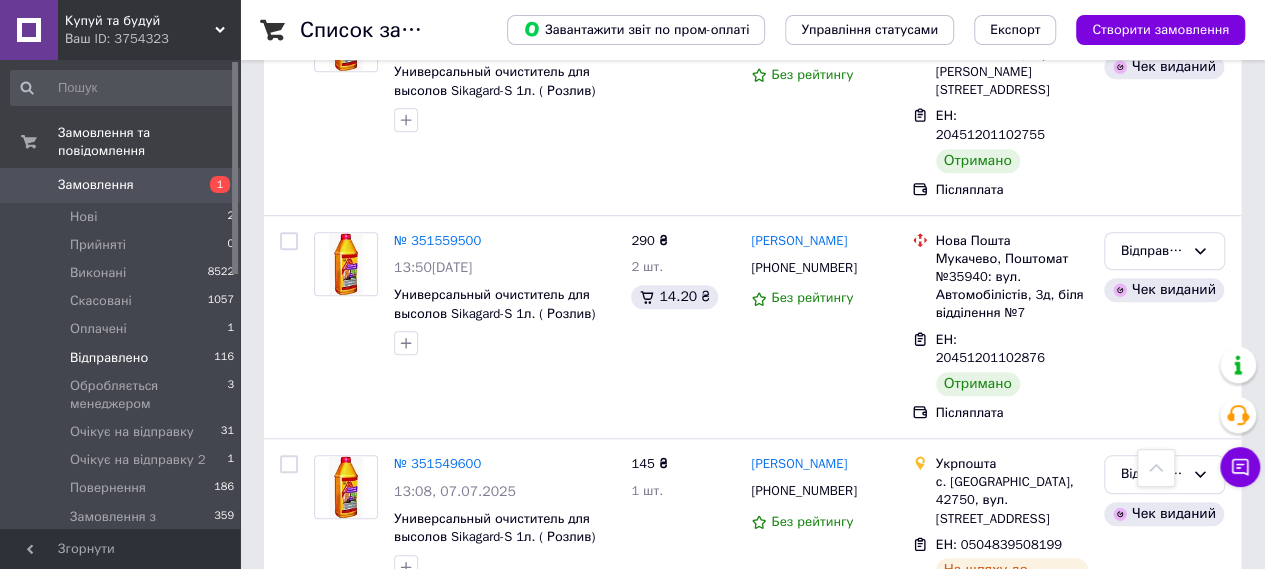 click on "Виконано" at bounding box center (1164, 2003) 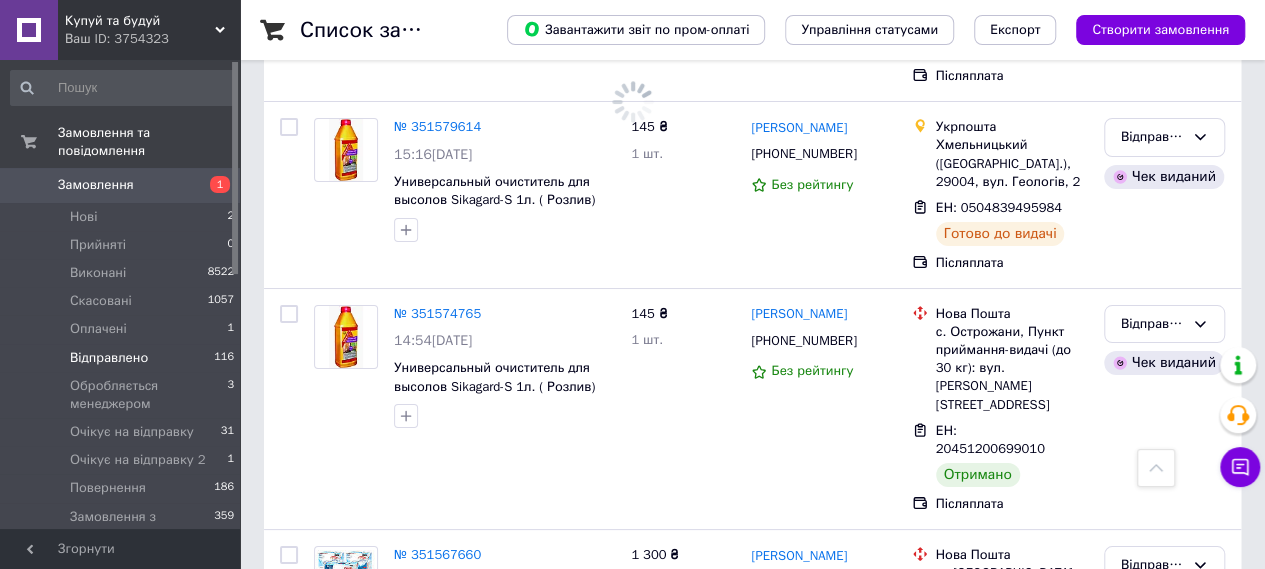 scroll, scrollTop: 14952, scrollLeft: 0, axis: vertical 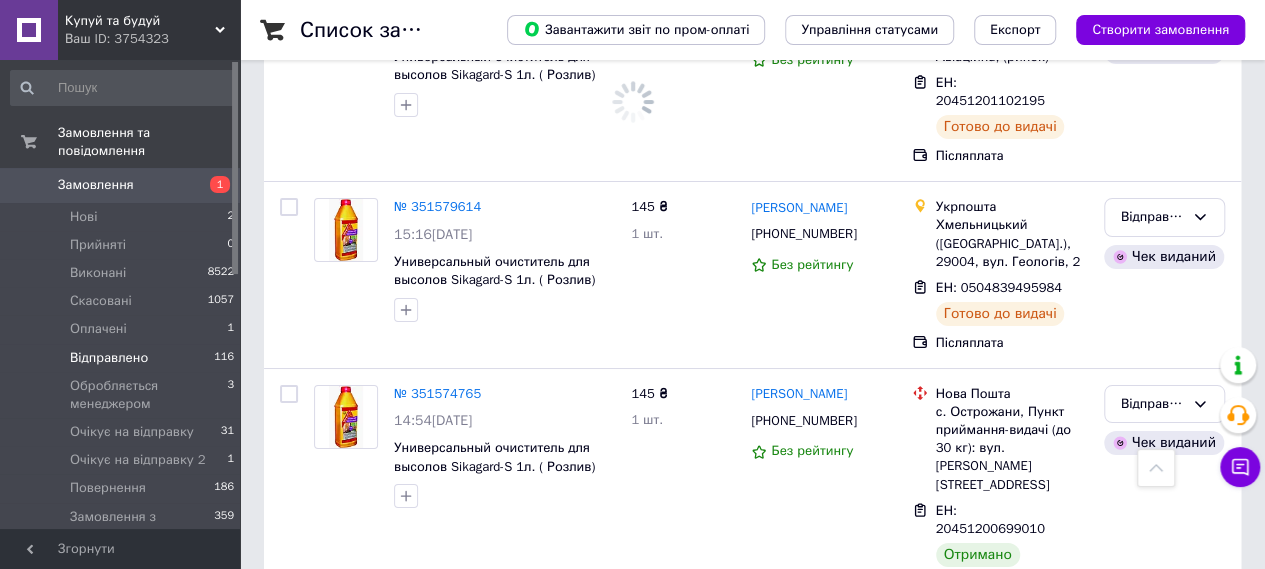 click on "Відправлено" at bounding box center [1152, 1964] 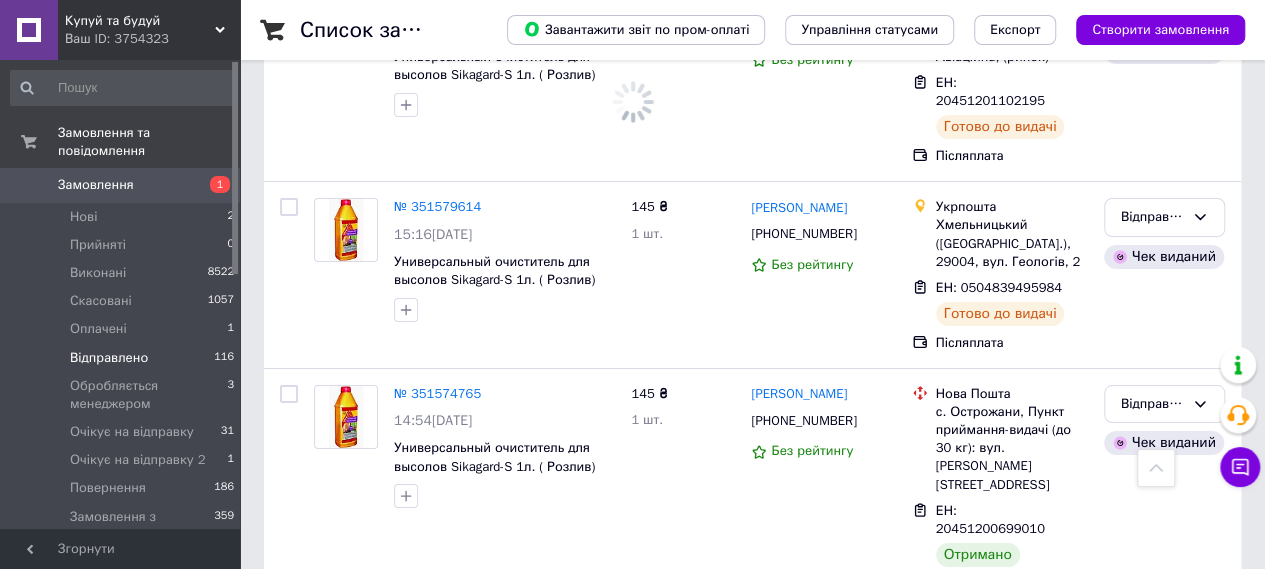 click on "Виконано" at bounding box center [1164, 2042] 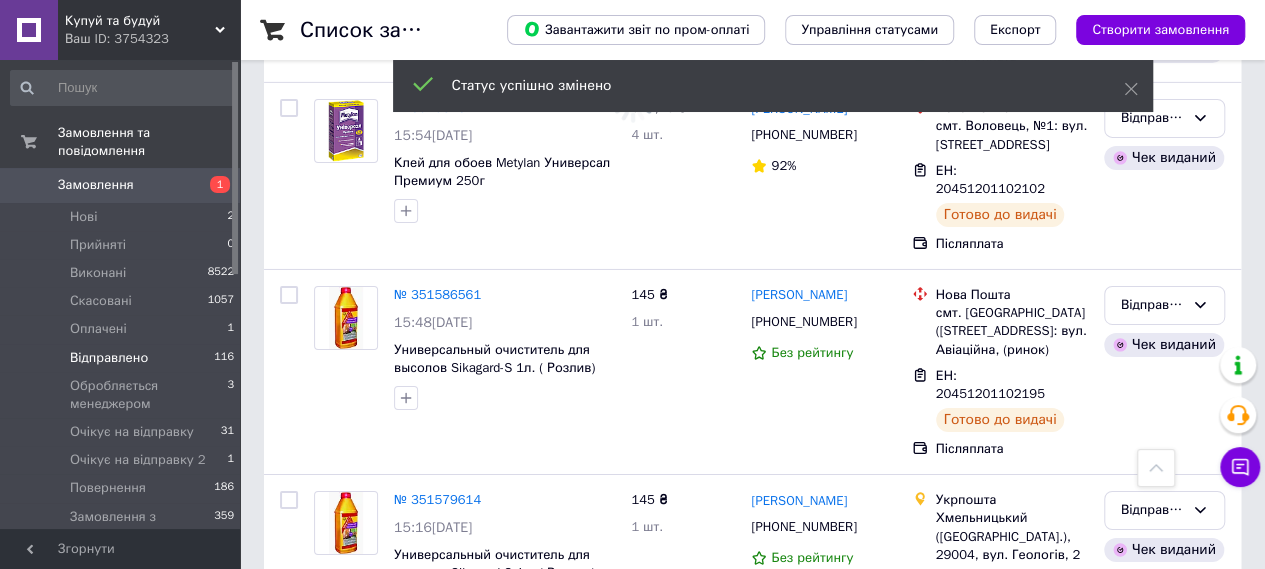 scroll, scrollTop: 14632, scrollLeft: 0, axis: vertical 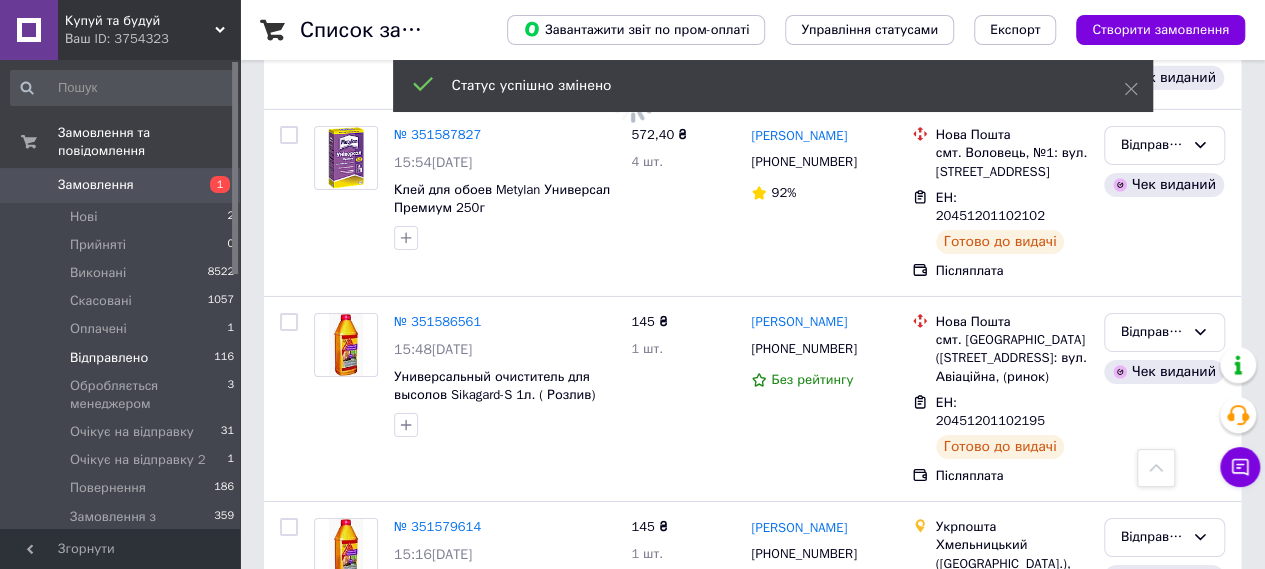 click on "Відправлено" at bounding box center [1164, 1838] 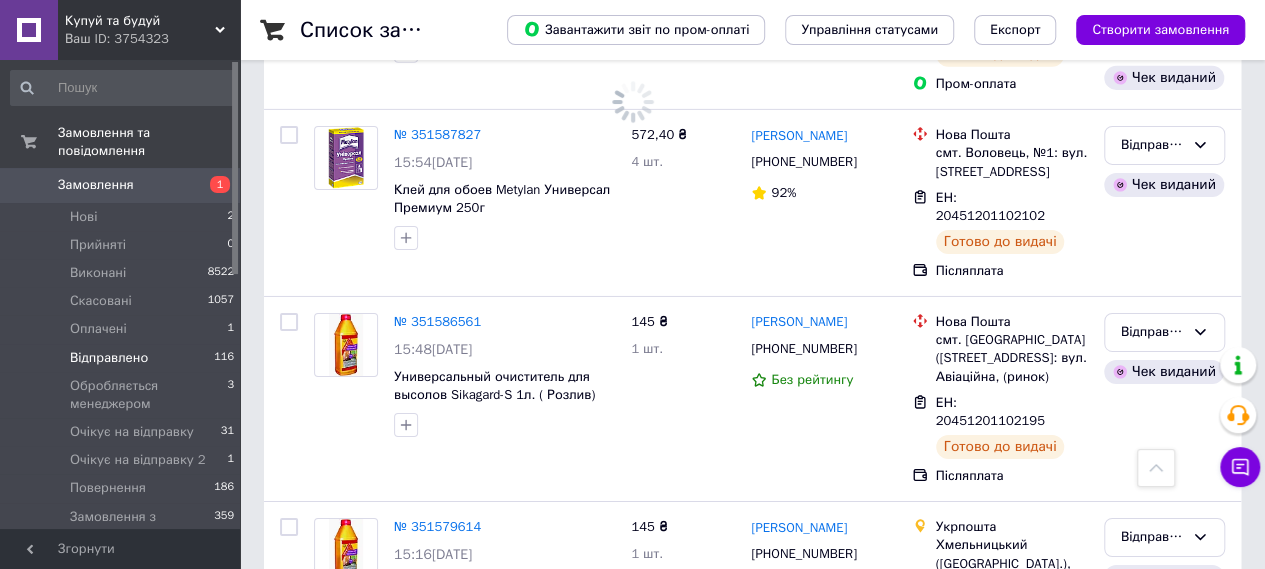 click on "Виконано" at bounding box center (1164, 1916) 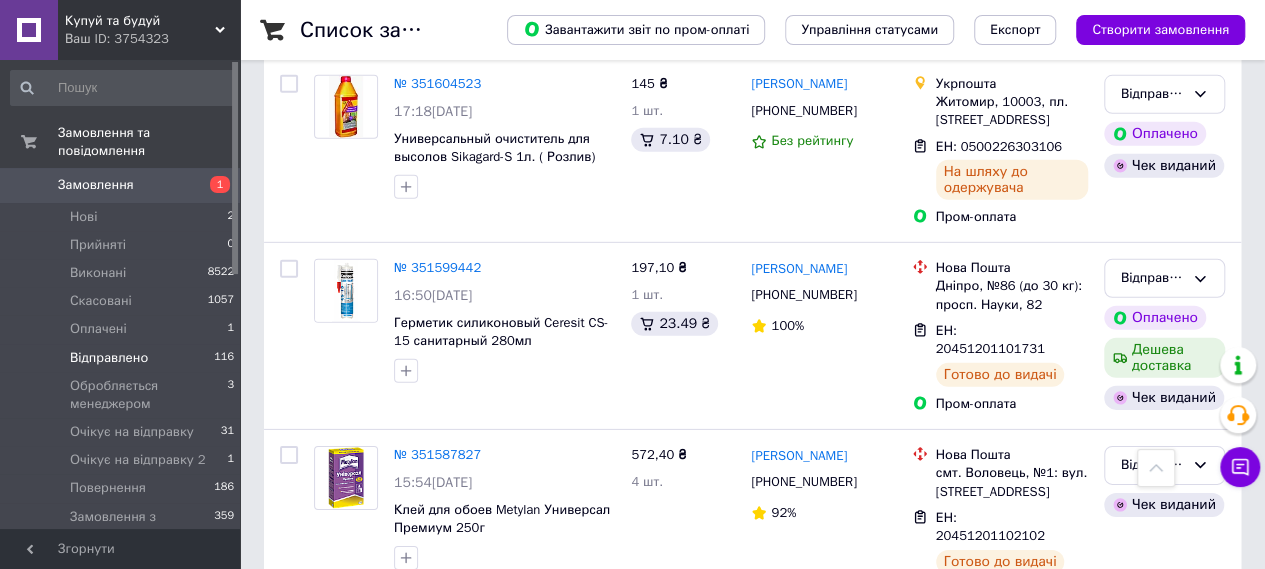 scroll, scrollTop: 14232, scrollLeft: 0, axis: vertical 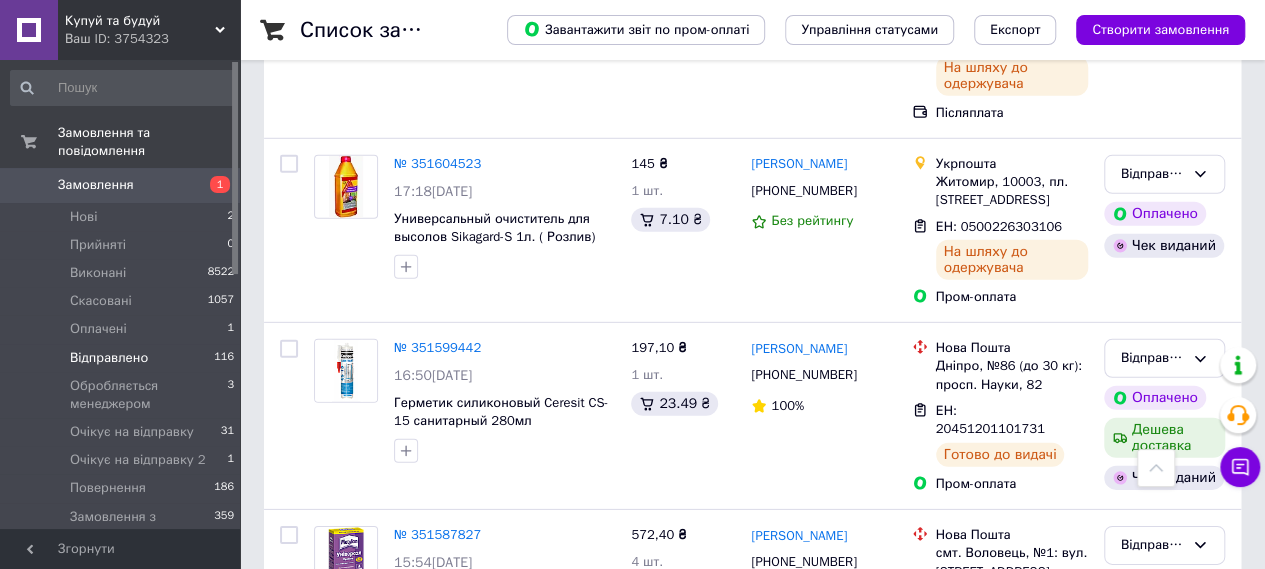 click on "Відправлено" at bounding box center (1164, 1812) 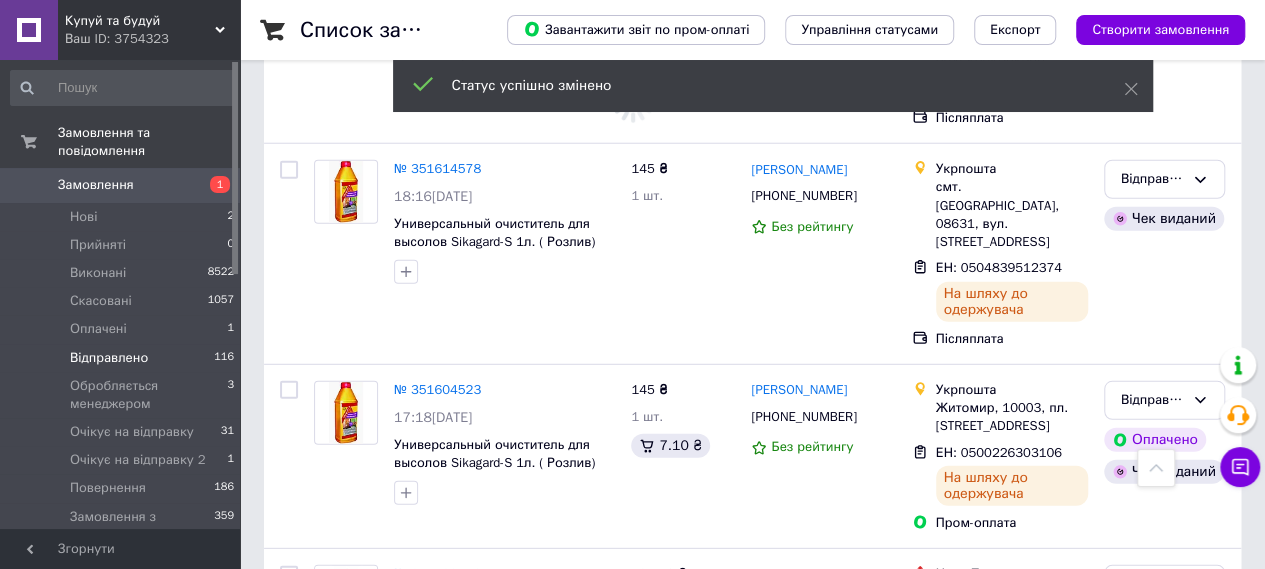 scroll, scrollTop: 13992, scrollLeft: 0, axis: vertical 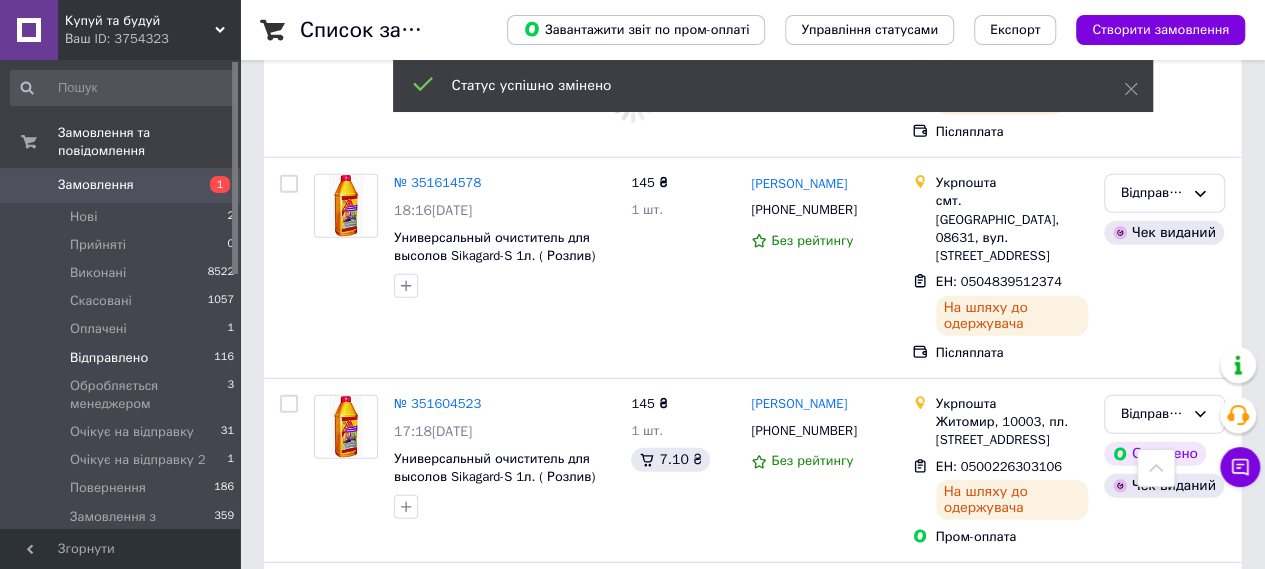 click on "Відправлено" at bounding box center [1152, 1828] 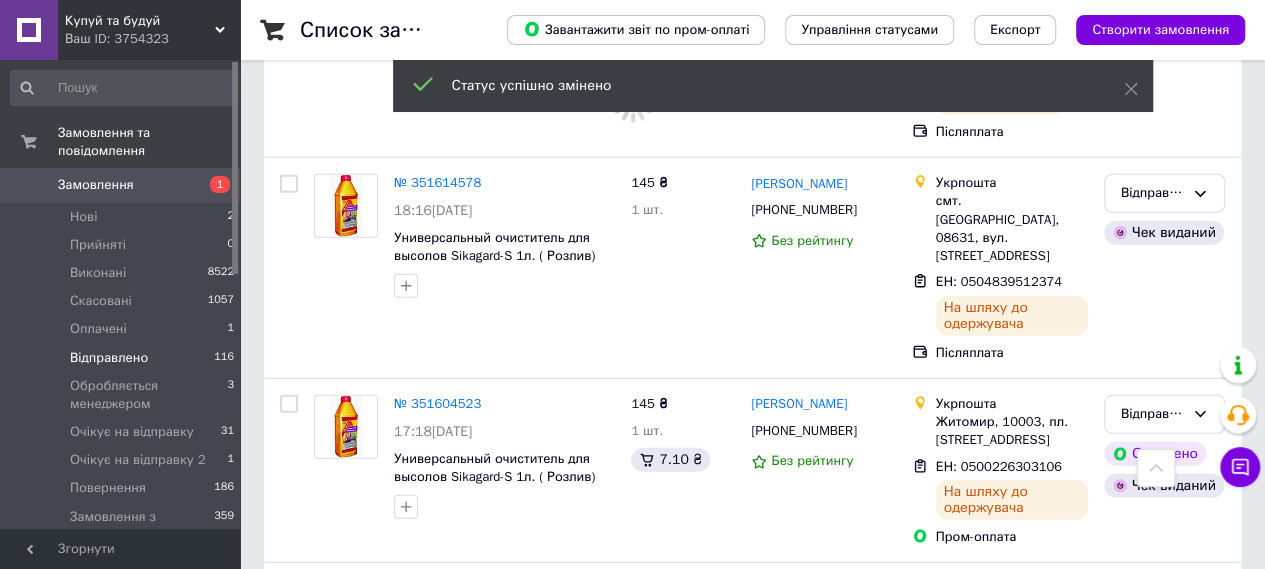 click on "Виконано" at bounding box center (1164, 1907) 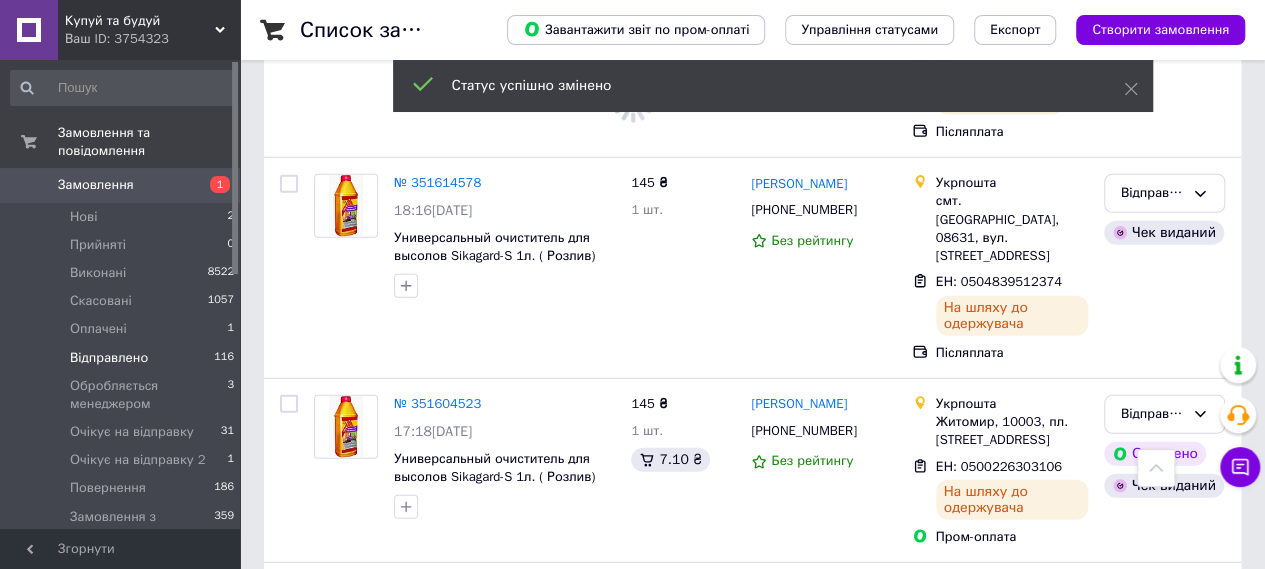 click 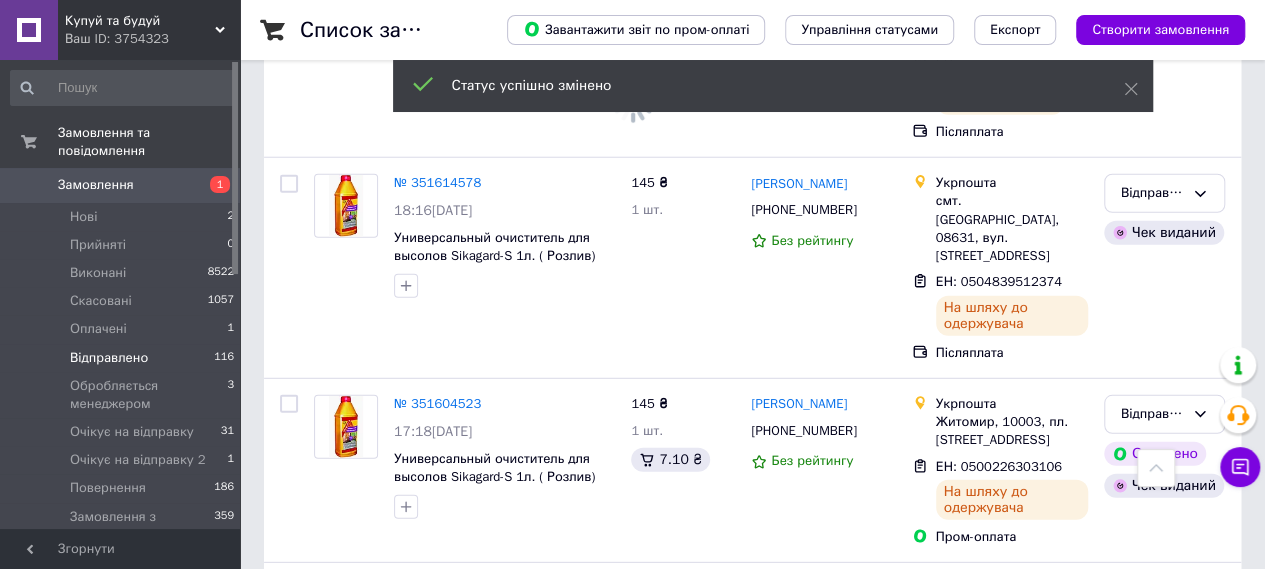 click 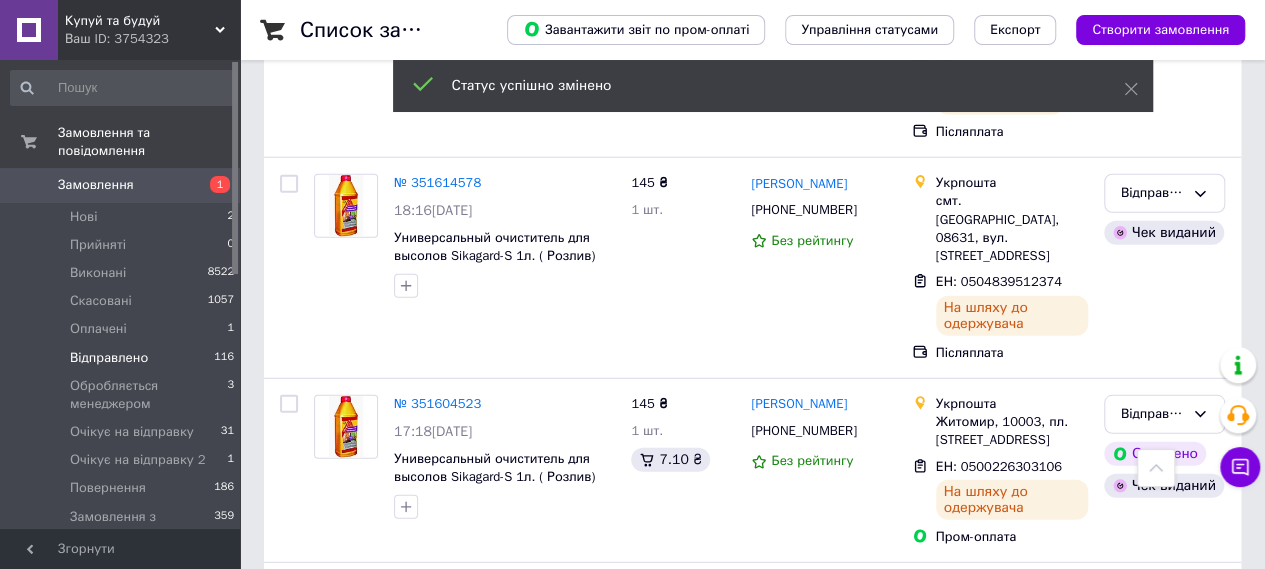 click on "Виконано" at bounding box center (1164, 1683) 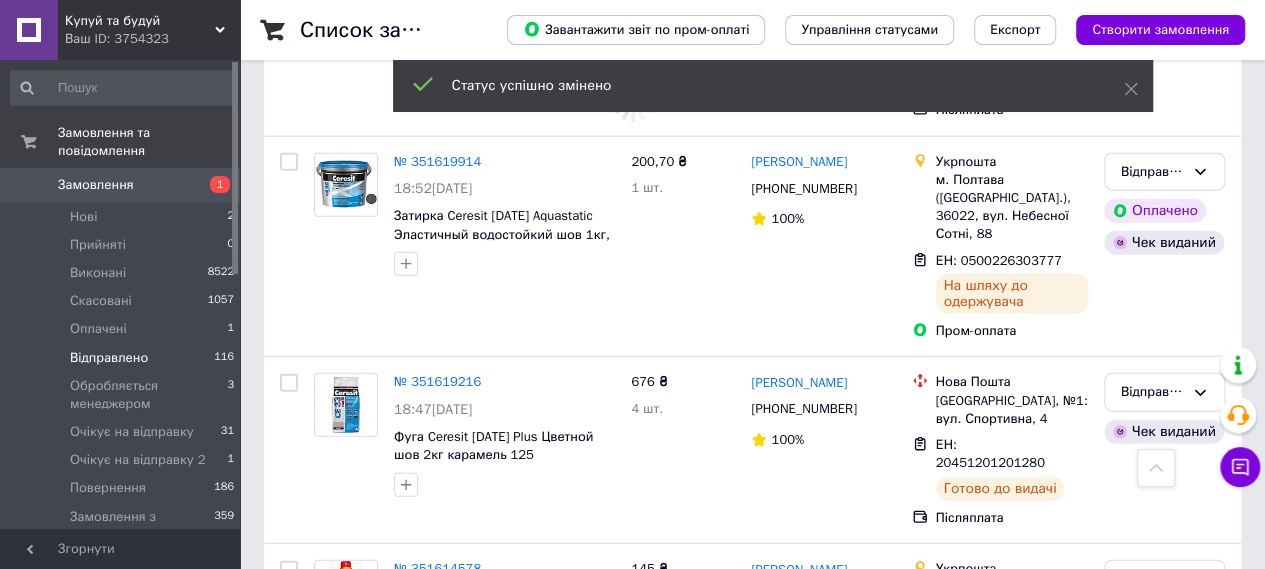 scroll, scrollTop: 13592, scrollLeft: 0, axis: vertical 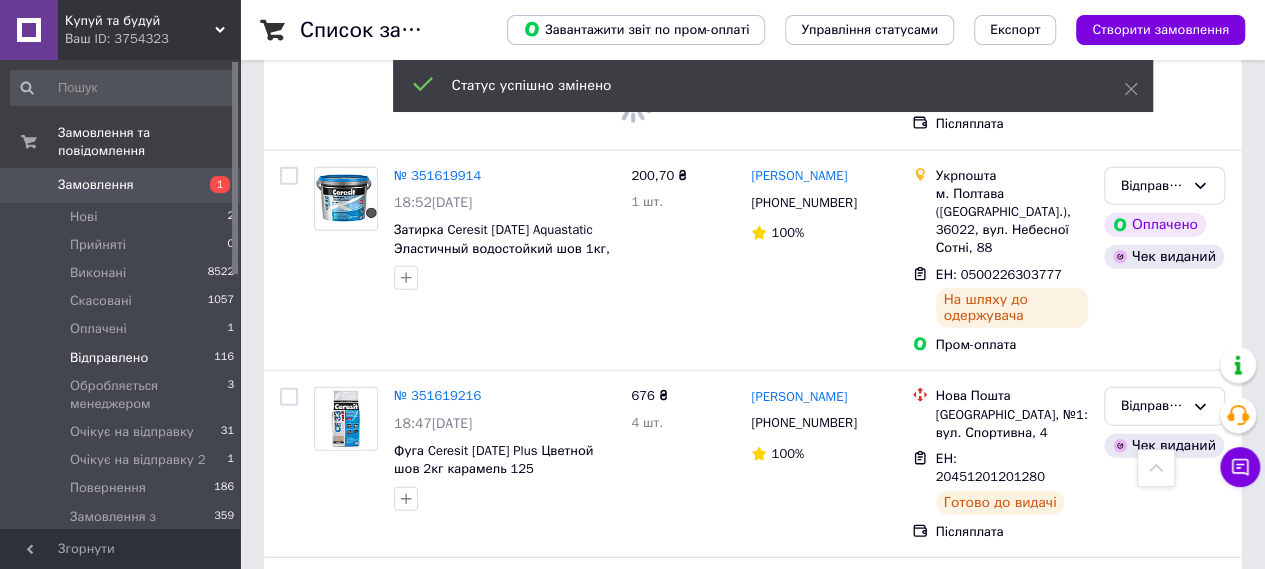 click on "Відправлено" at bounding box center [1152, 1764] 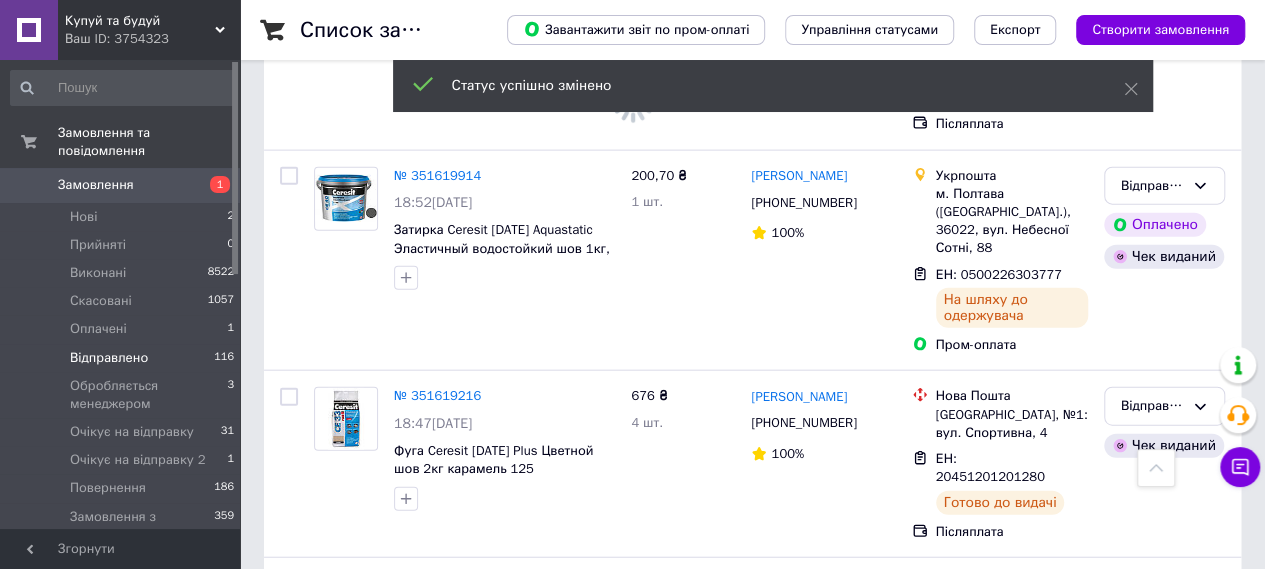 click on "Відправлено" at bounding box center (1152, 1764) 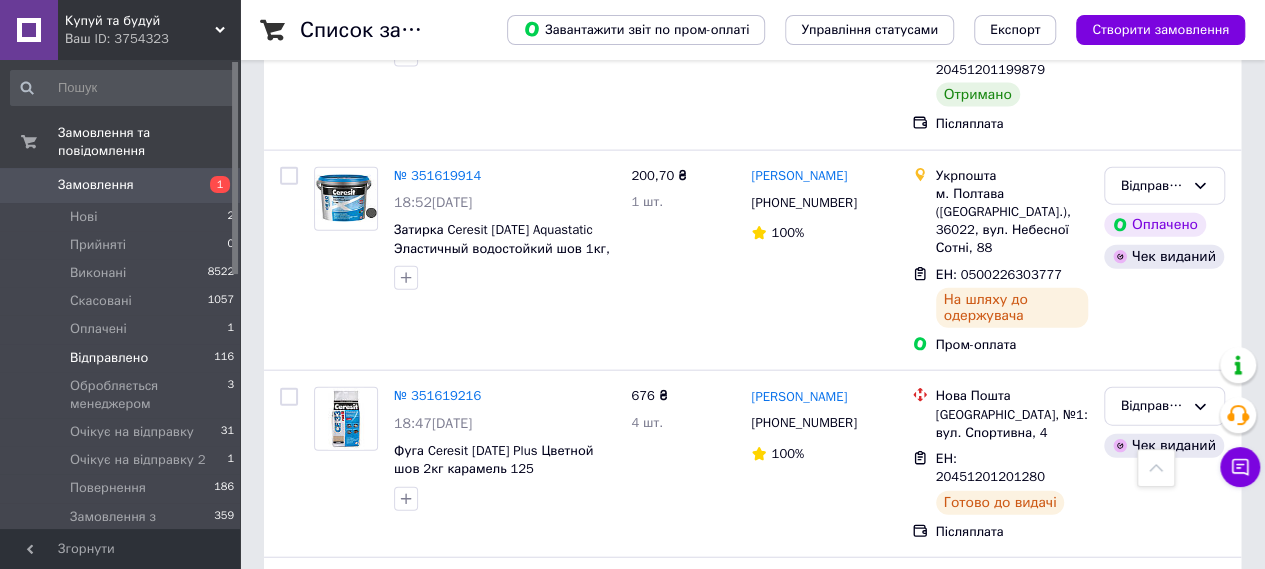 click on "Відправлено" at bounding box center (1152, 1764) 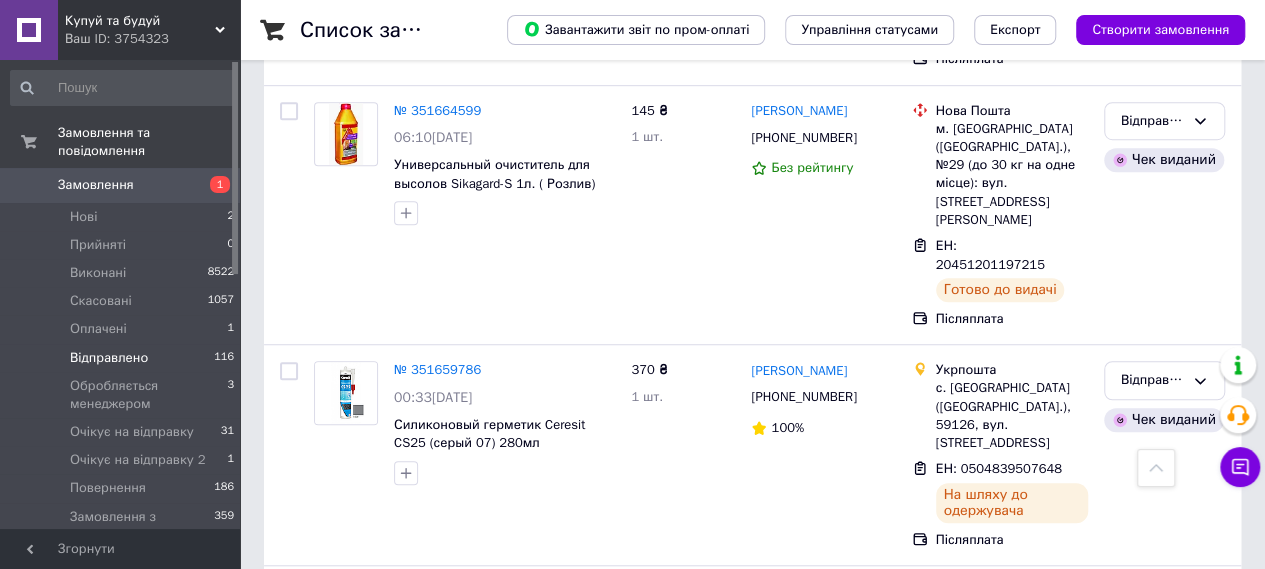 scroll, scrollTop: 11912, scrollLeft: 0, axis: vertical 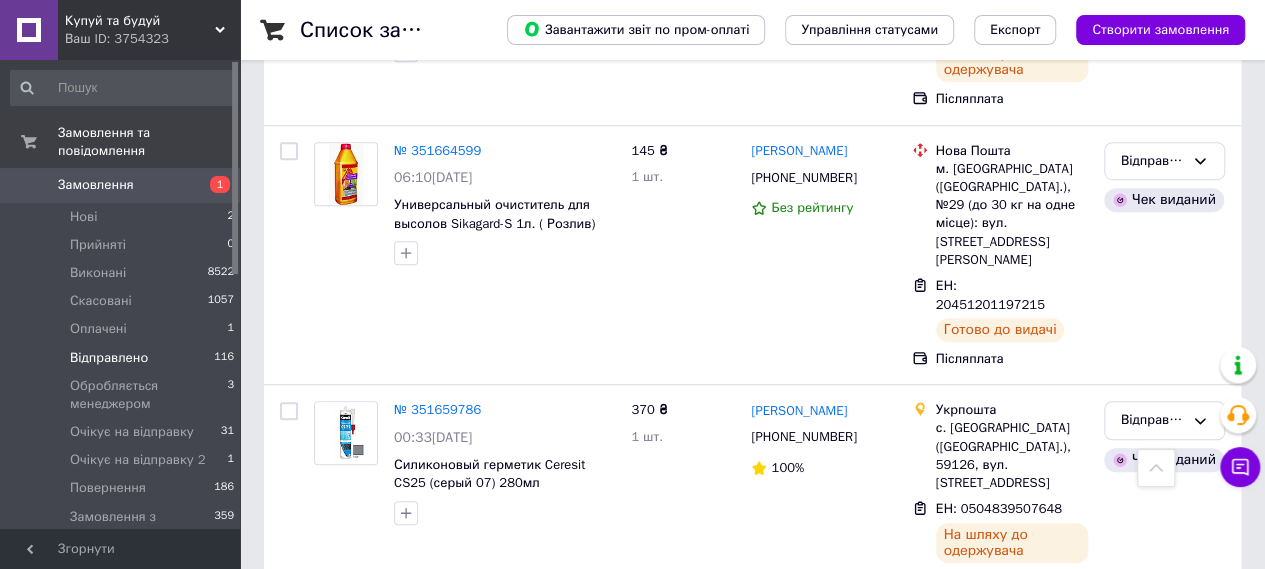 click on "Відправлено" at bounding box center [1164, 1642] 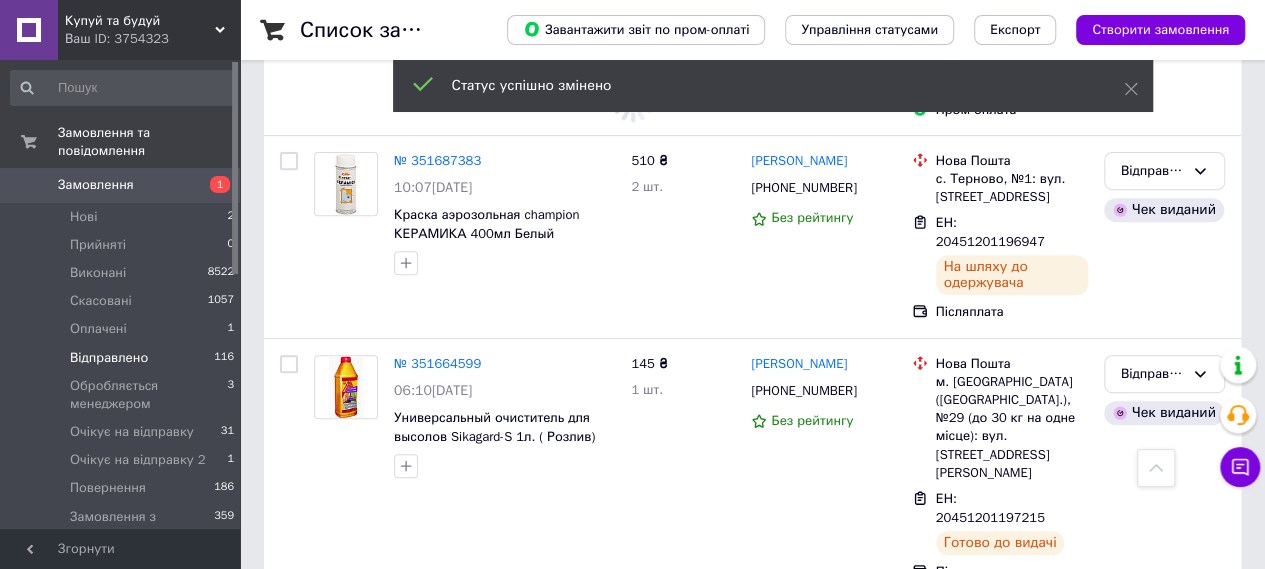 scroll, scrollTop: 11686, scrollLeft: 0, axis: vertical 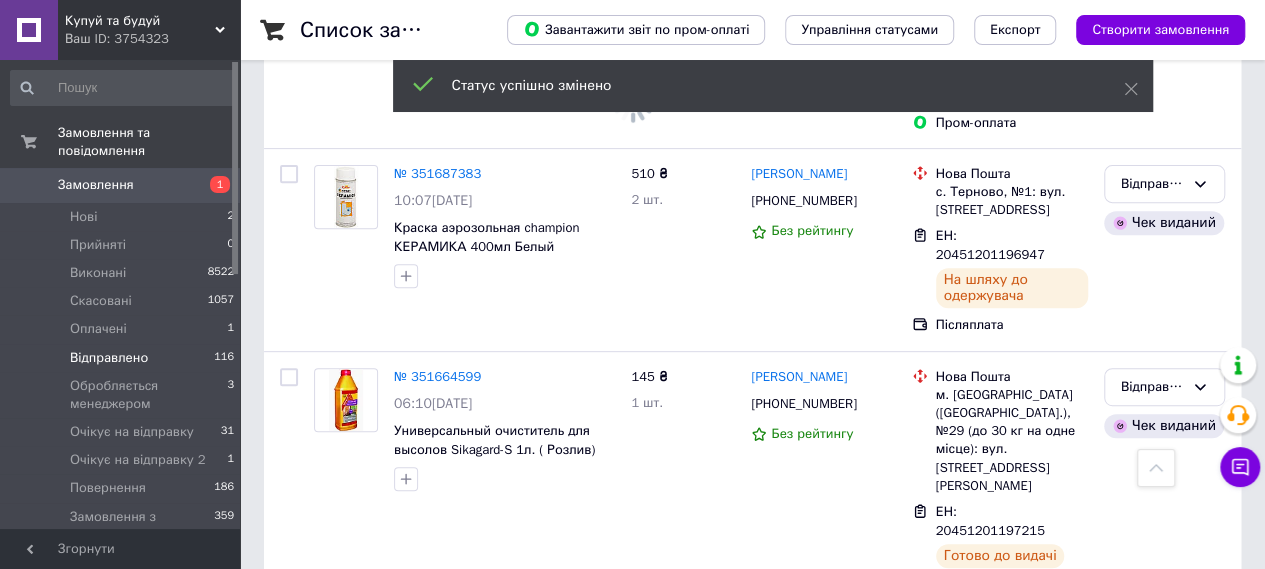 click on "Відправлено" at bounding box center (1152, 1645) 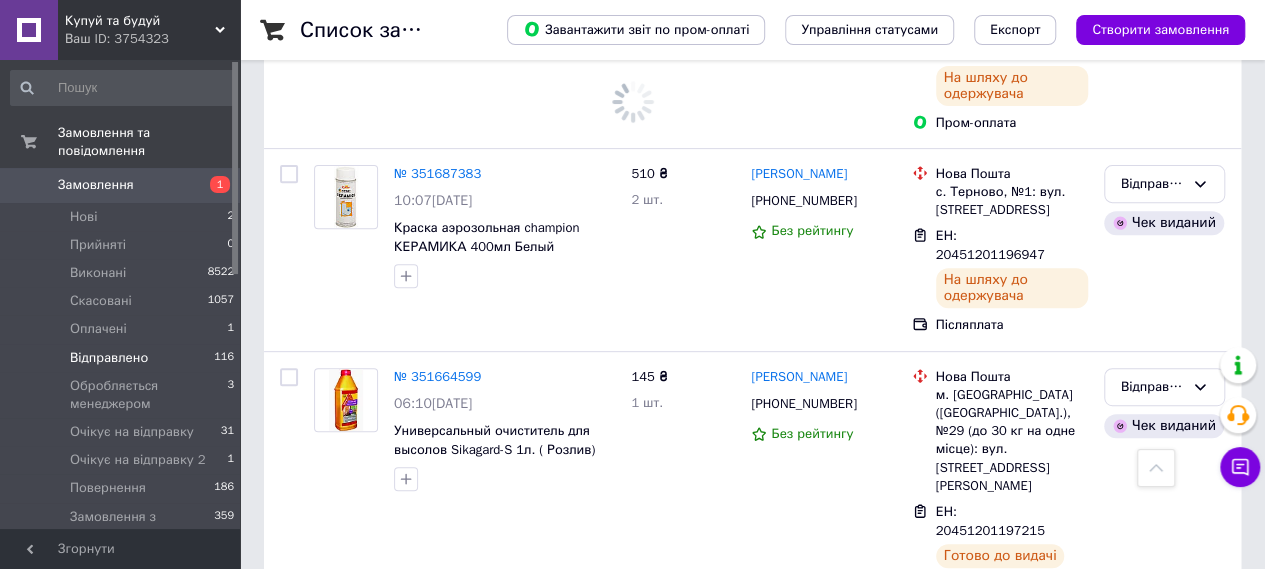 click on "Виконано" at bounding box center (1164, 1723) 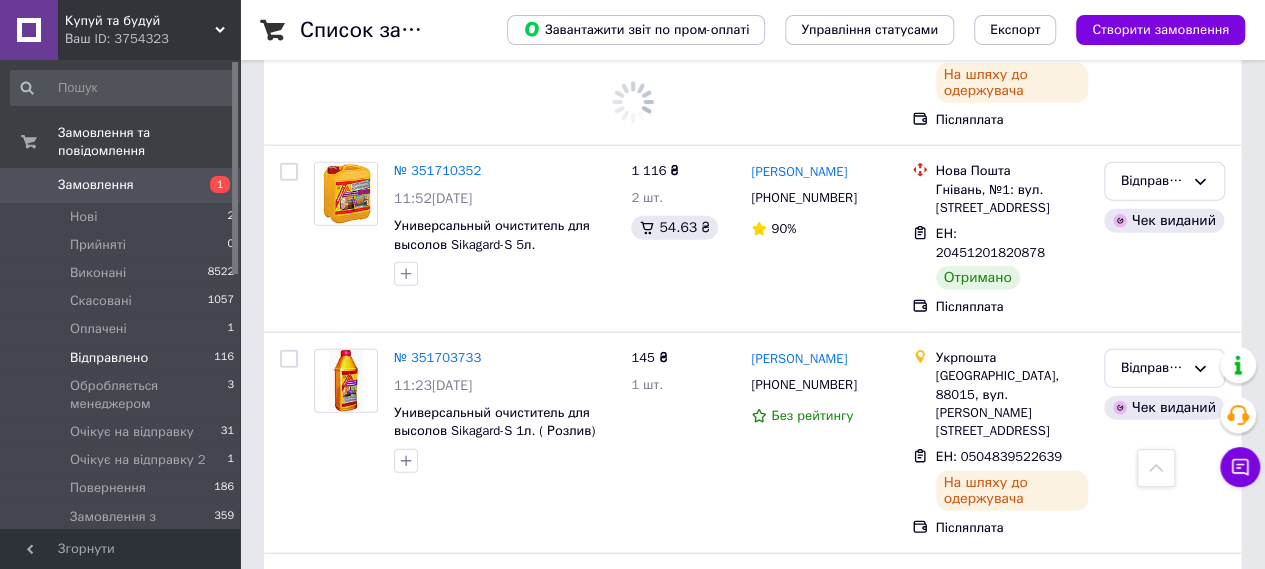 scroll, scrollTop: 9792, scrollLeft: 0, axis: vertical 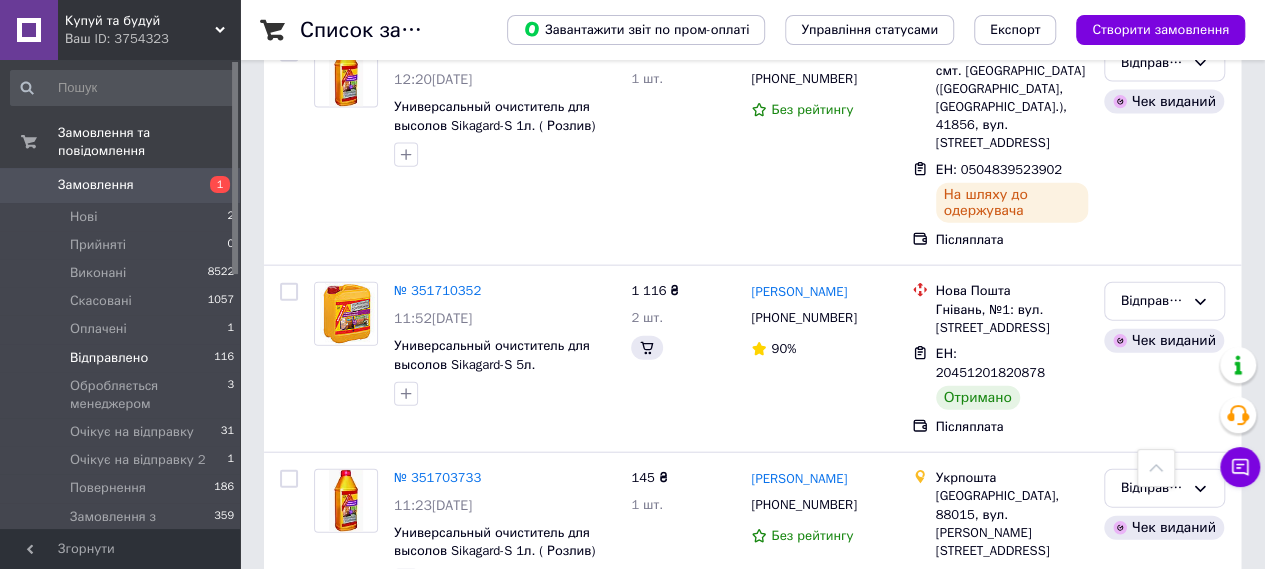 click on "Відправлено" at bounding box center [1152, 1413] 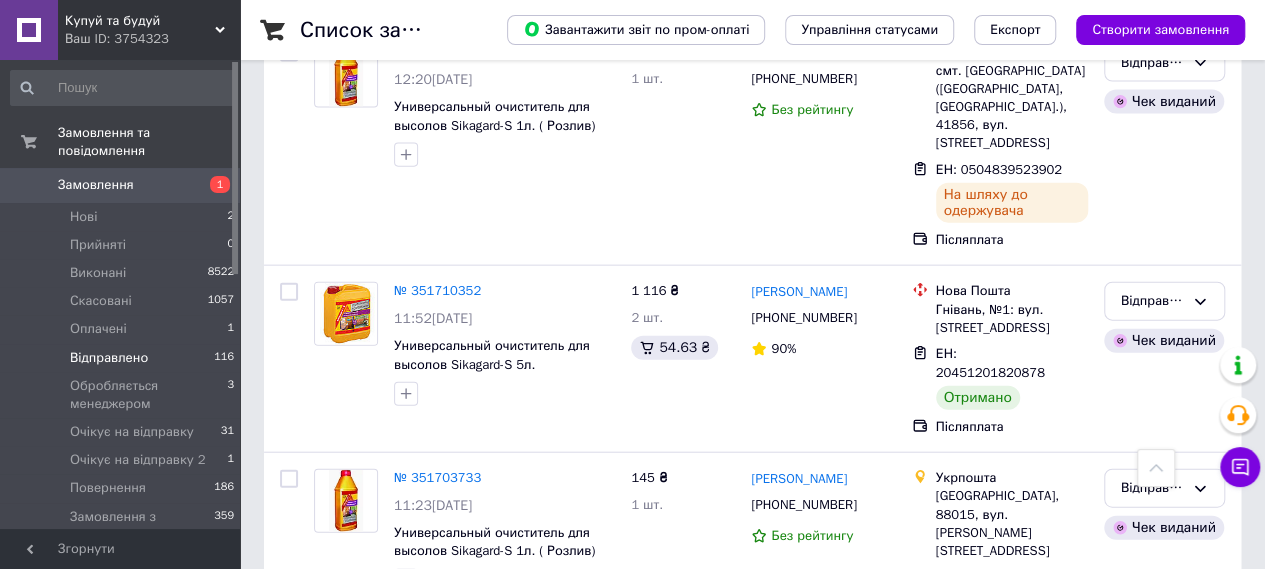 click on "Виконано" at bounding box center [1164, 1491] 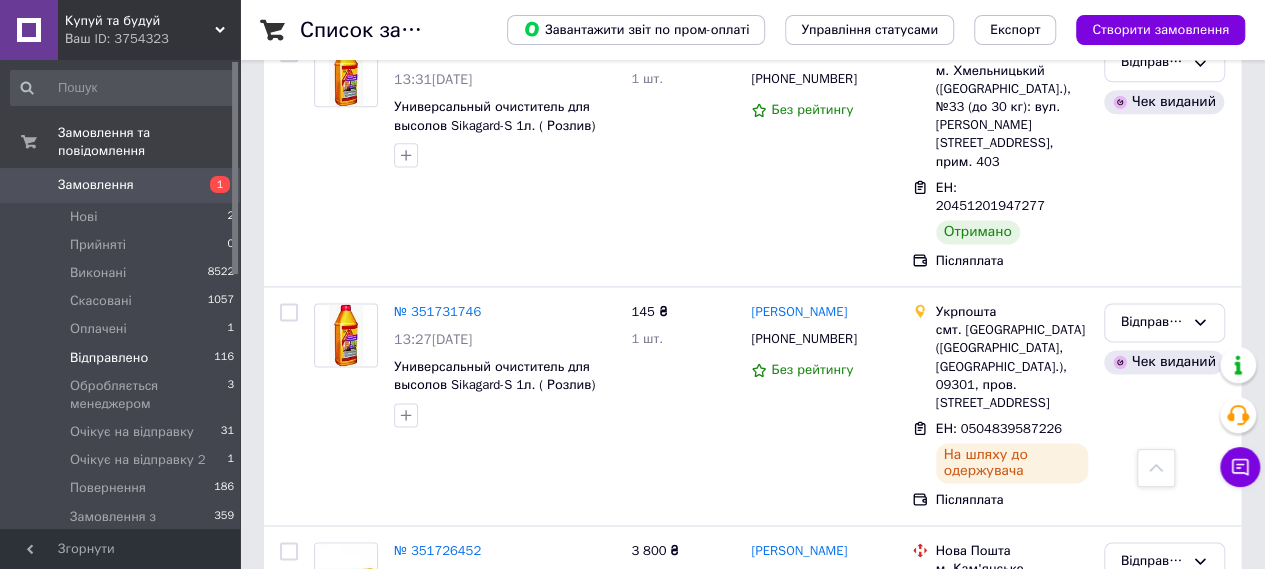 scroll, scrollTop: 8832, scrollLeft: 0, axis: vertical 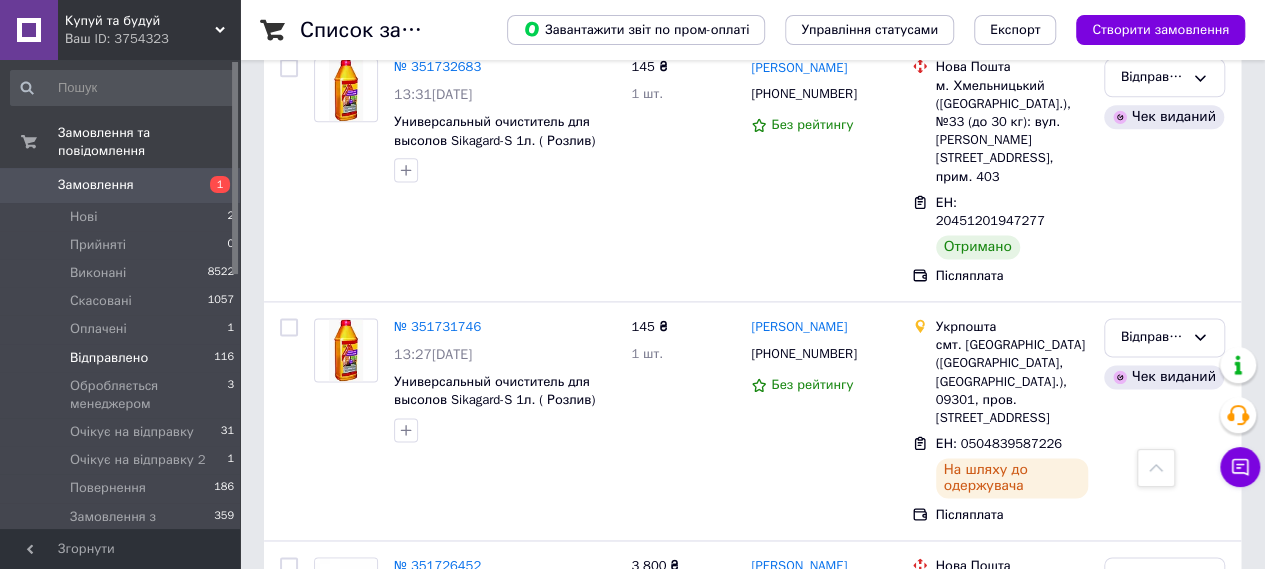 click on "Відправлено" at bounding box center [1152, 1261] 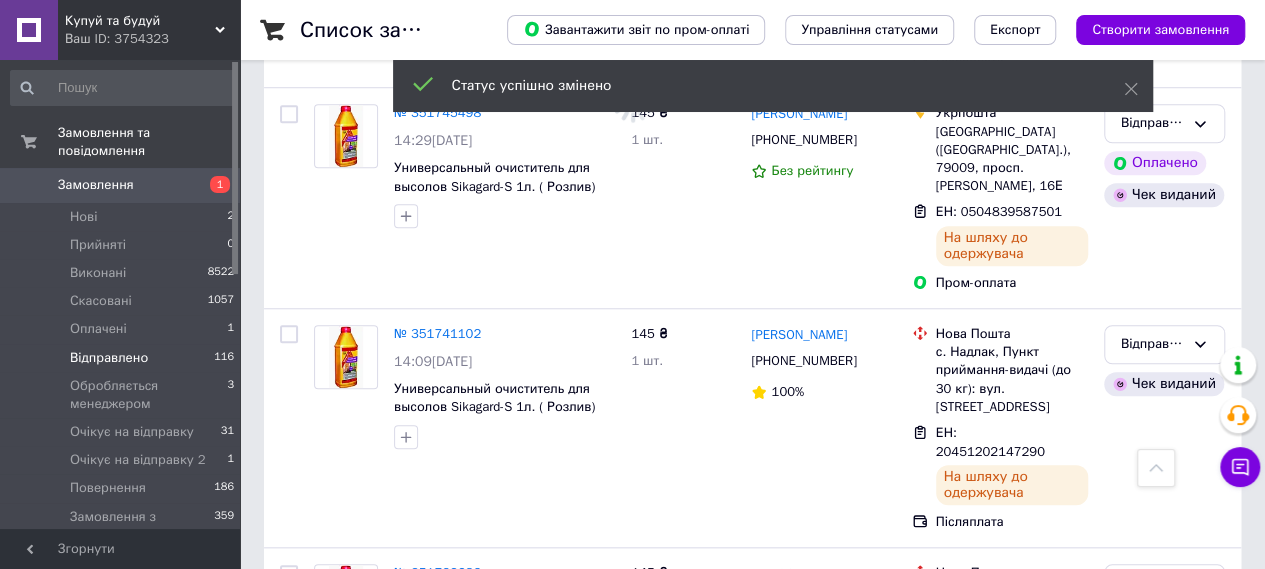 scroll, scrollTop: 8259, scrollLeft: 0, axis: vertical 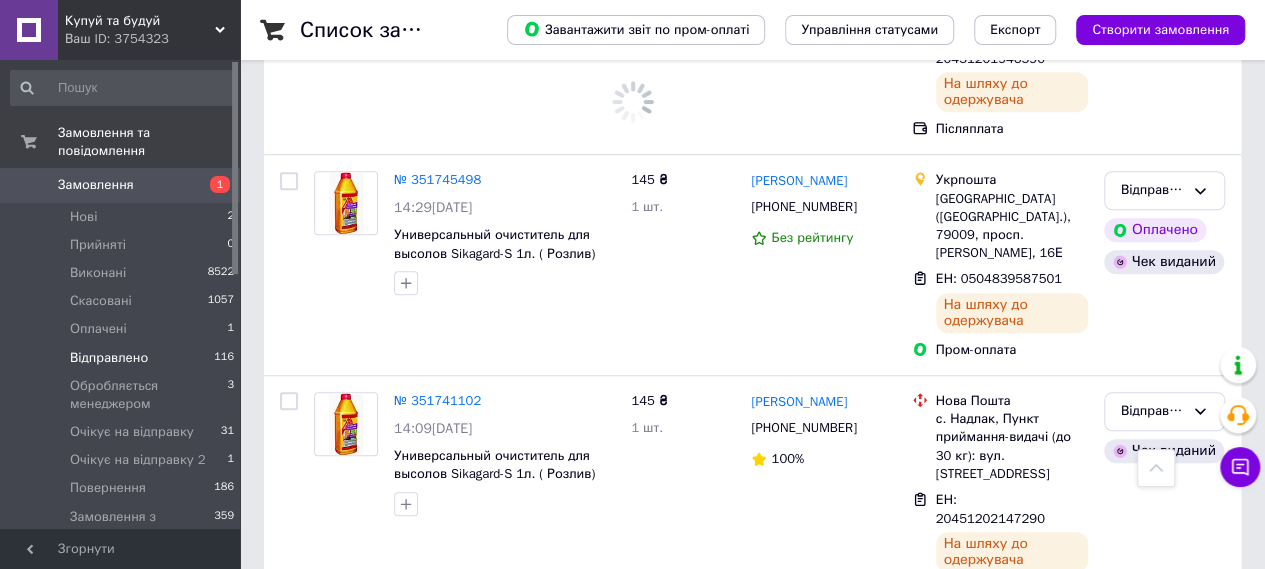 click on "Відправлено" at bounding box center [1152, 1149] 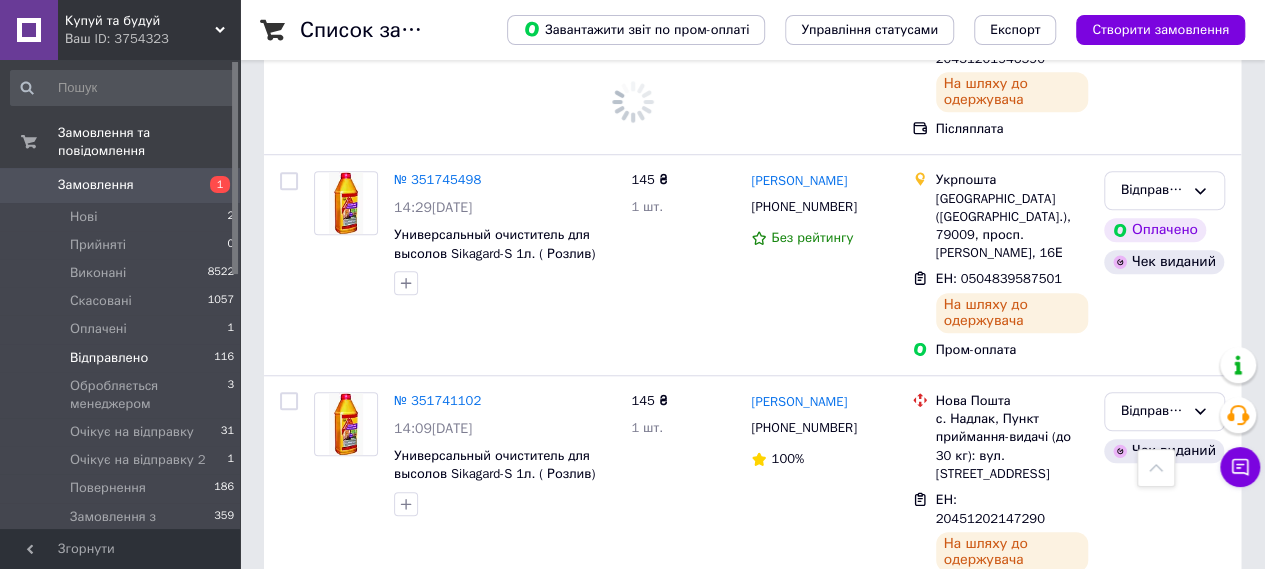 click on "Виконано" at bounding box center [1164, 1227] 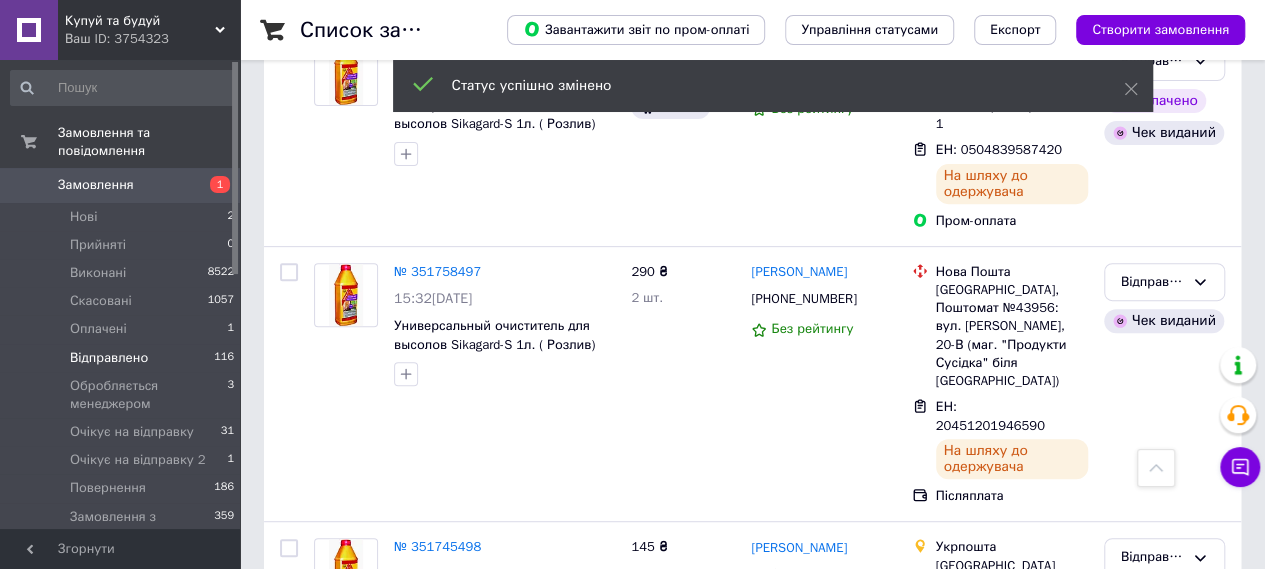 scroll, scrollTop: 7872, scrollLeft: 0, axis: vertical 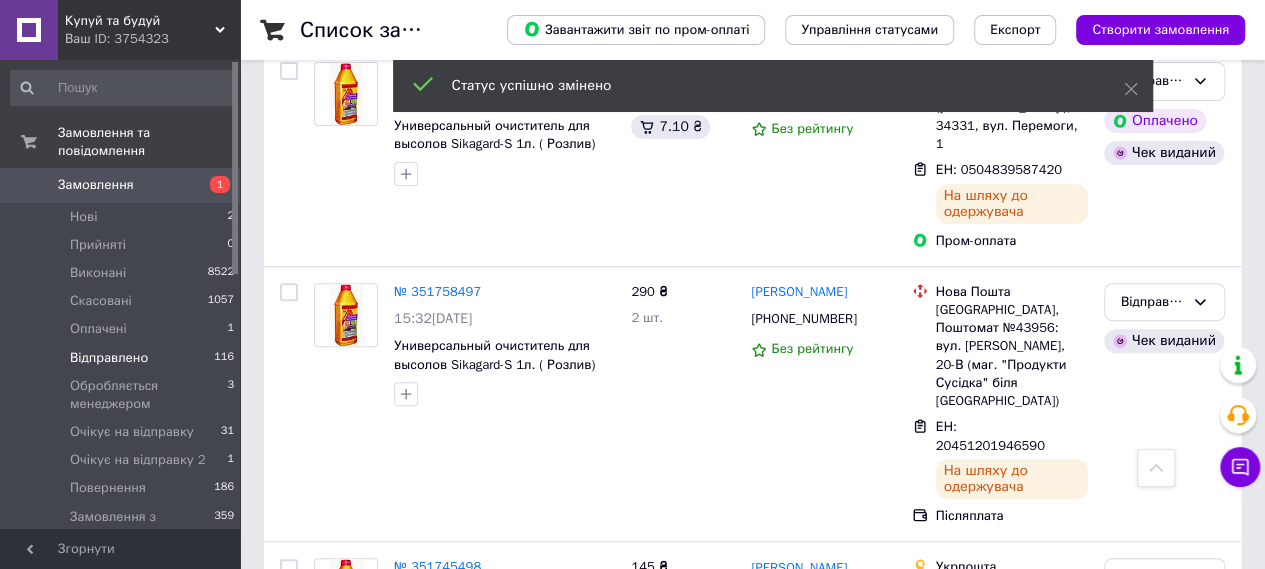 click on "Відправлено" at bounding box center (1164, 1037) 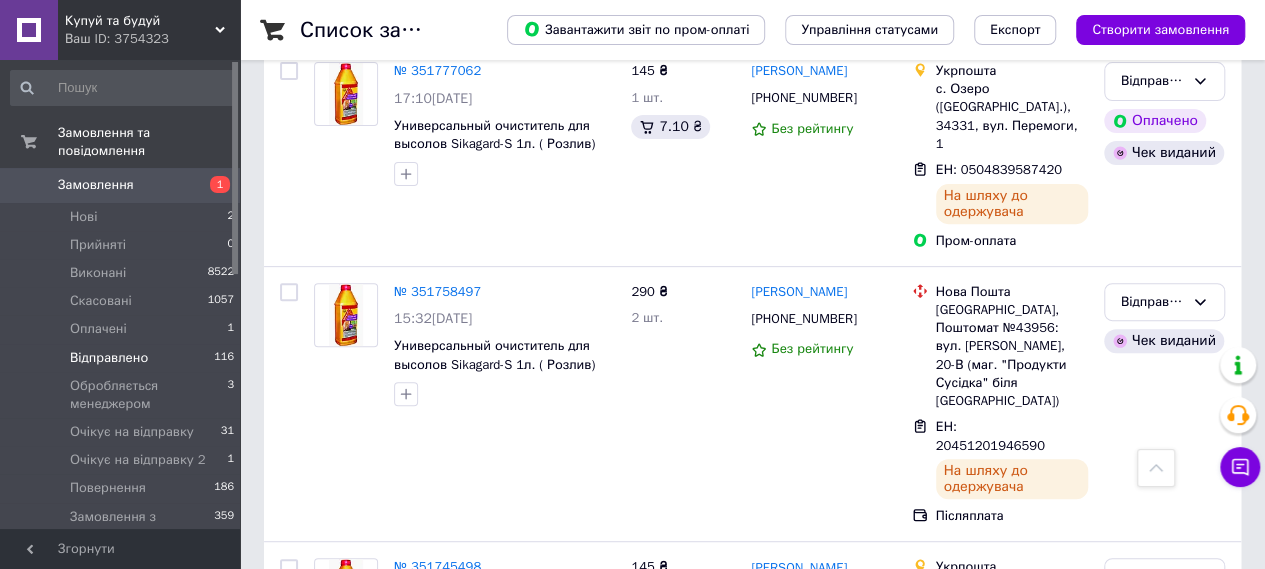 click on "Виконано" at bounding box center (1164, 1116) 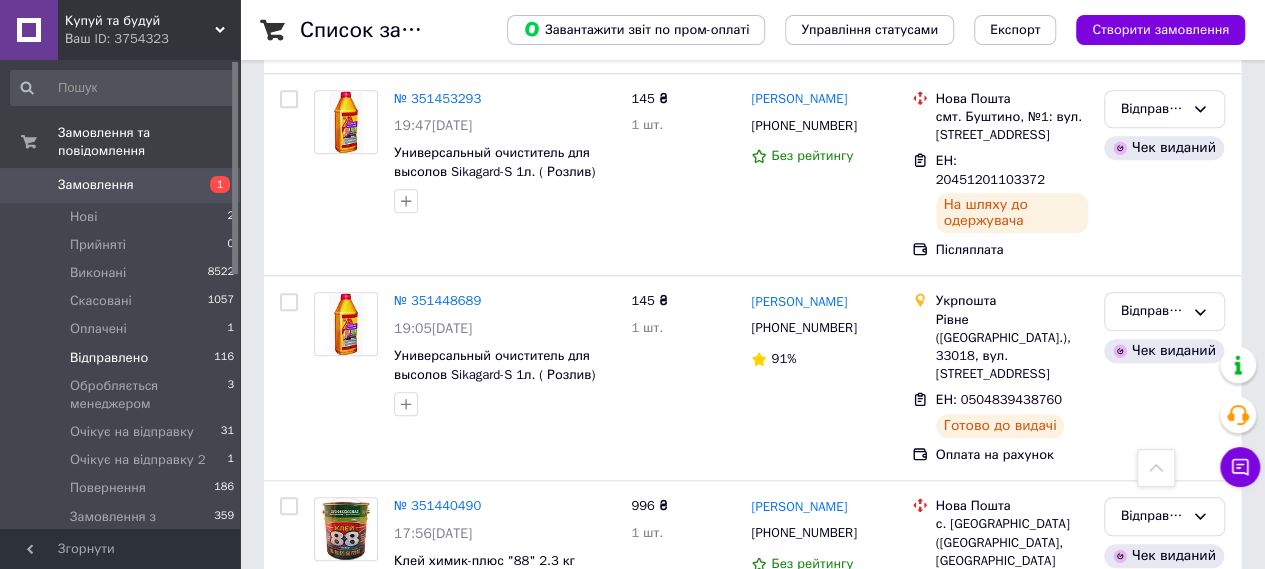 scroll, scrollTop: 18873, scrollLeft: 0, axis: vertical 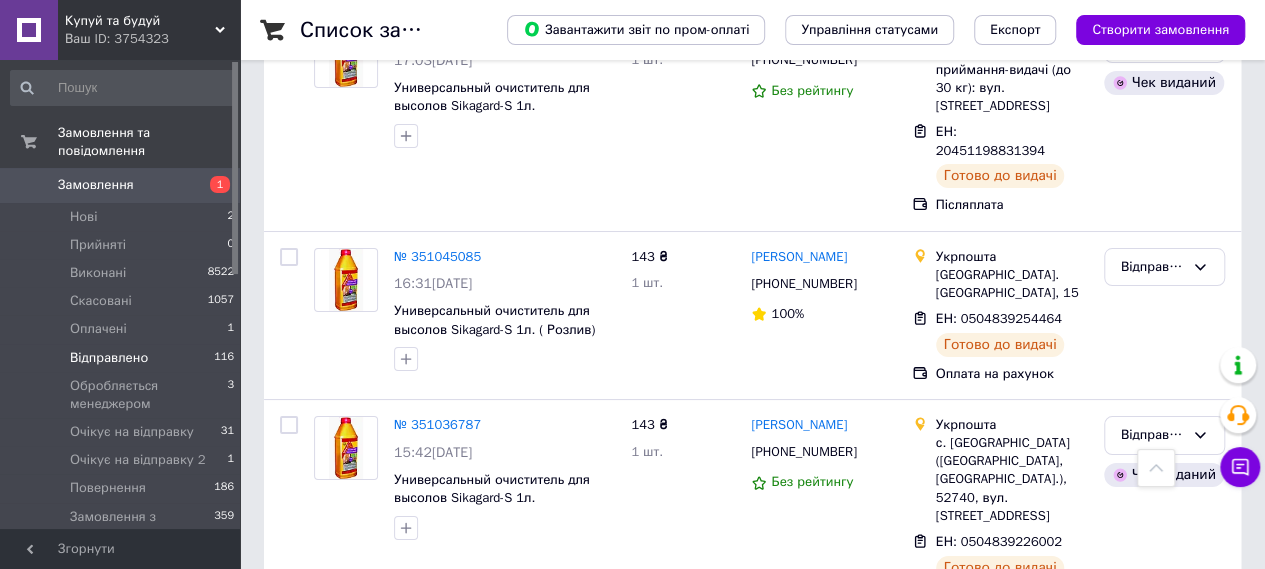 click on "Виктор Строган +380955600060 100%" at bounding box center (823, 2185) 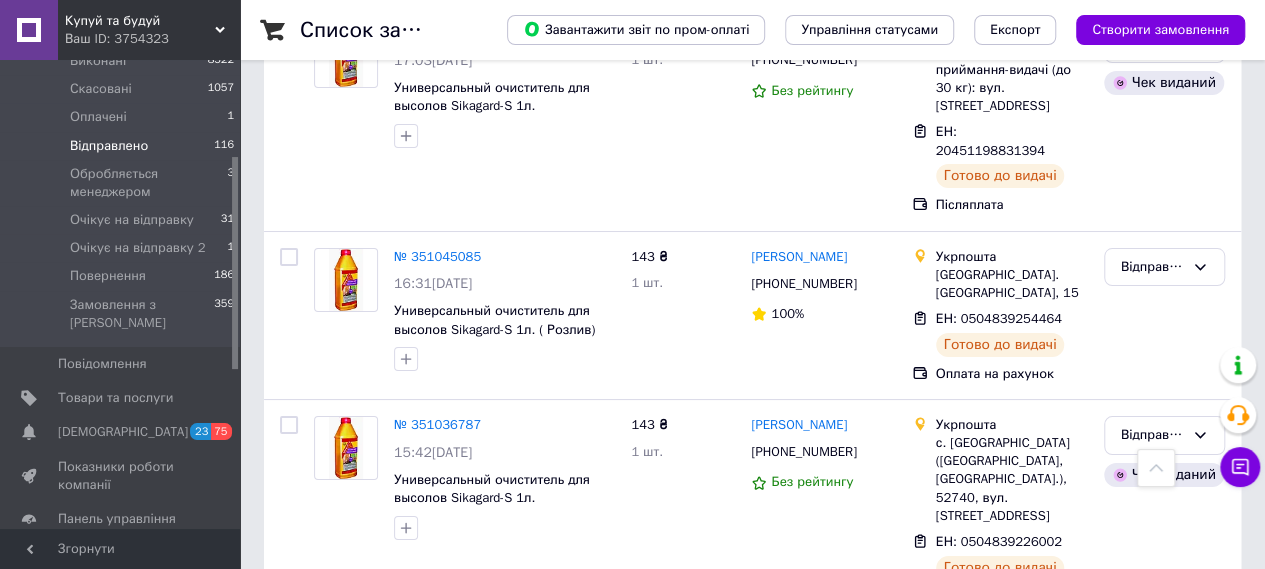 scroll, scrollTop: 219, scrollLeft: 0, axis: vertical 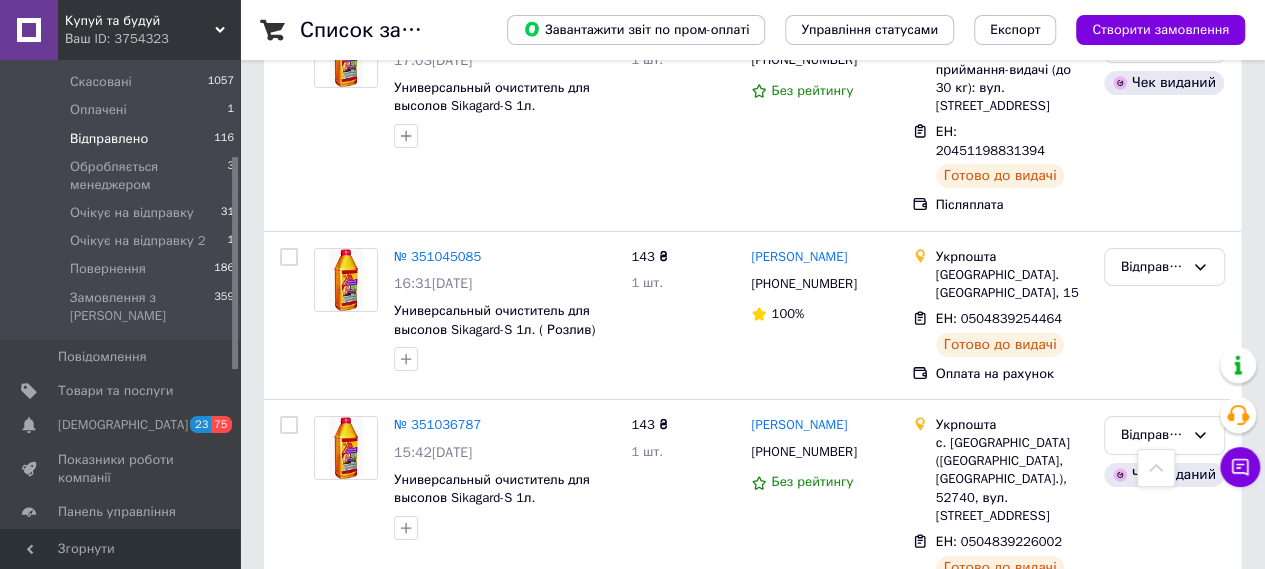 drag, startPoint x: 235, startPoint y: 124, endPoint x: 258, endPoint y: 223, distance: 101.636604 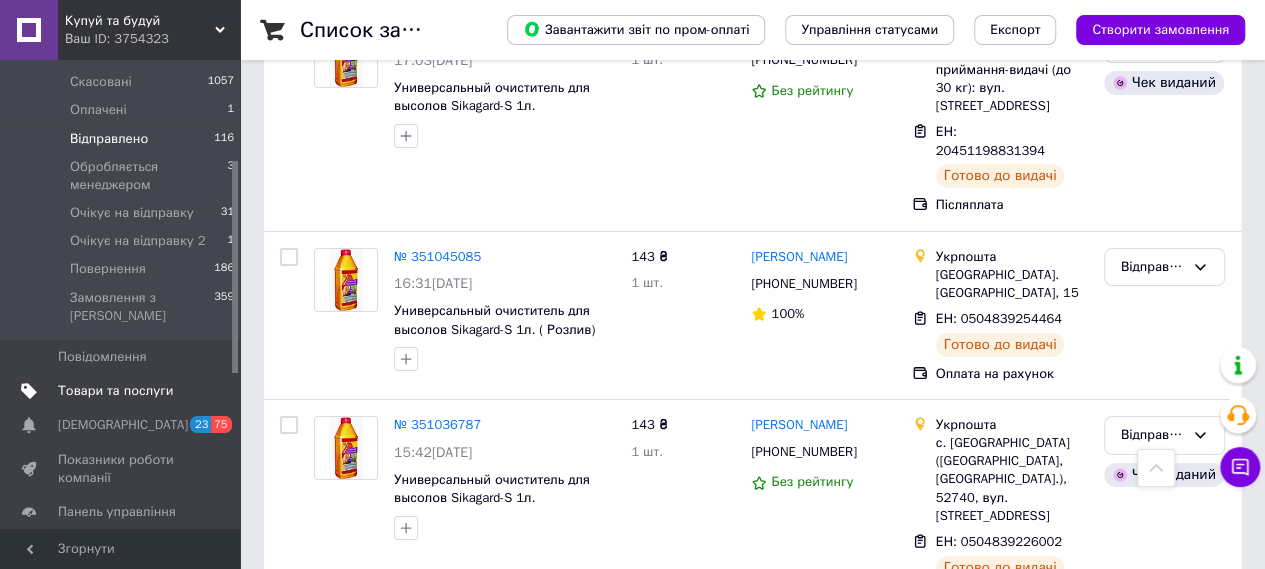 click on "Товари та послуги" at bounding box center (115, 391) 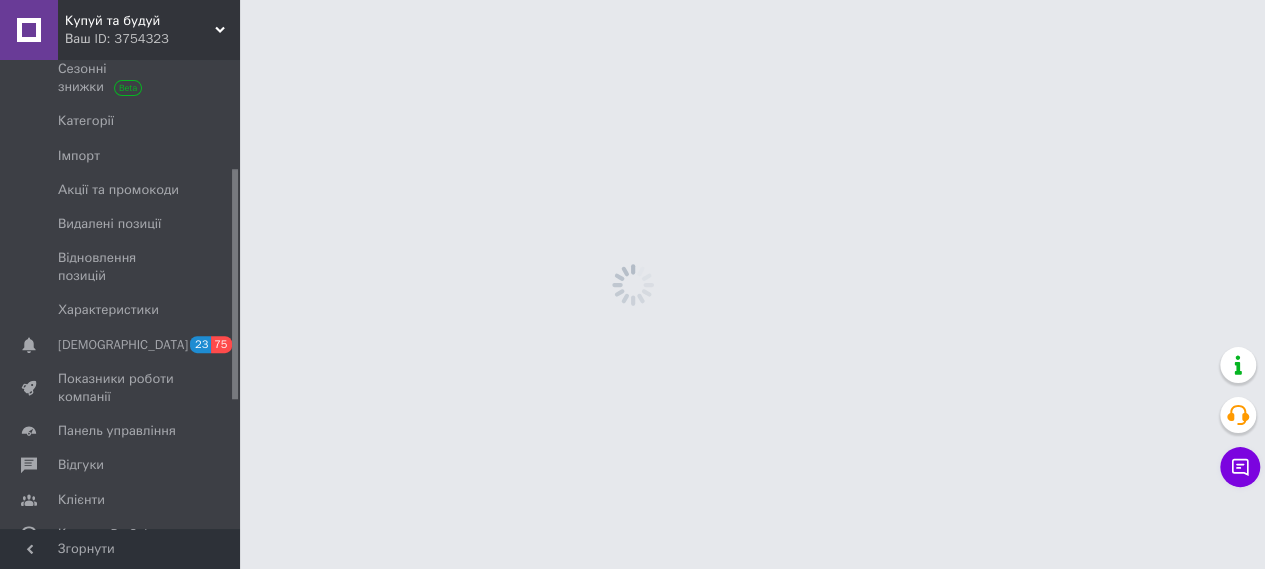 scroll, scrollTop: 0, scrollLeft: 0, axis: both 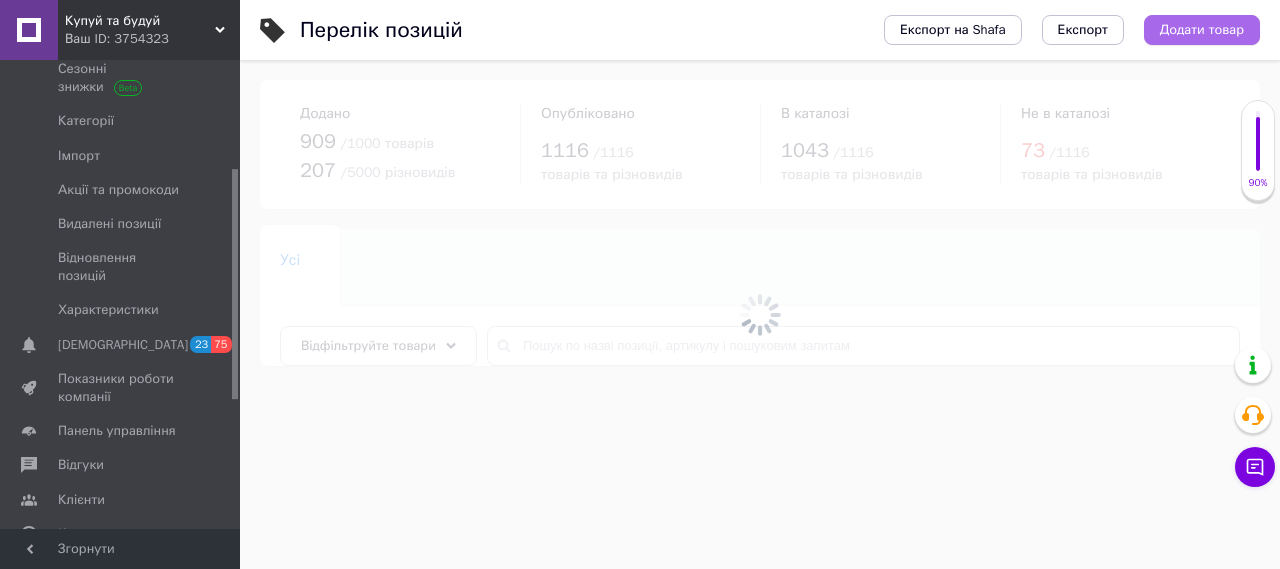 click on "Додати товар" at bounding box center (1202, 30) 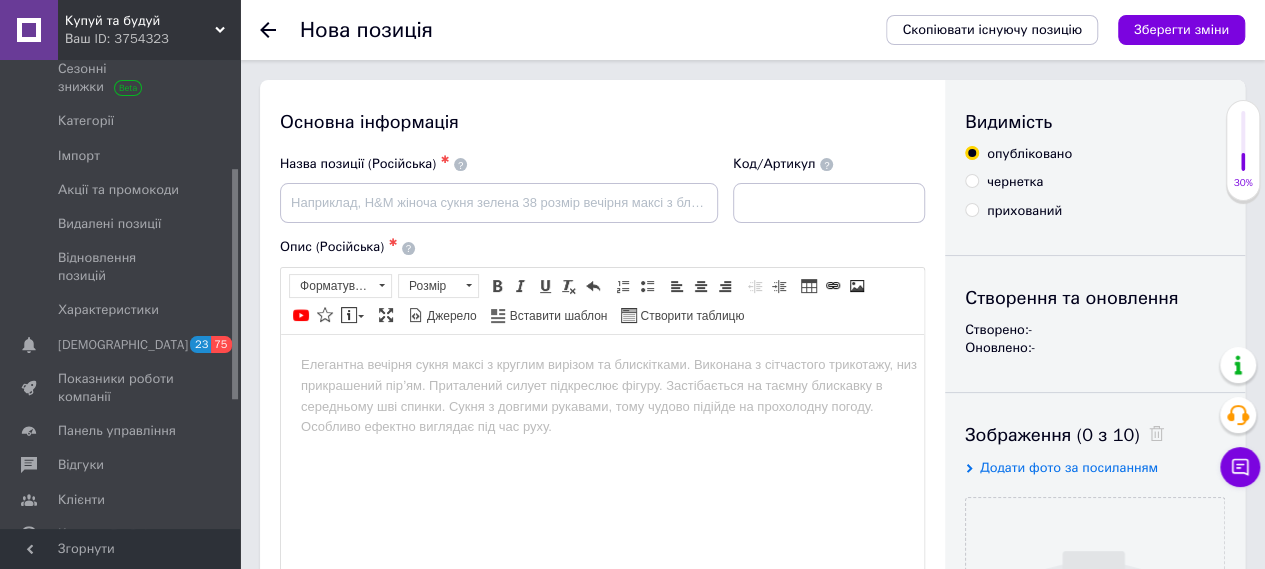 scroll, scrollTop: 0, scrollLeft: 0, axis: both 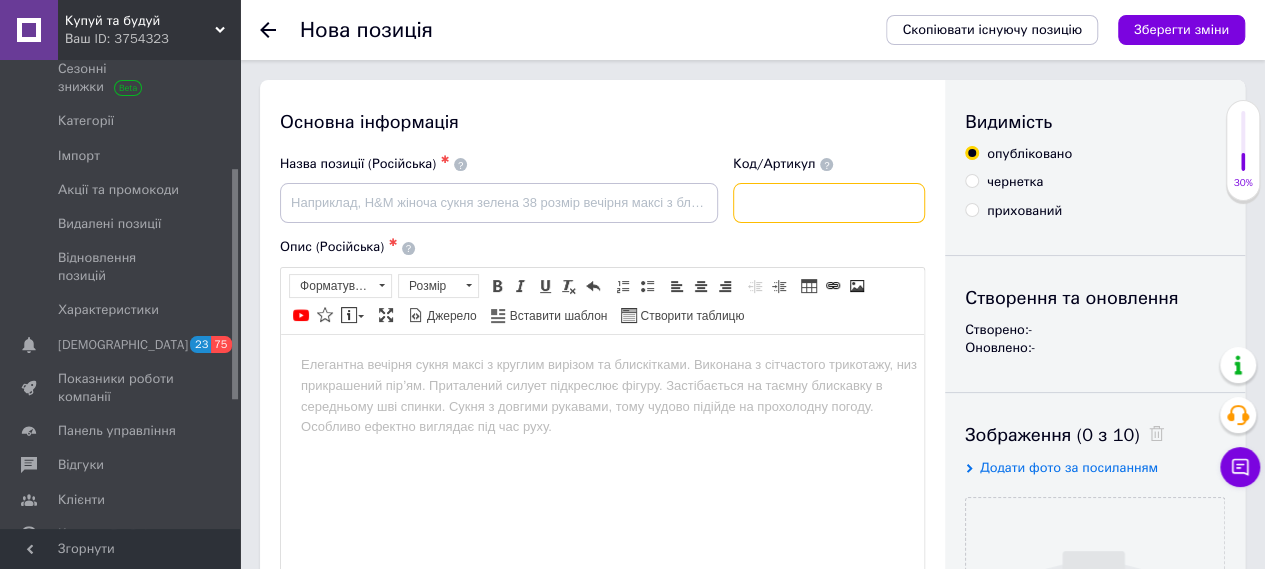 click at bounding box center [829, 203] 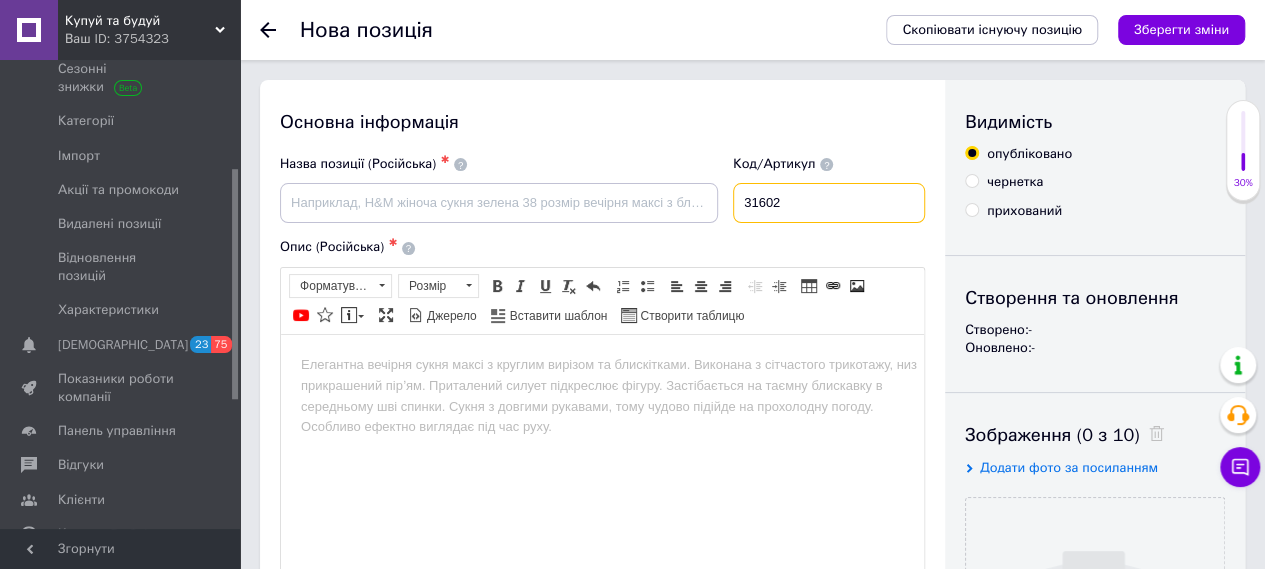 type on "31602" 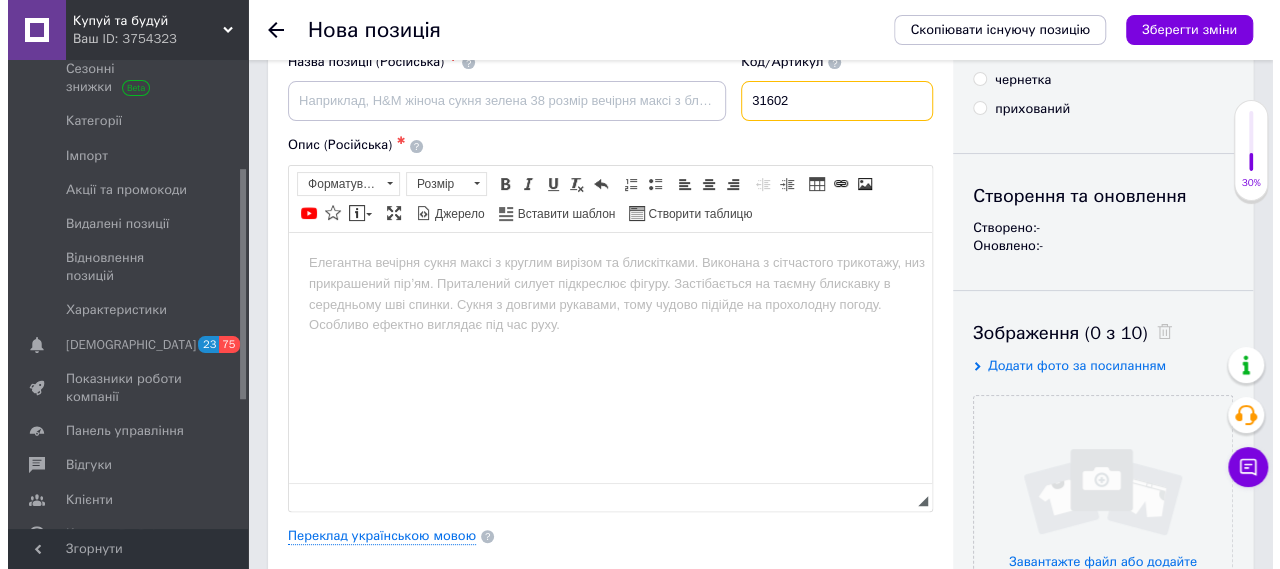 scroll, scrollTop: 309, scrollLeft: 0, axis: vertical 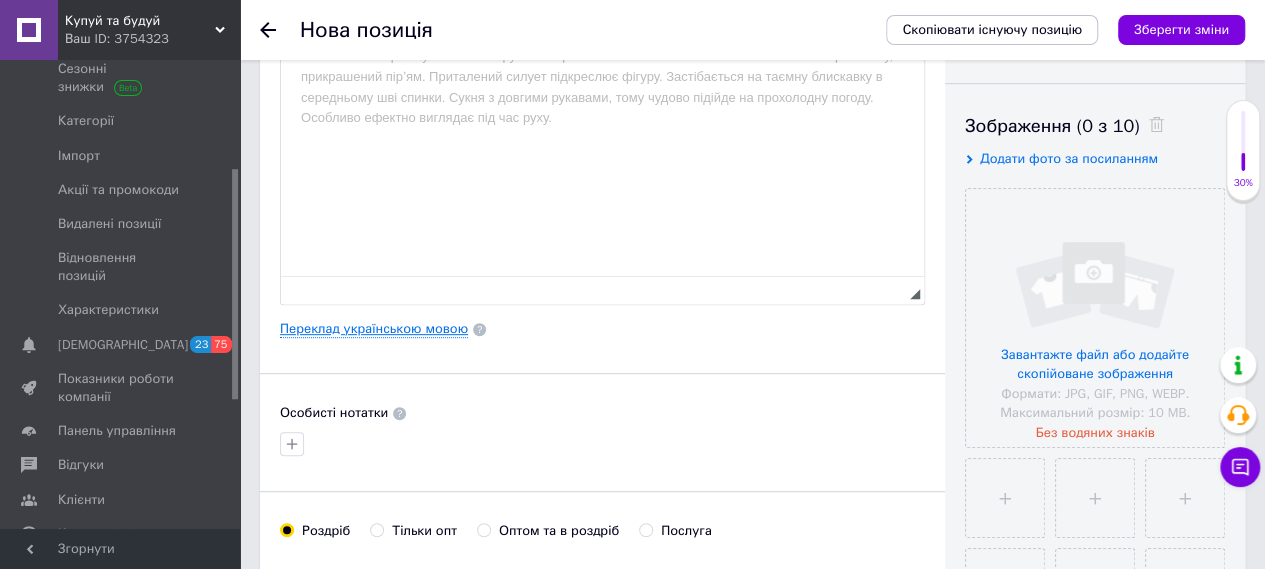 click on "Переклад українською мовою" at bounding box center (374, 329) 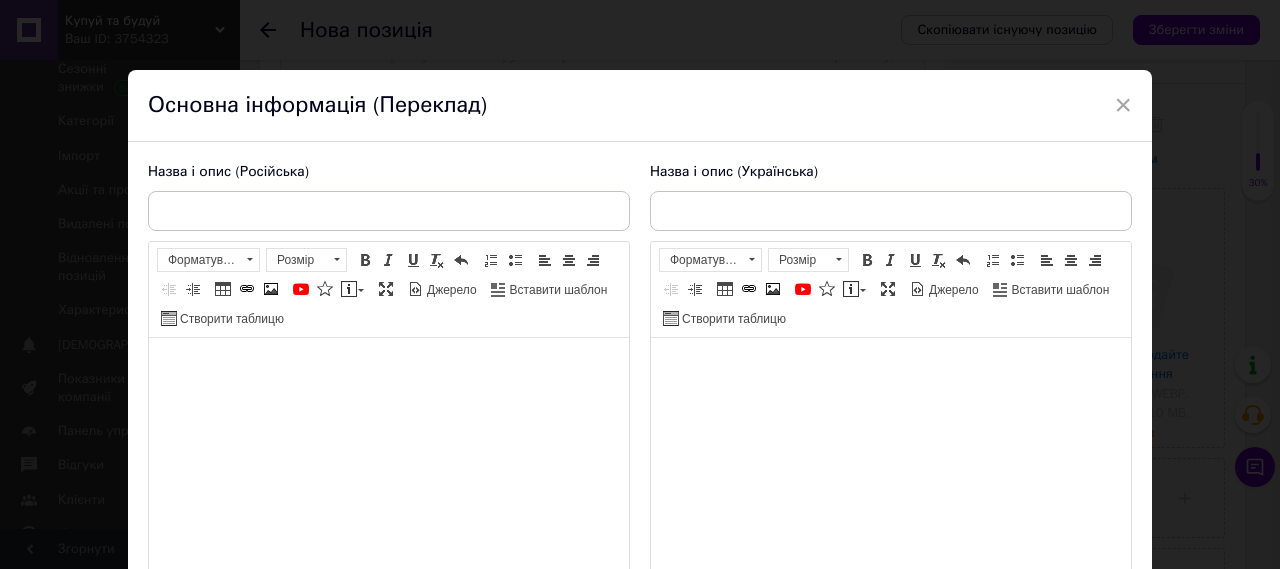 scroll, scrollTop: 0, scrollLeft: 0, axis: both 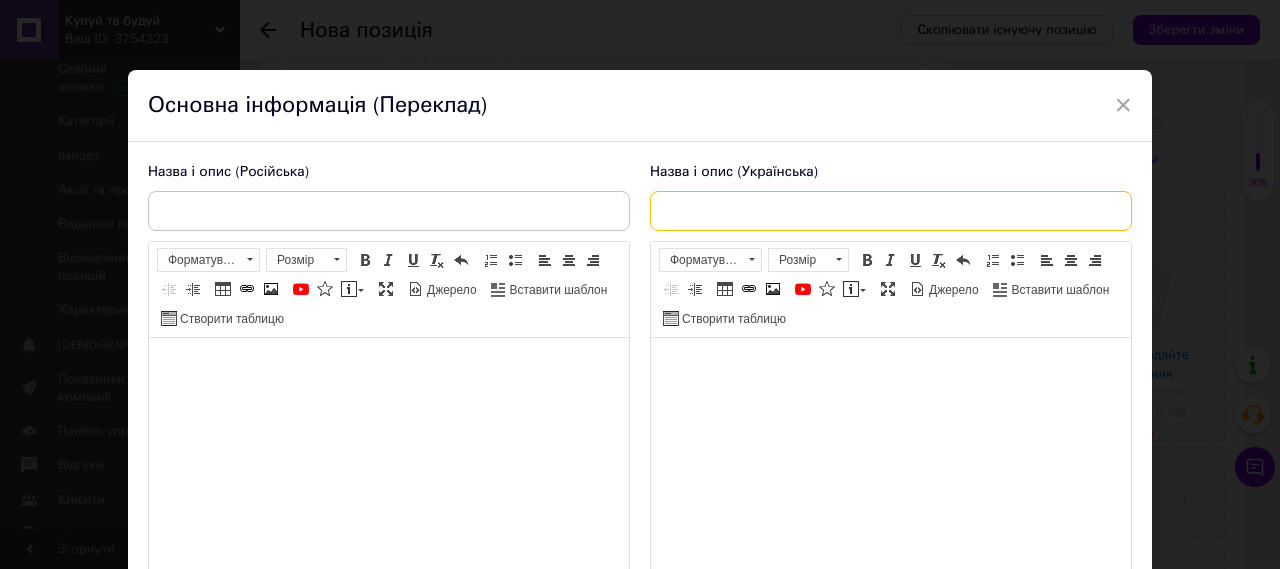 click at bounding box center (891, 211) 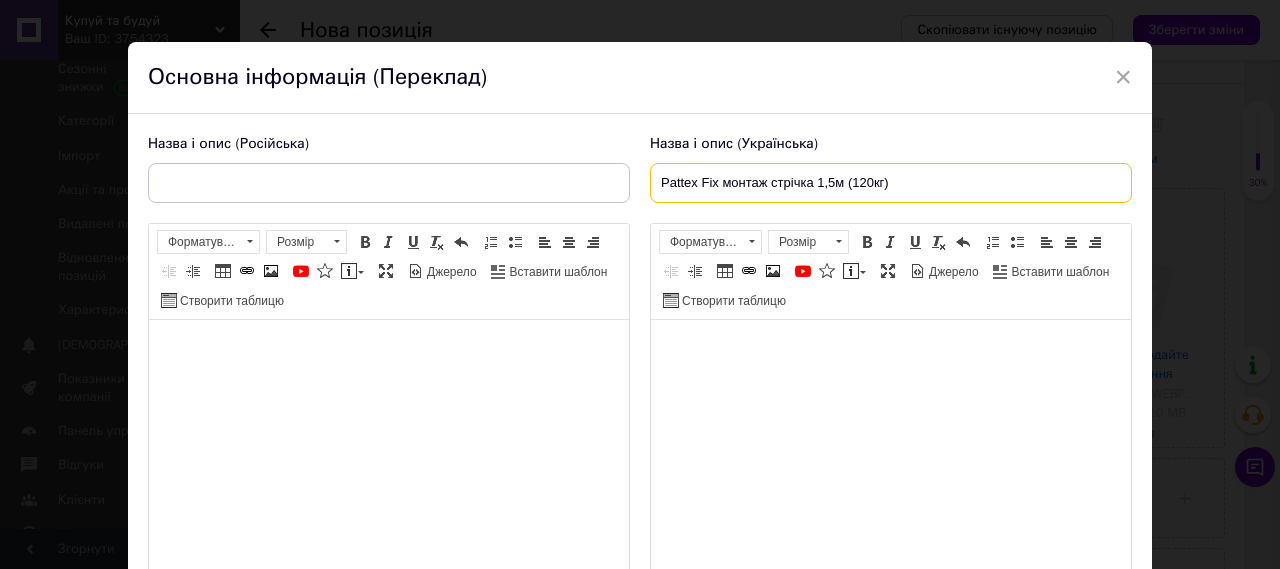 scroll, scrollTop: 32, scrollLeft: 0, axis: vertical 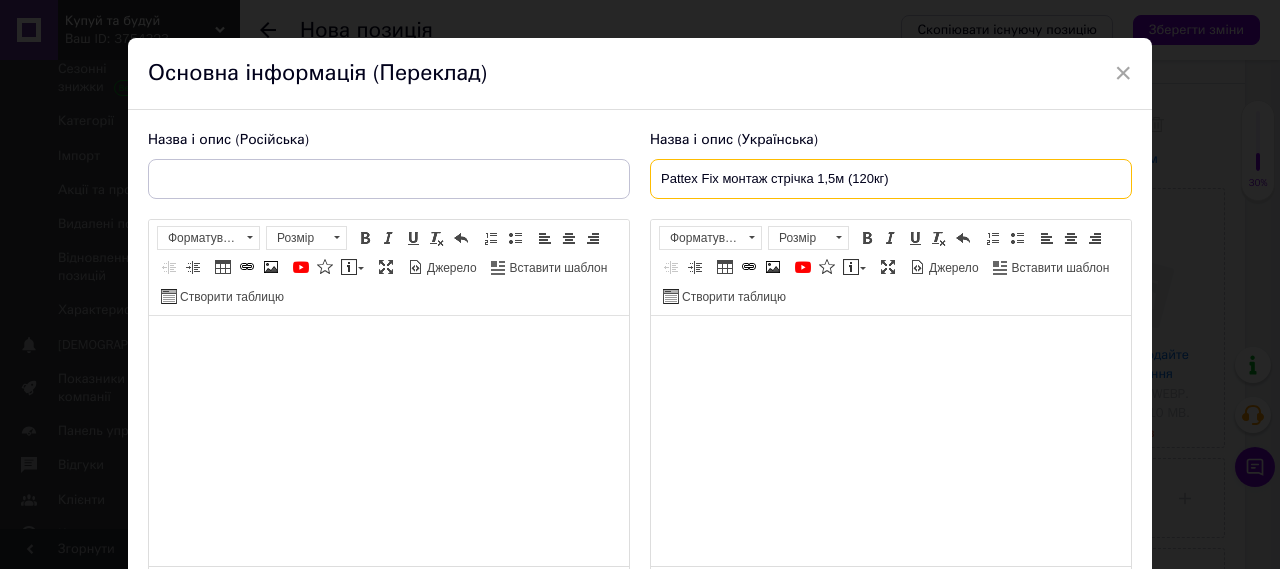 click on "Pattex Fix монтаж стрічка 1,5м (120кг)" at bounding box center [891, 179] 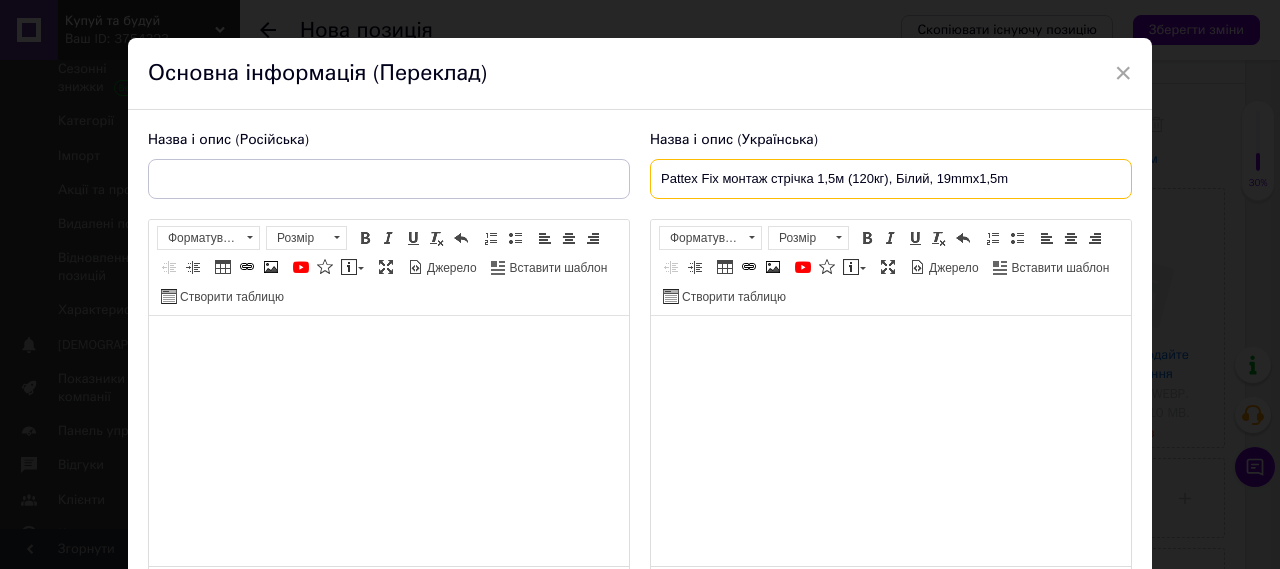 type on "Pattex Fix монтаж стрічка 1,5м (120кг), Білий, 19mmx1,5m" 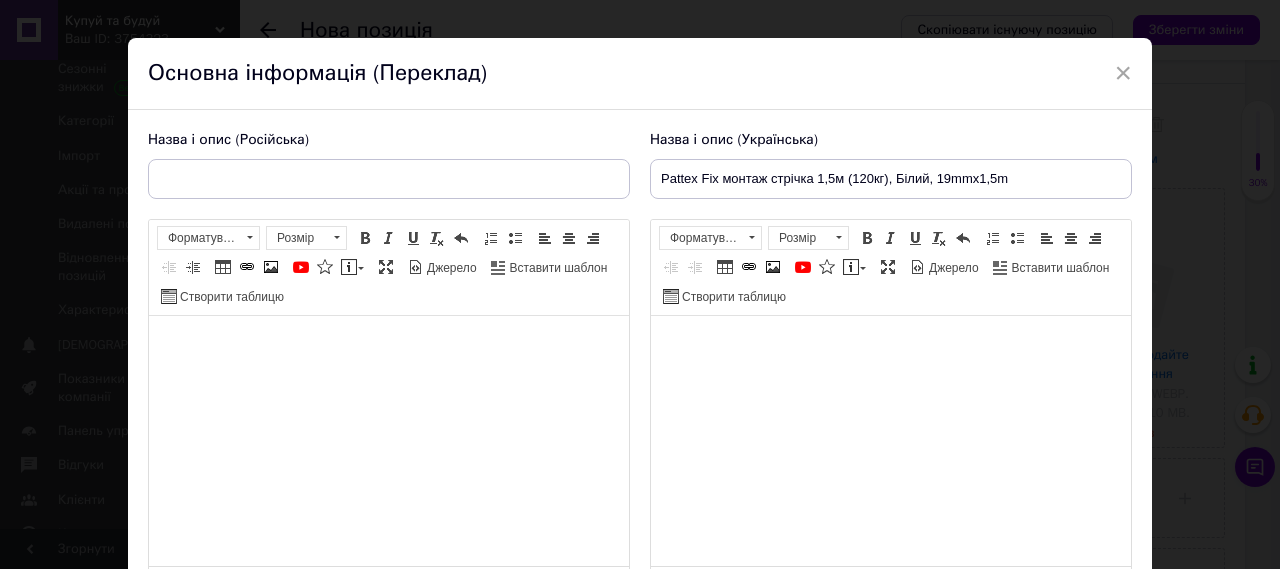 click at bounding box center (891, 346) 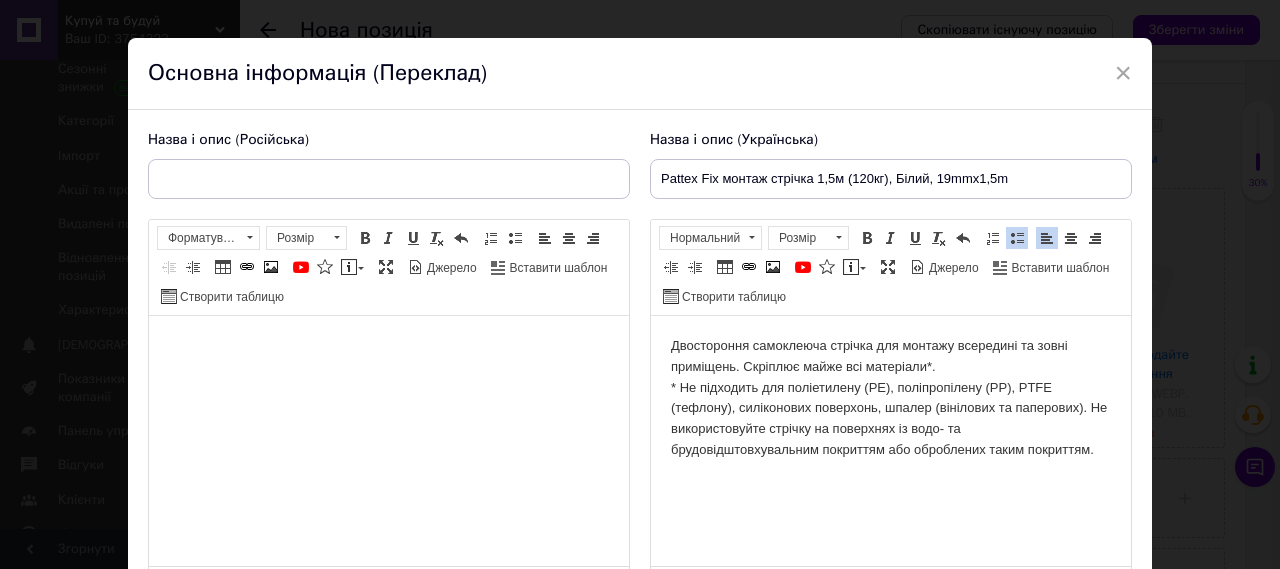 scroll, scrollTop: 258, scrollLeft: 0, axis: vertical 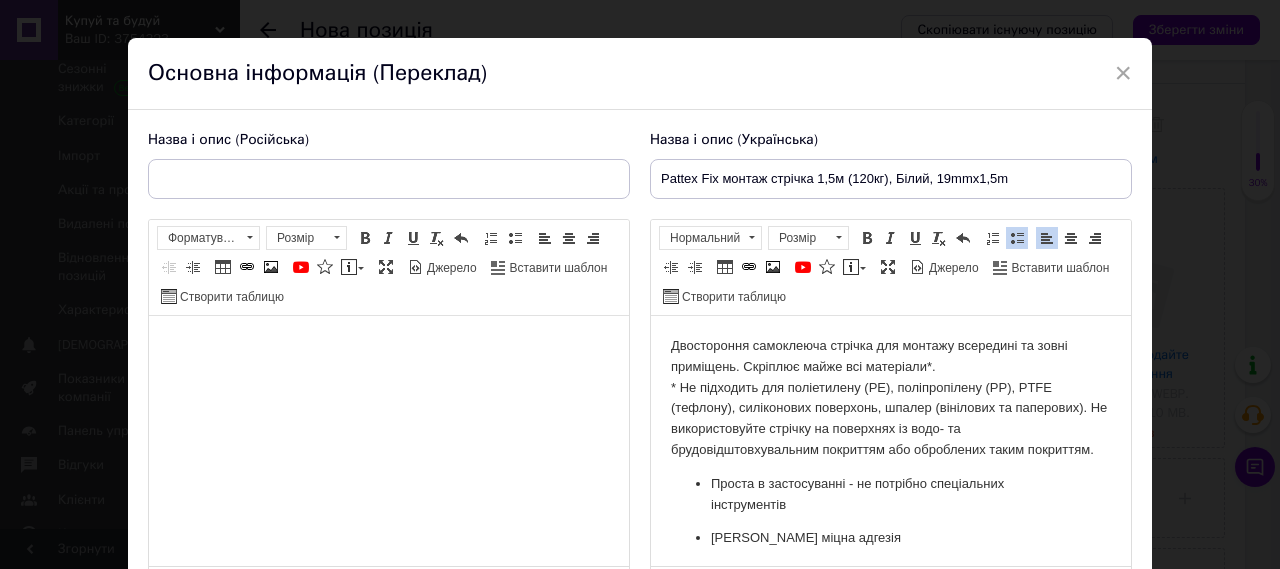 drag, startPoint x: 1120, startPoint y: 460, endPoint x: 1794, endPoint y: 653, distance: 701.08844 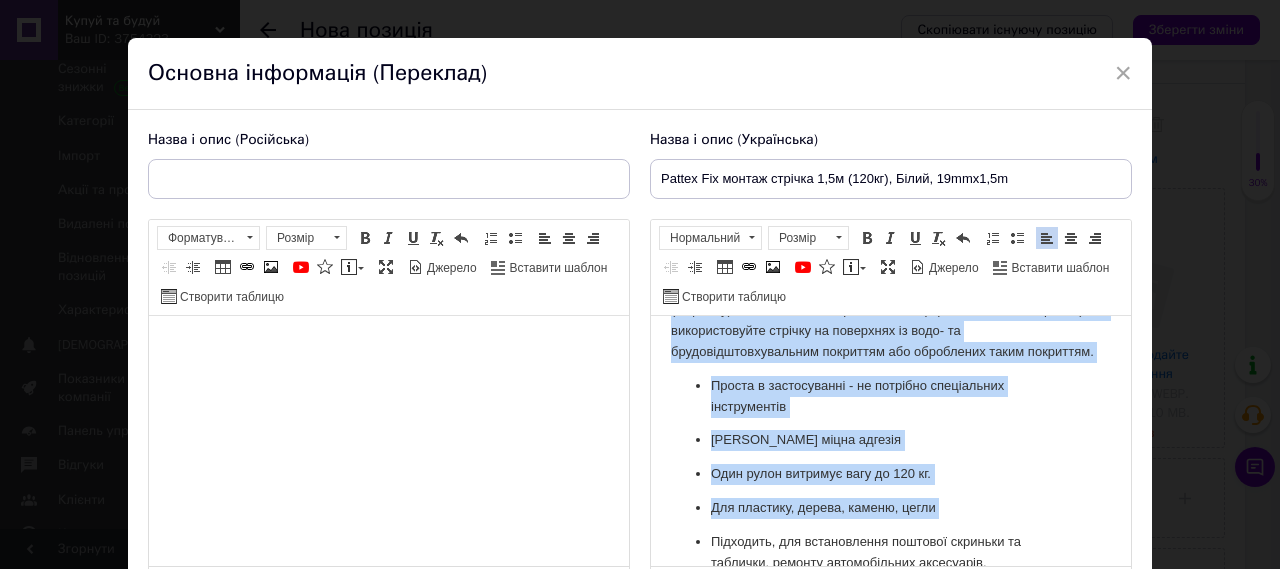 scroll, scrollTop: 281, scrollLeft: 0, axis: vertical 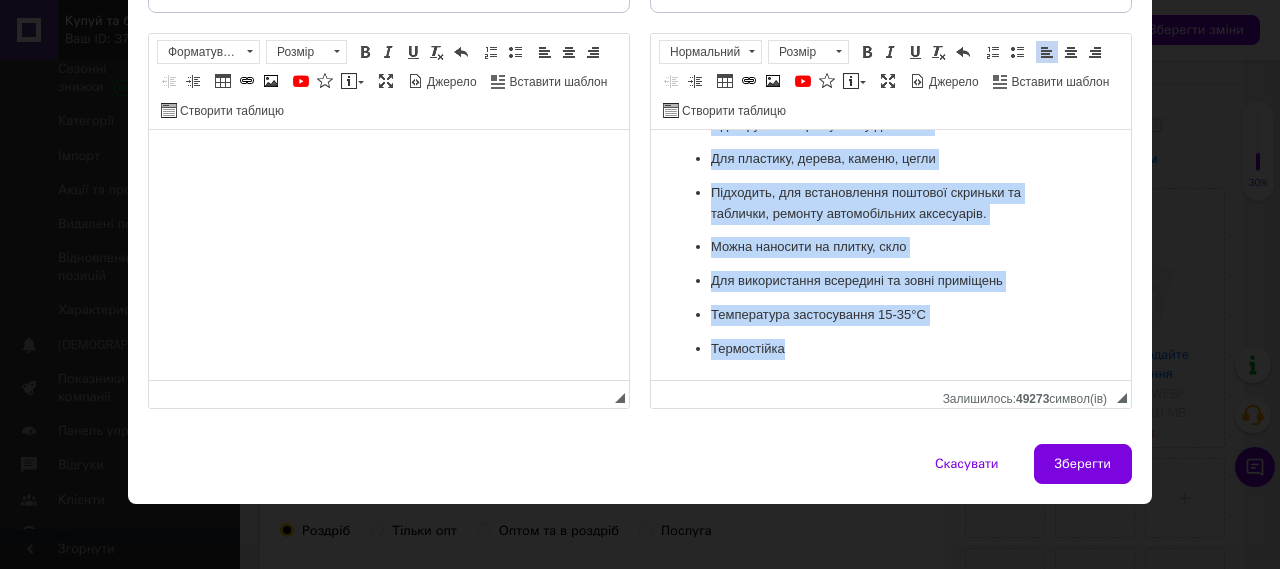 drag, startPoint x: 668, startPoint y: 156, endPoint x: 970, endPoint y: 354, distance: 361.12048 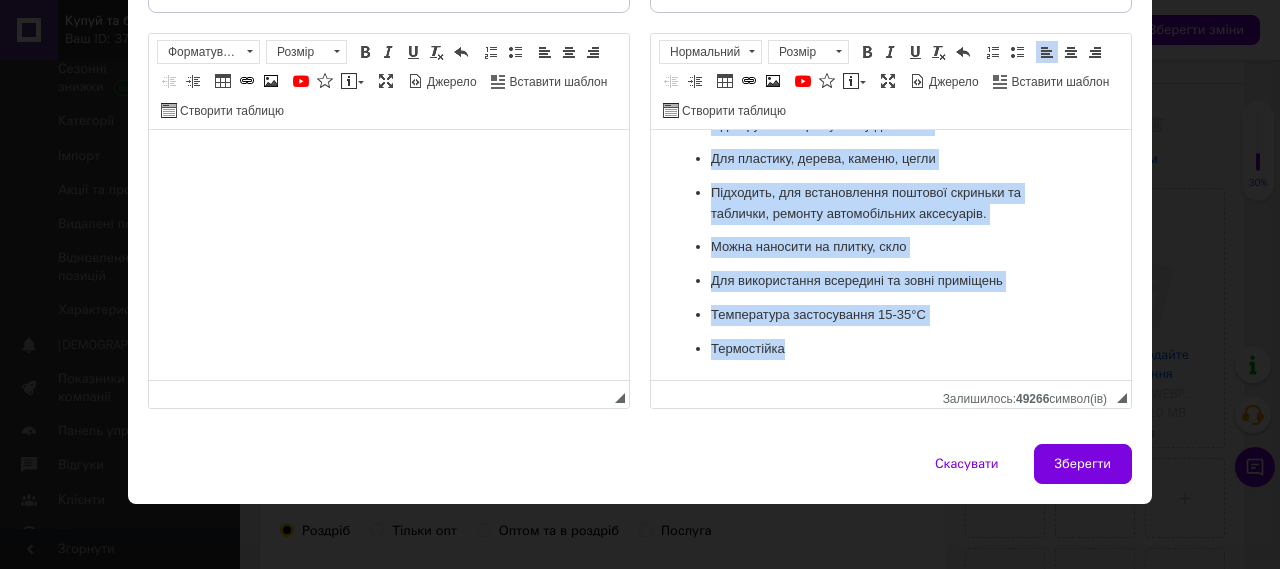 copy on "Двостороння самоклеюча стрічка для монтажу всередині та зовні приміщень. Скріплює майже всі матеріали*. * Не підходить для поліетилену (PE), поліпропілену (PP), PTFE (тефлону), силіконових поверхонь, шпалер (вінілових та паперових). Не використовуйте стрічку на поверхнях із водо- та брудовідштовхувальним покриттям або оброблених таким покриттям. Проста в застосуванні - не потрібно спеціальних інструментів Миттєва міцна адгезія Один рулон витримує вагу до 120 кг. Для пластику, дерева, каменю, цегли Підходить, для встановлення поштової скриньки та таблички, ремонту автомобільних аксесуарів. Можна наносити на плитку, скло Для використання всередині та зовні приміщень Температура застосування 15-35°C Термостійка..." 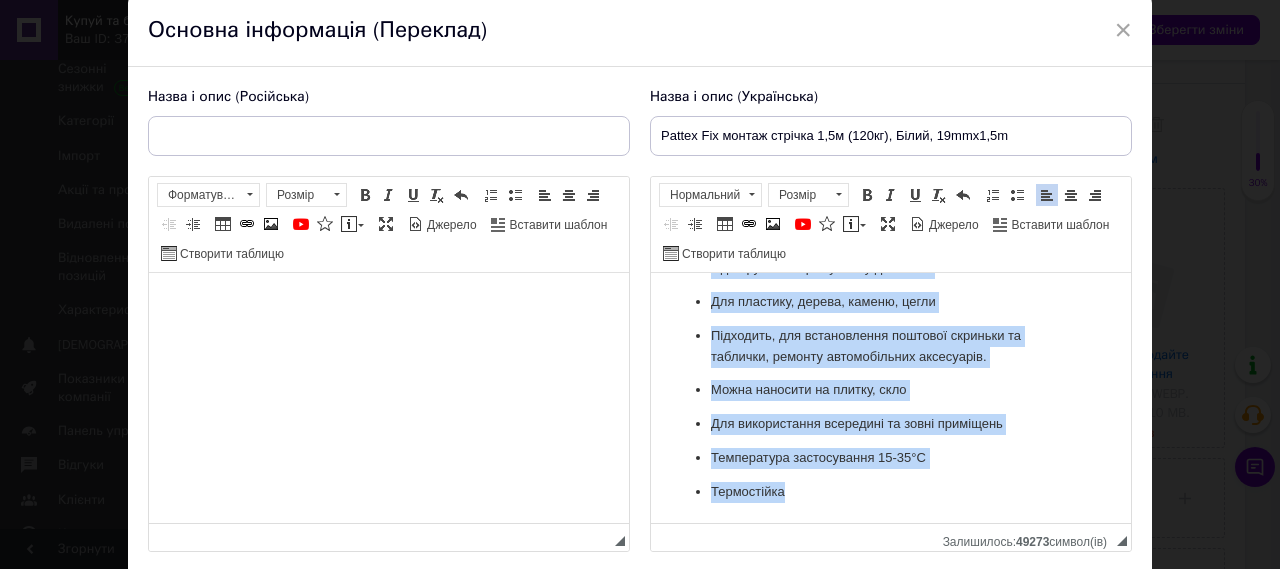 scroll, scrollTop: 62, scrollLeft: 0, axis: vertical 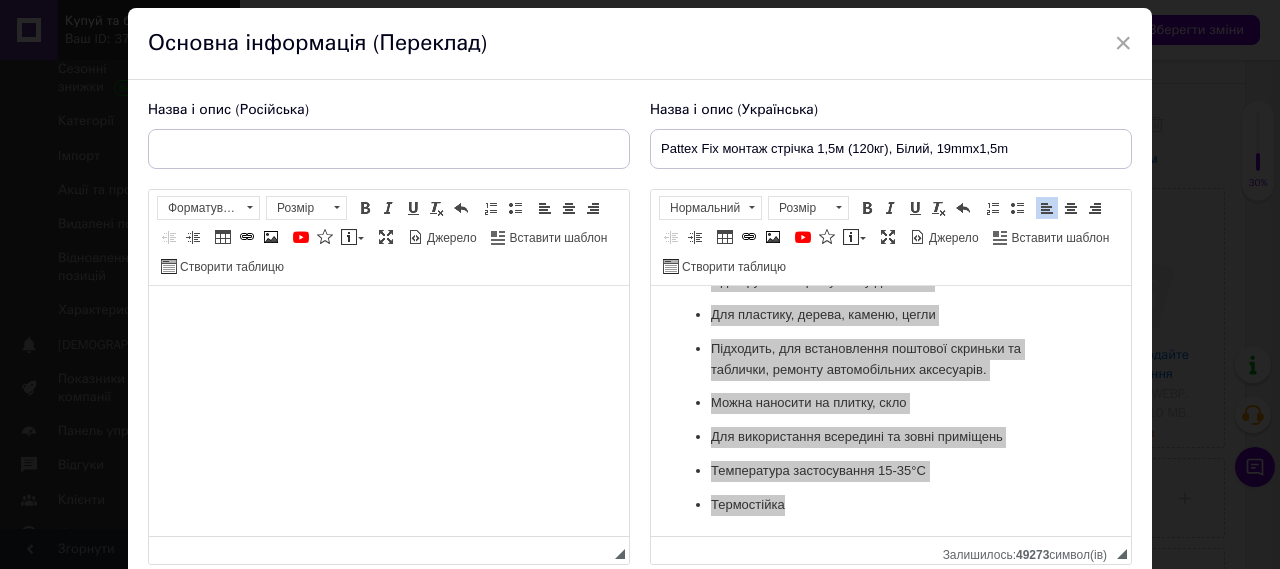 click at bounding box center [389, 316] 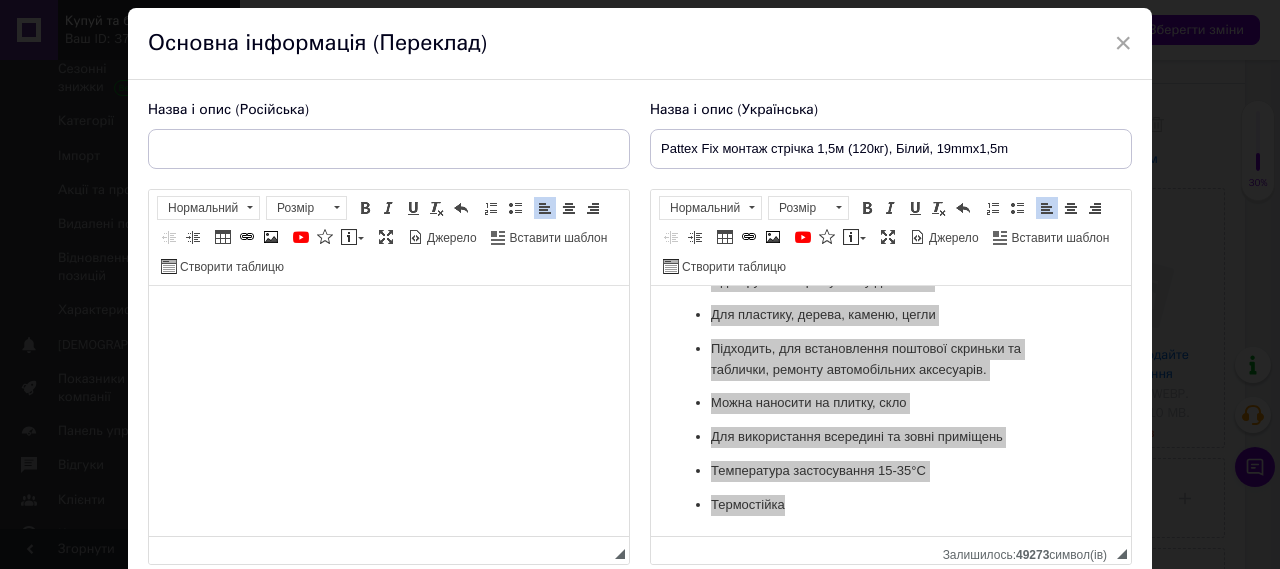 scroll, scrollTop: 271, scrollLeft: 0, axis: vertical 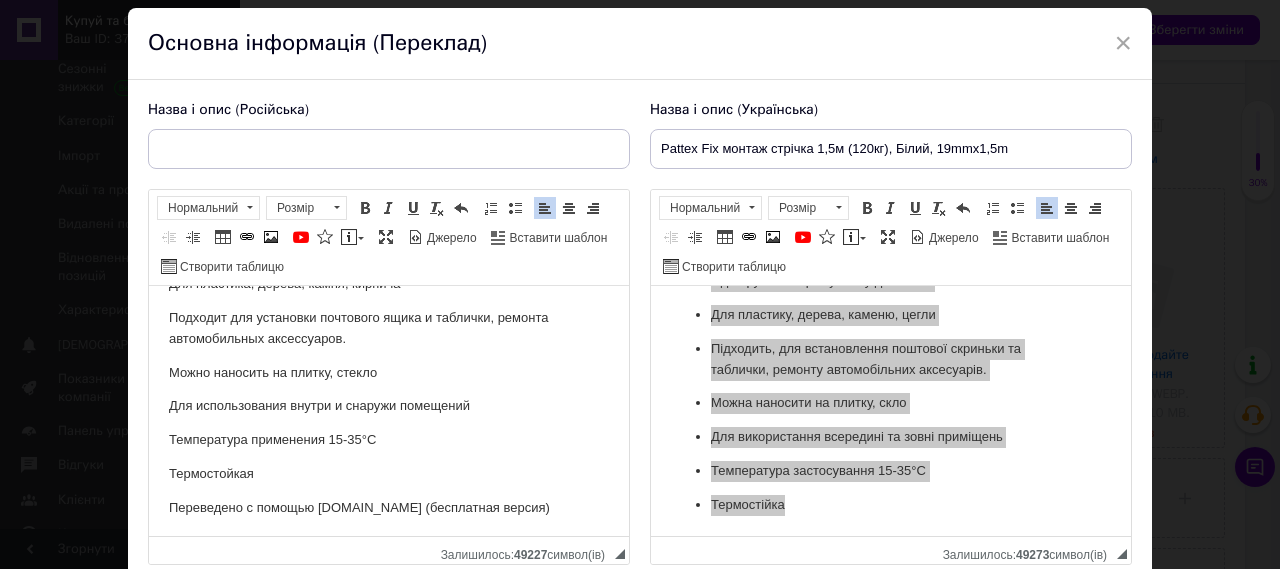 type 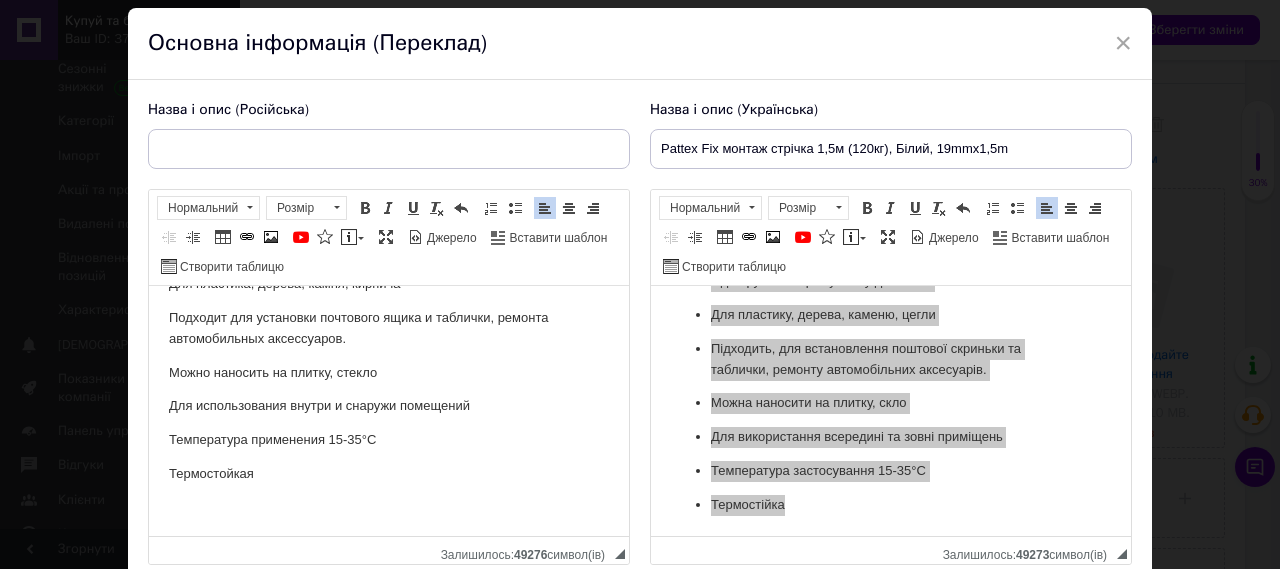 drag, startPoint x: 655, startPoint y: 151, endPoint x: 1002, endPoint y: 149, distance: 347.00577 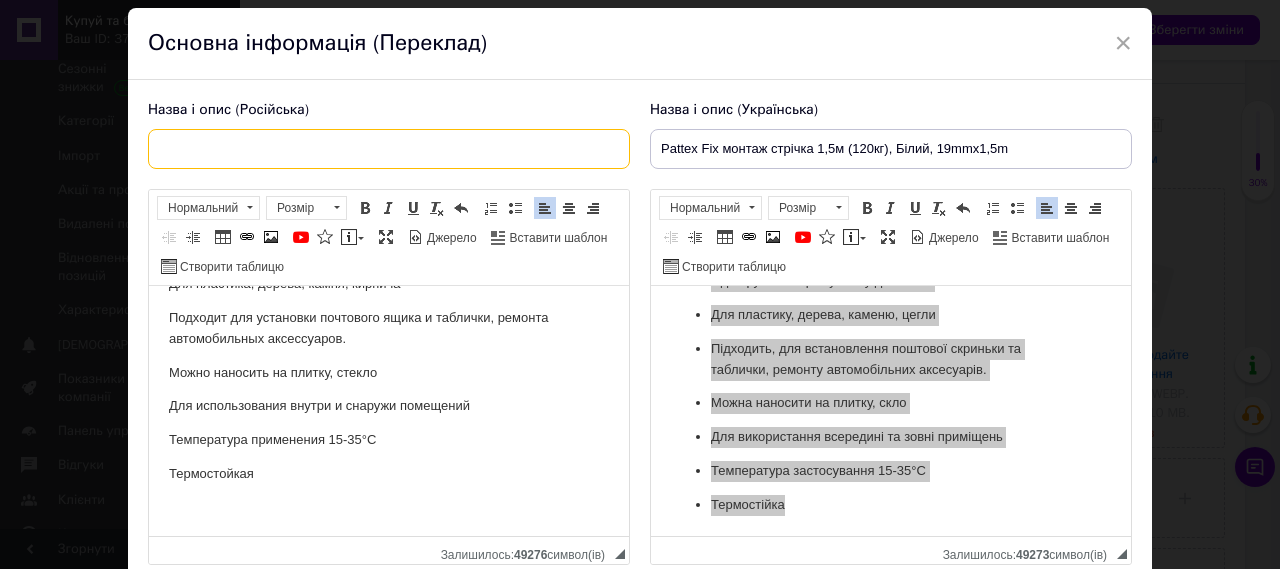 click at bounding box center [389, 149] 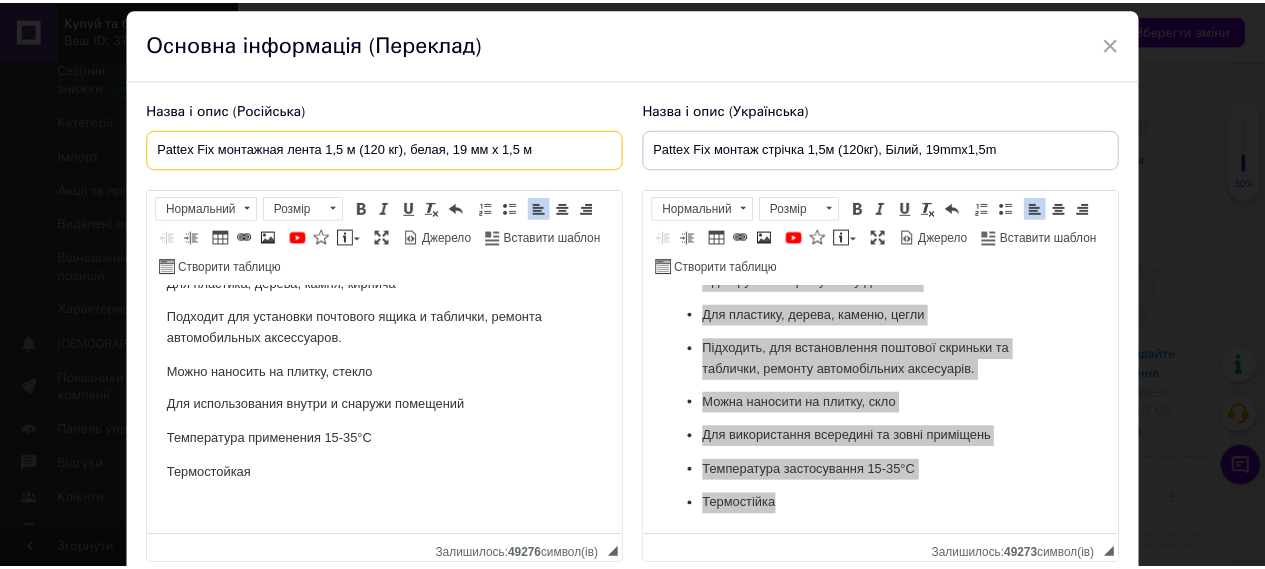 scroll, scrollTop: 218, scrollLeft: 0, axis: vertical 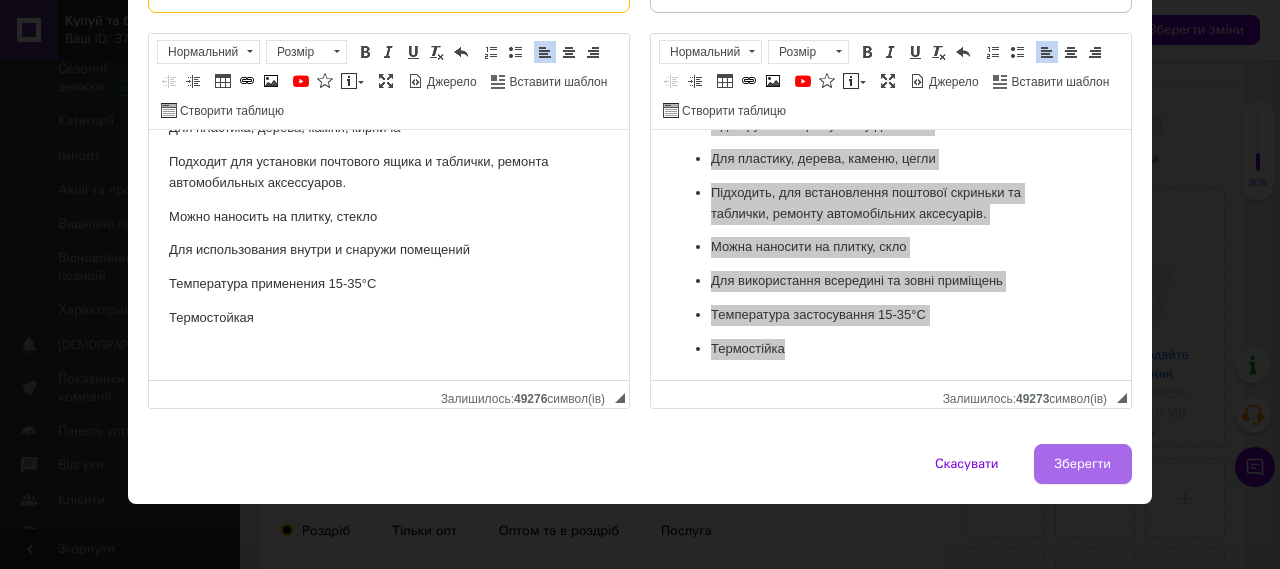 type on "Pattex Fix монтажная лента 1,5 м (120 кг), белая, 19 мм x 1,5 м" 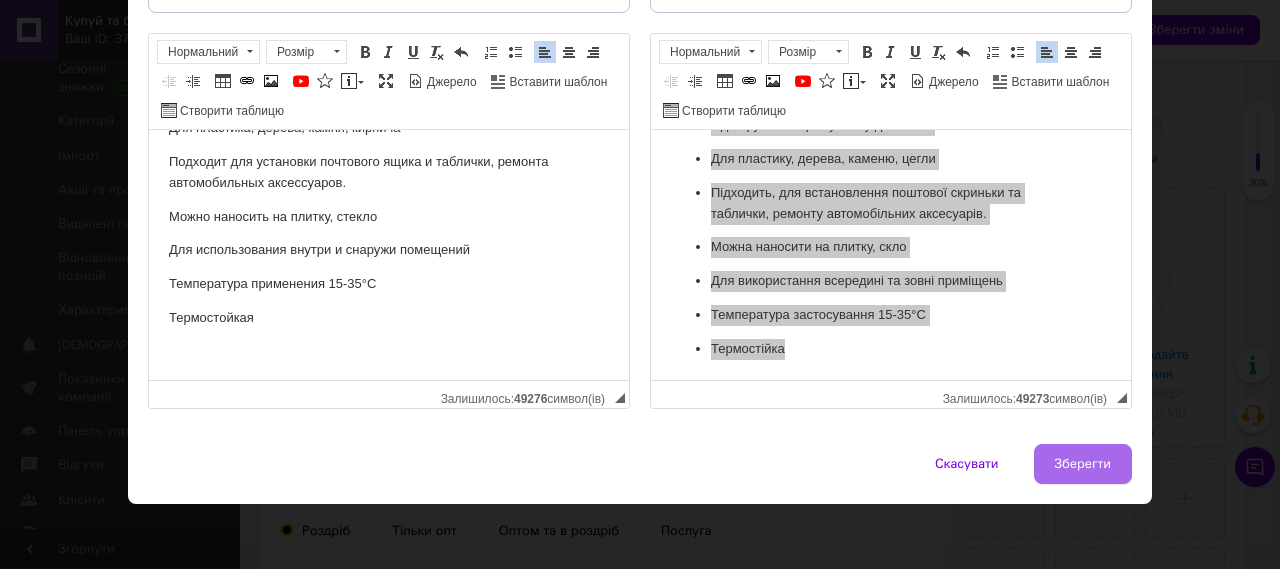 click on "Зберегти" at bounding box center [1083, 464] 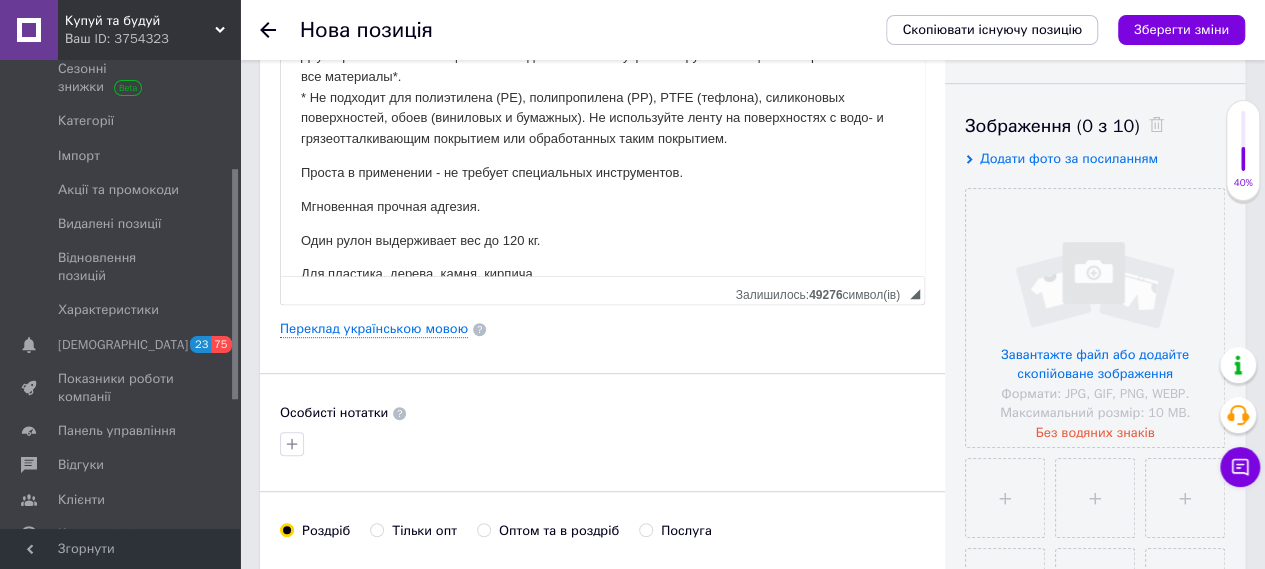 click on "Додати фото за посиланням" at bounding box center (1069, 158) 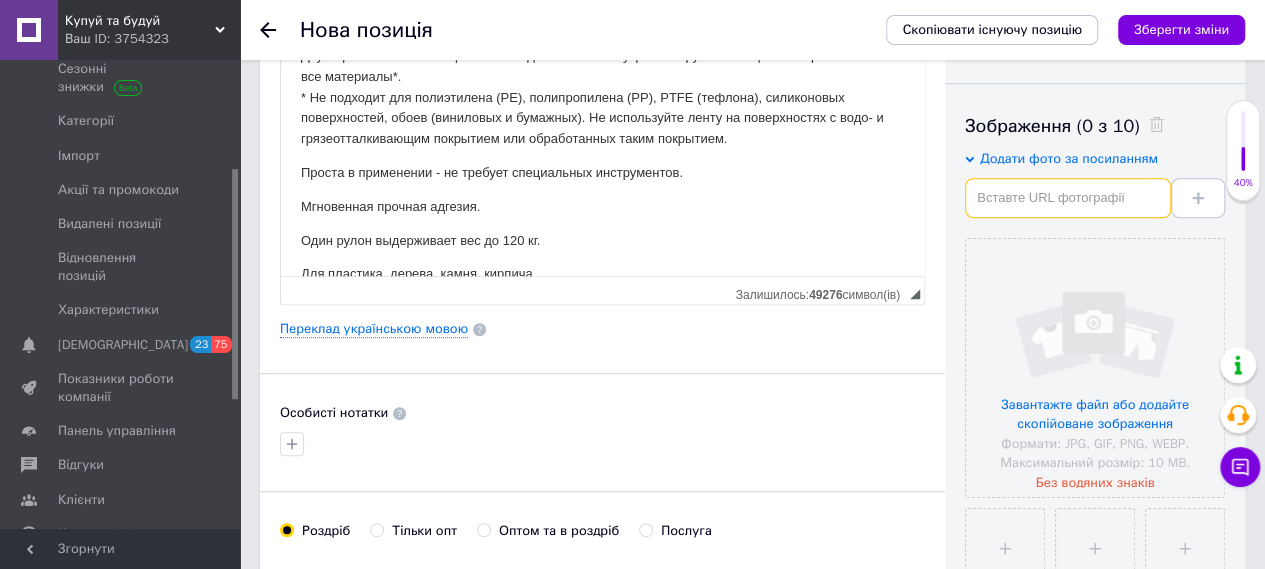 click at bounding box center [1068, 198] 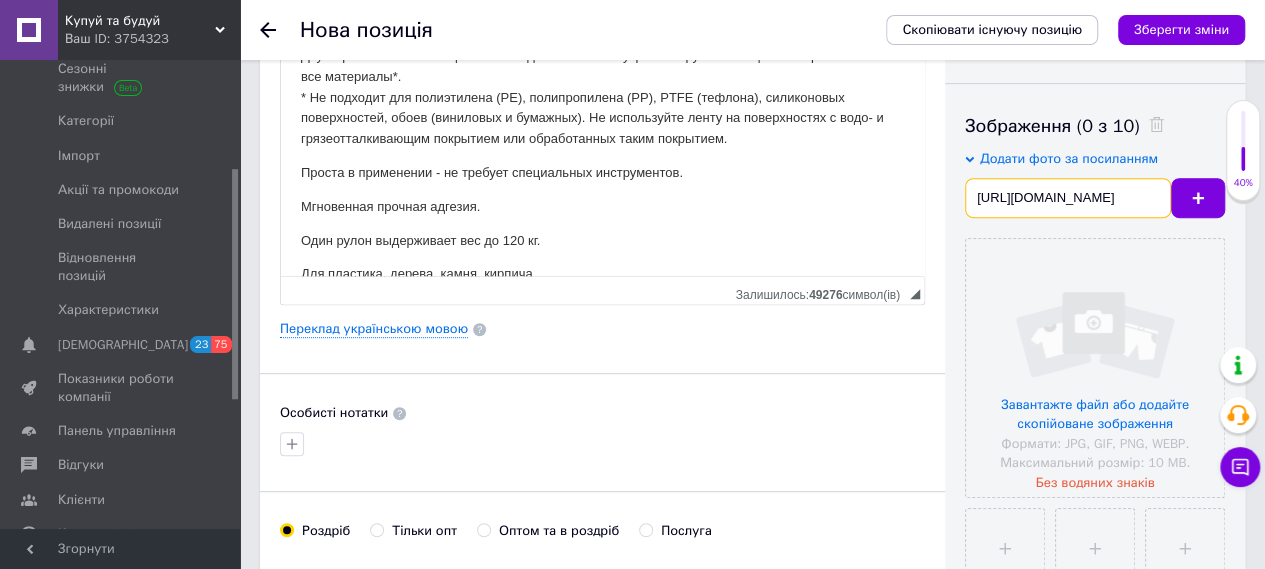 scroll, scrollTop: 0, scrollLeft: 539, axis: horizontal 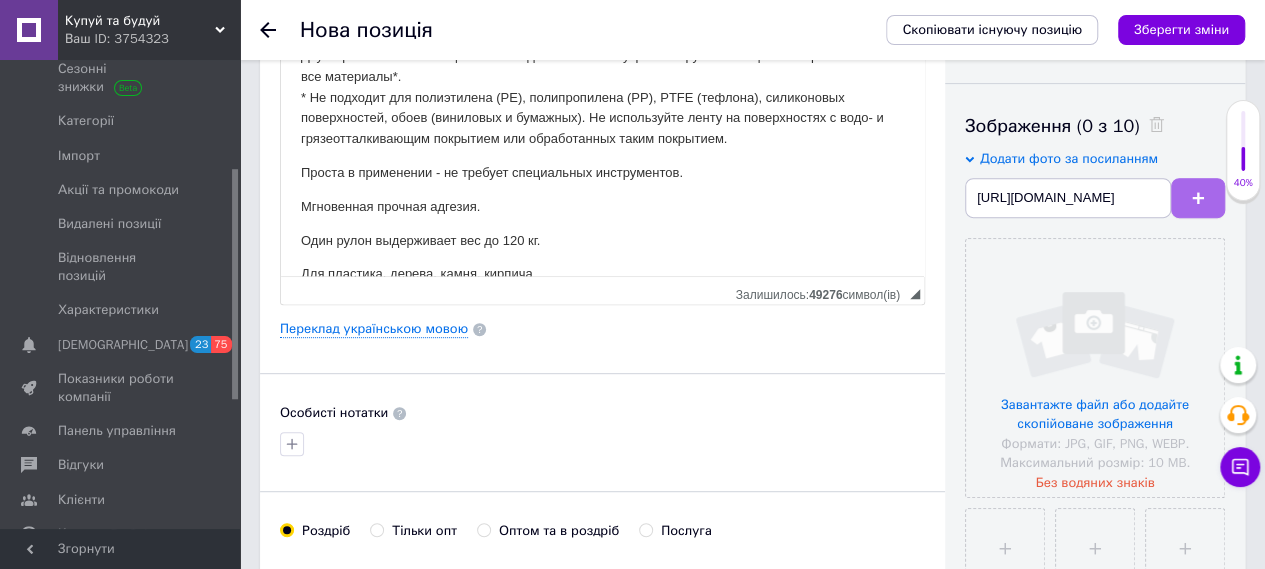 click 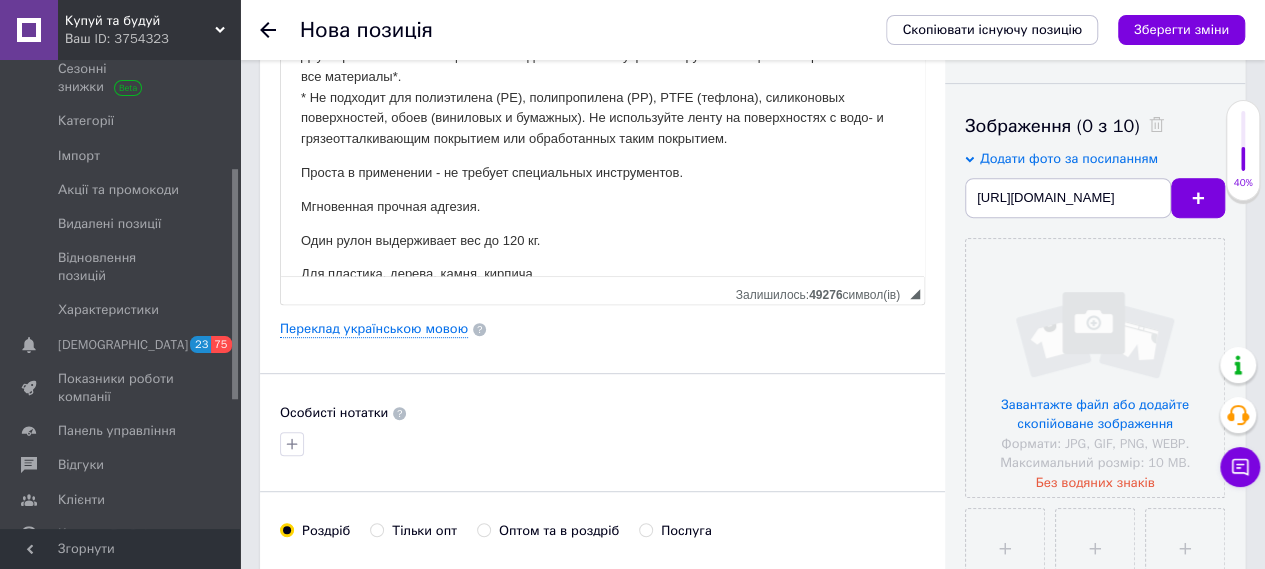 type 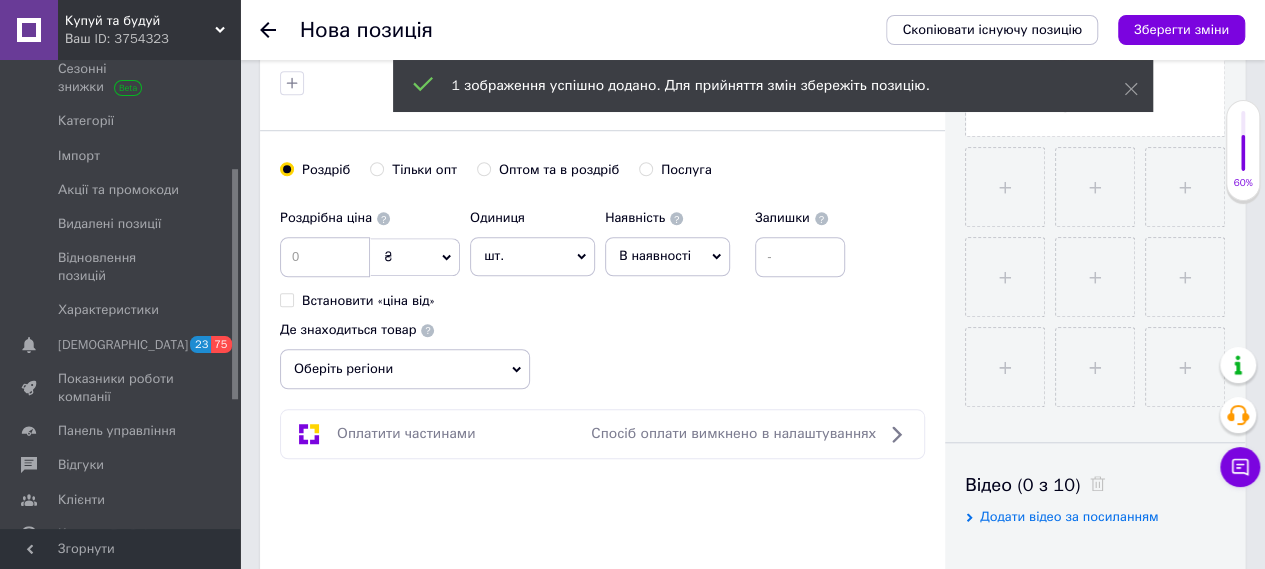 scroll, scrollTop: 673, scrollLeft: 0, axis: vertical 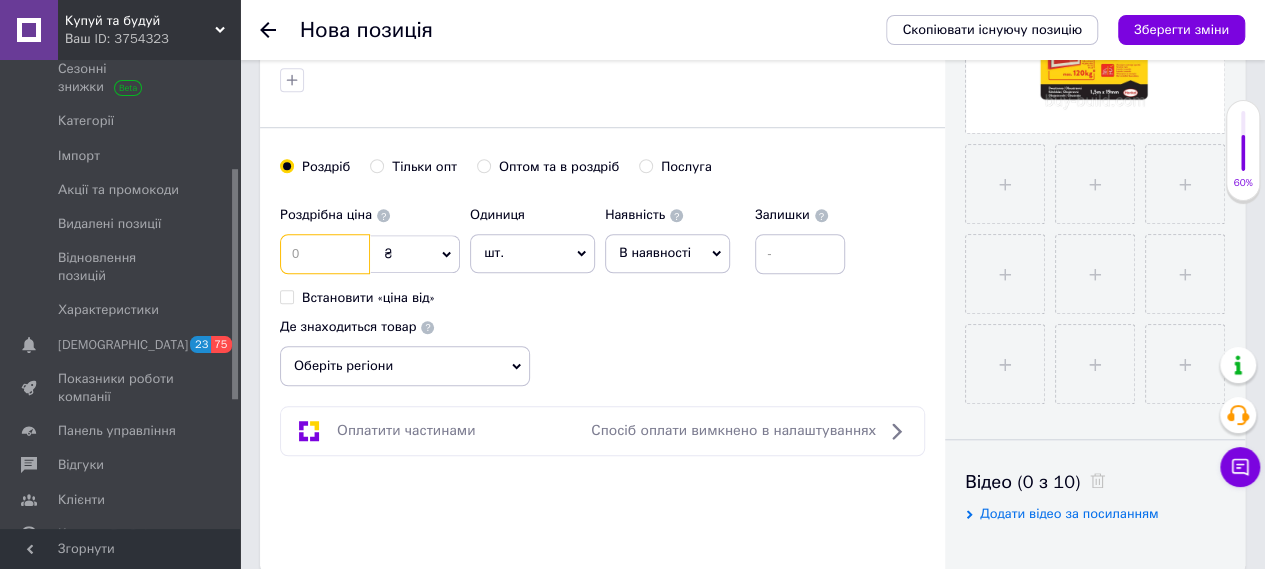 click at bounding box center [325, 254] 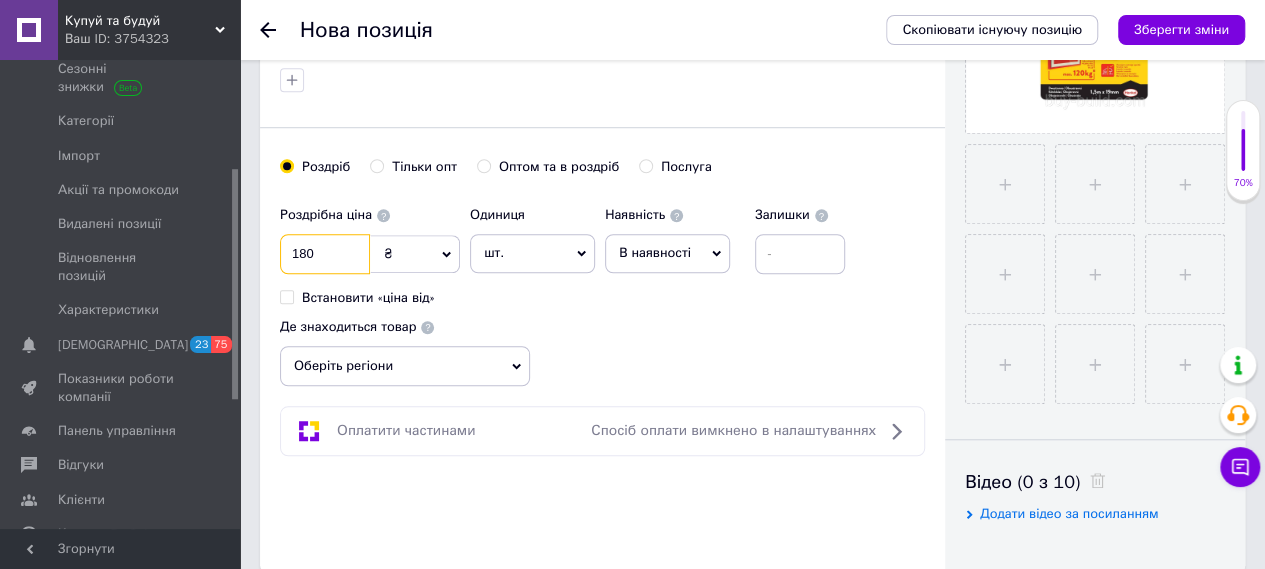 type on "180" 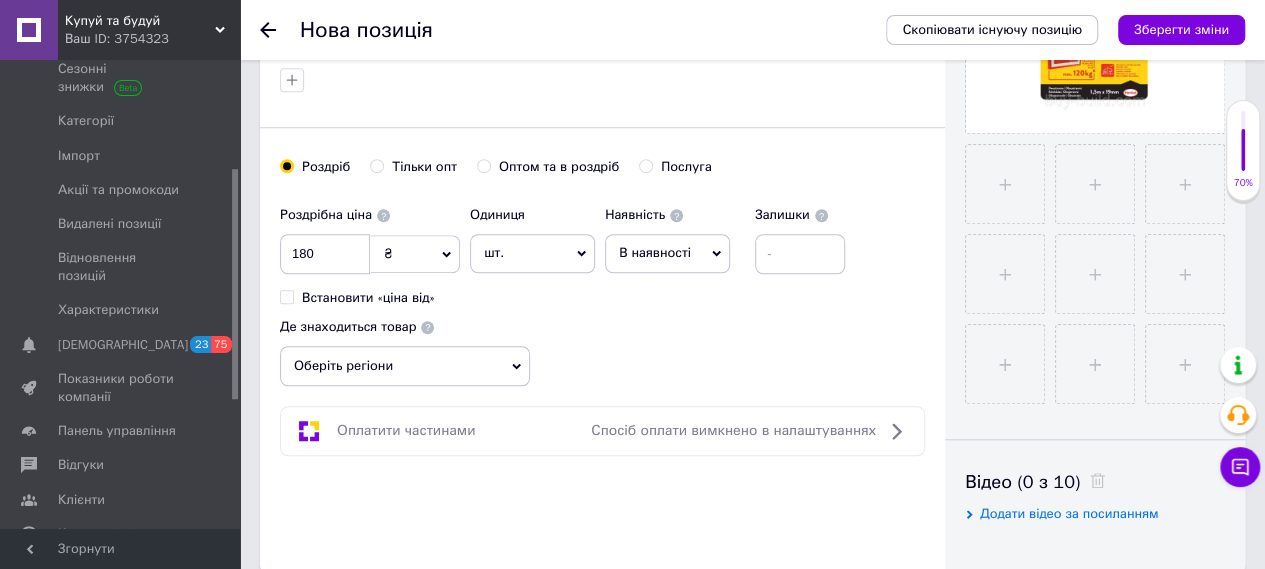 click on "Оберіть регіони" at bounding box center (405, 366) 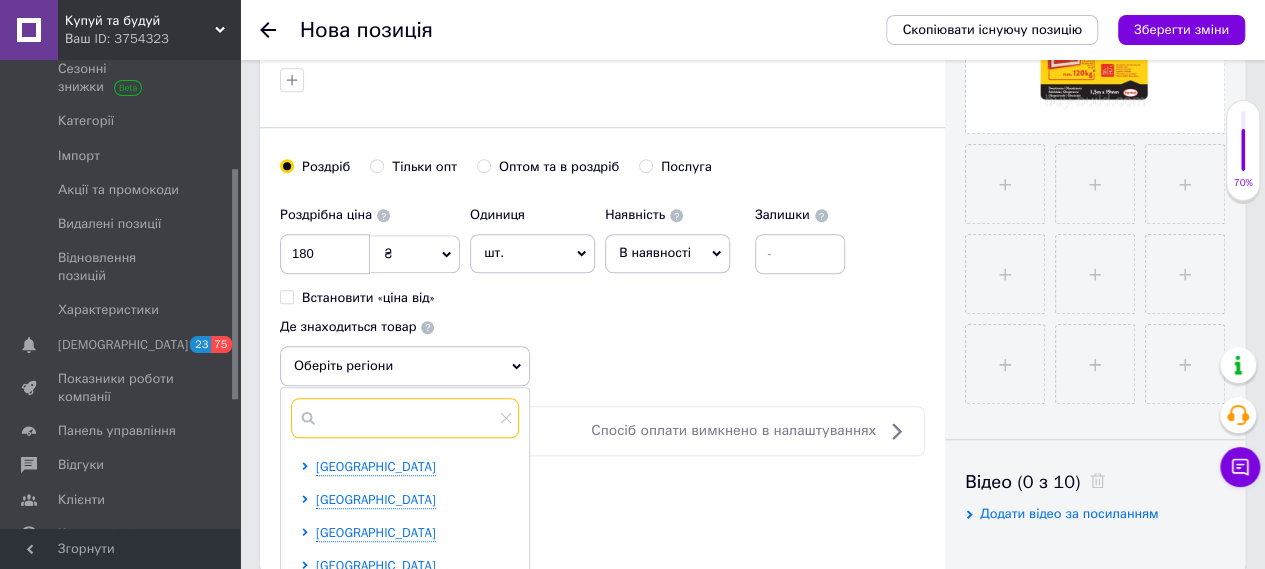 click at bounding box center [405, 418] 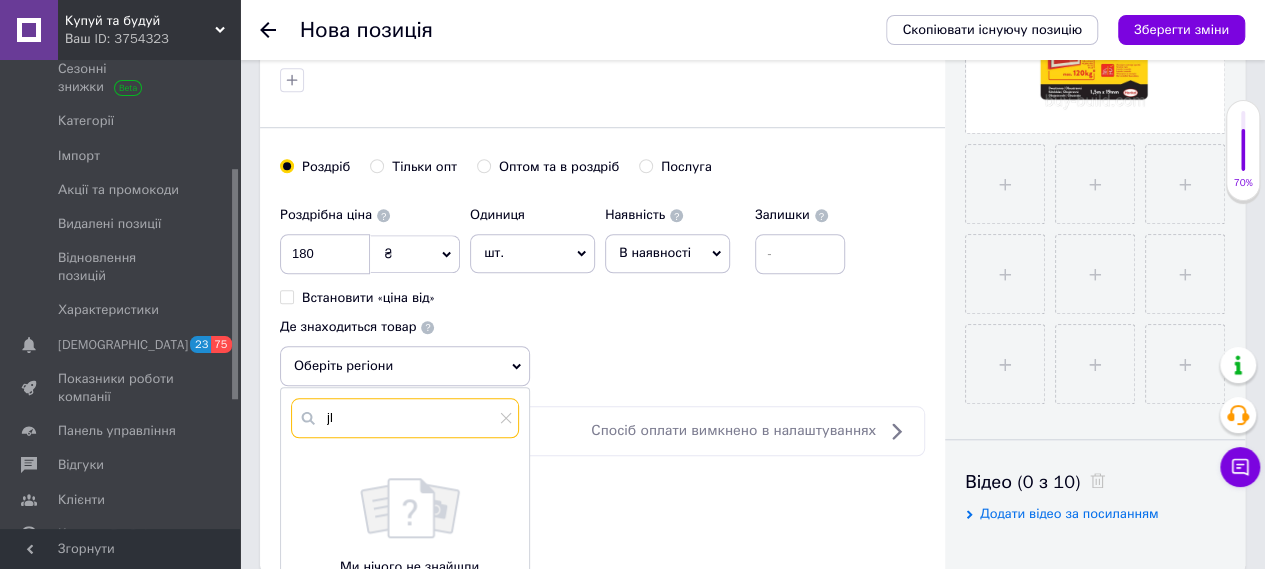 type on "j" 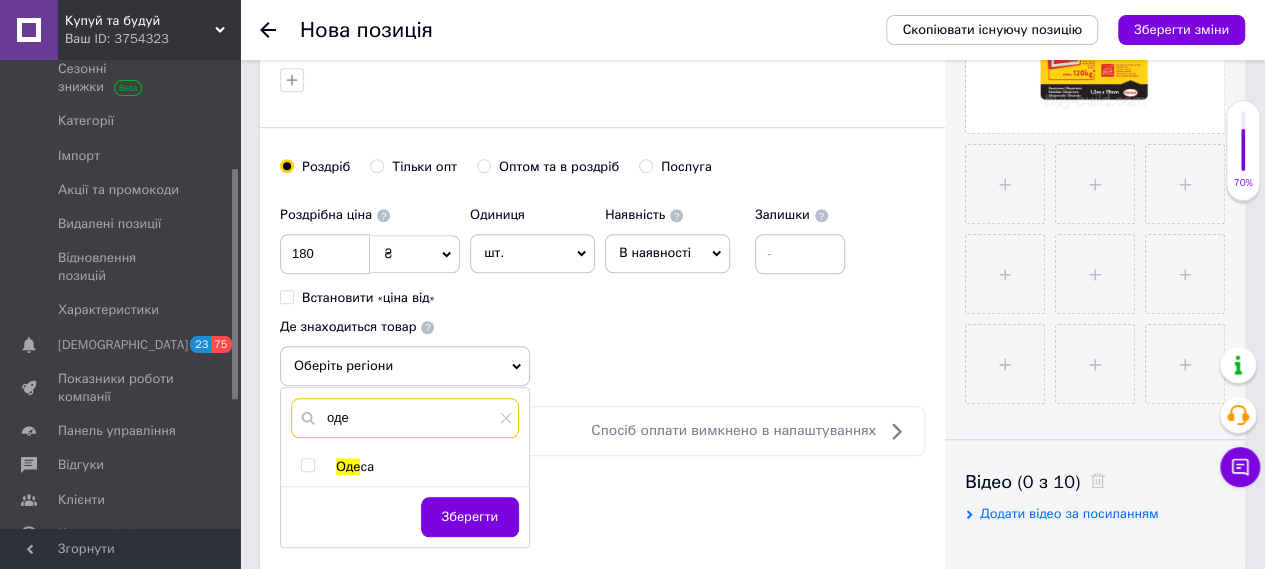 type on "оде" 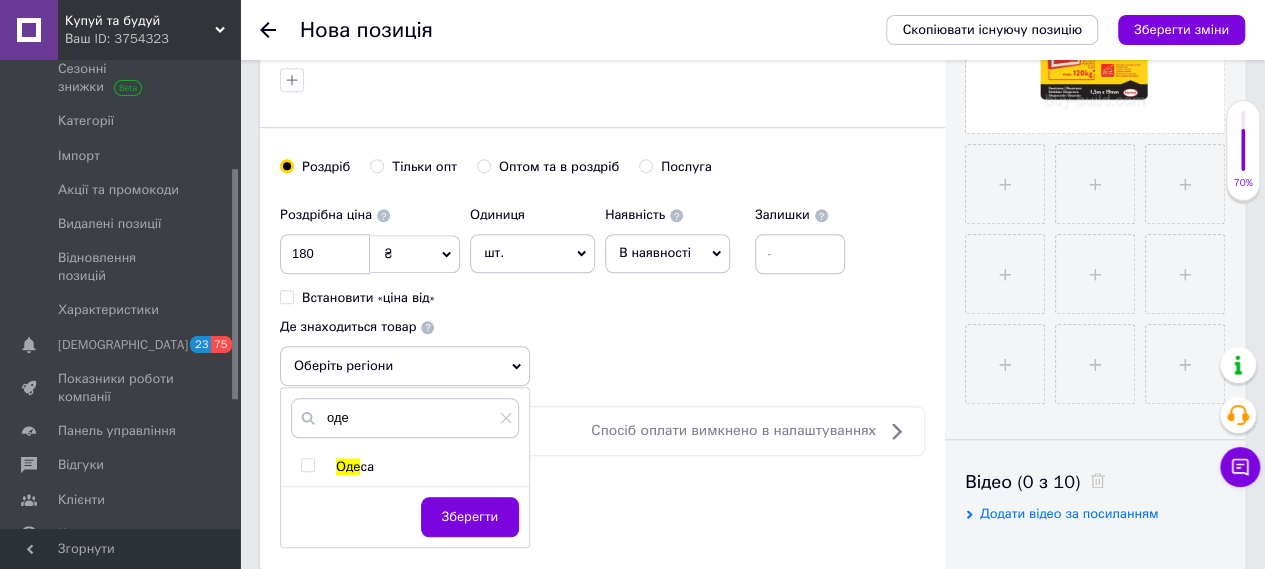 click at bounding box center [307, 465] 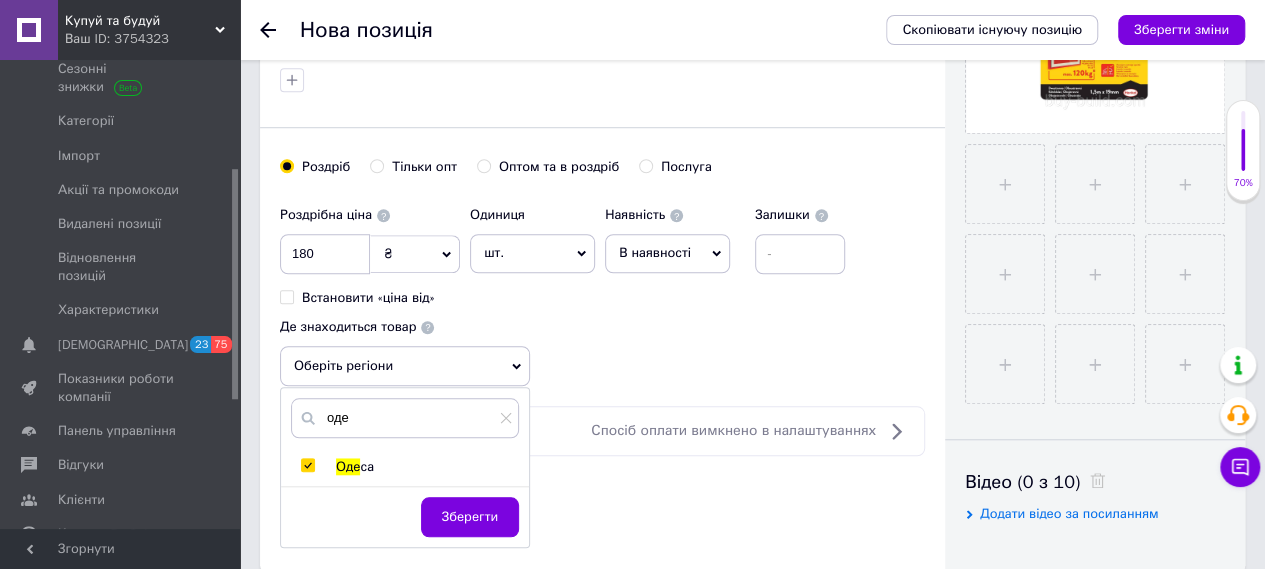 checkbox on "true" 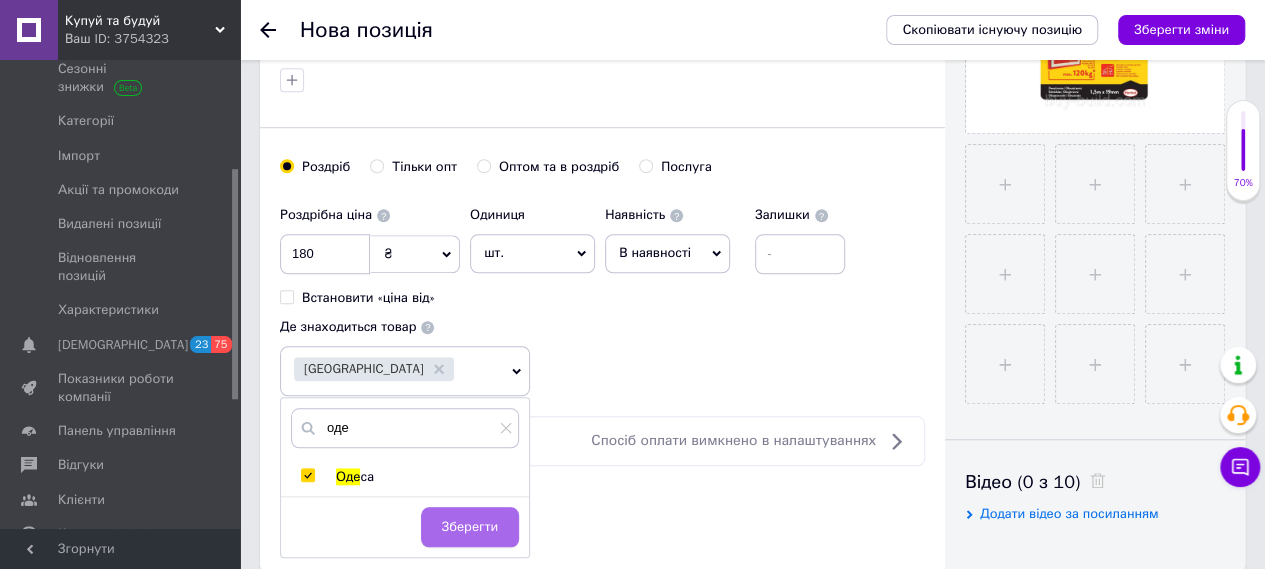 click on "Зберегти" at bounding box center [470, 527] 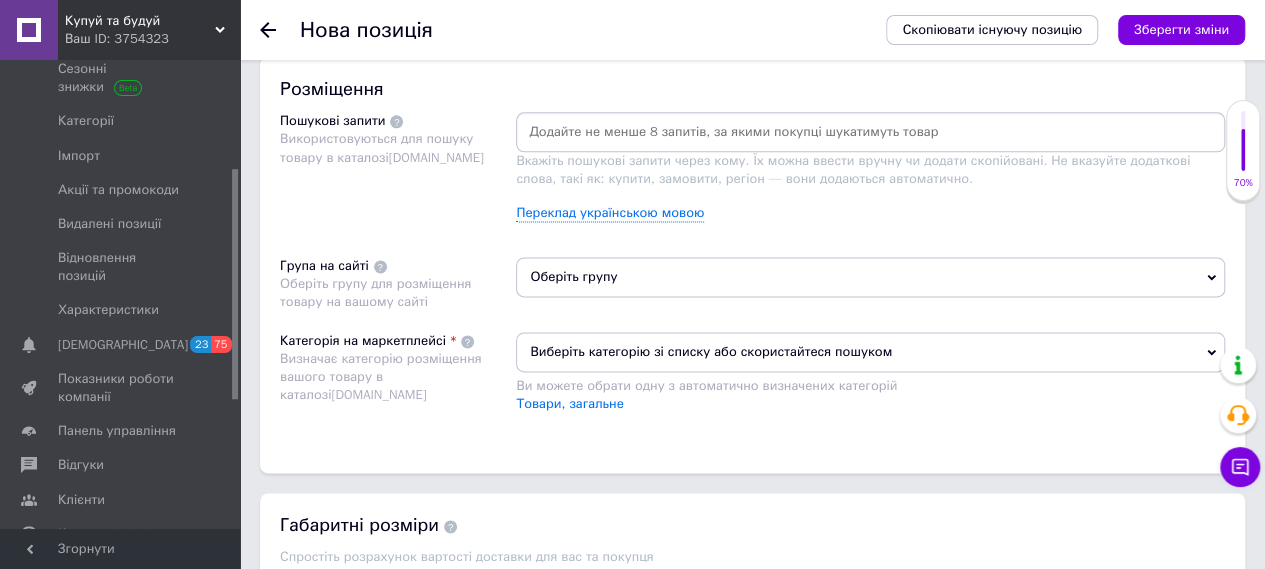 scroll, scrollTop: 1215, scrollLeft: 0, axis: vertical 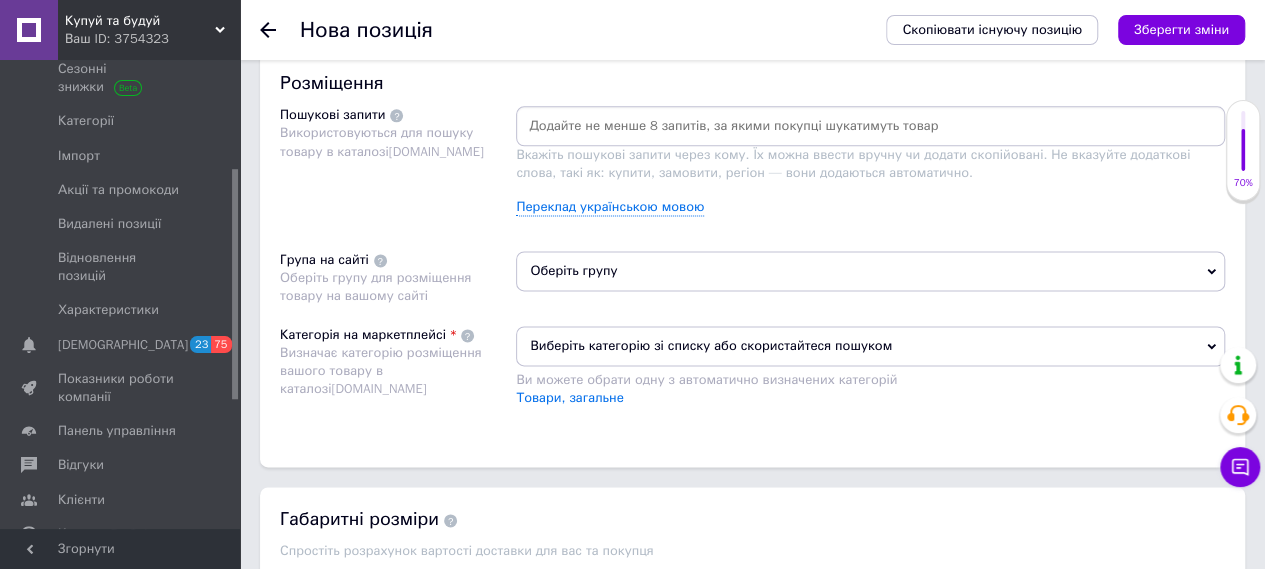click on "Оберіть групу" at bounding box center (870, 271) 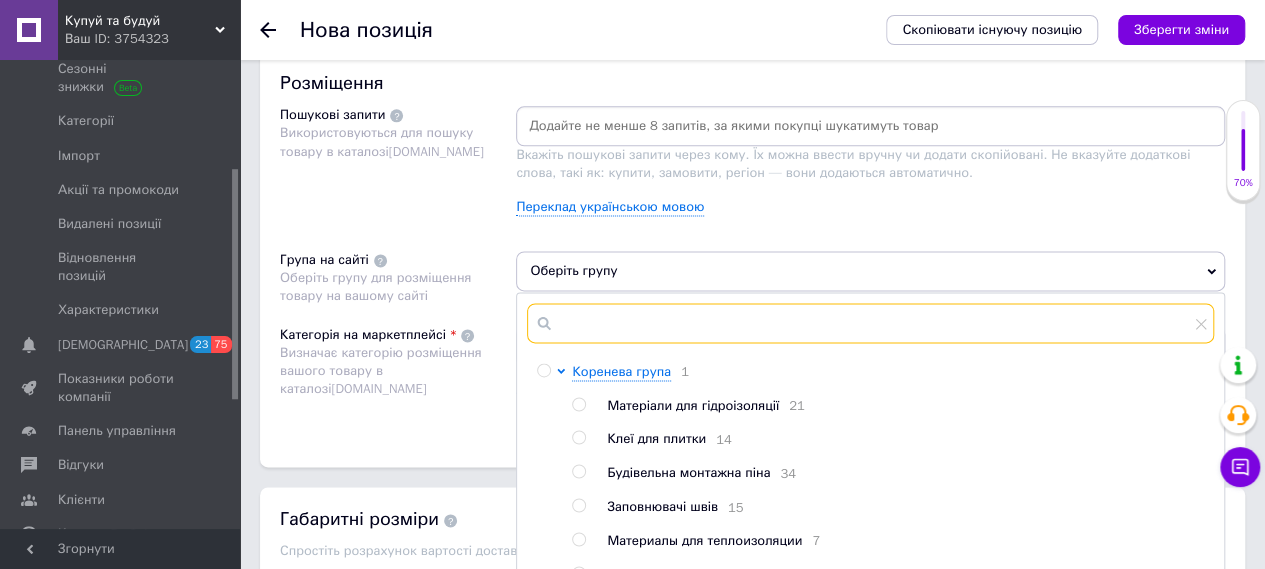 drag, startPoint x: 824, startPoint y: 326, endPoint x: 852, endPoint y: 335, distance: 29.410883 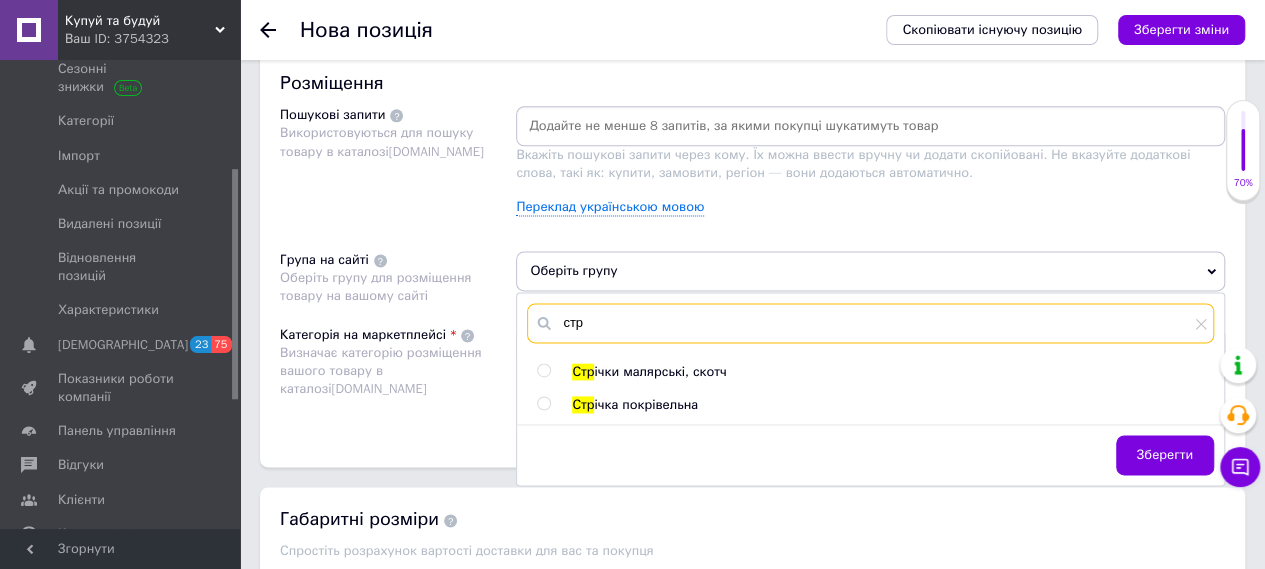 type on "стр" 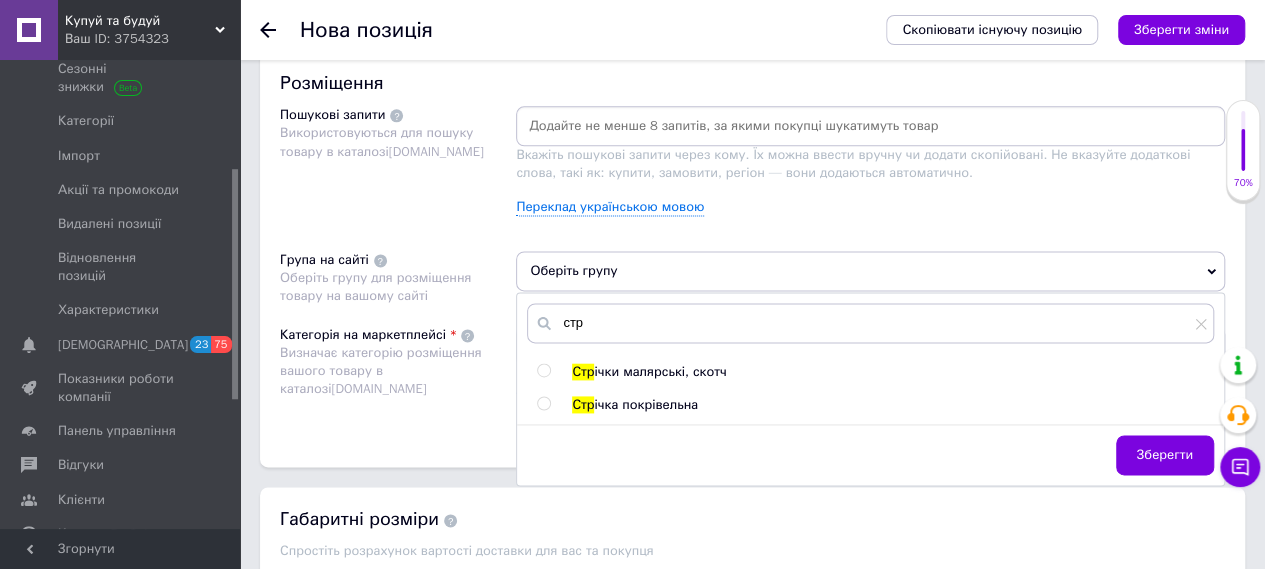 click at bounding box center (543, 370) 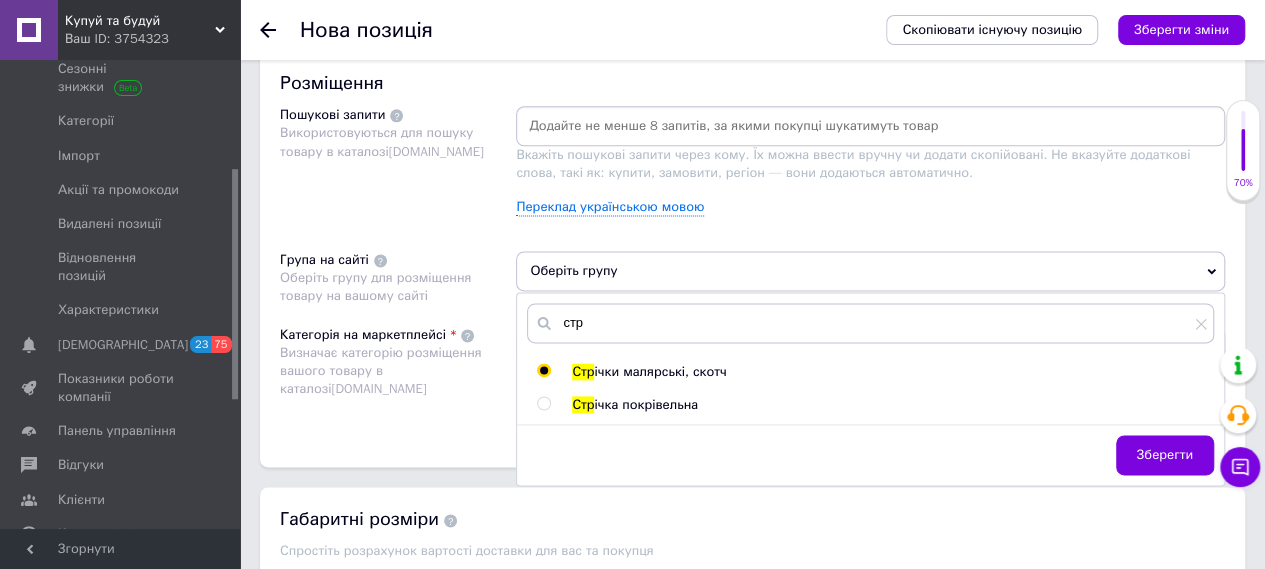 radio on "true" 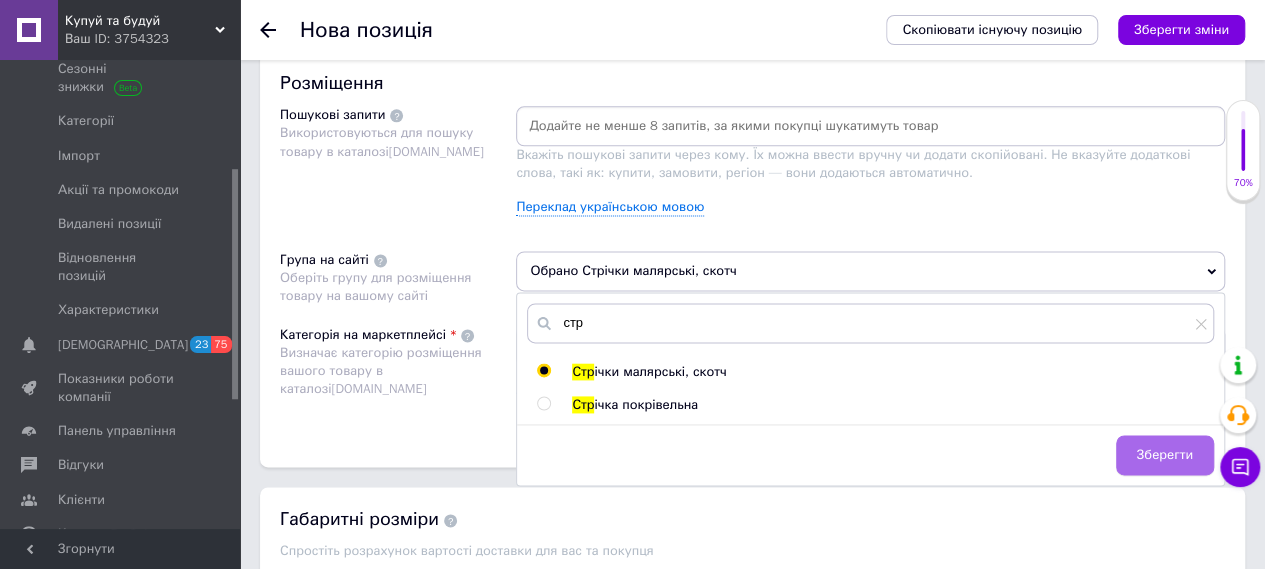 click on "Зберегти" at bounding box center [1165, 455] 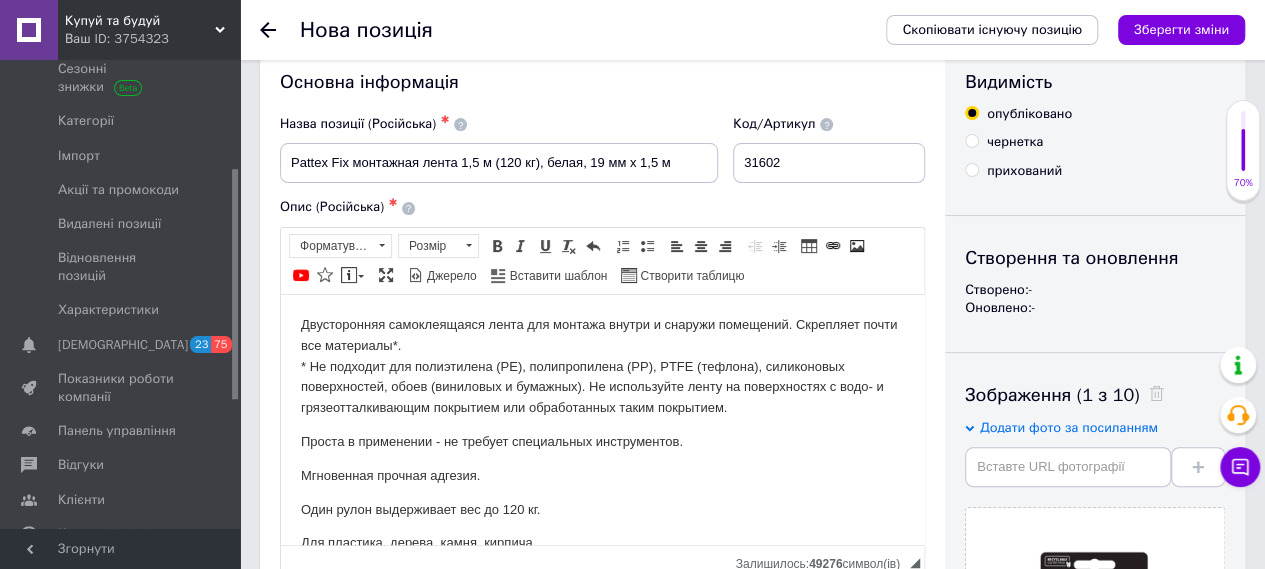 scroll, scrollTop: 0, scrollLeft: 0, axis: both 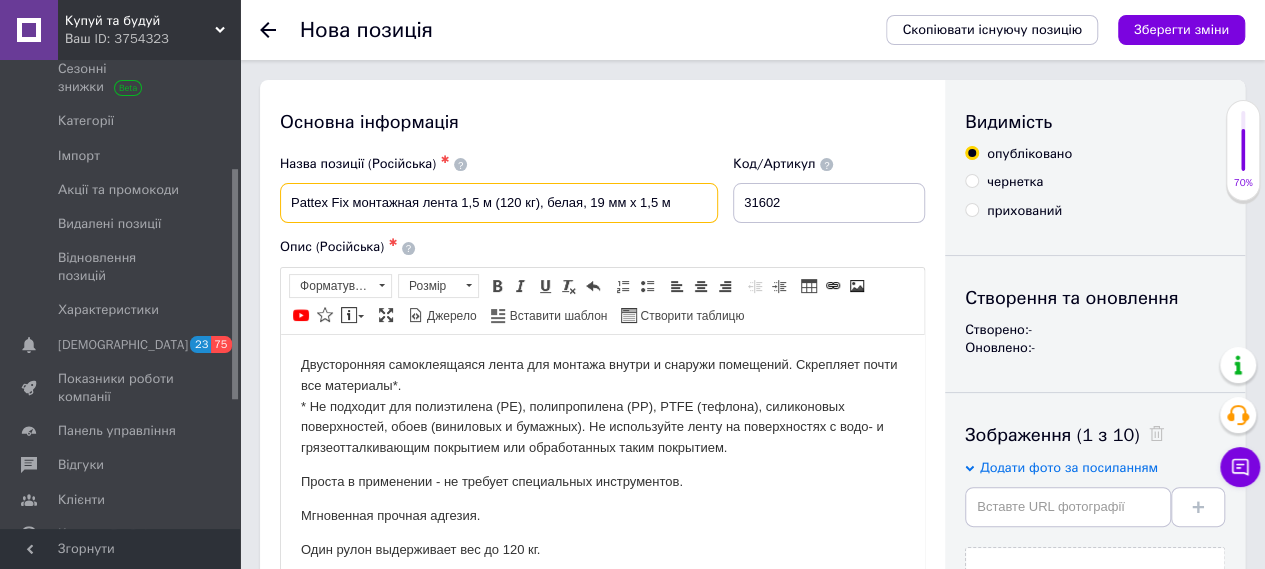 drag, startPoint x: 289, startPoint y: 201, endPoint x: 456, endPoint y: 203, distance: 167.01198 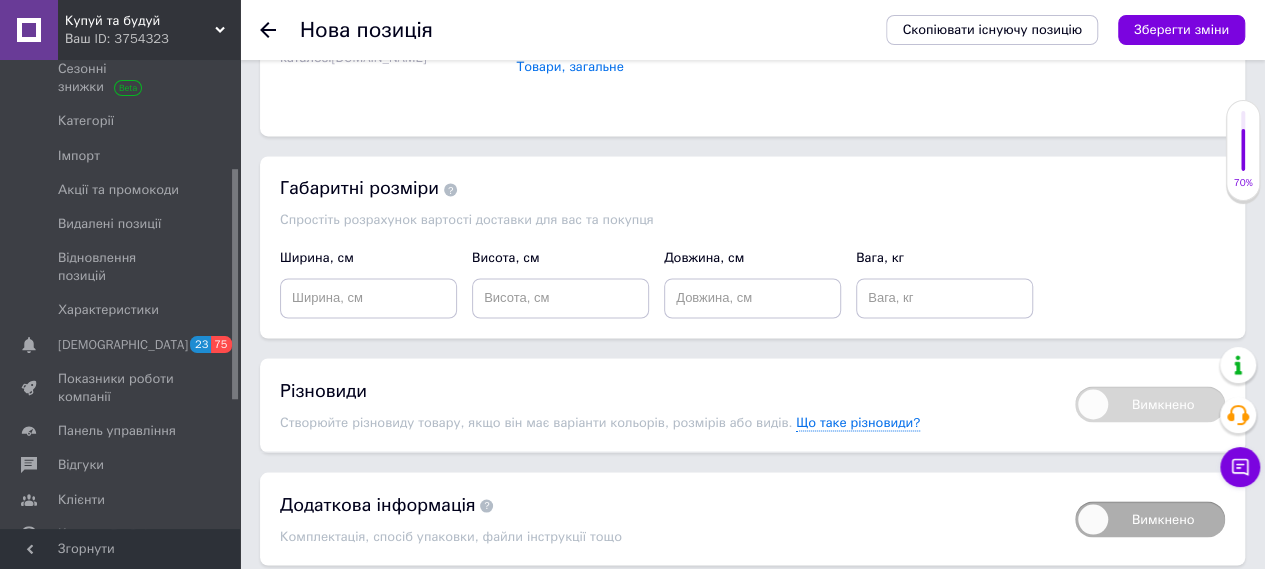scroll, scrollTop: 1552, scrollLeft: 0, axis: vertical 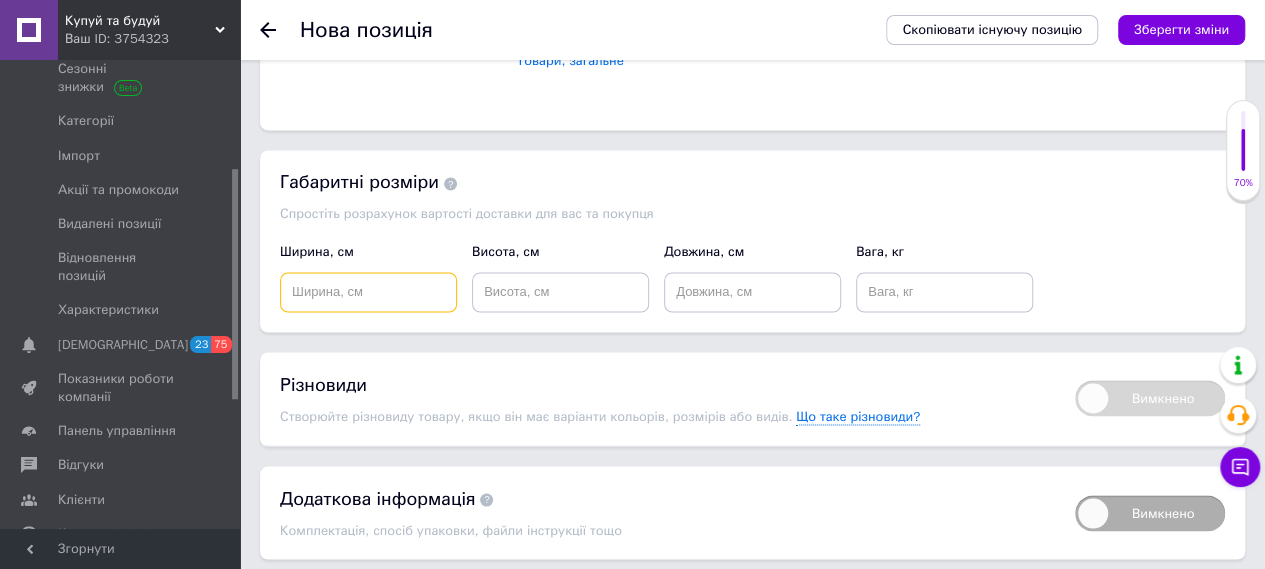 click at bounding box center (368, 292) 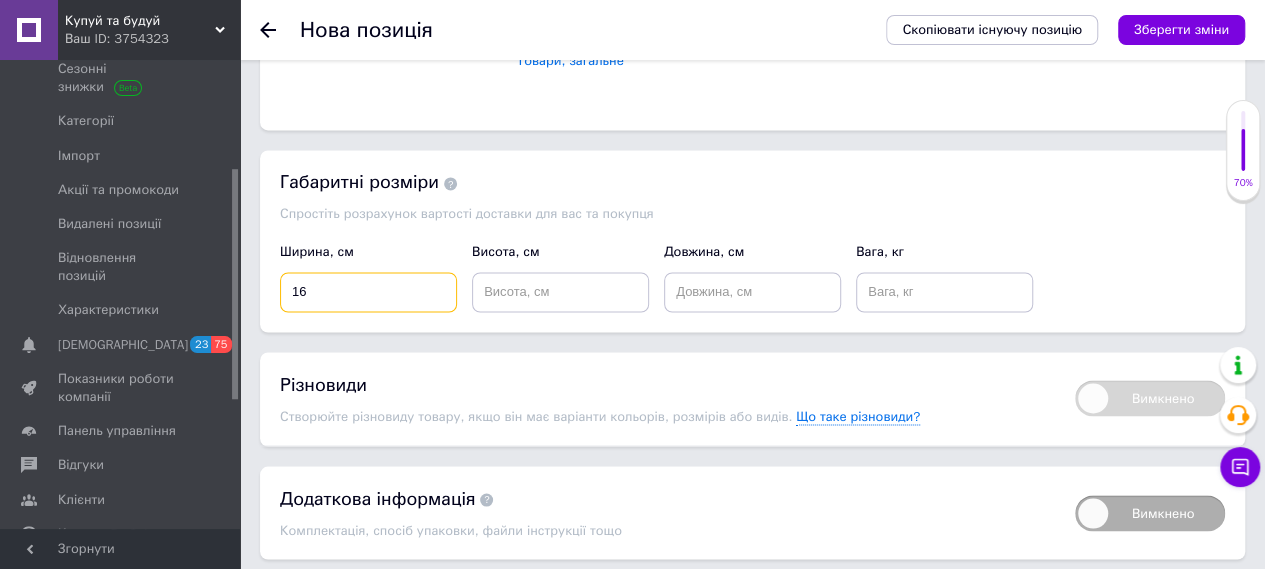 type on "16" 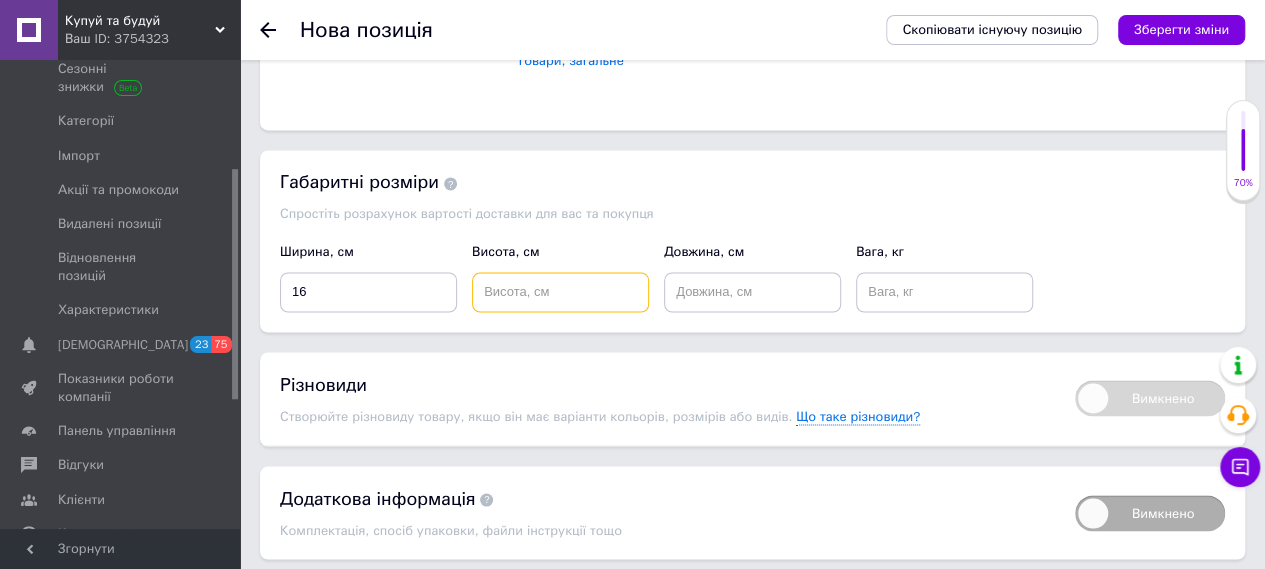 click at bounding box center [560, 292] 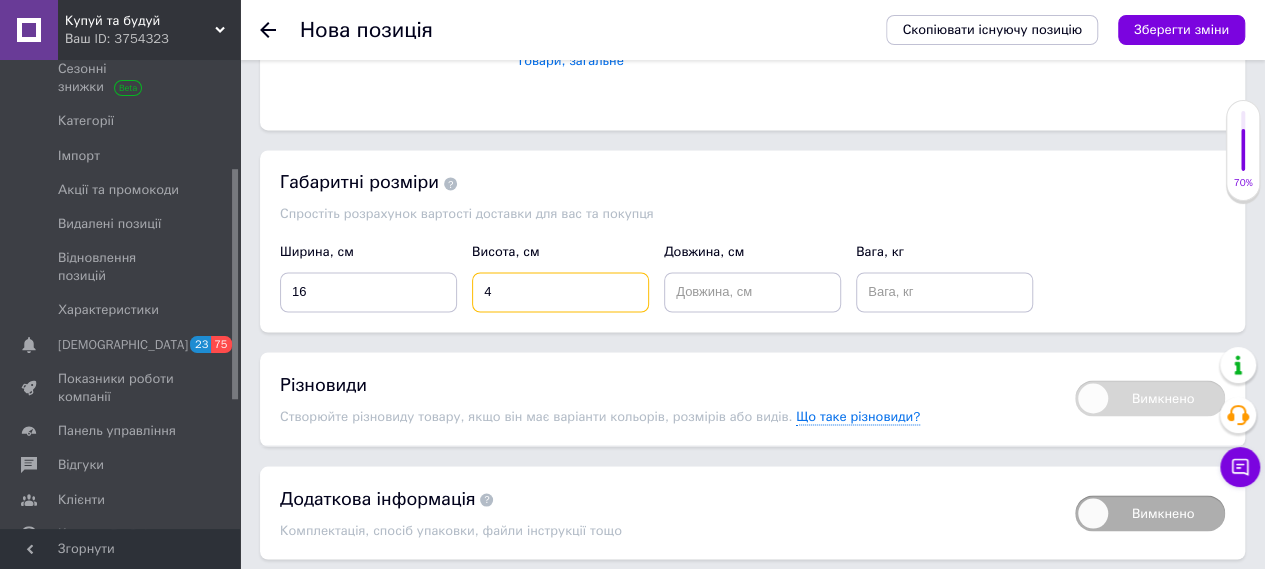 type on "4" 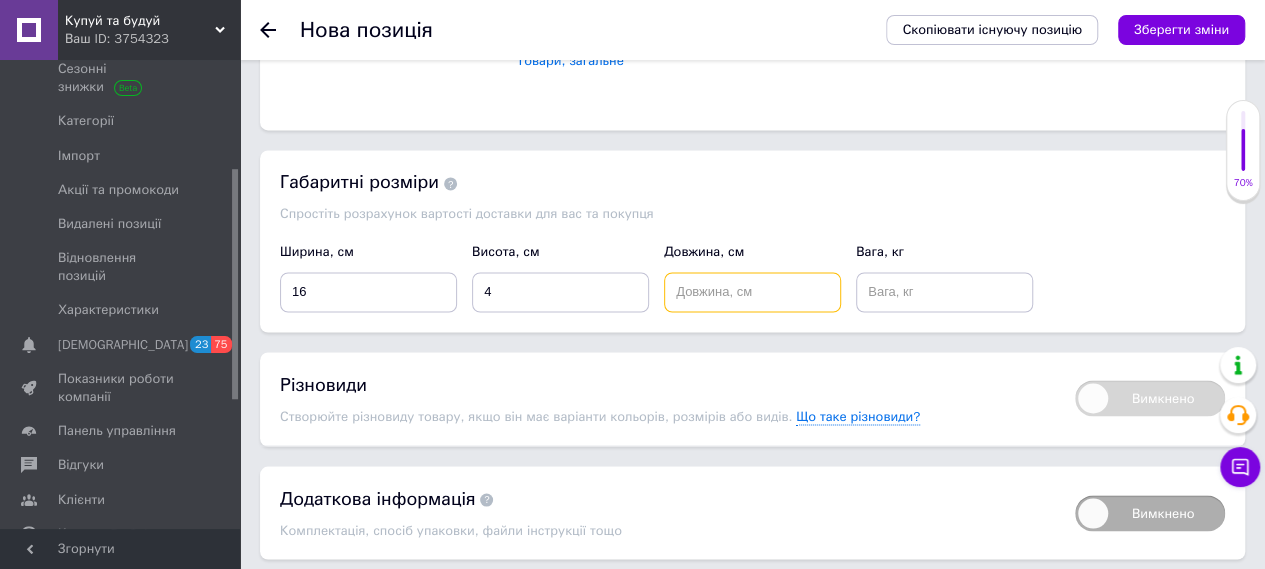 click at bounding box center [752, 292] 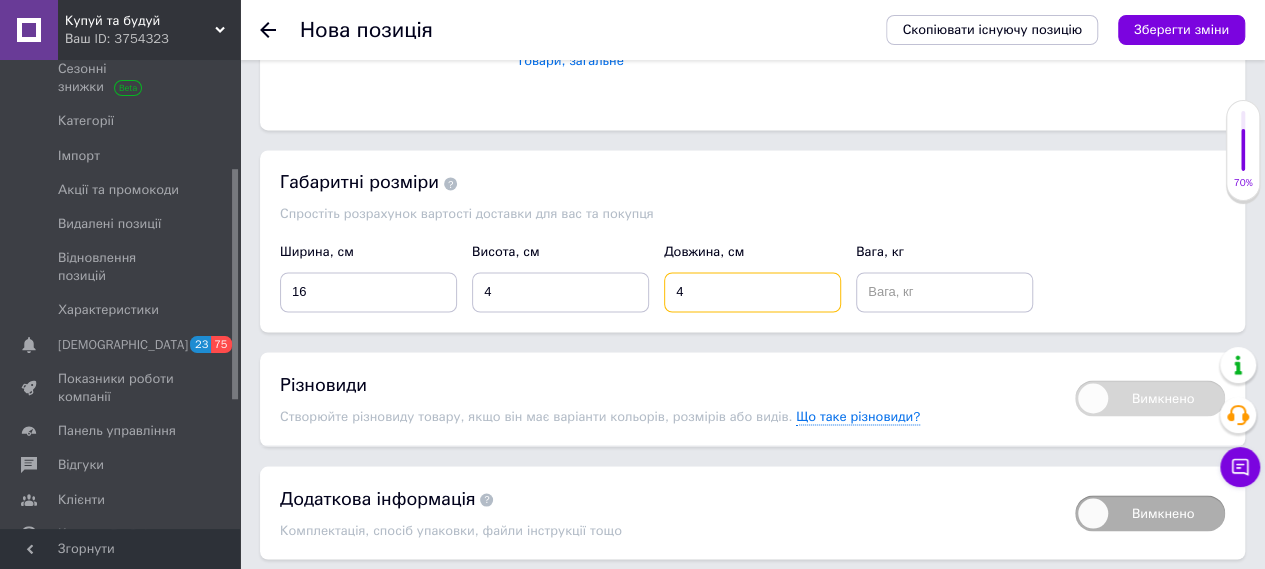 type on "4" 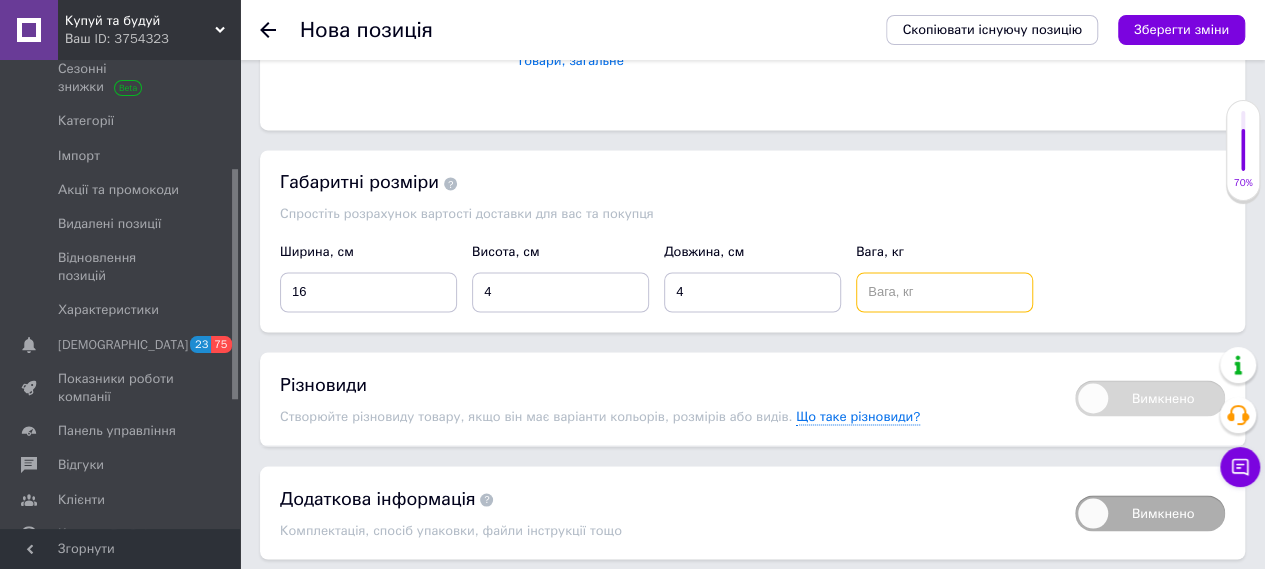 click at bounding box center [944, 292] 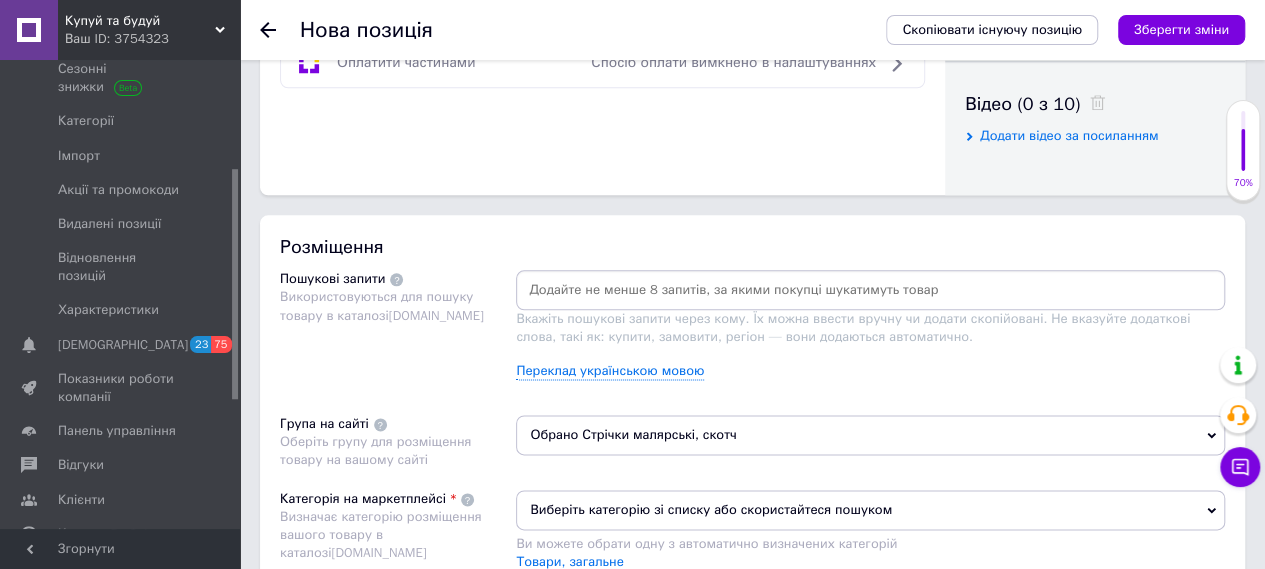 scroll, scrollTop: 998, scrollLeft: 0, axis: vertical 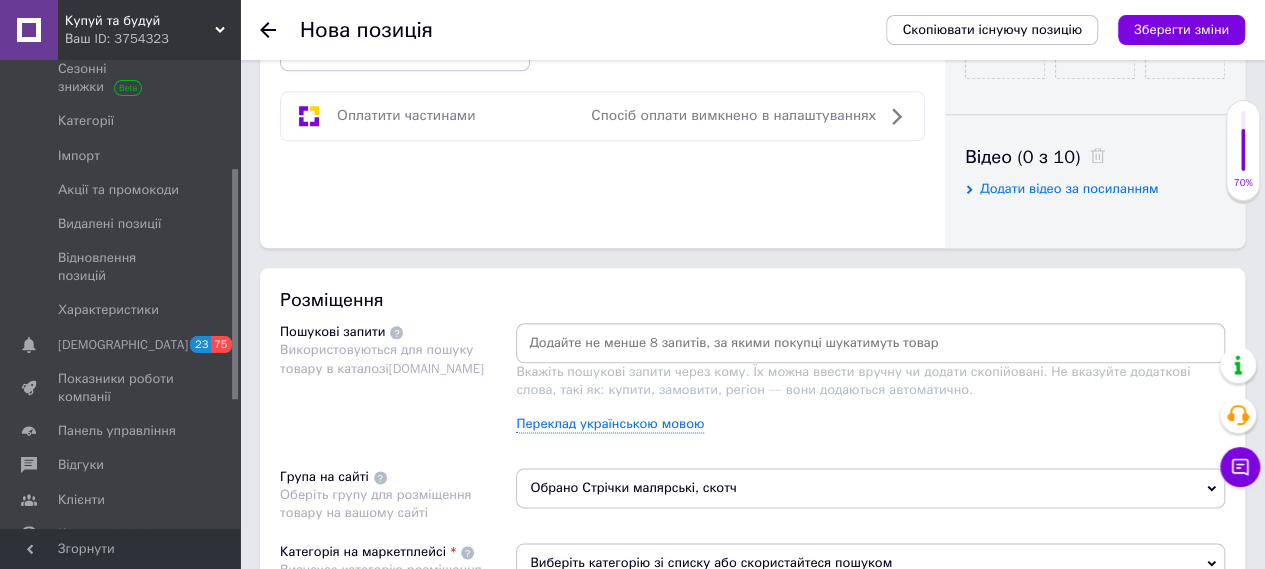 type on "0.3" 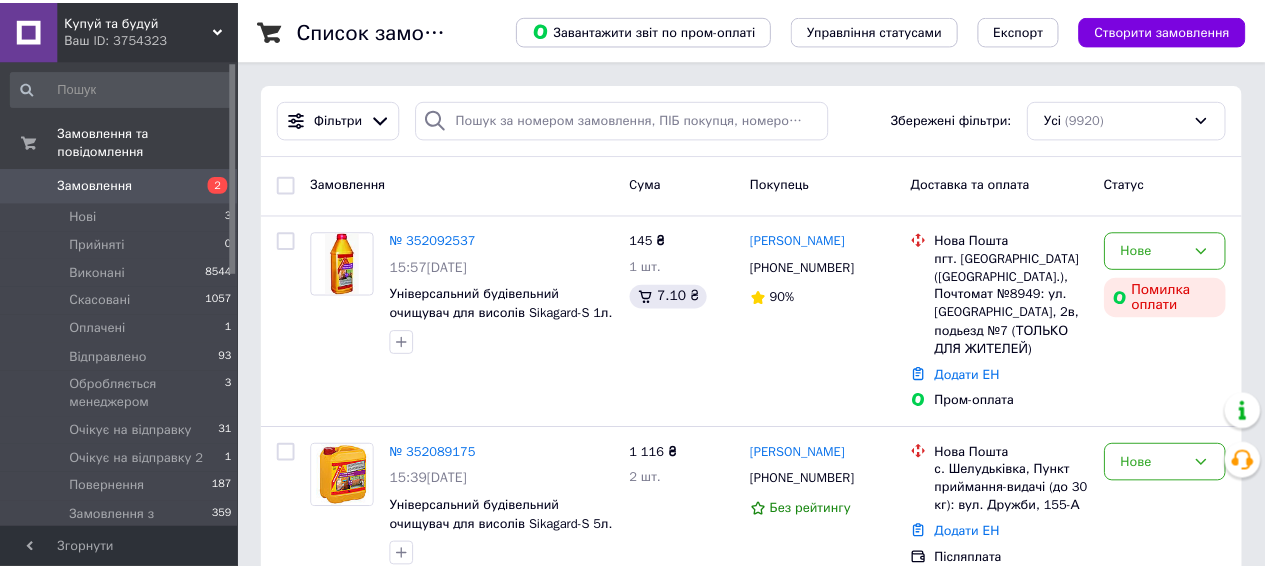 scroll, scrollTop: 0, scrollLeft: 0, axis: both 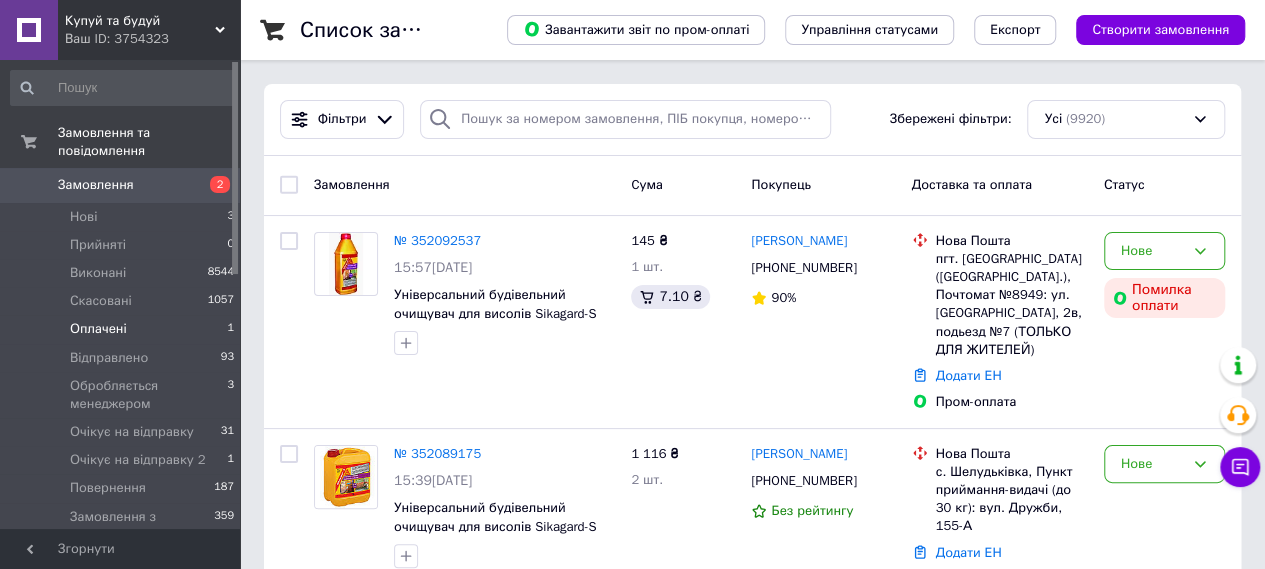 click on "Оплачені" at bounding box center [98, 329] 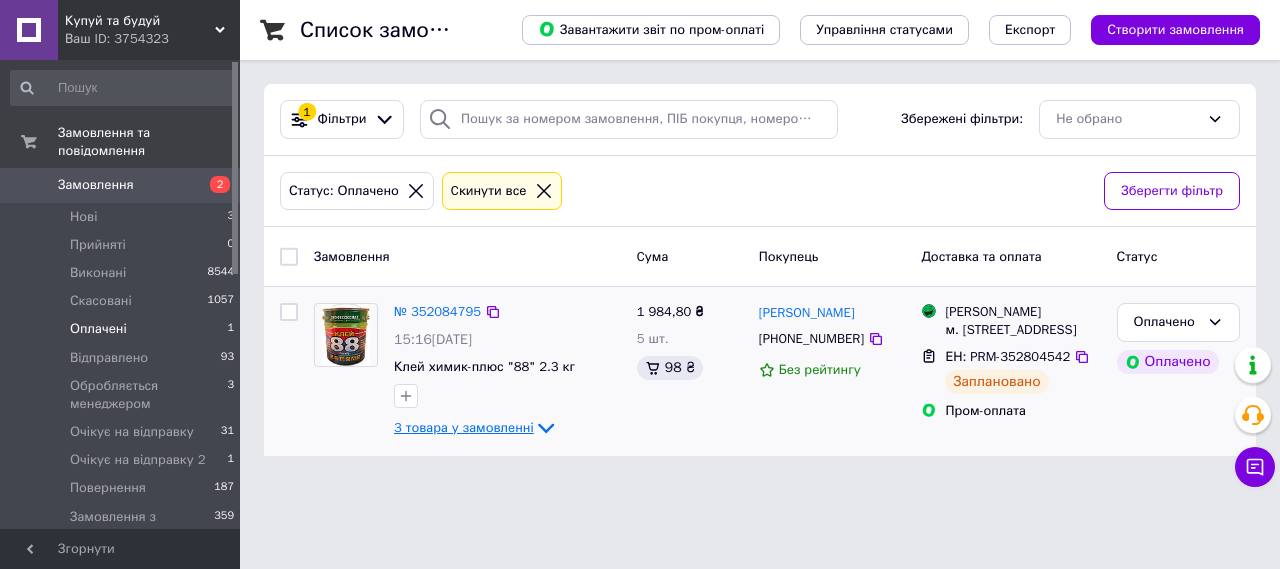 click 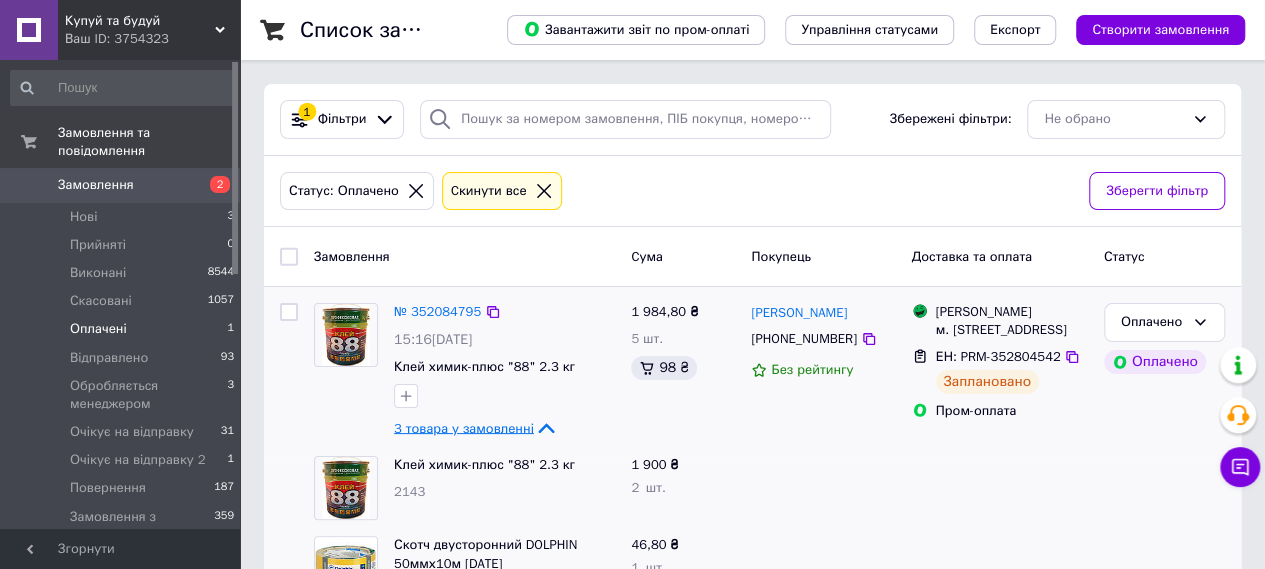 scroll, scrollTop: 150, scrollLeft: 0, axis: vertical 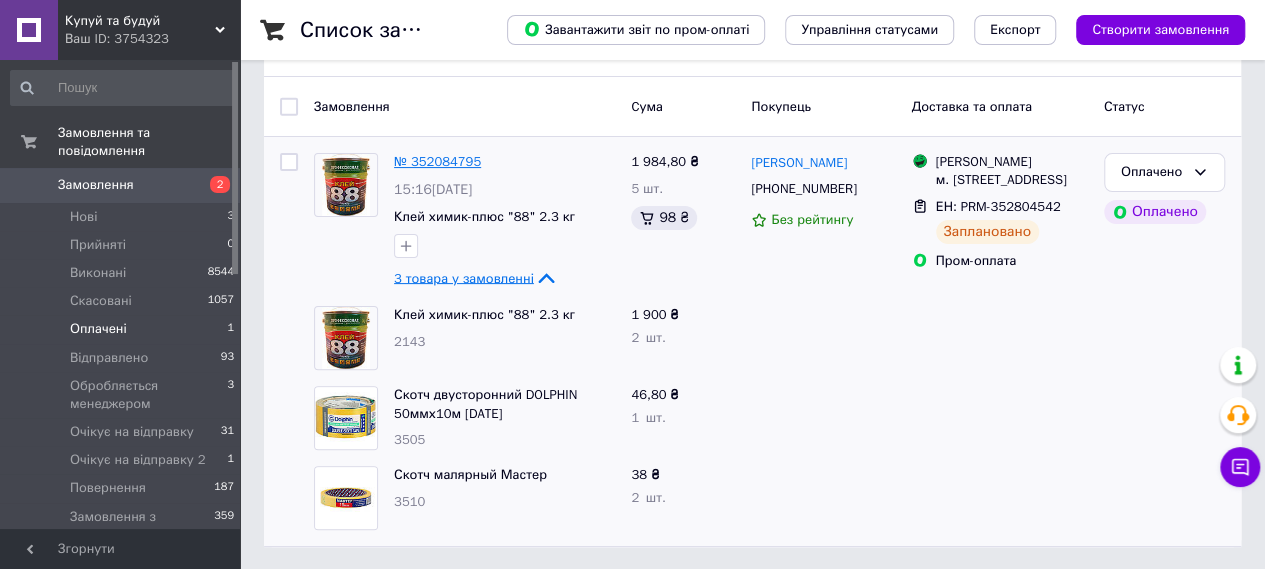 click on "№ 352084795" at bounding box center (437, 161) 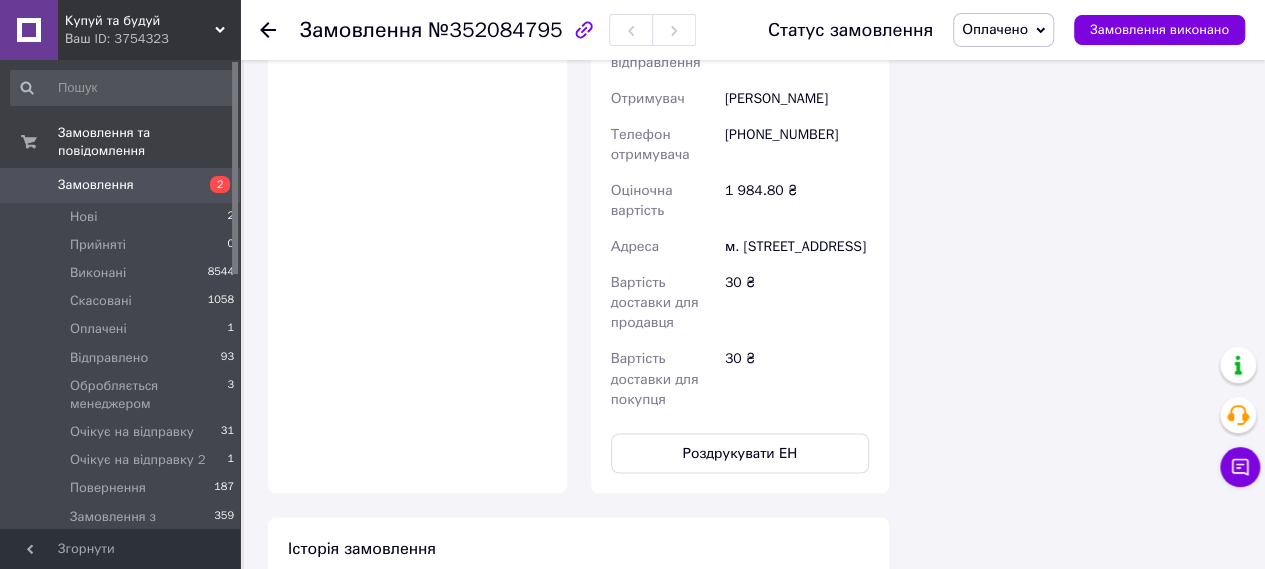 scroll, scrollTop: 1756, scrollLeft: 0, axis: vertical 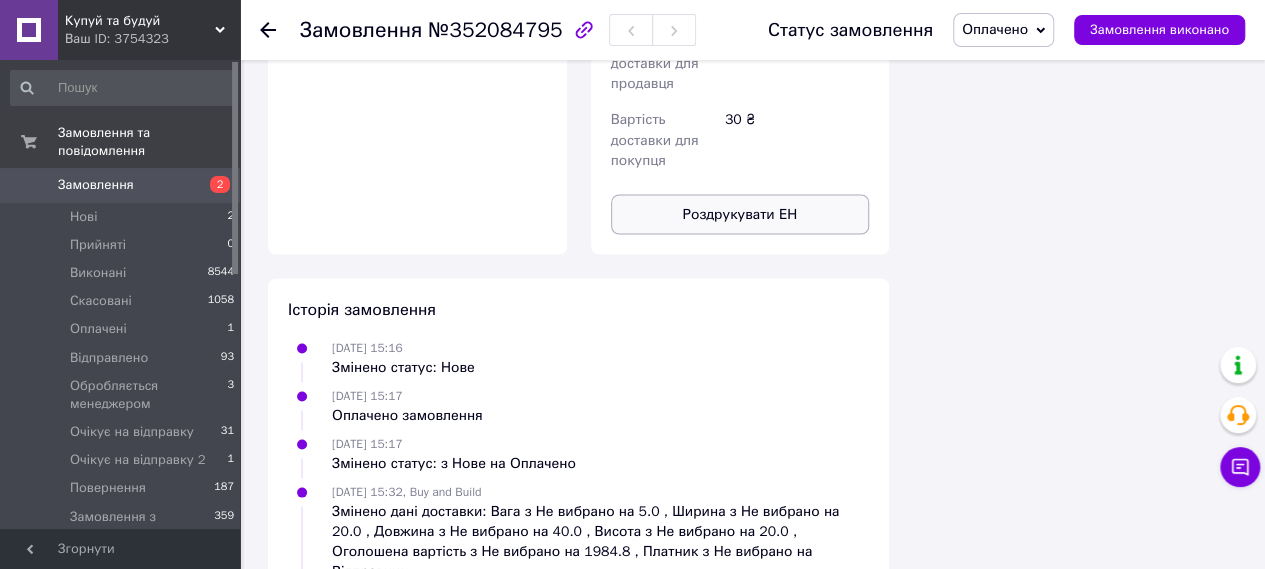 click on "Роздрукувати ЕН" at bounding box center (740, 214) 